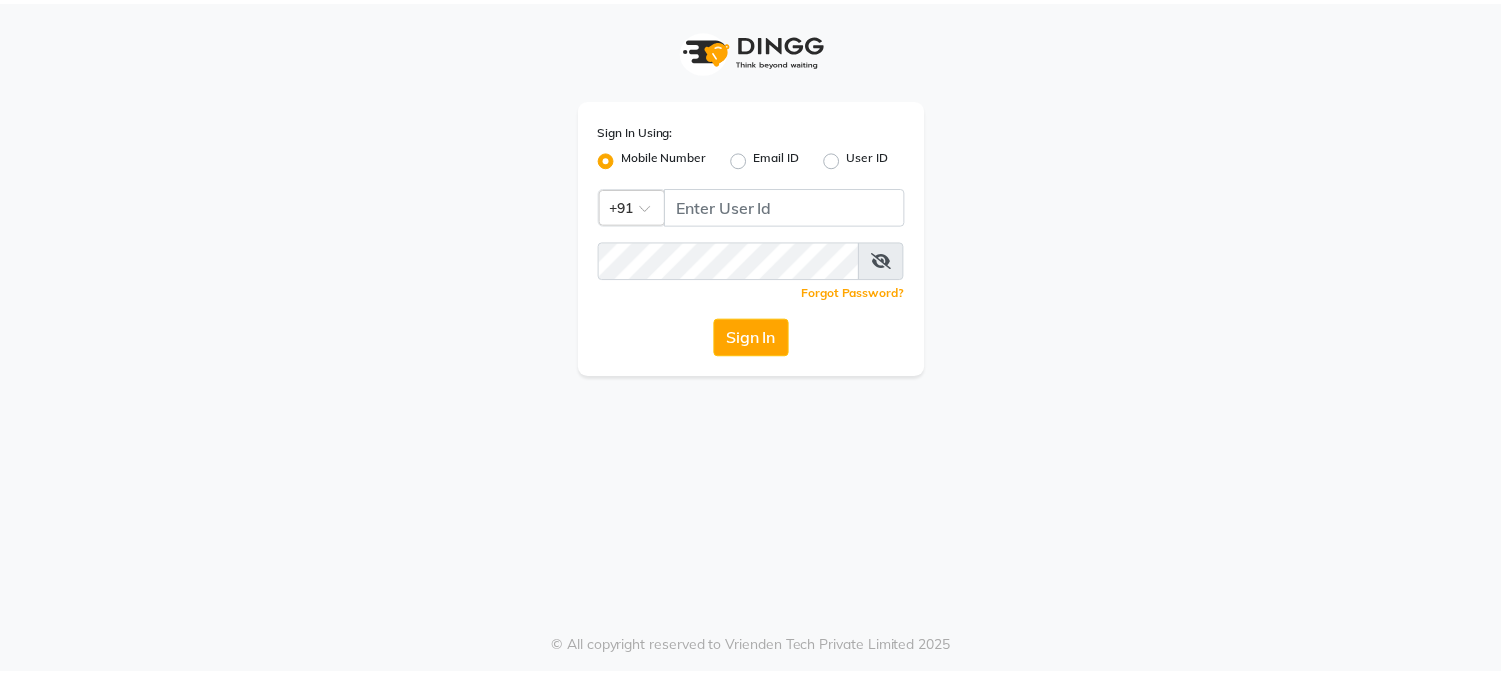 scroll, scrollTop: 0, scrollLeft: 0, axis: both 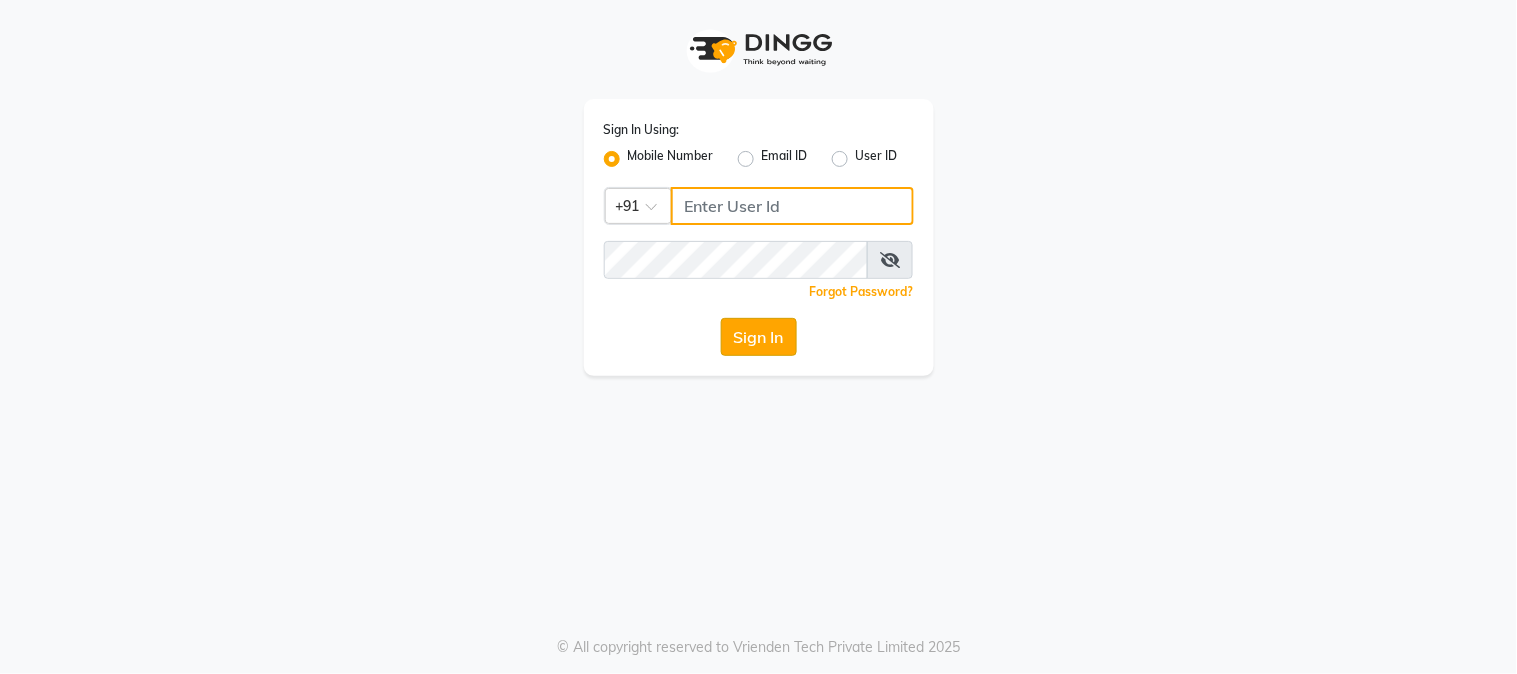 type on "9209454052" 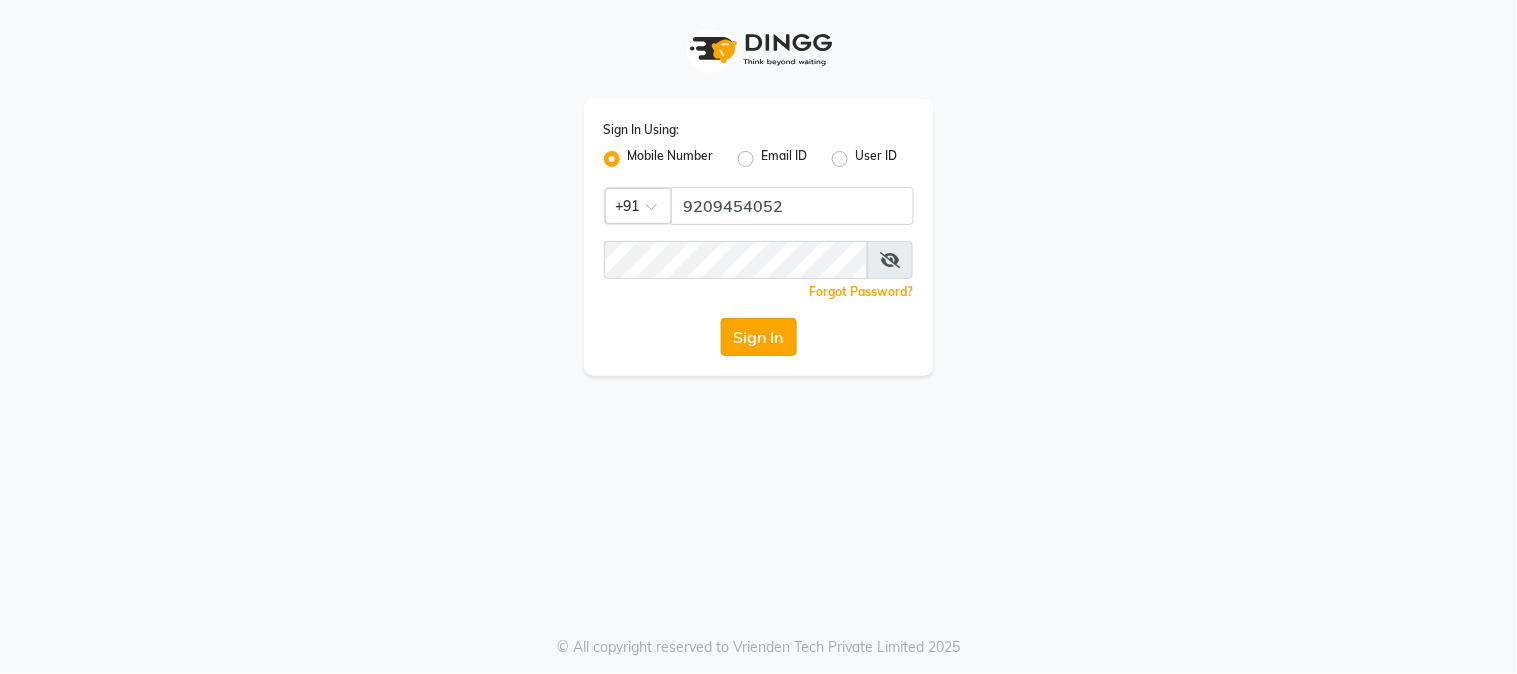 click on "Sign In" 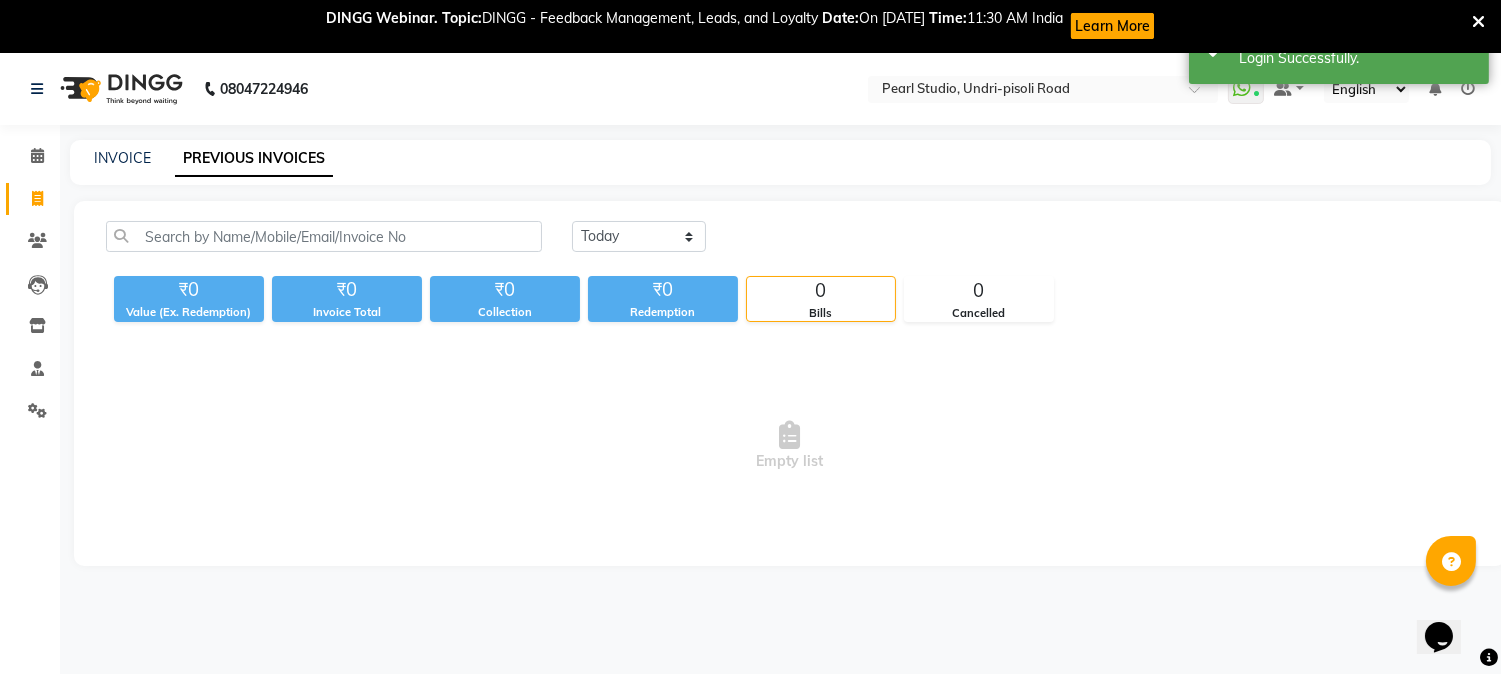 scroll, scrollTop: 0, scrollLeft: 0, axis: both 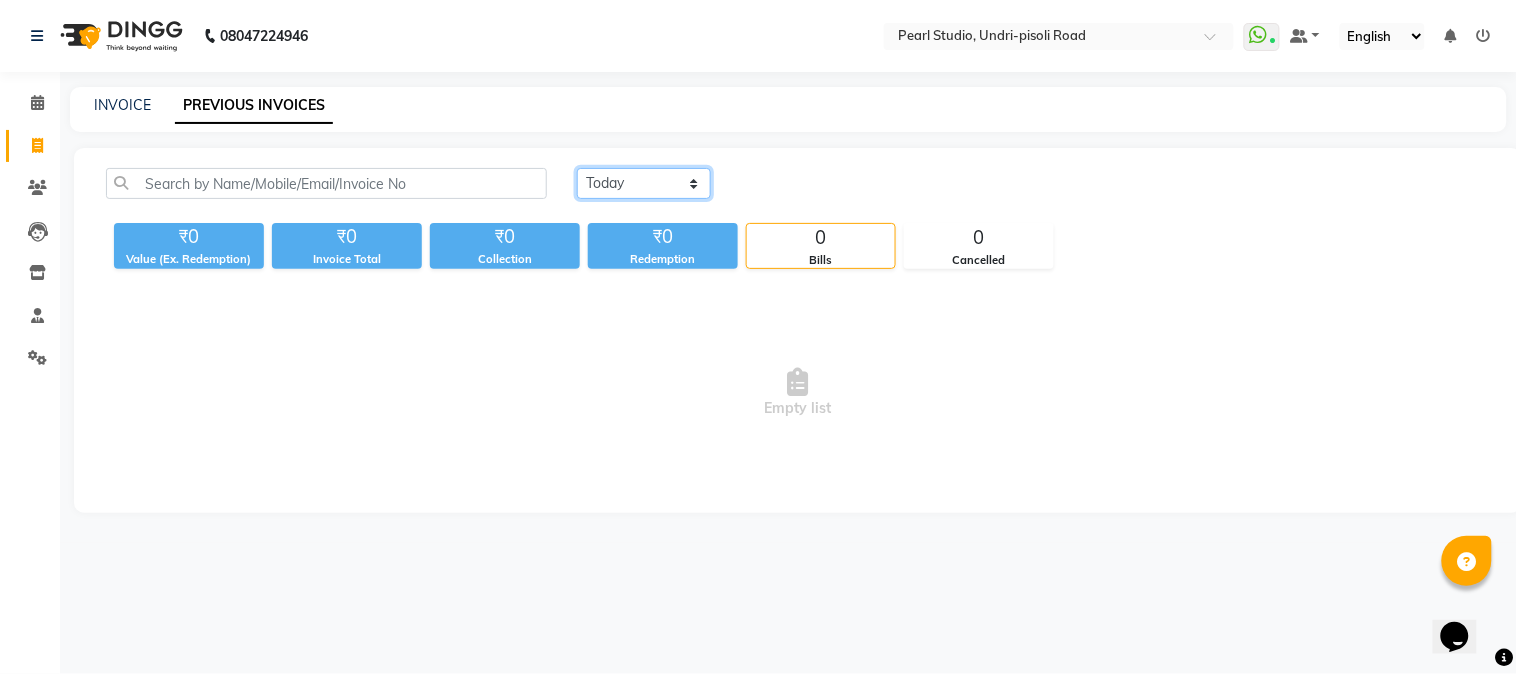 click on "Today Yesterday Custom Range" 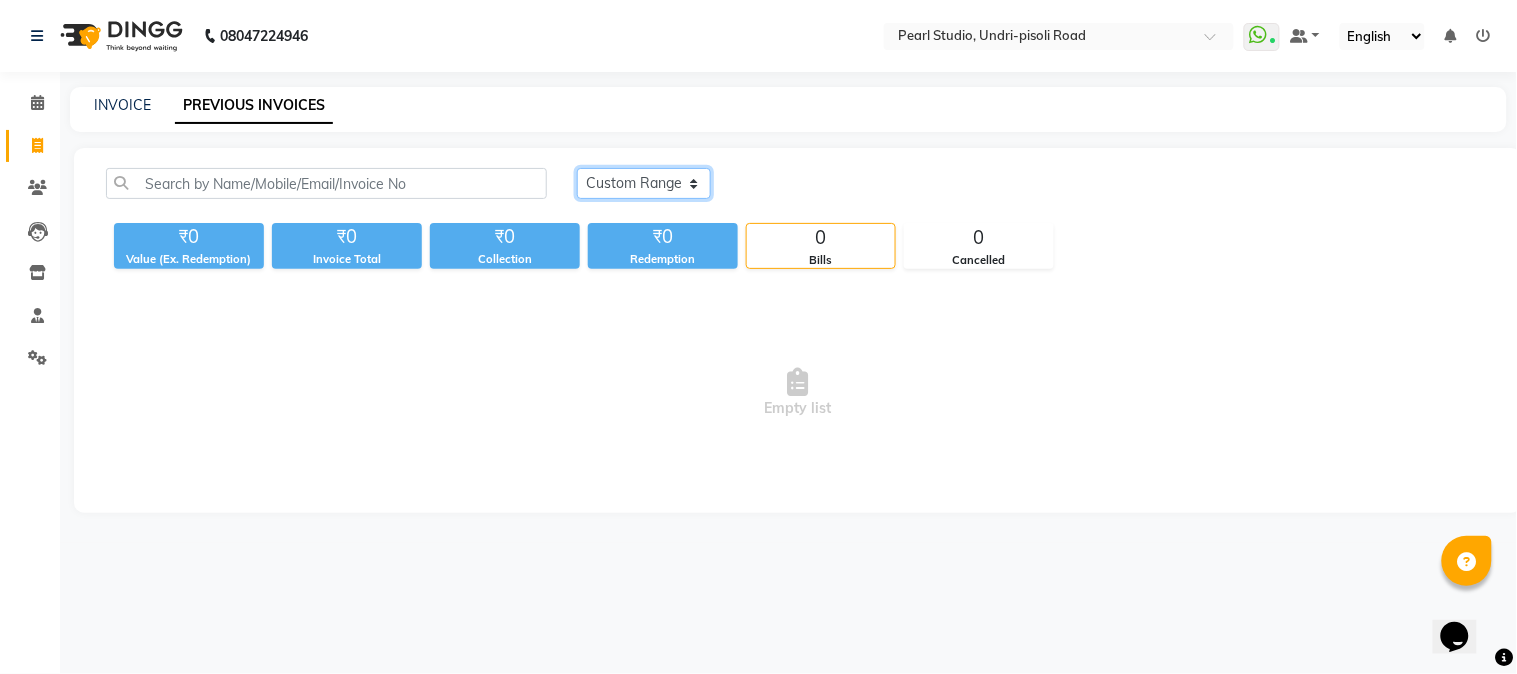 click on "Today Yesterday Custom Range" 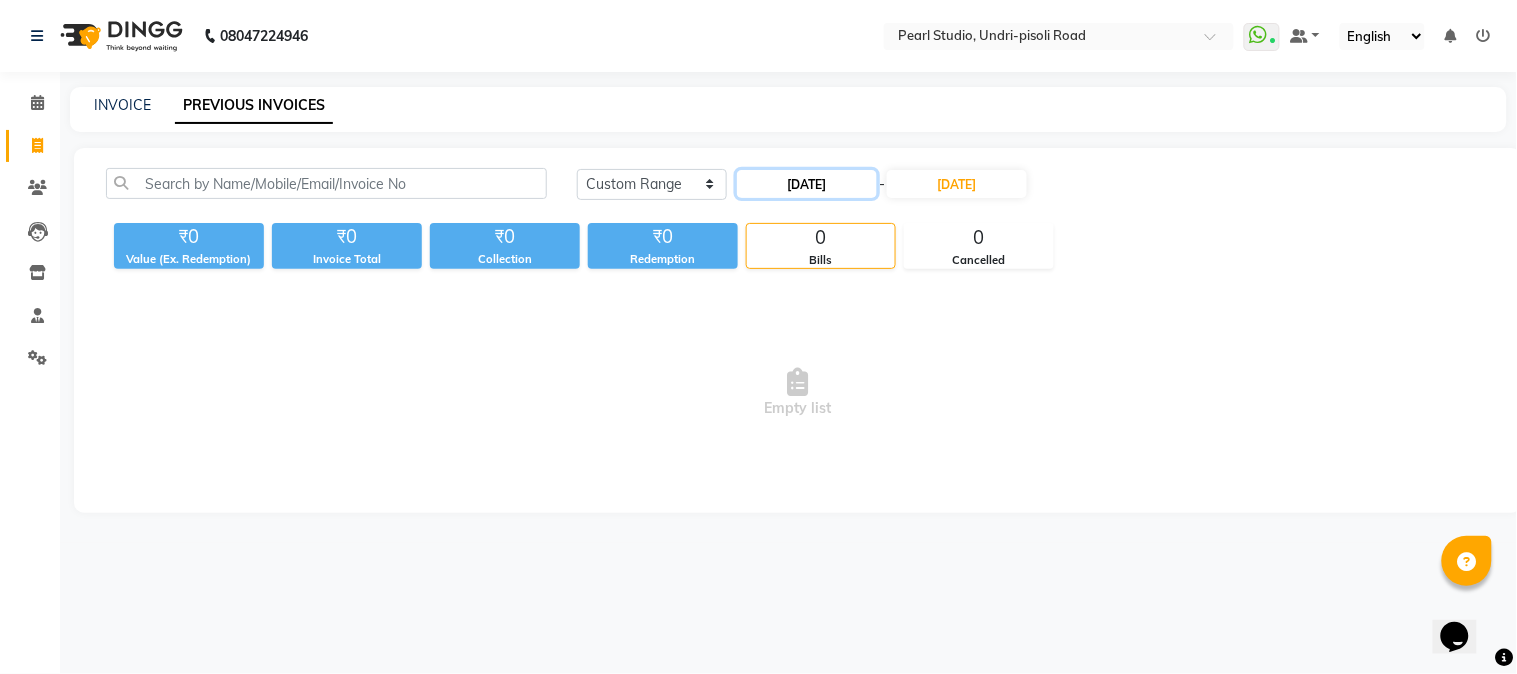click on "[DATE]" 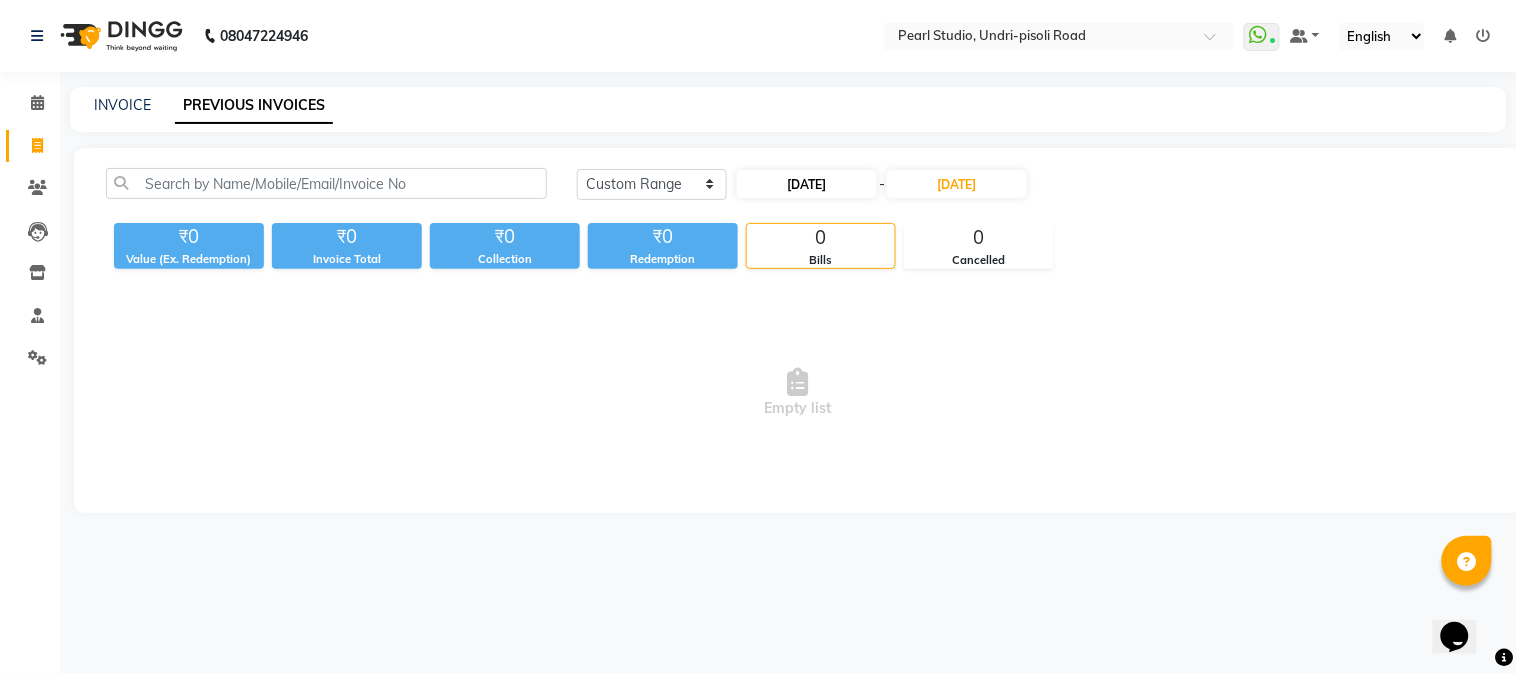 select on "7" 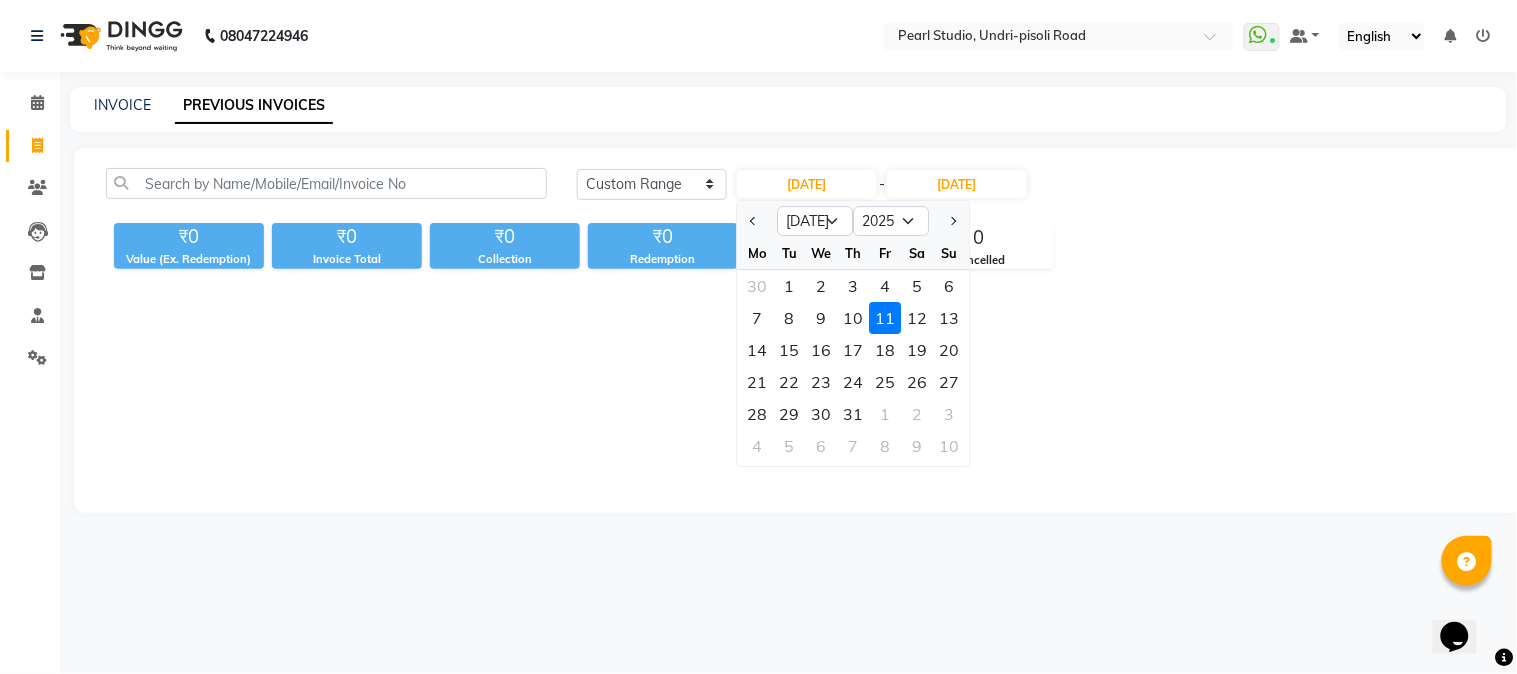 click on "Empty list" at bounding box center (798, 393) 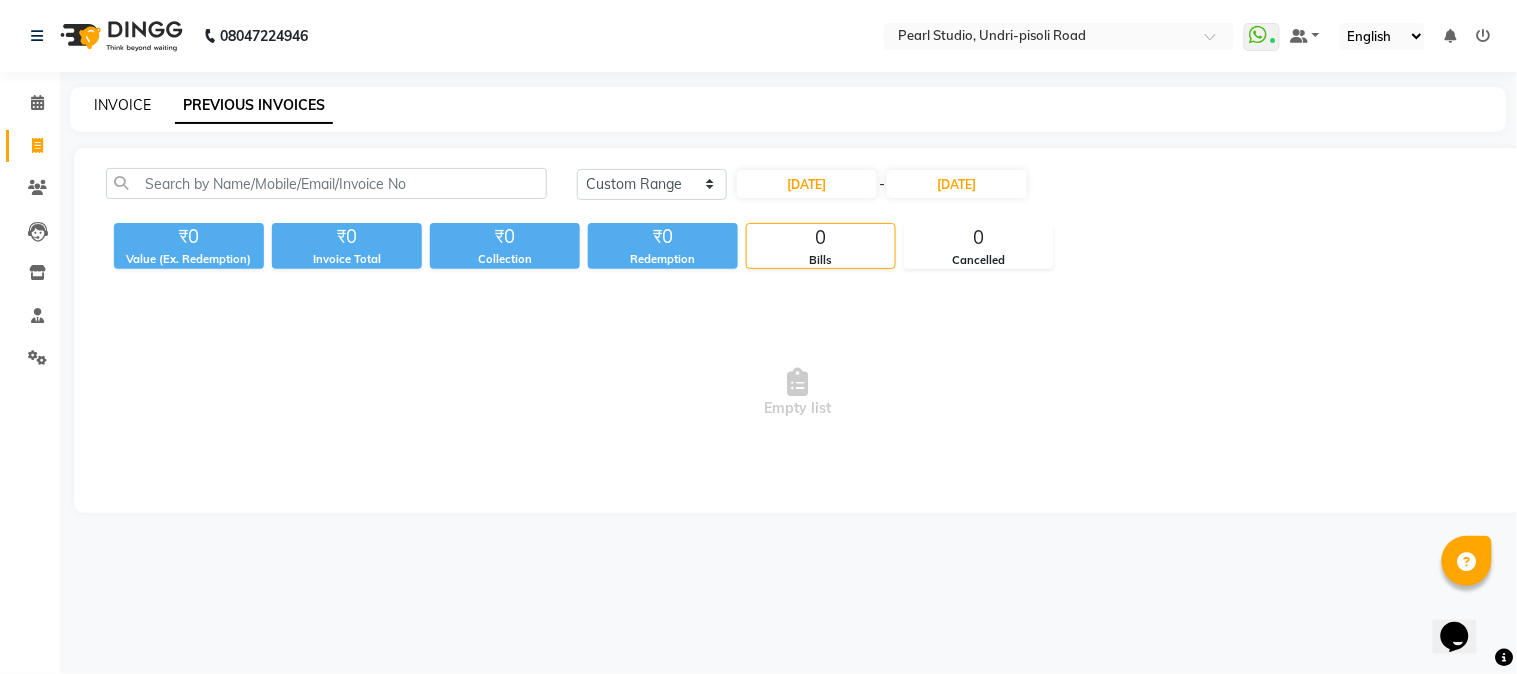 click on "INVOICE" 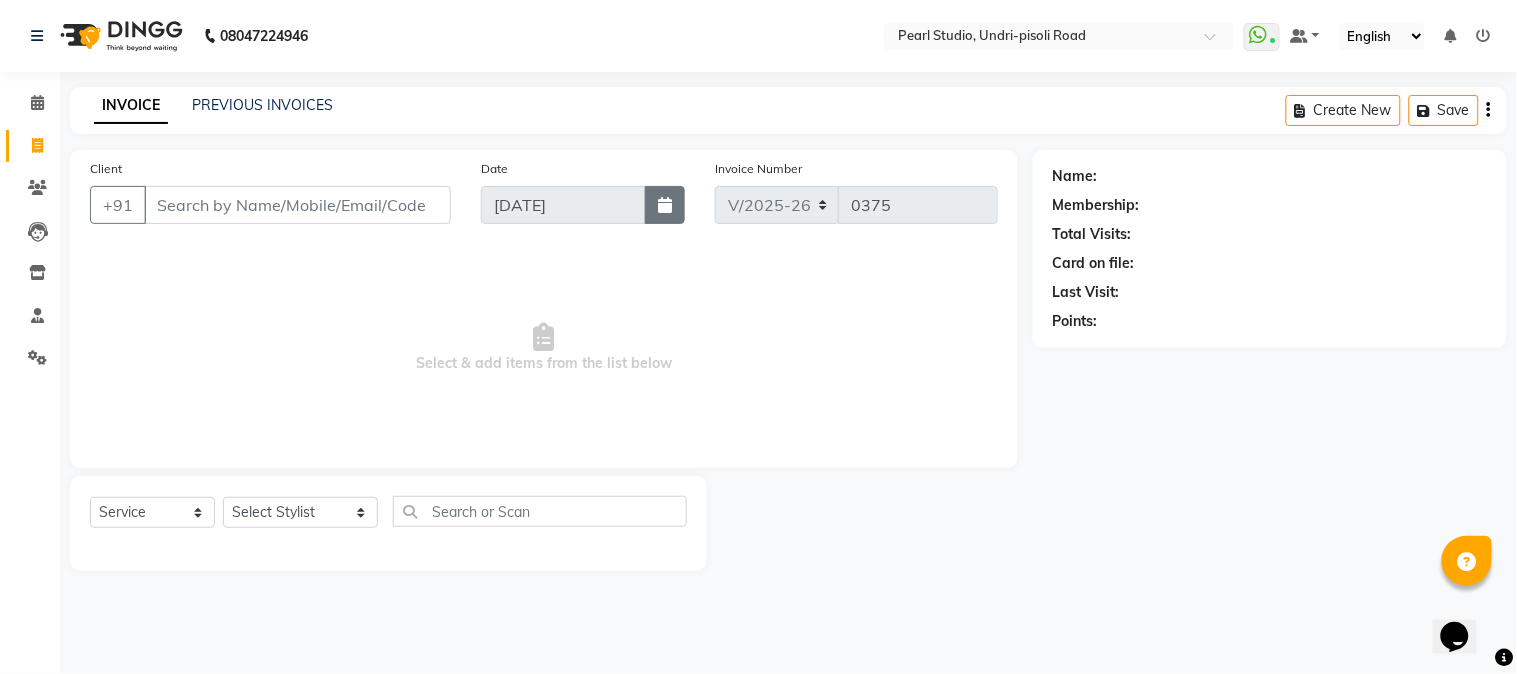 click 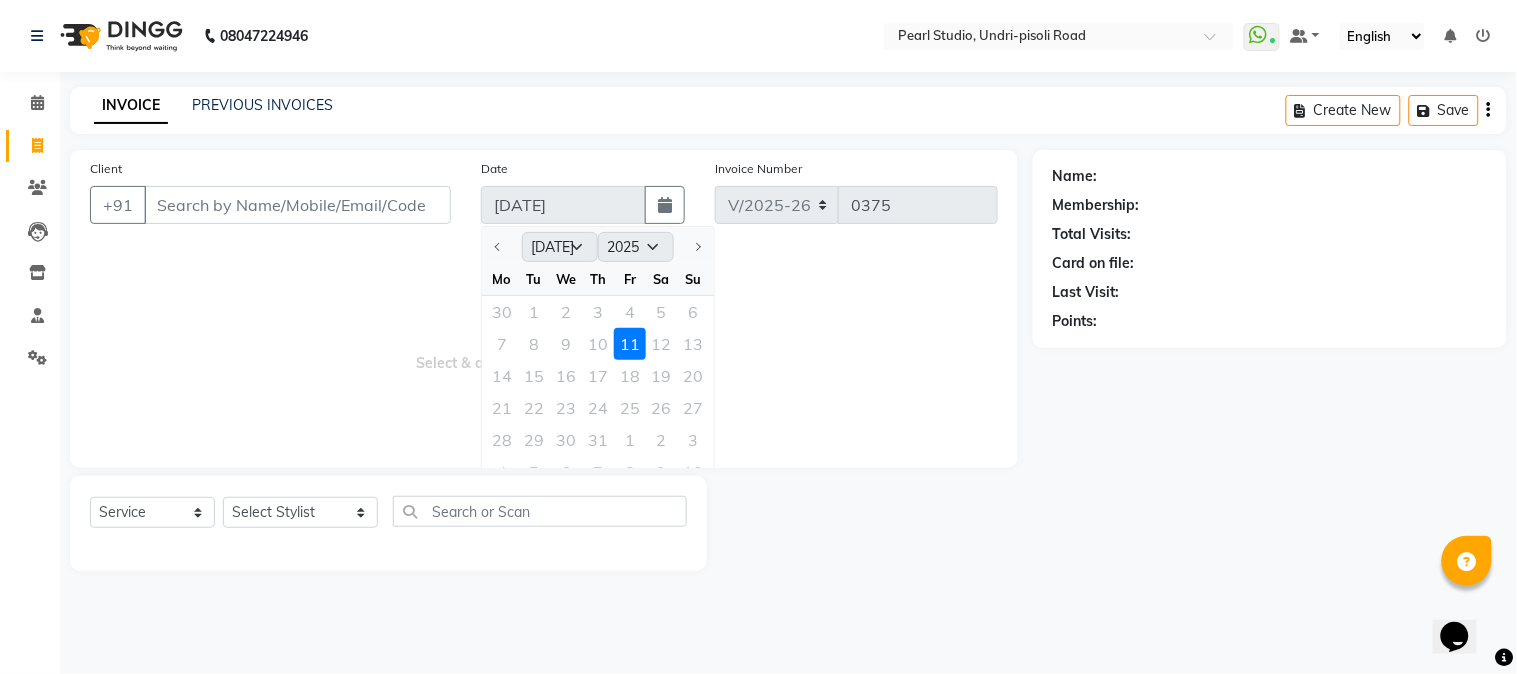 click on "30 1 2 3 4 5 6" 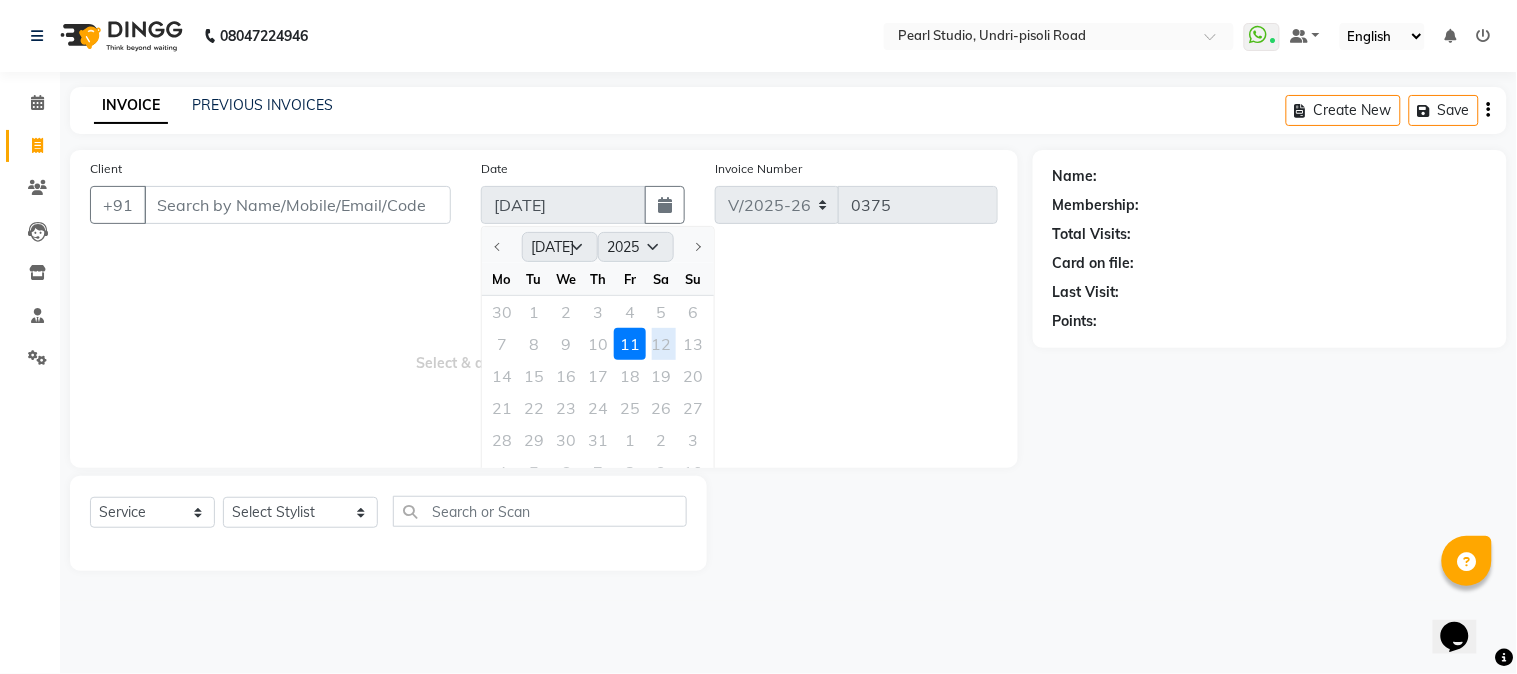 drag, startPoint x: 645, startPoint y: 345, endPoint x: 677, endPoint y: 340, distance: 32.38827 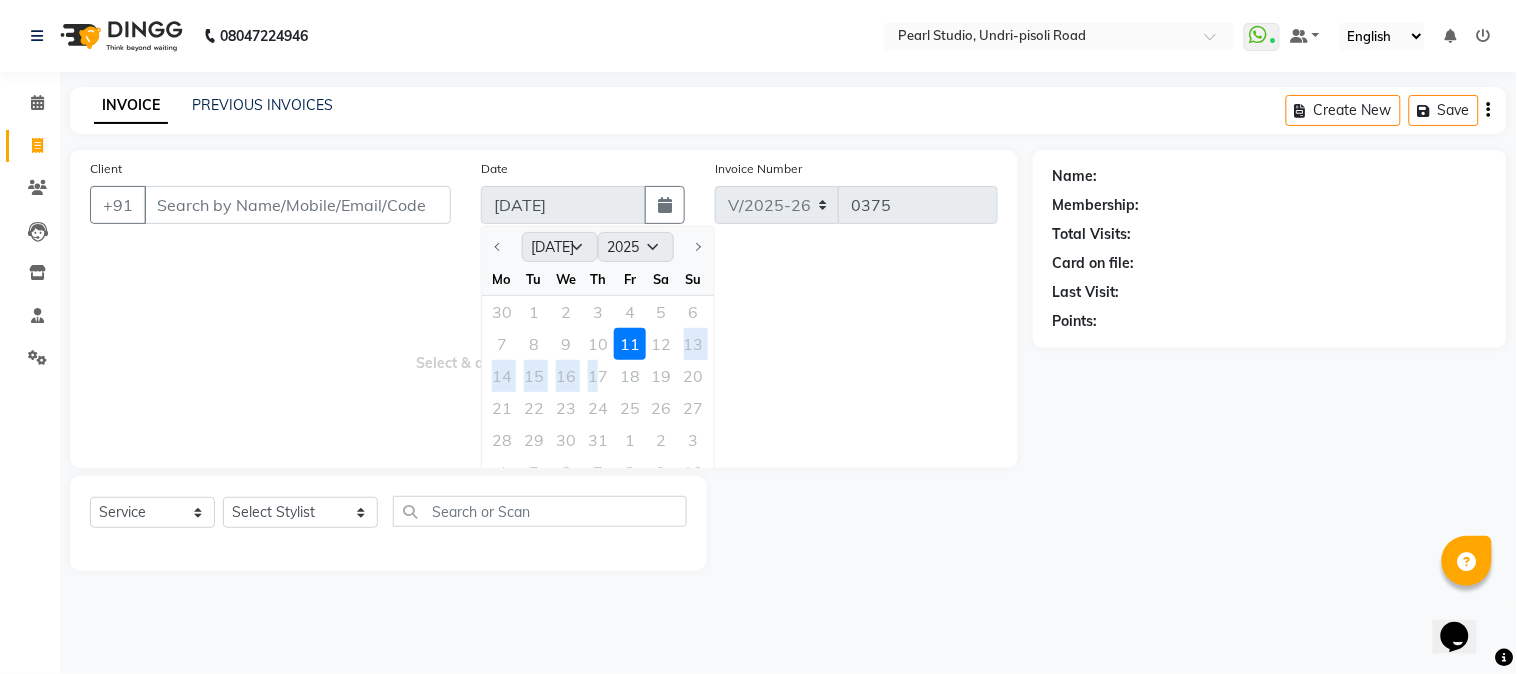 drag, startPoint x: 683, startPoint y: 350, endPoint x: 600, endPoint y: 391, distance: 92.574295 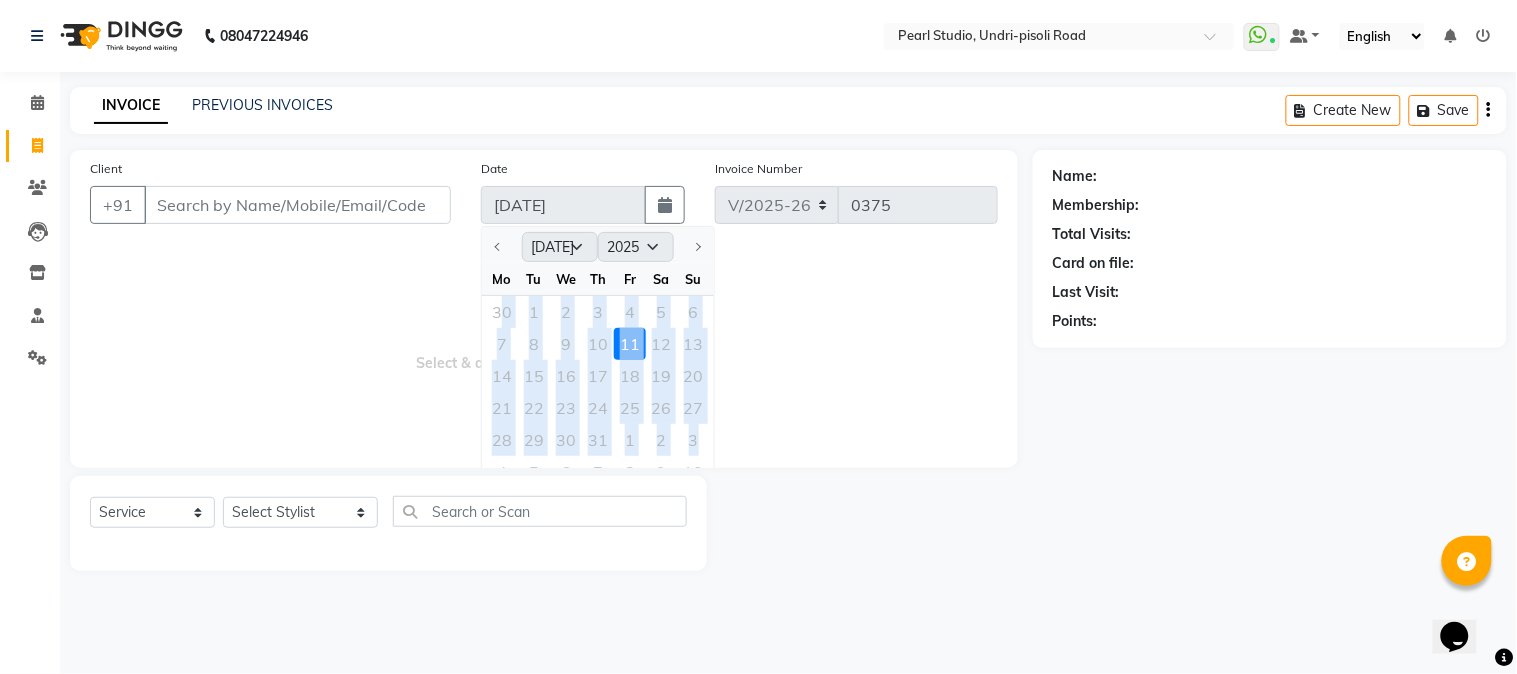 drag, startPoint x: 501, startPoint y: 308, endPoint x: 697, endPoint y: 434, distance: 233.00644 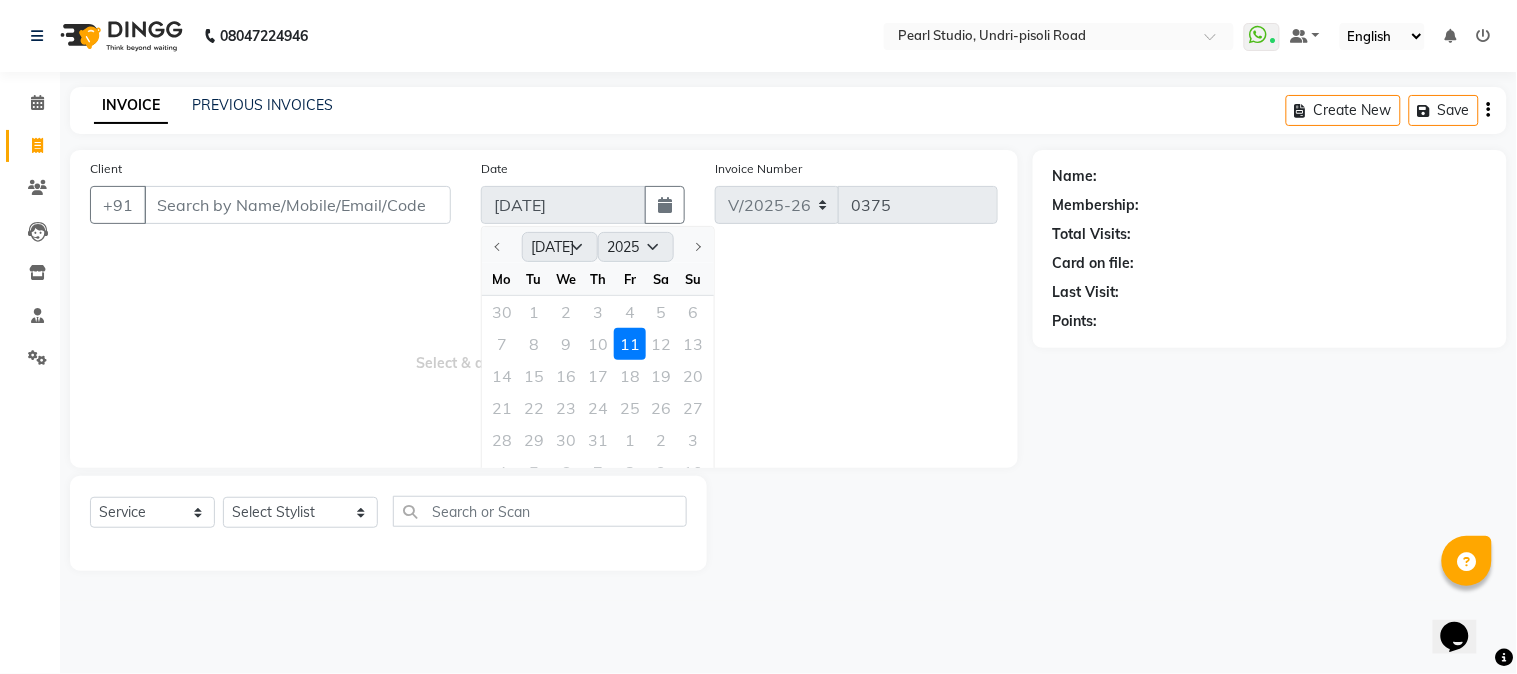 click on "Select & add items from the list below" at bounding box center (544, 348) 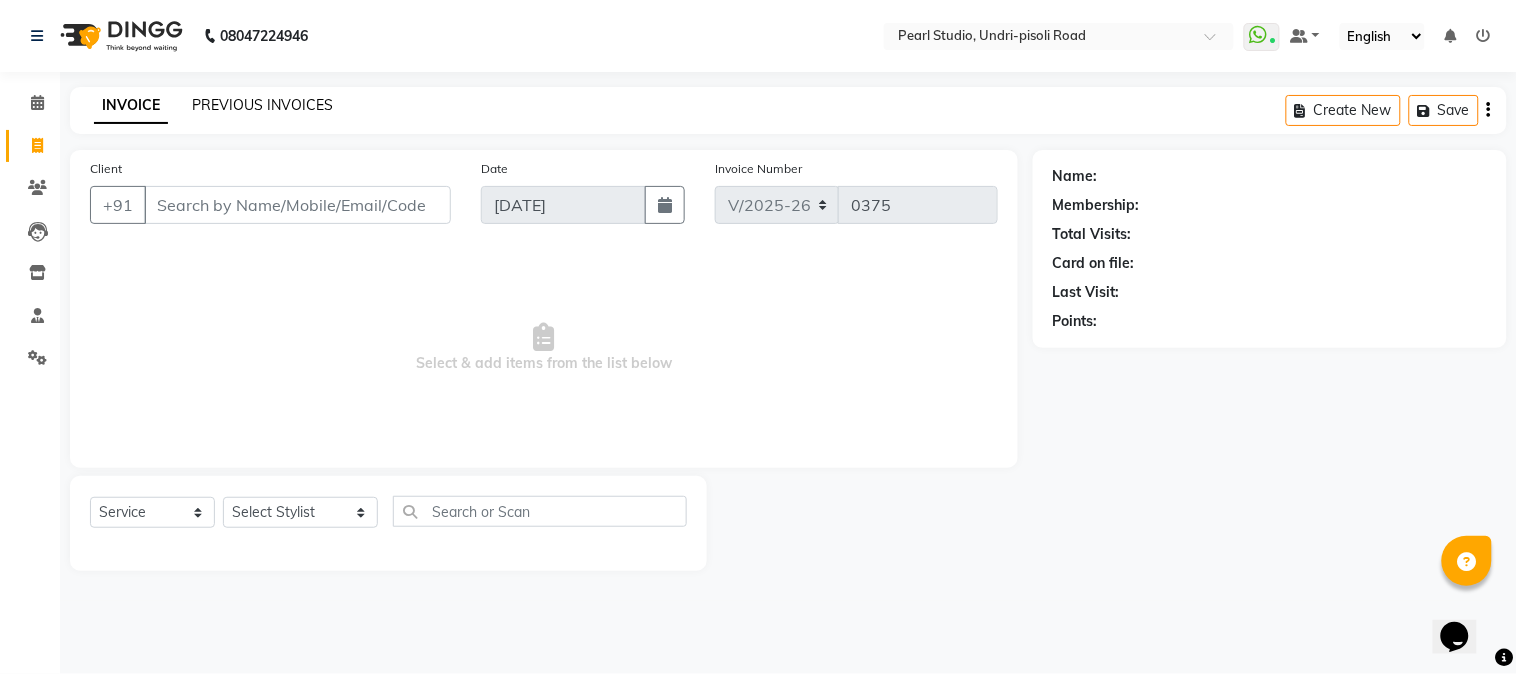 click on "PREVIOUS INVOICES" 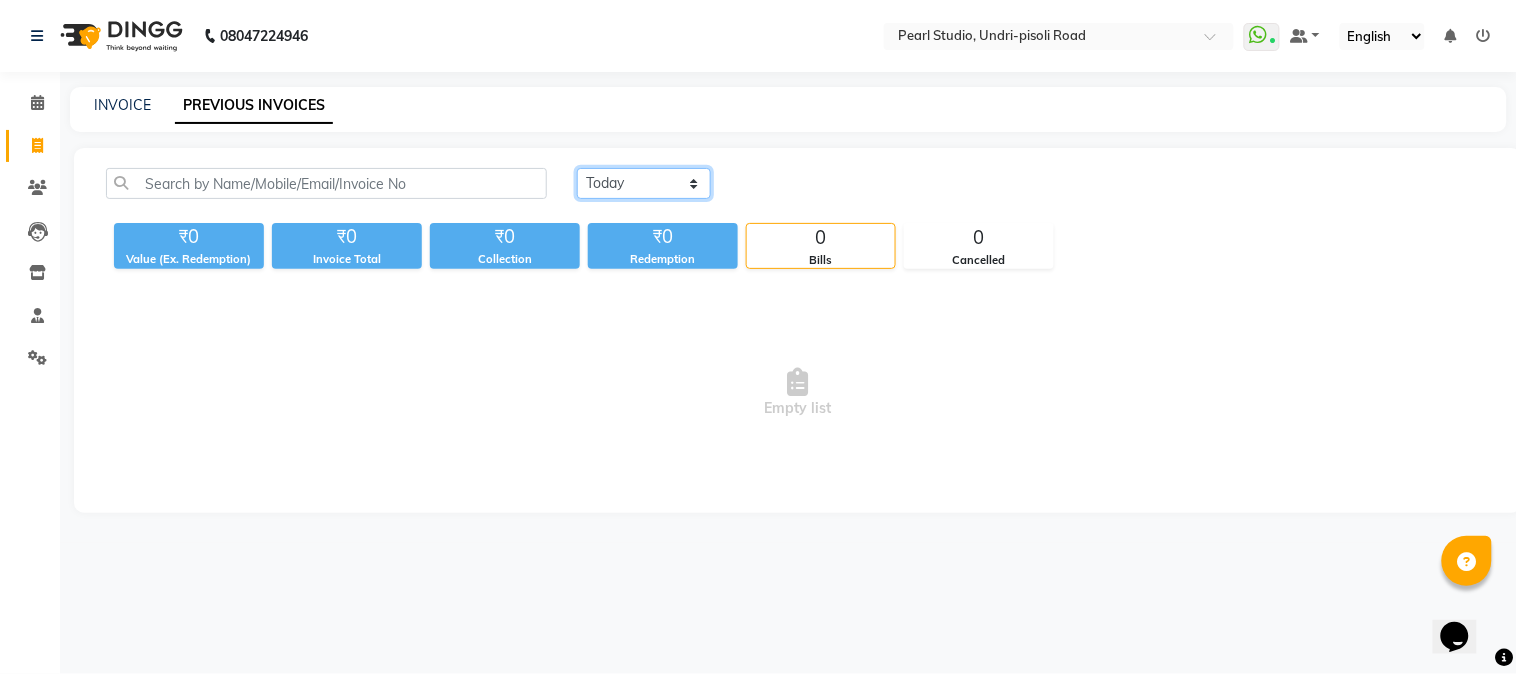click on "Today Yesterday Custom Range" 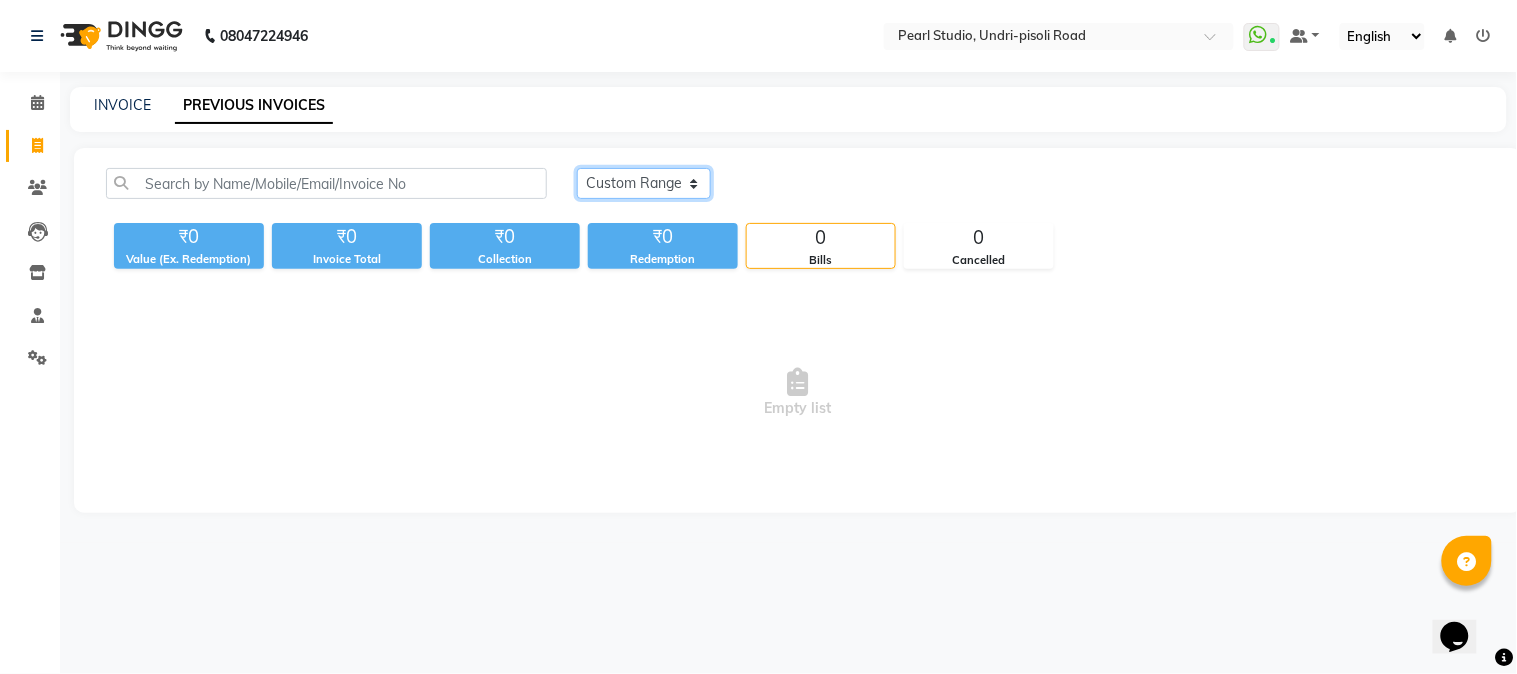 click on "Today Yesterday Custom Range" 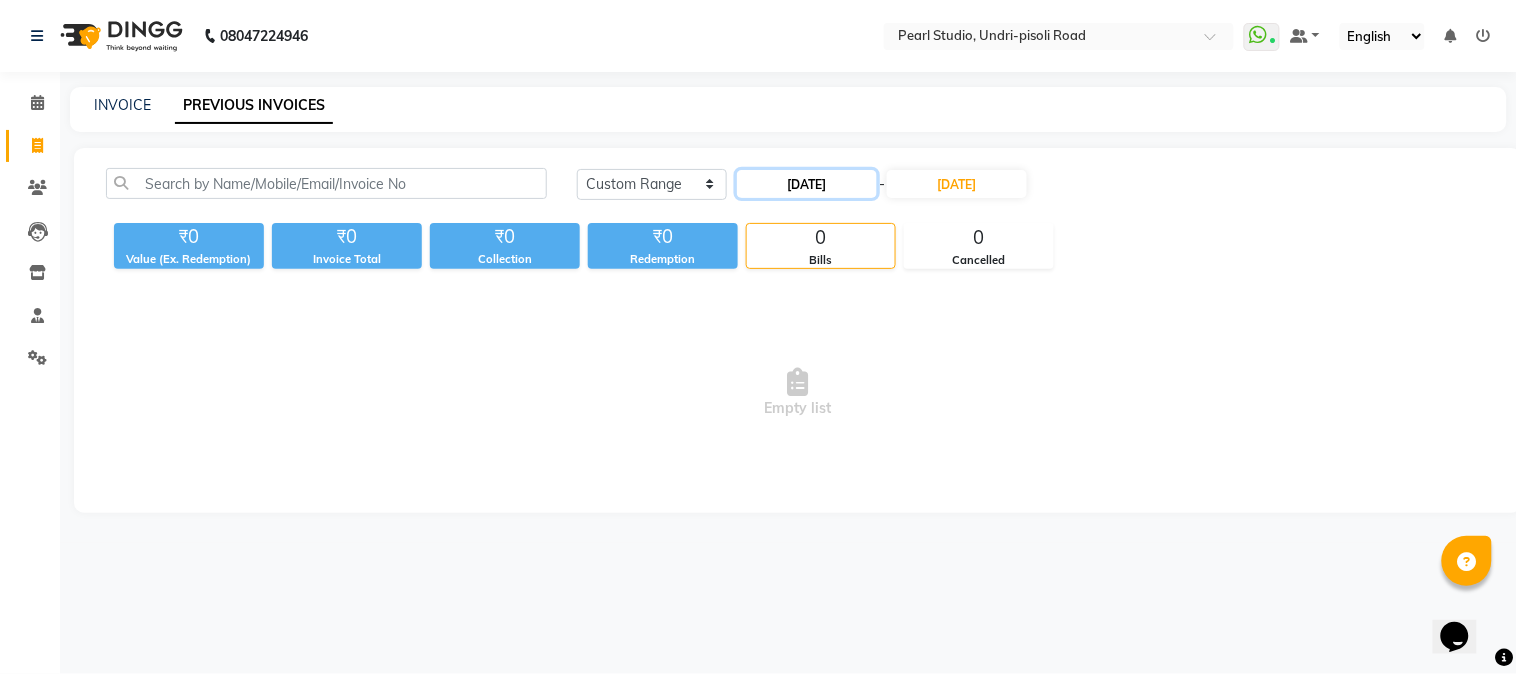 click on "[DATE]" 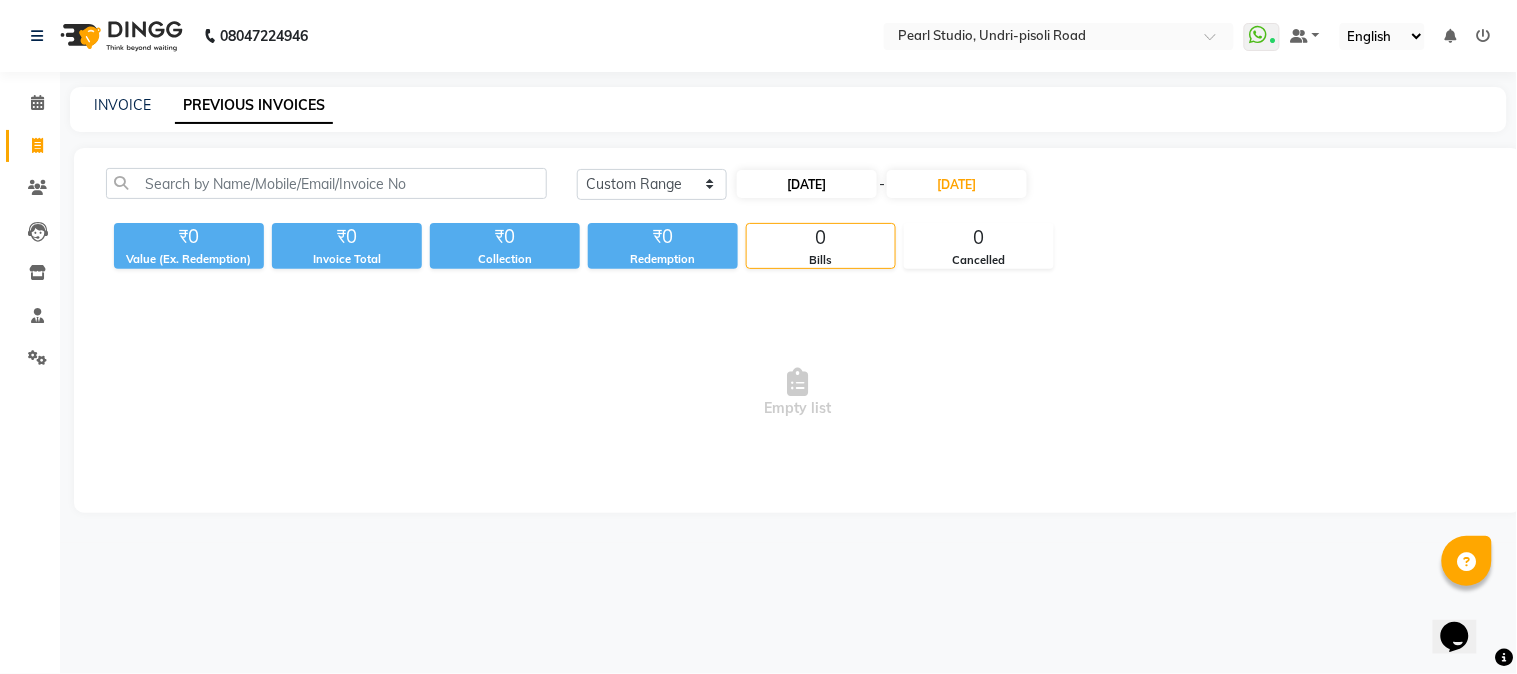 select on "7" 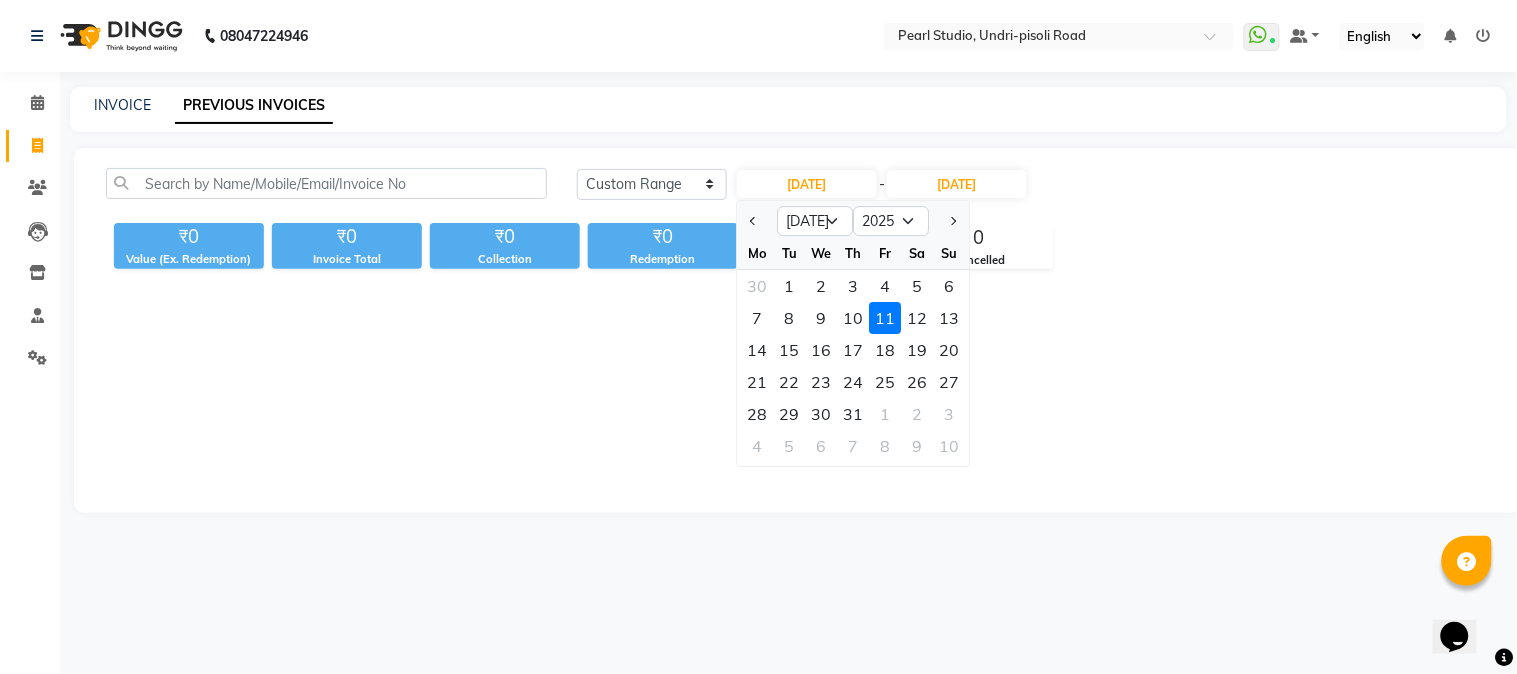 click on "Empty list" at bounding box center [798, 393] 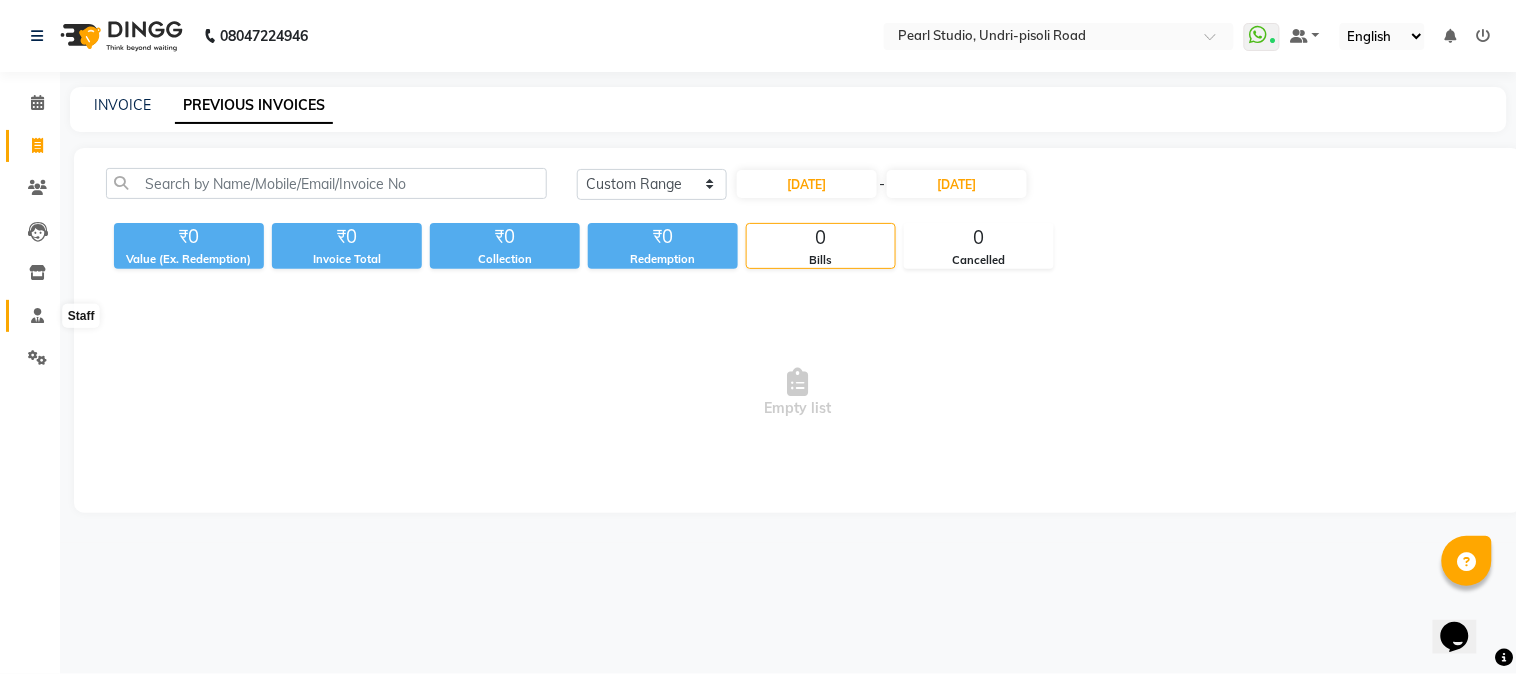 click 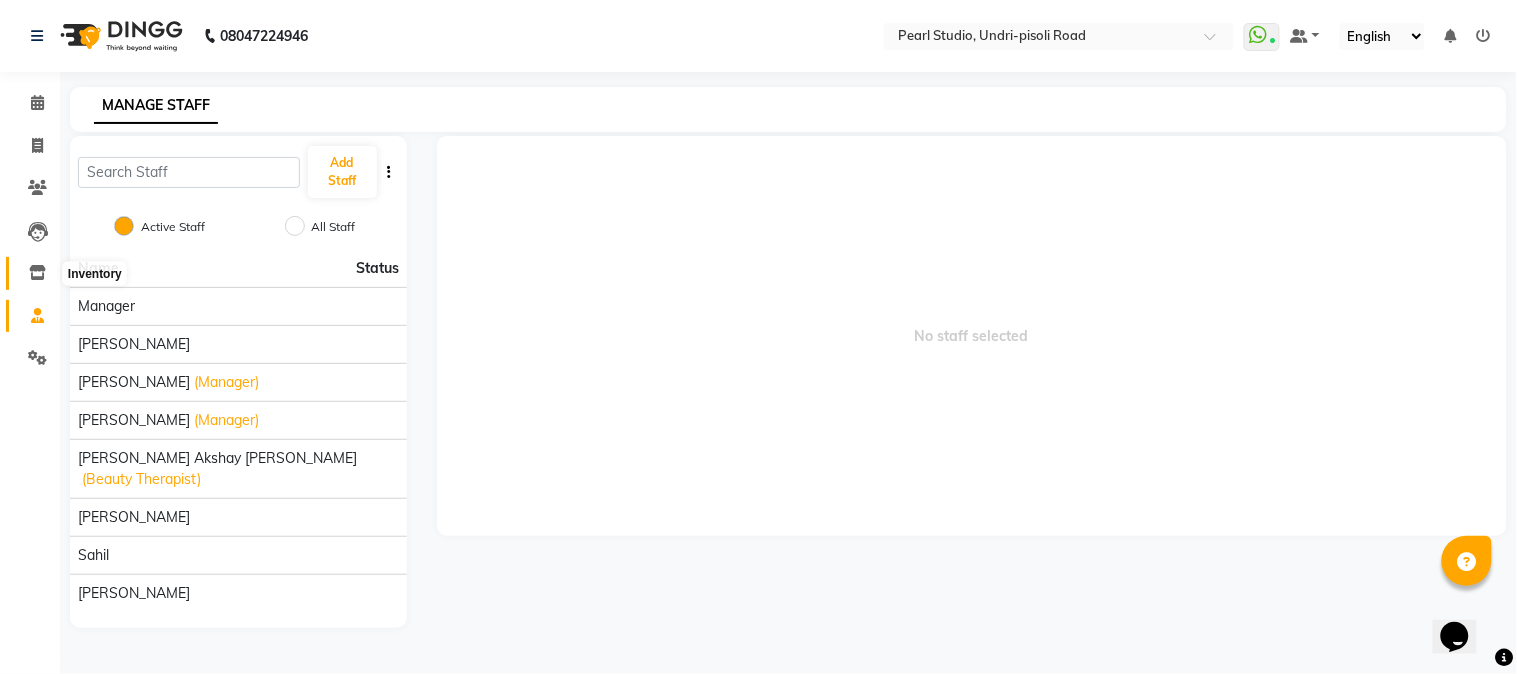 click 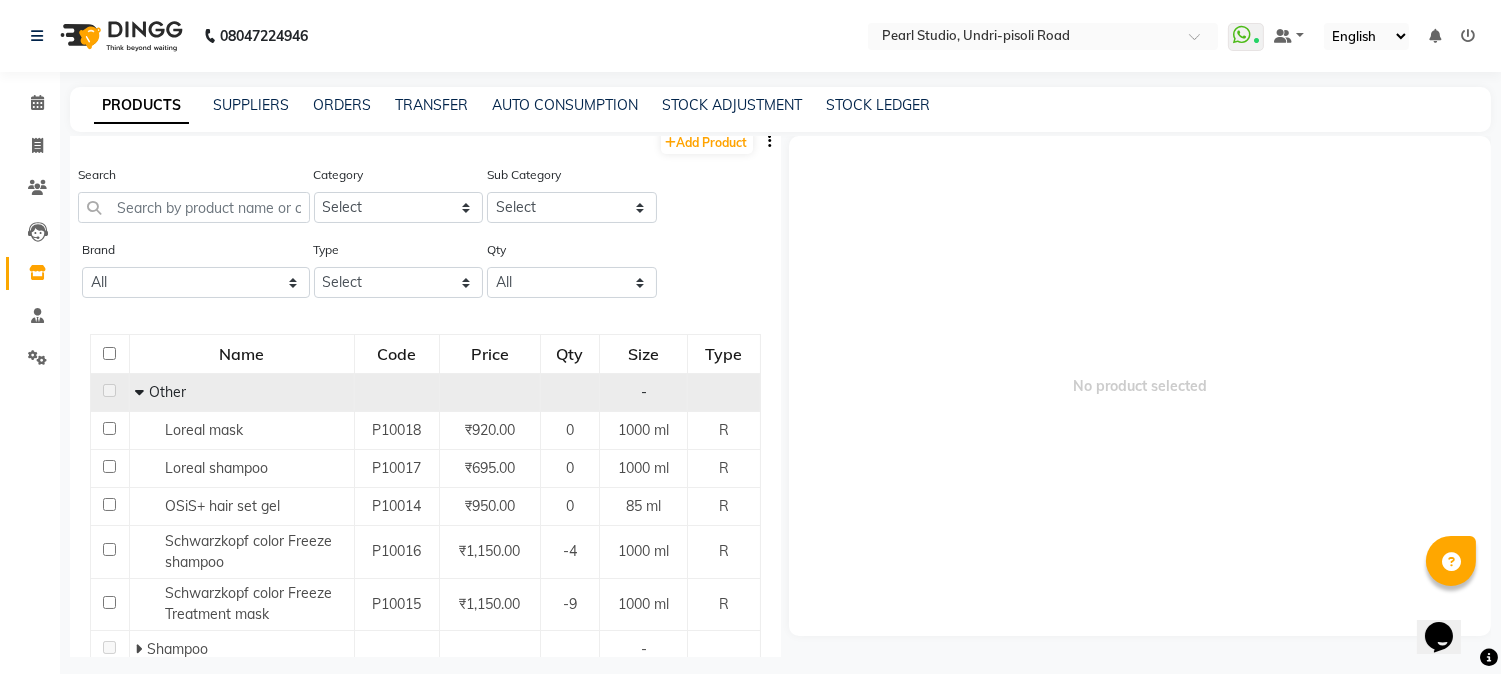 scroll, scrollTop: 0, scrollLeft: 0, axis: both 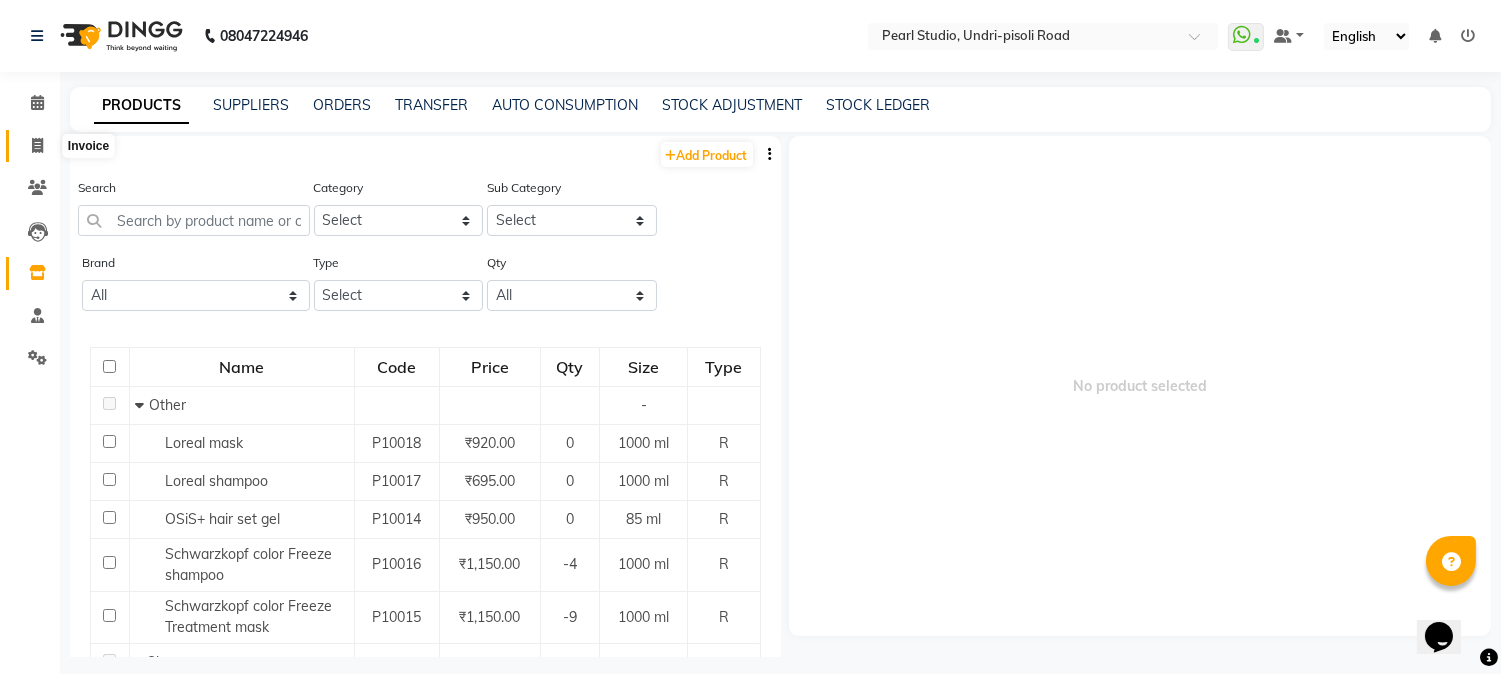click 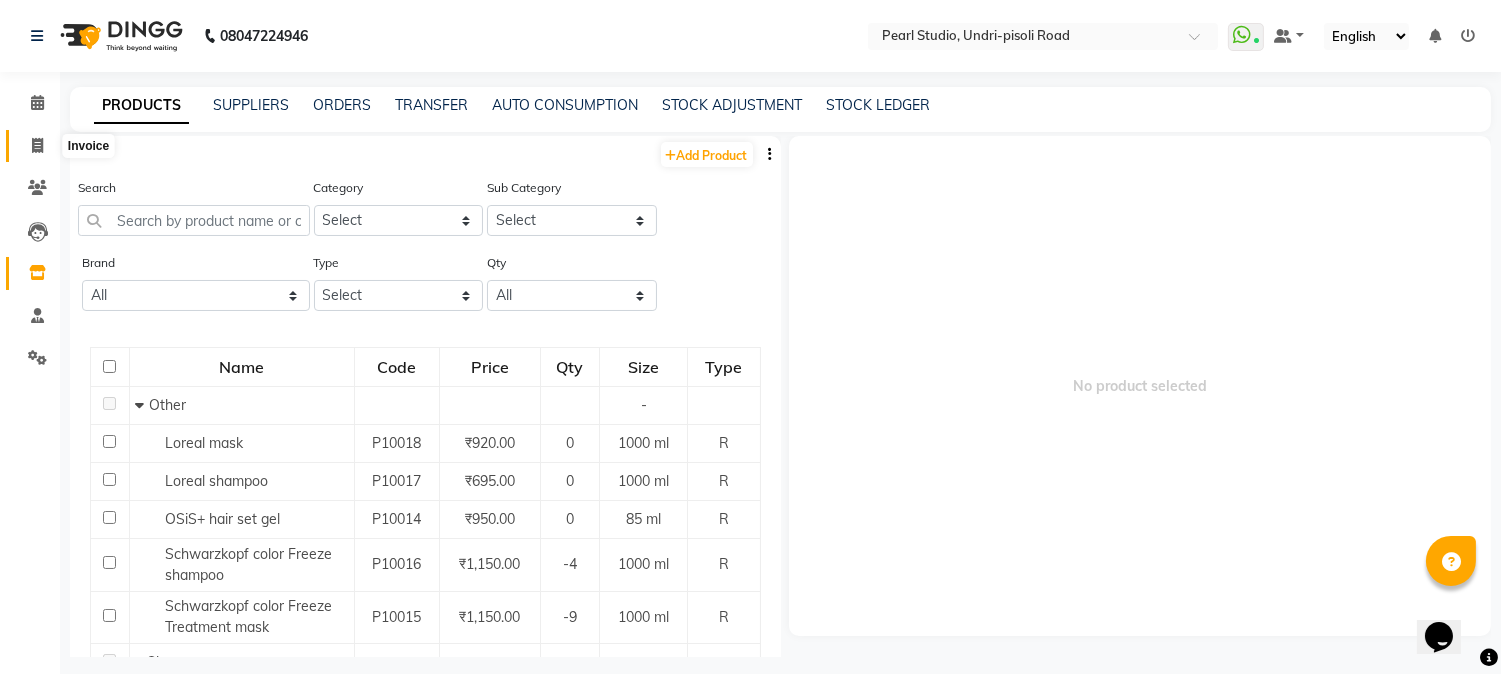 select on "service" 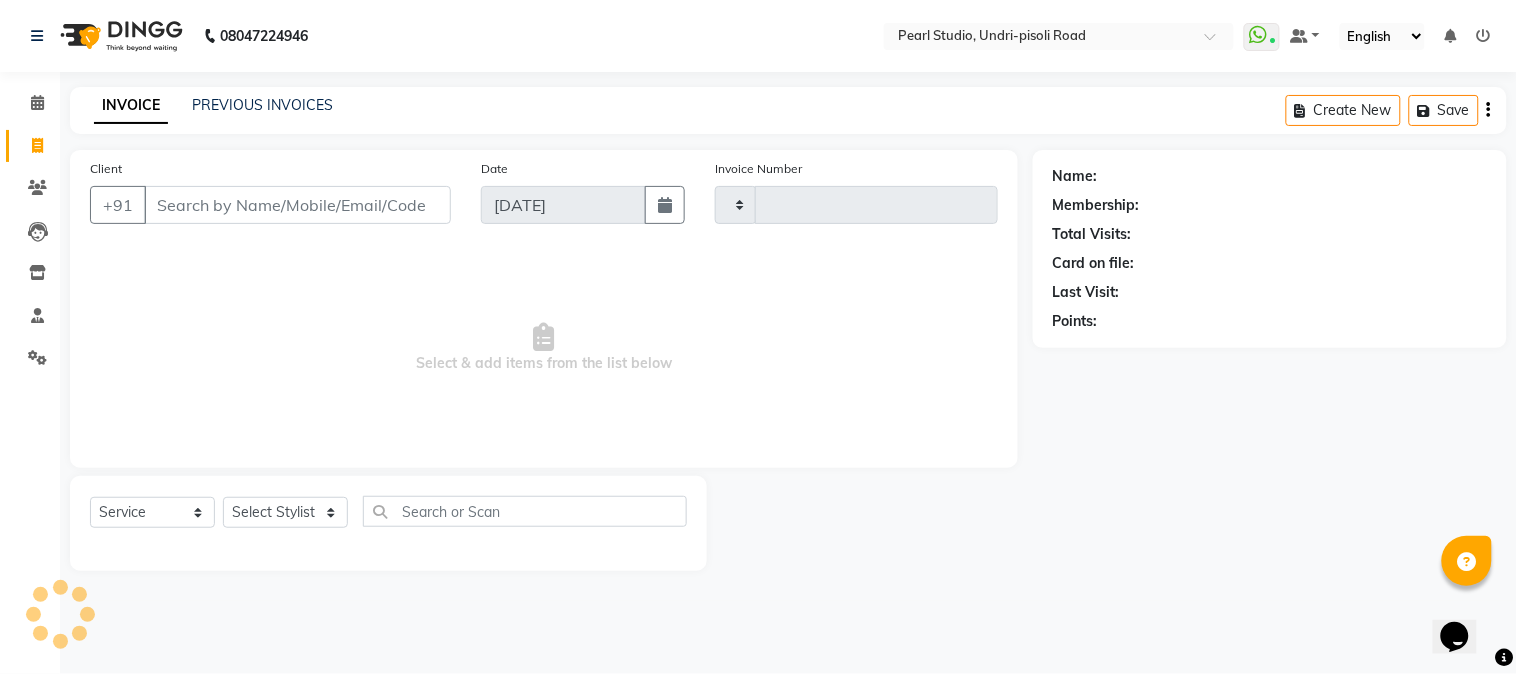 type on "0375" 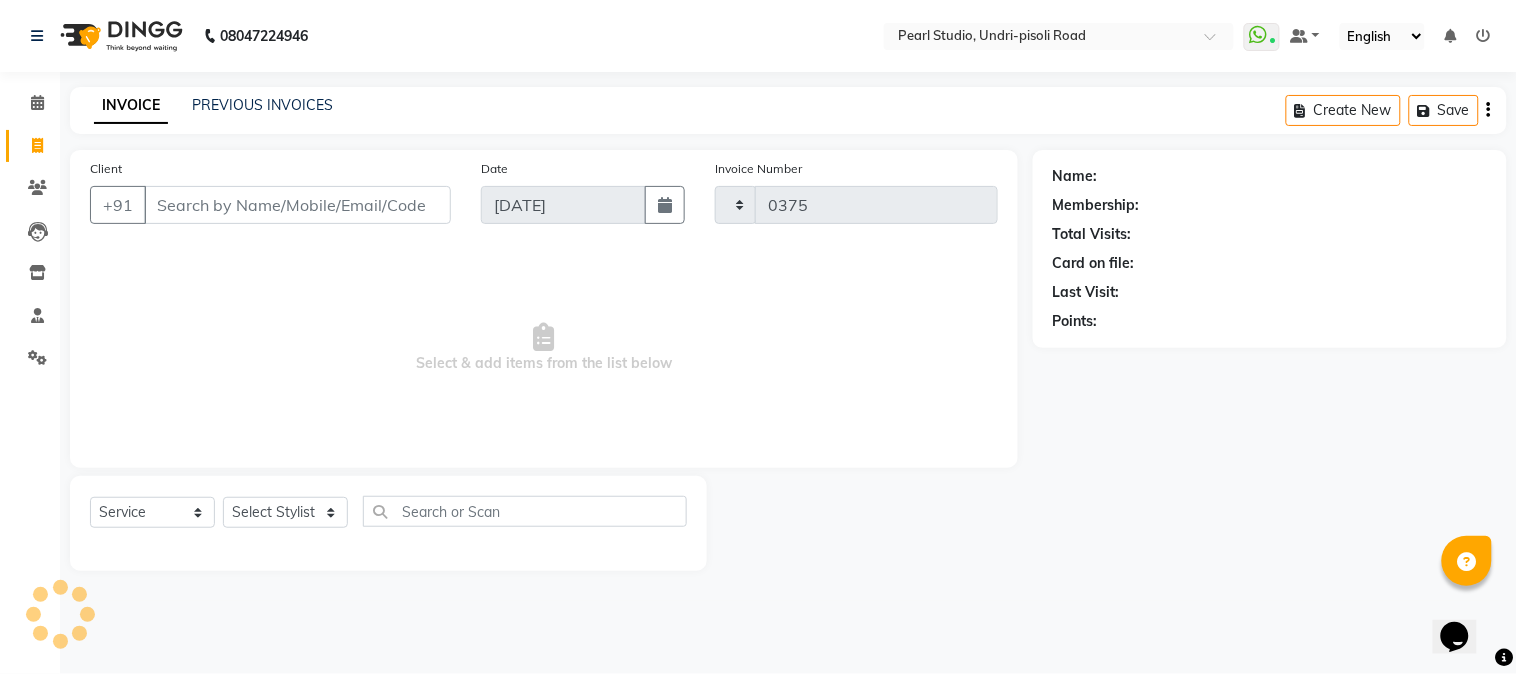select on "5290" 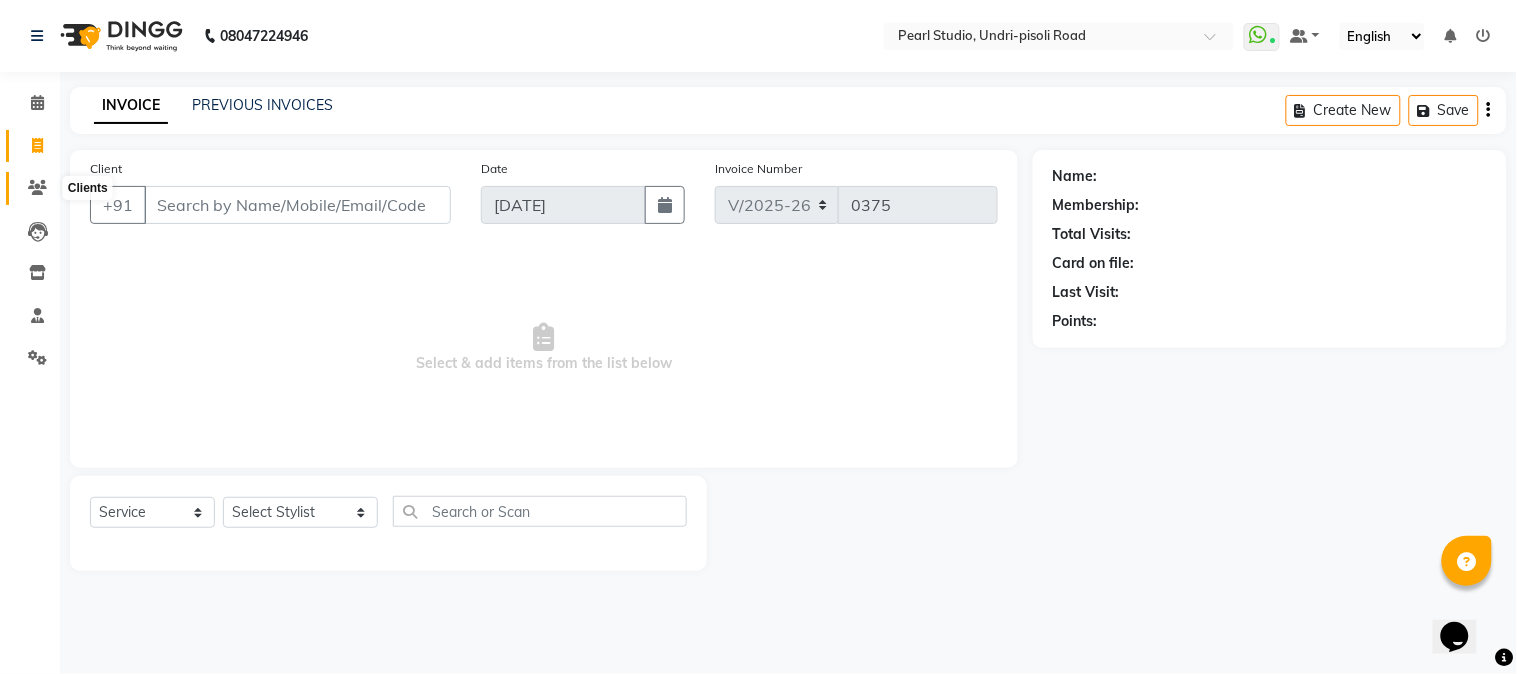 click 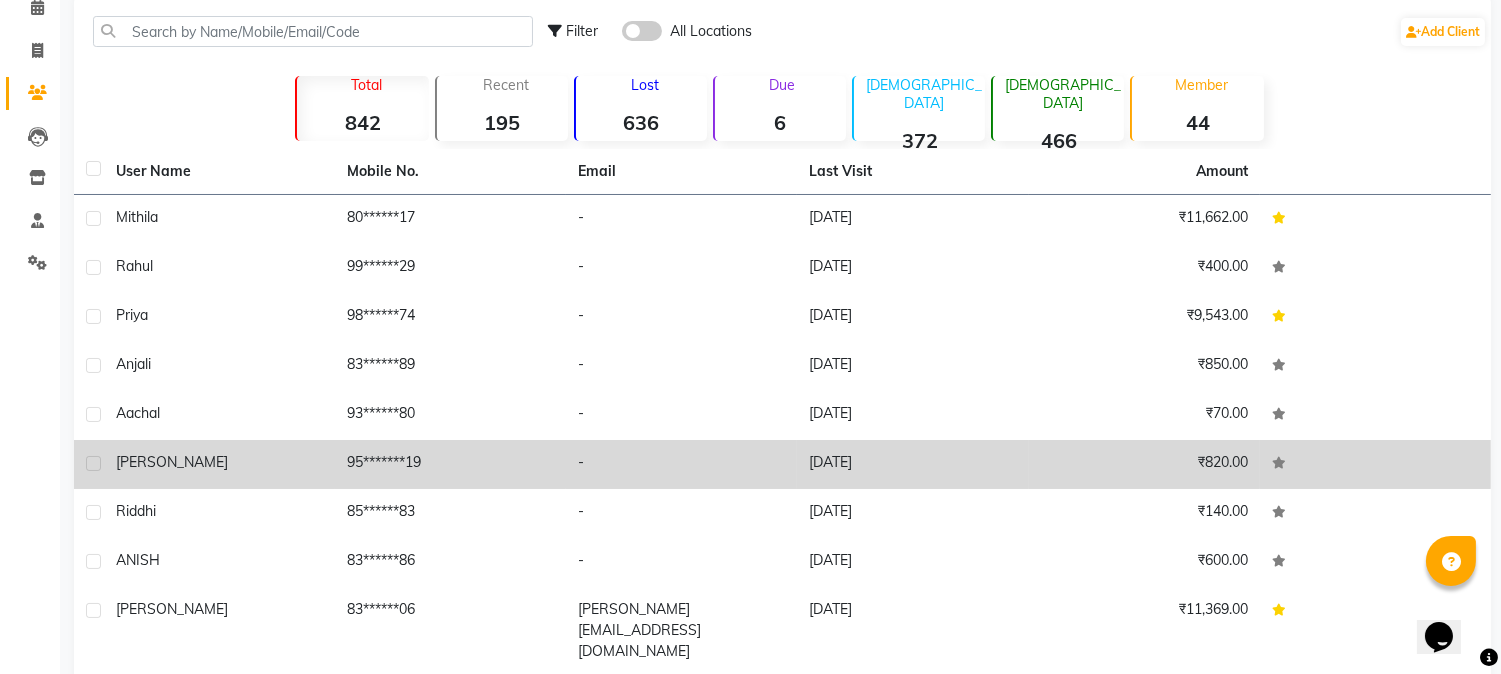 scroll, scrollTop: 0, scrollLeft: 0, axis: both 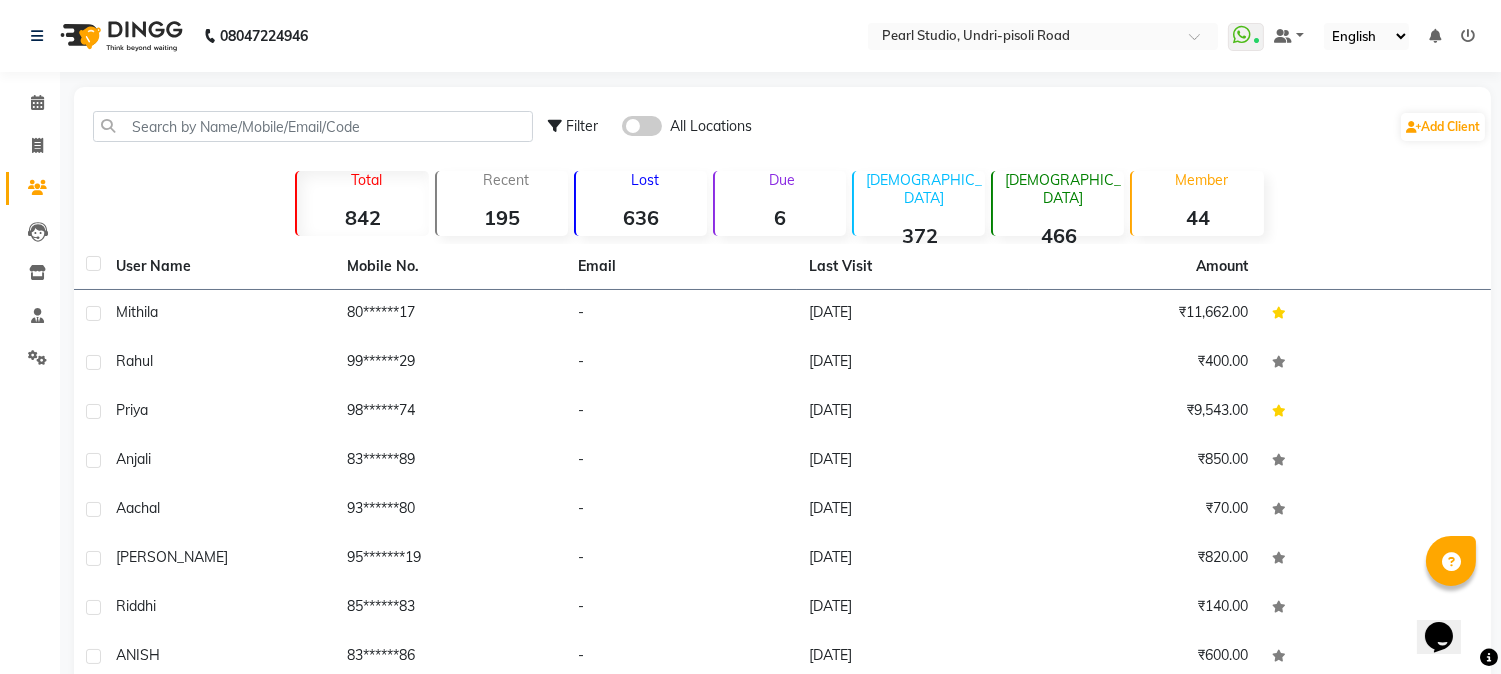 click 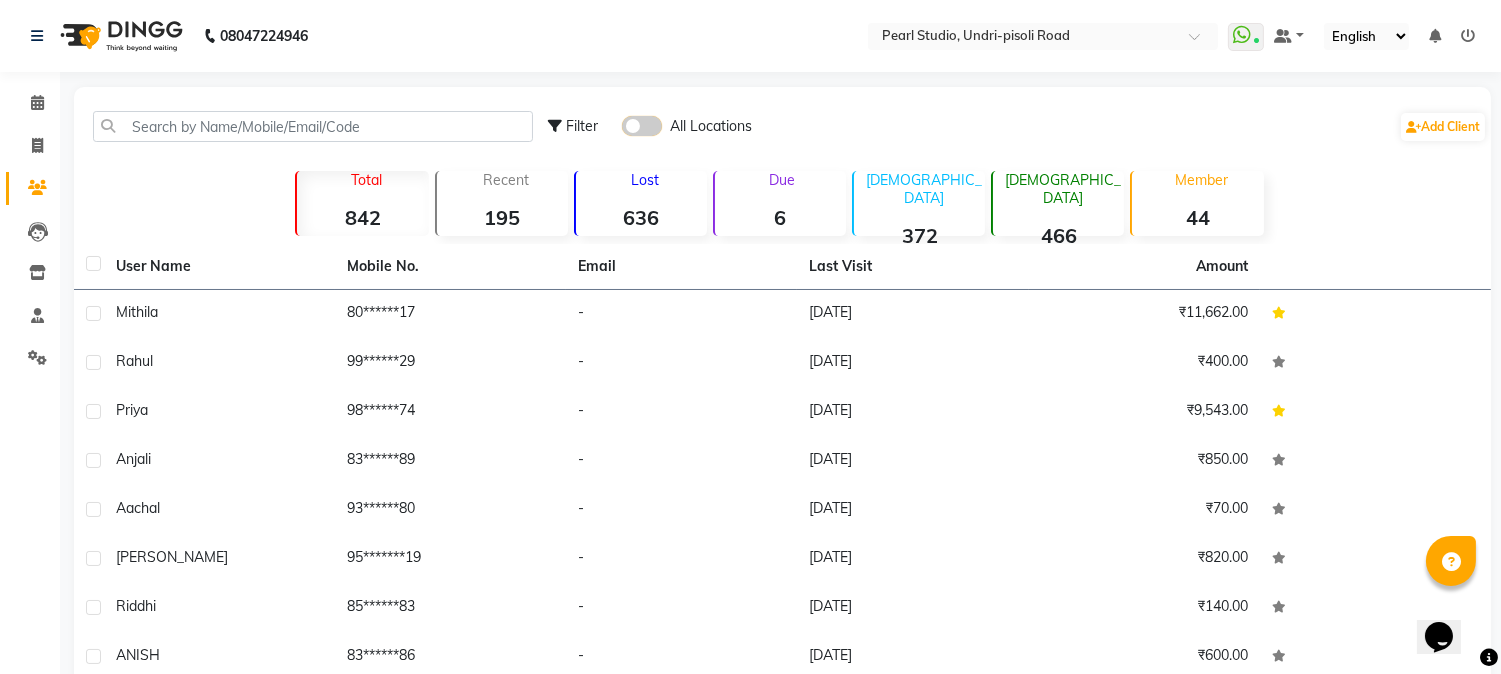 click 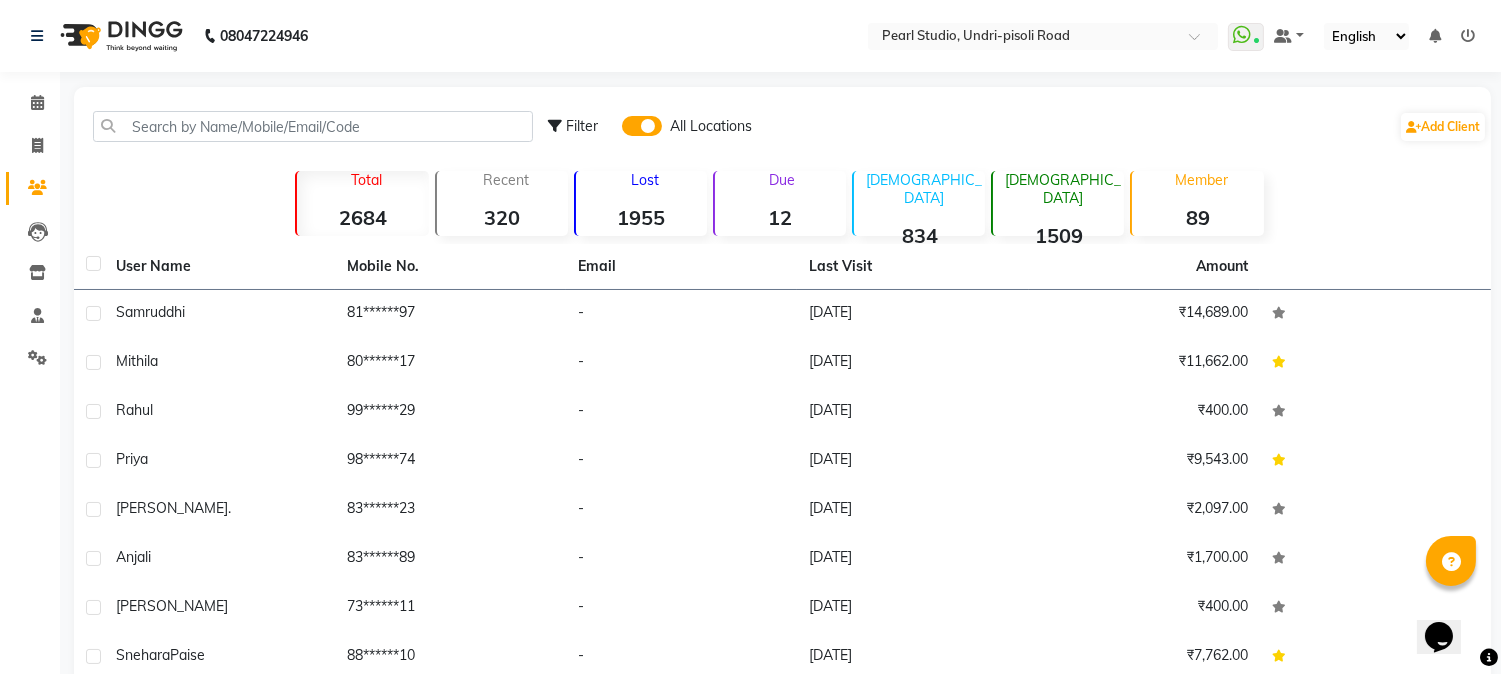 click 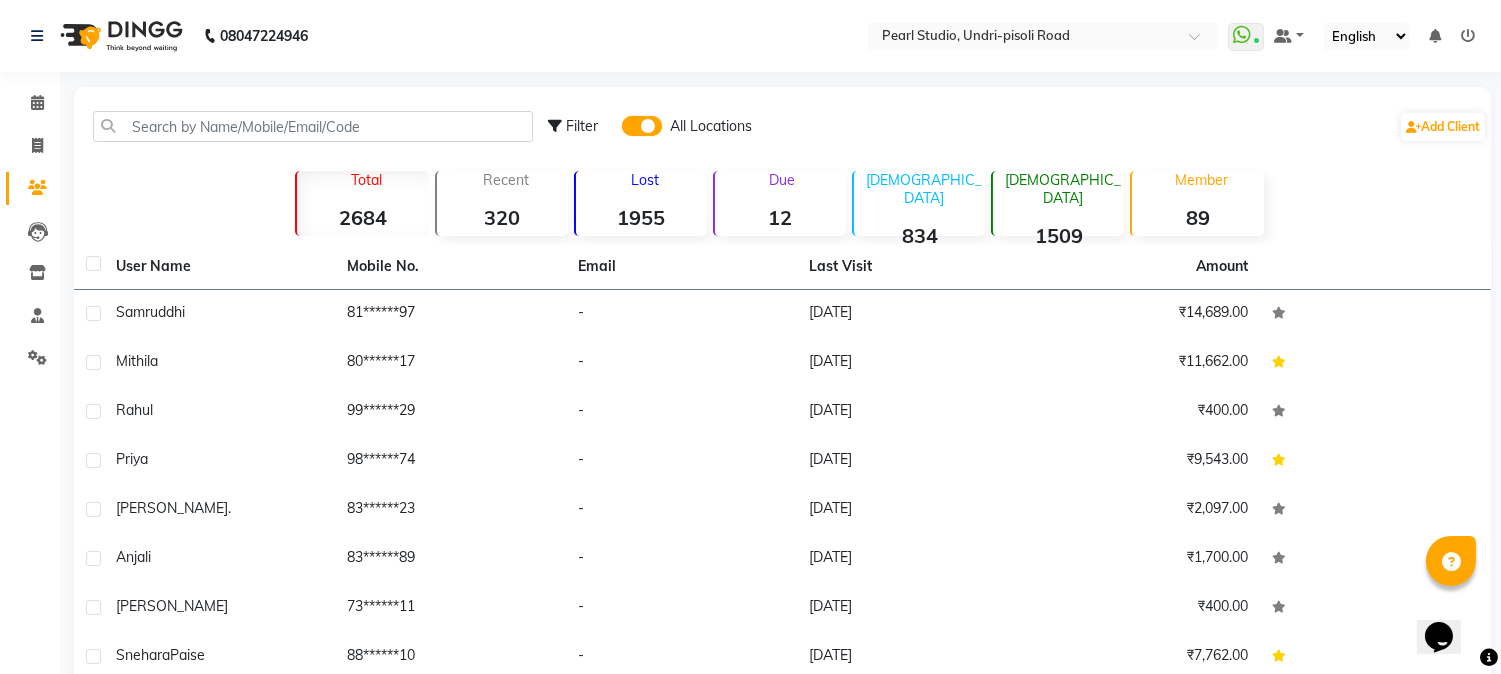 click 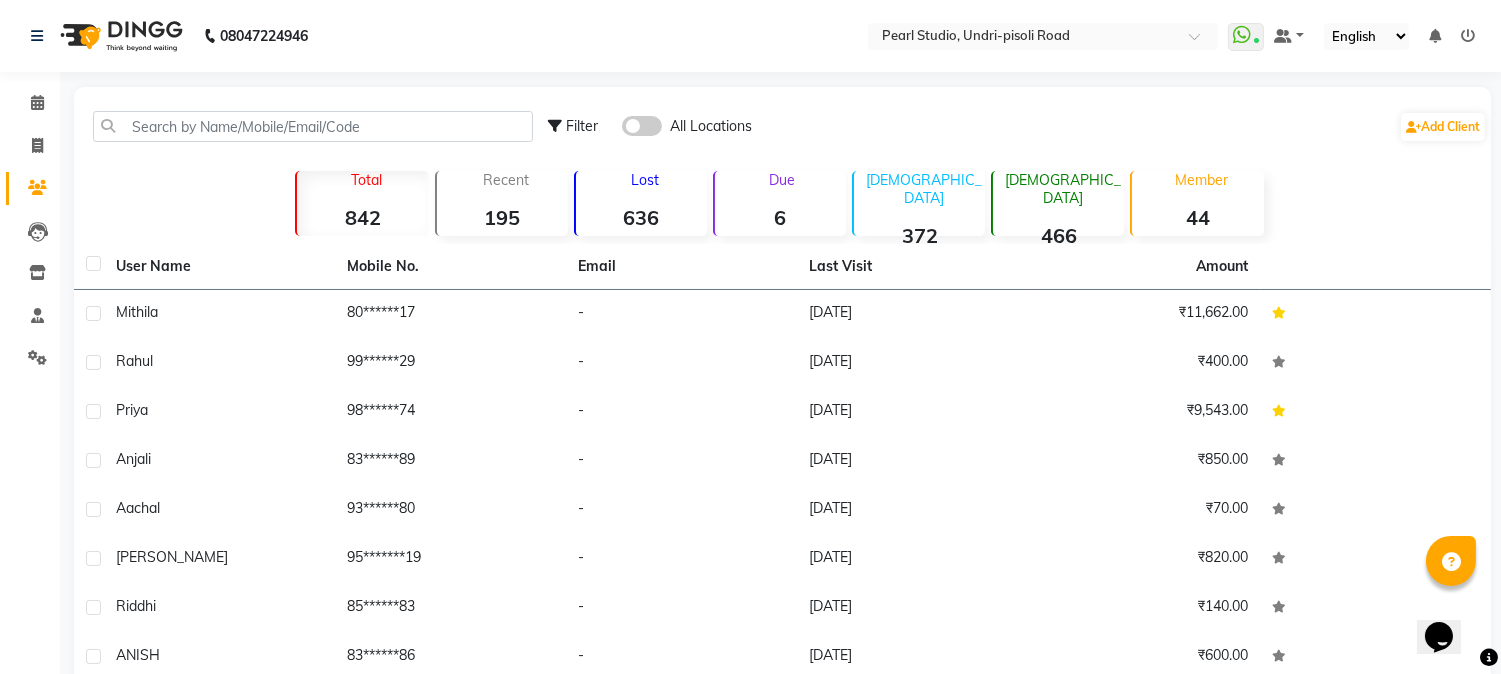 click 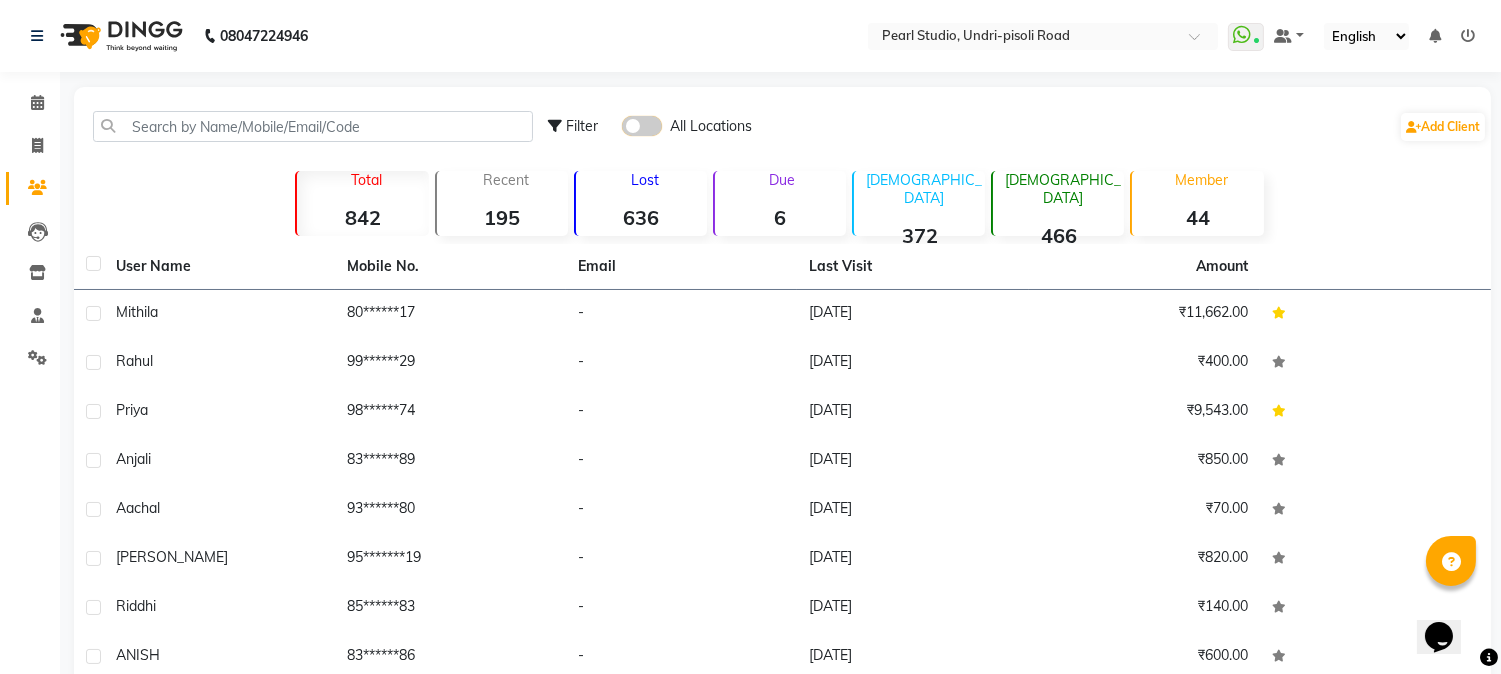 click 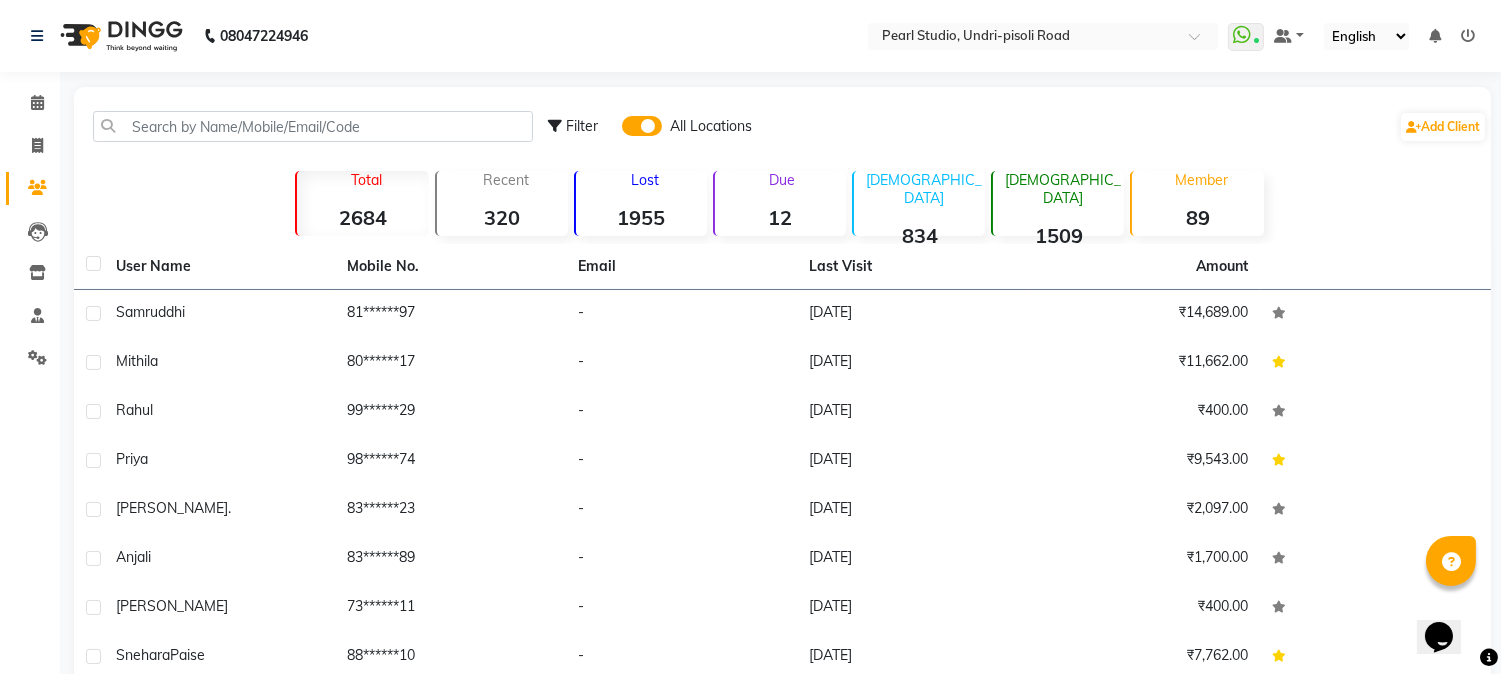 click 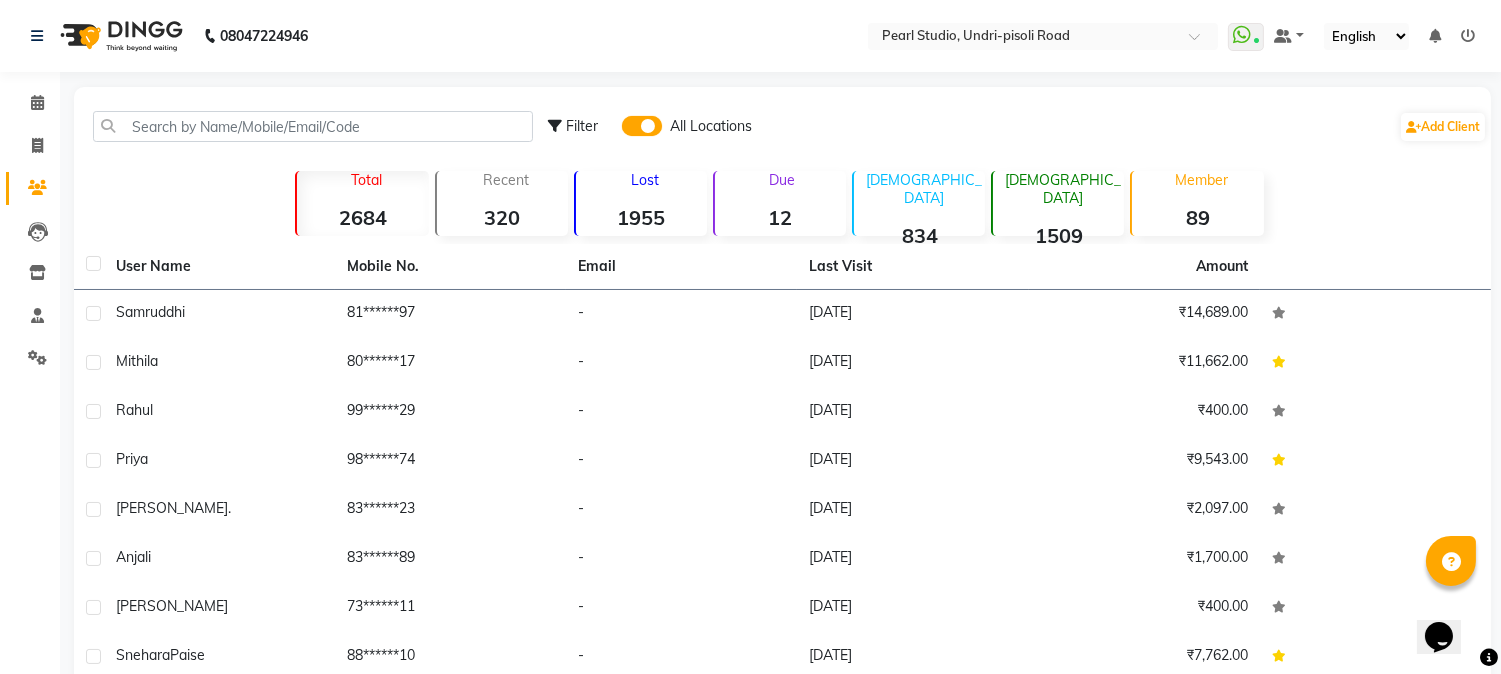 click 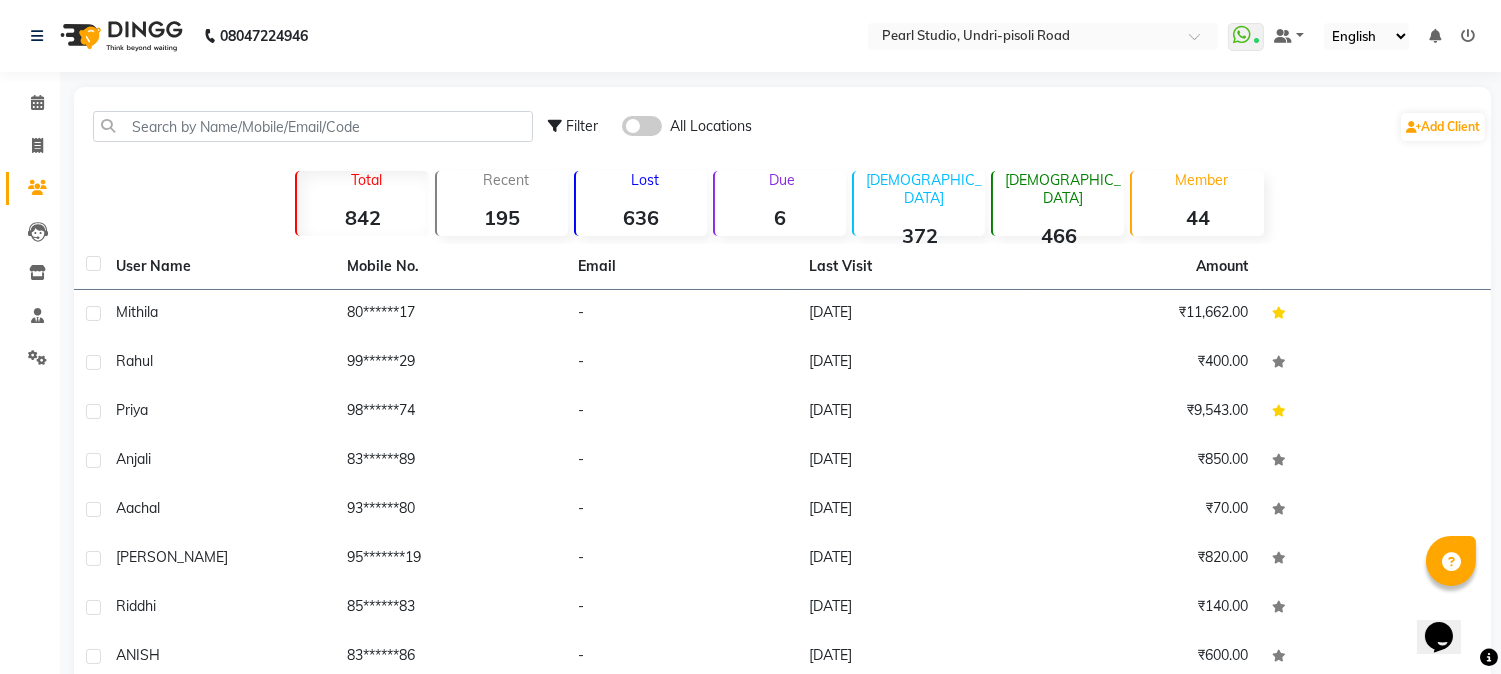 click 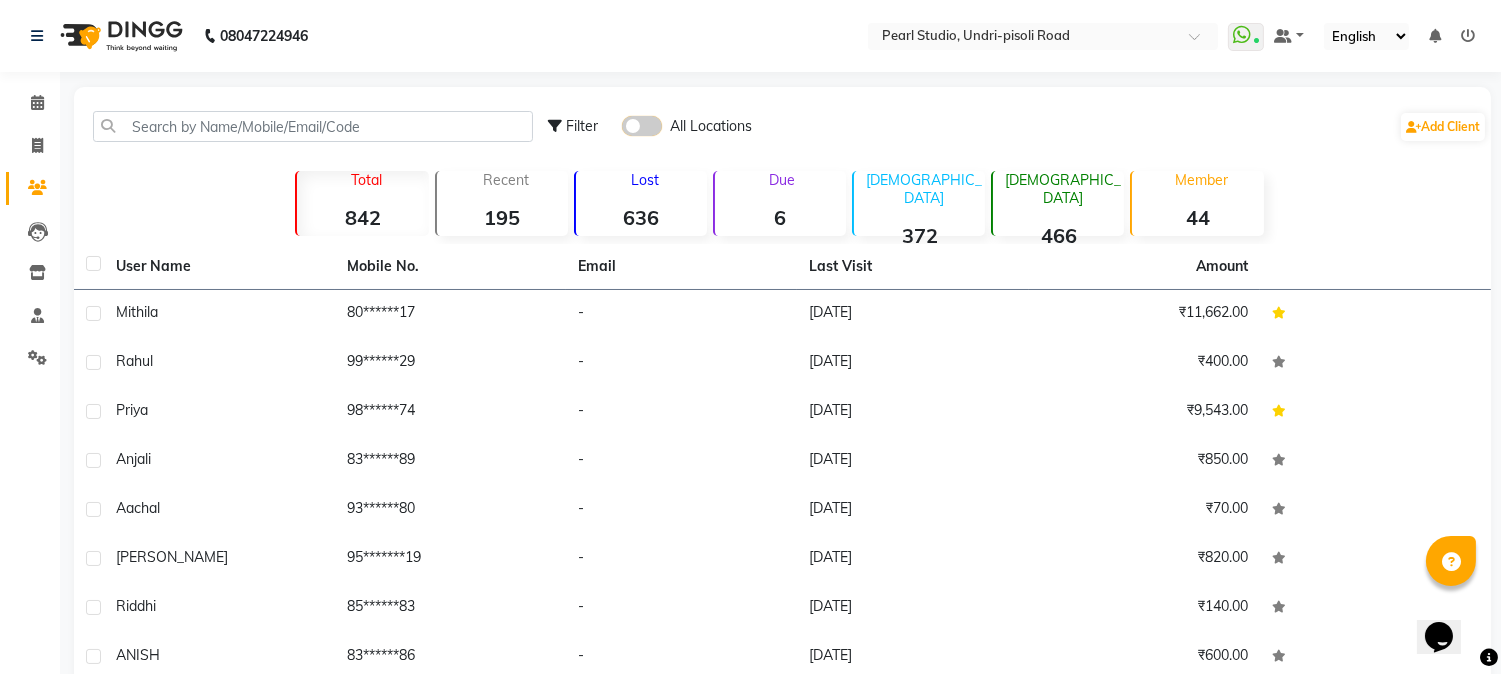 click 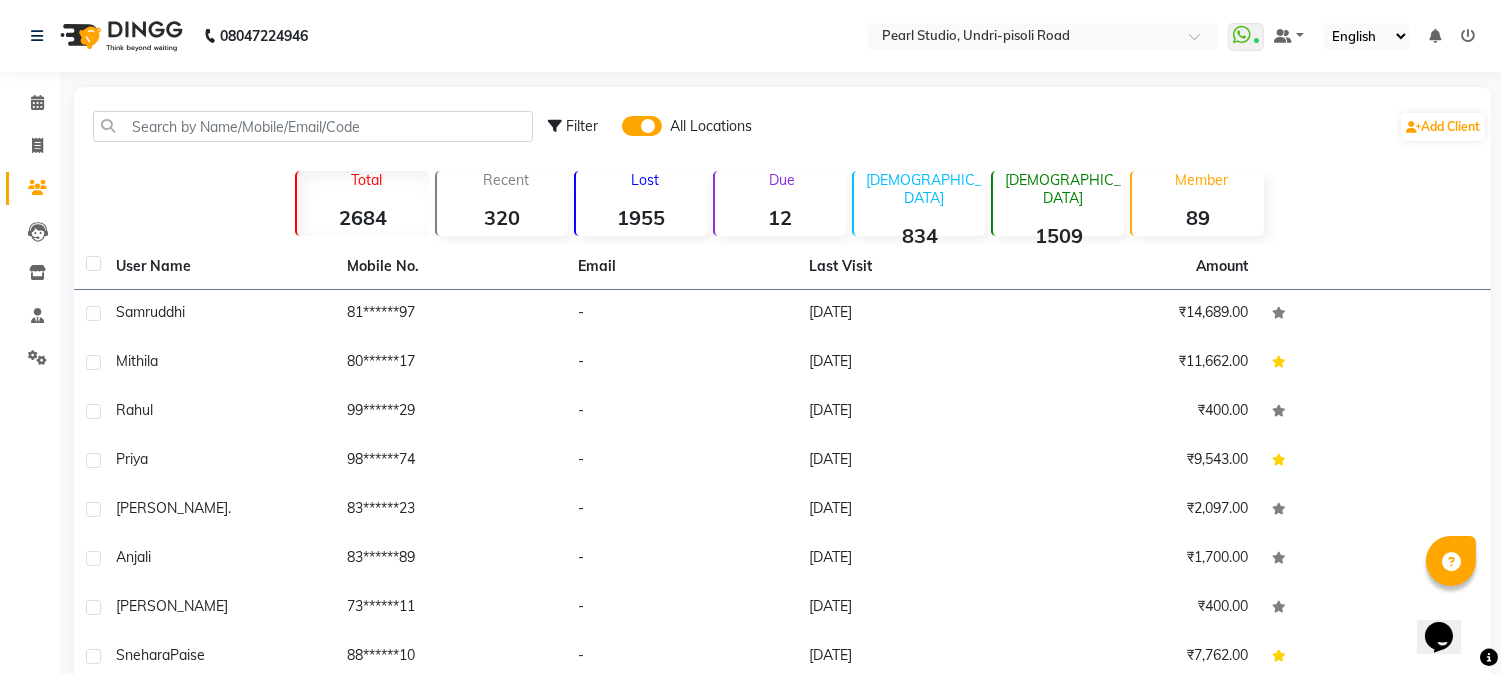 click 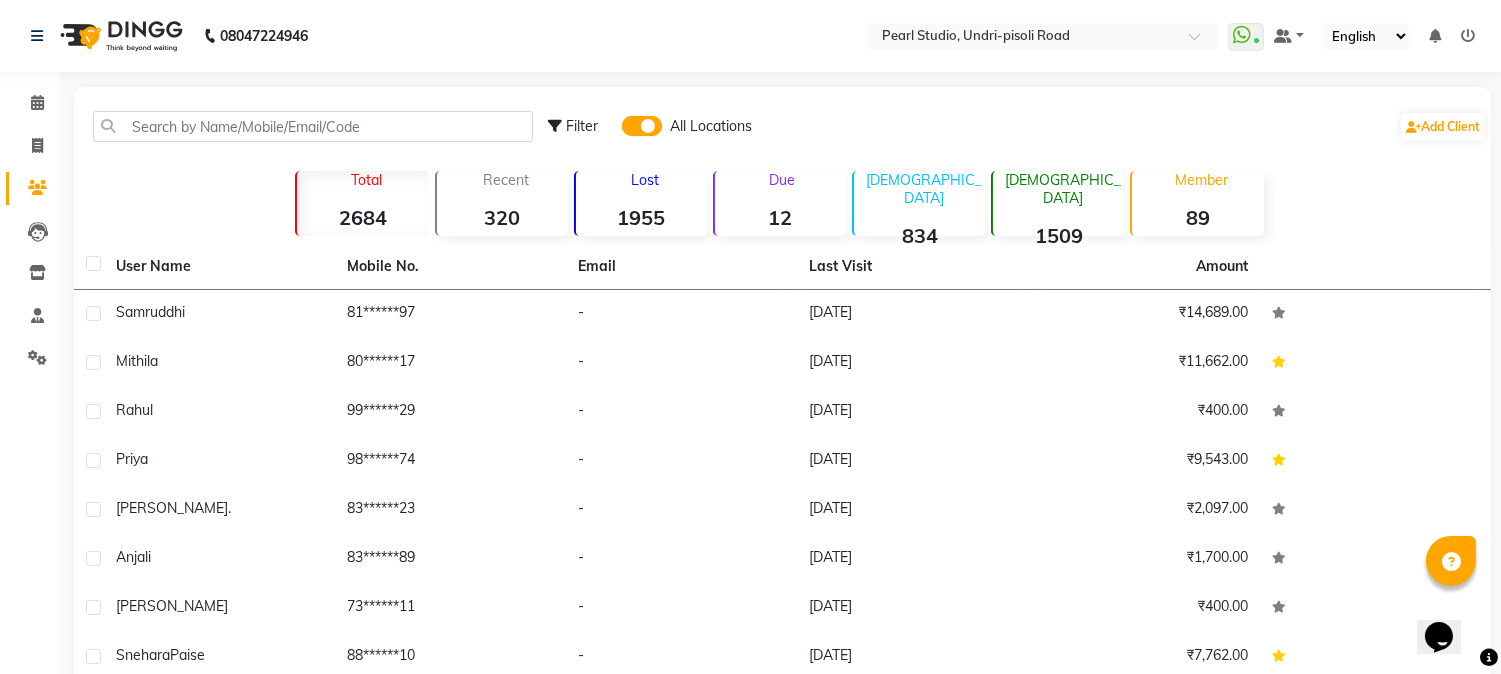 click 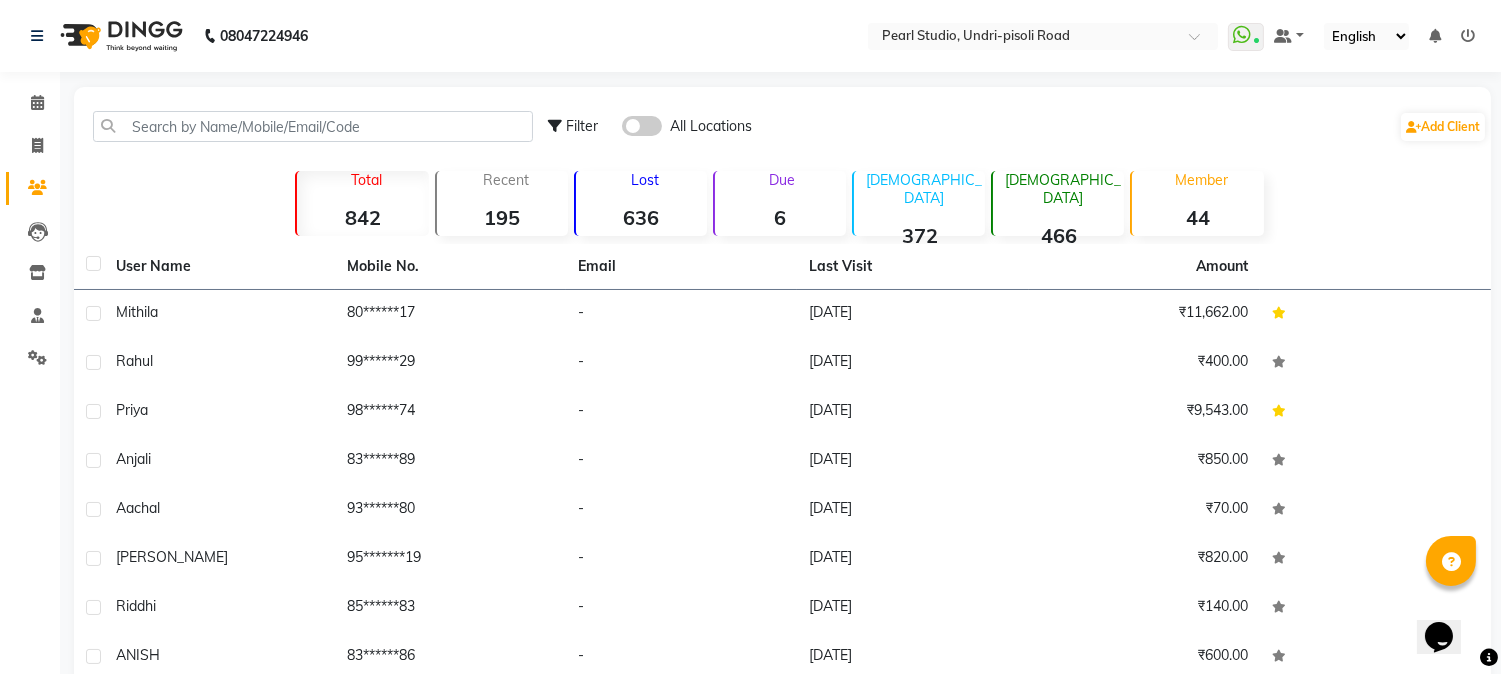 click 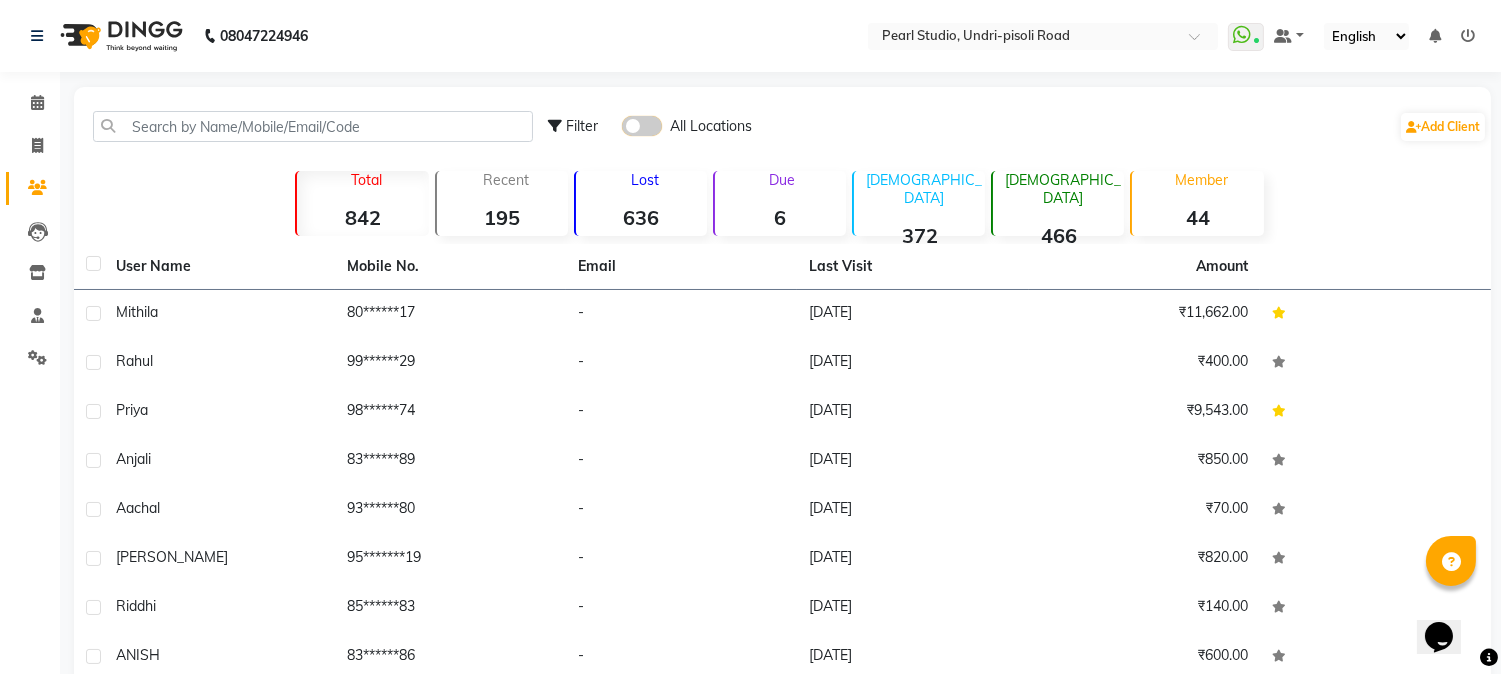 click 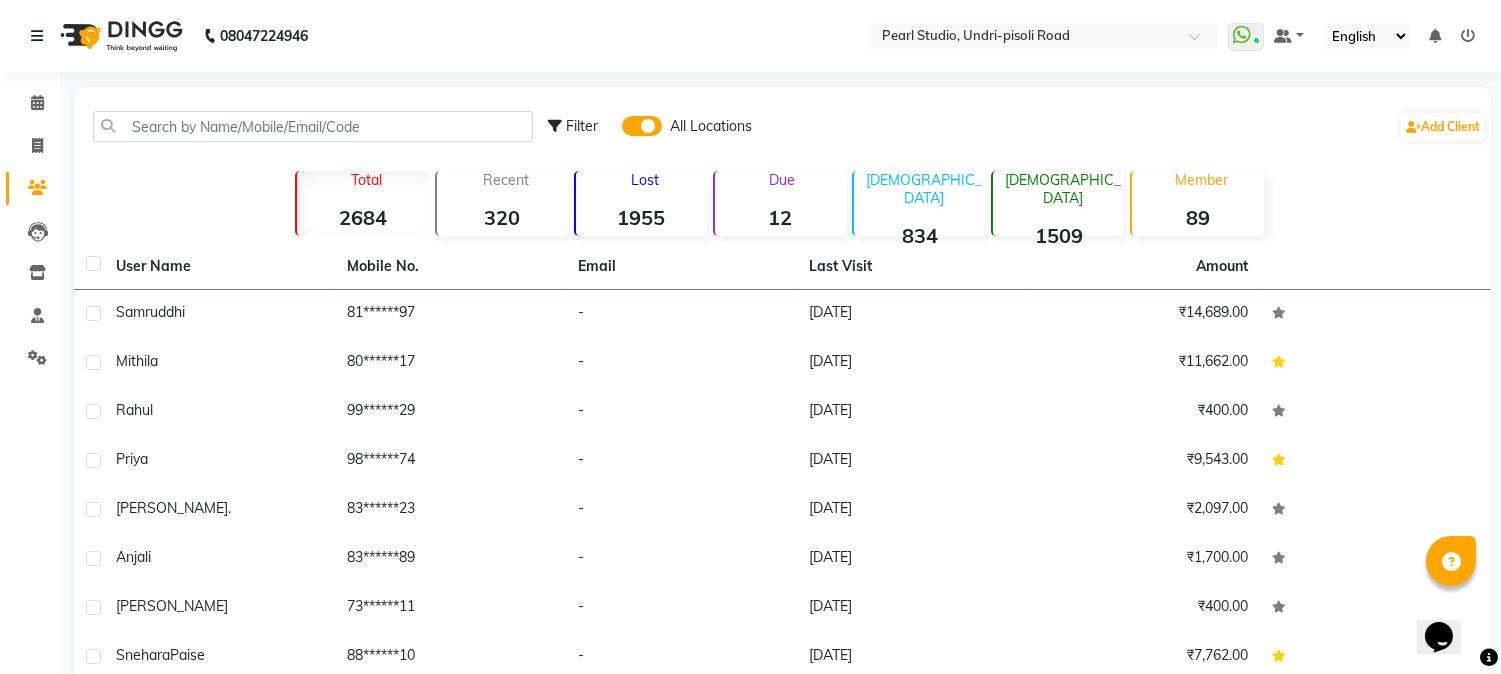 click 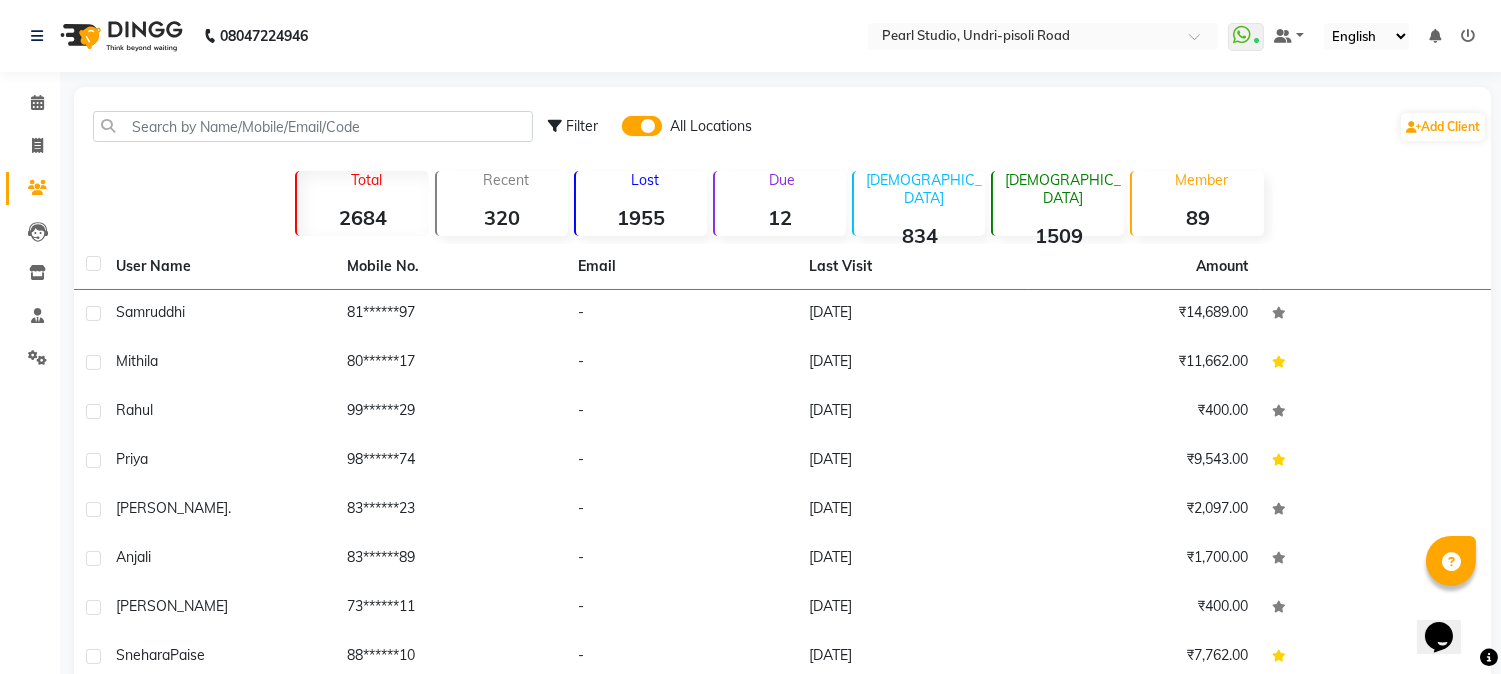 click 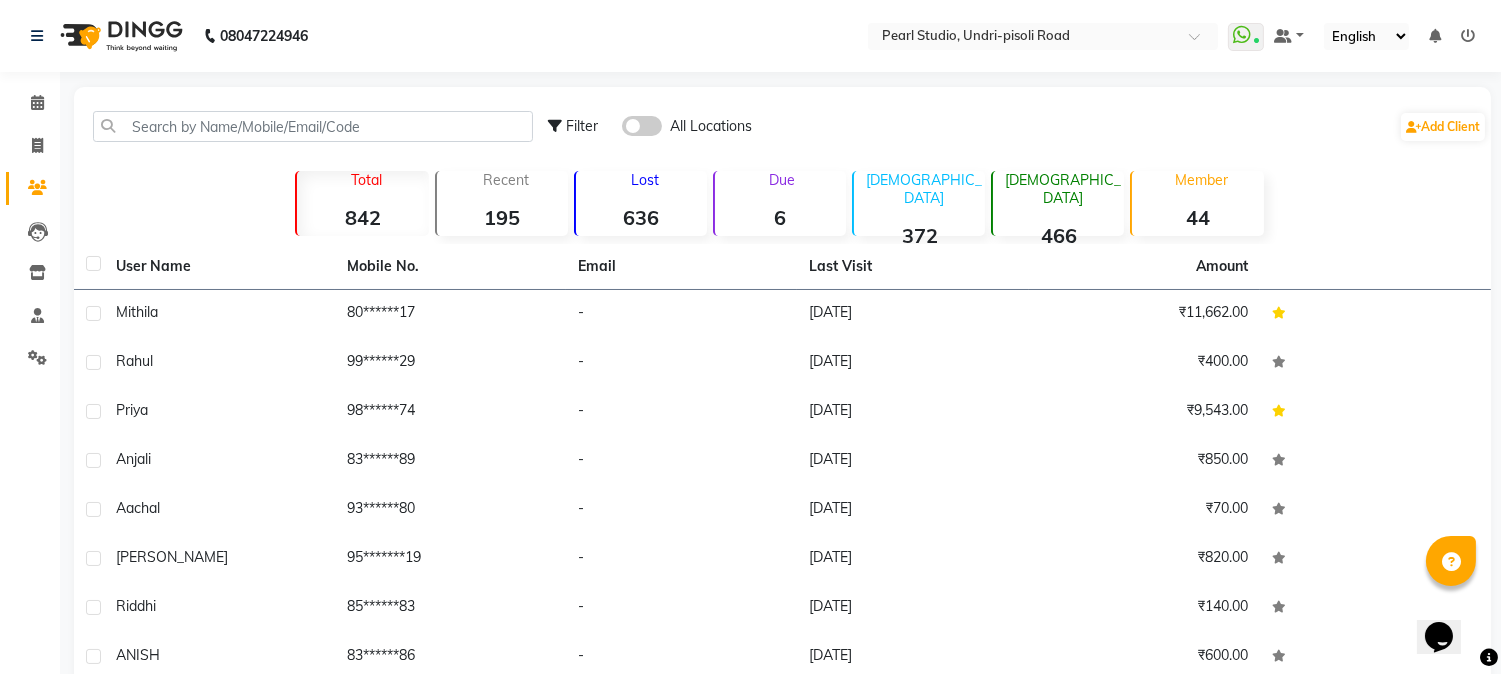 click 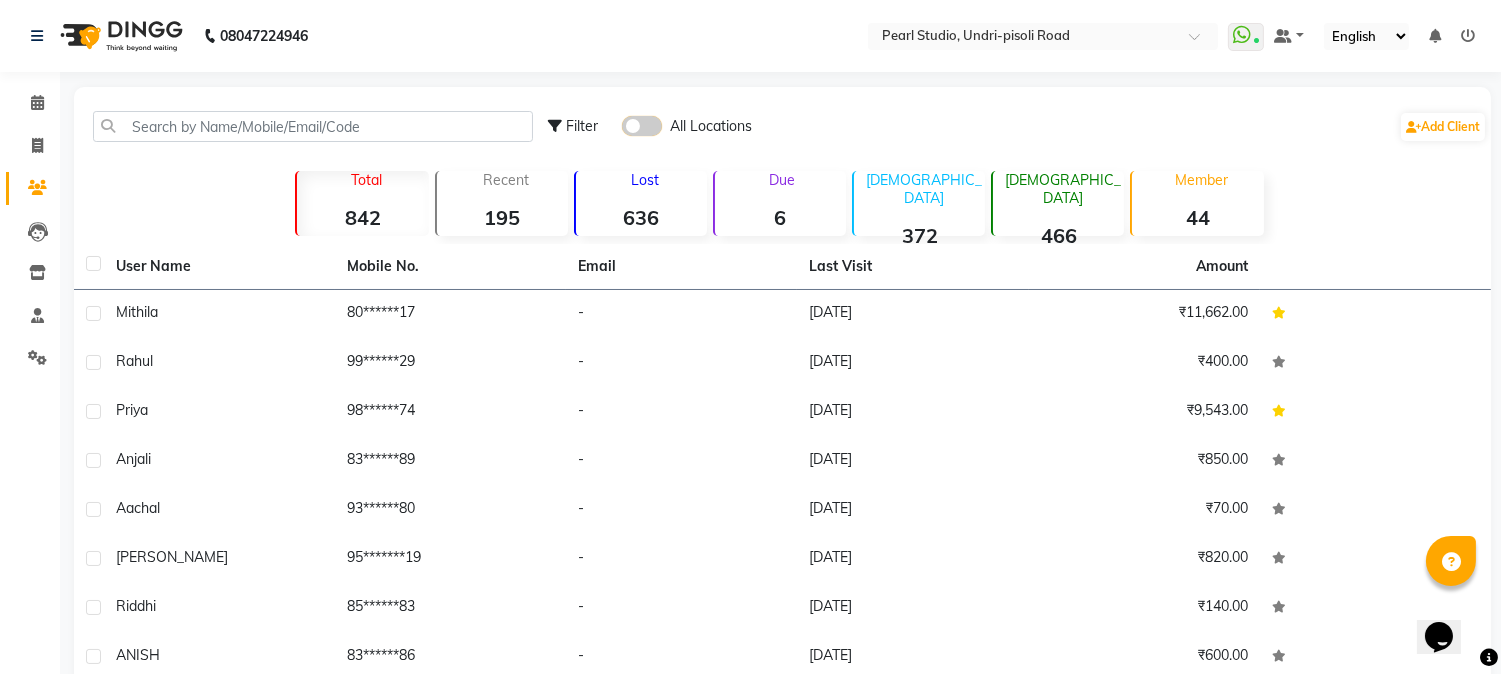 click 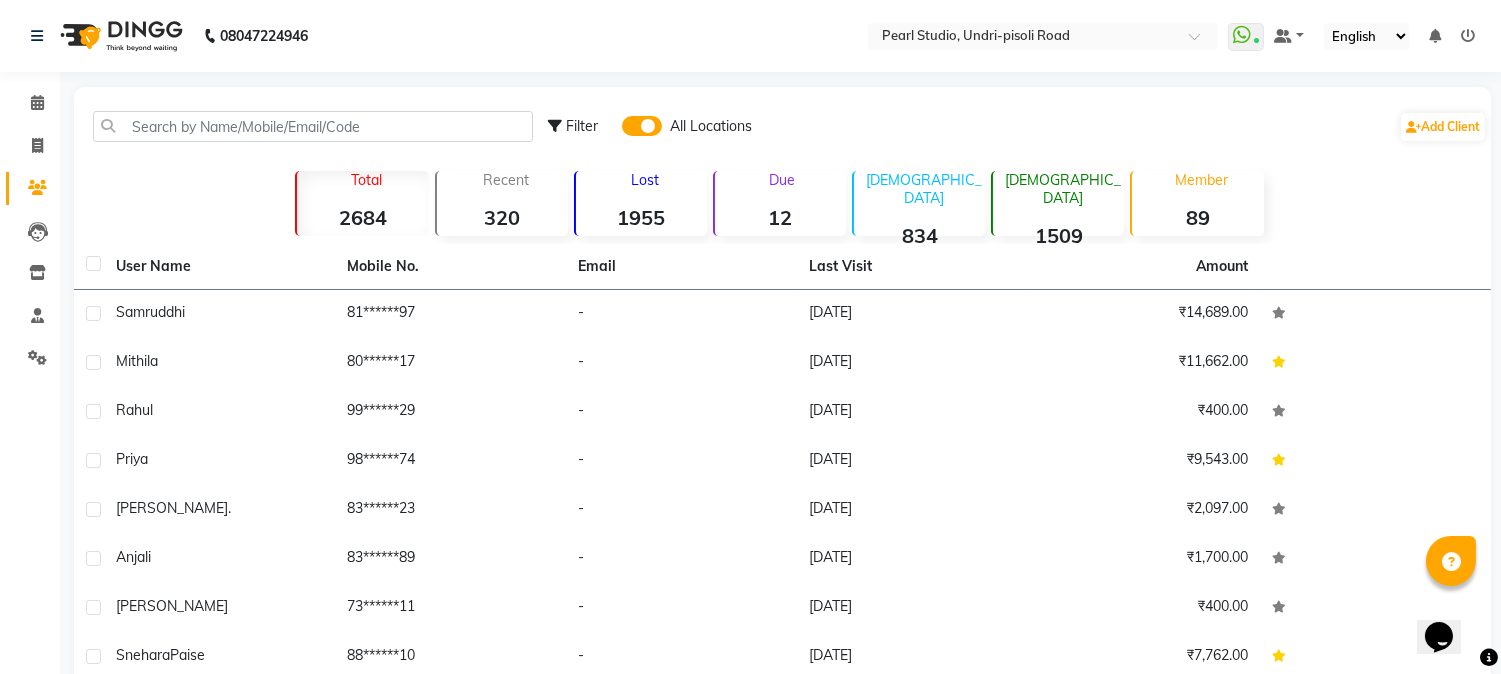 click 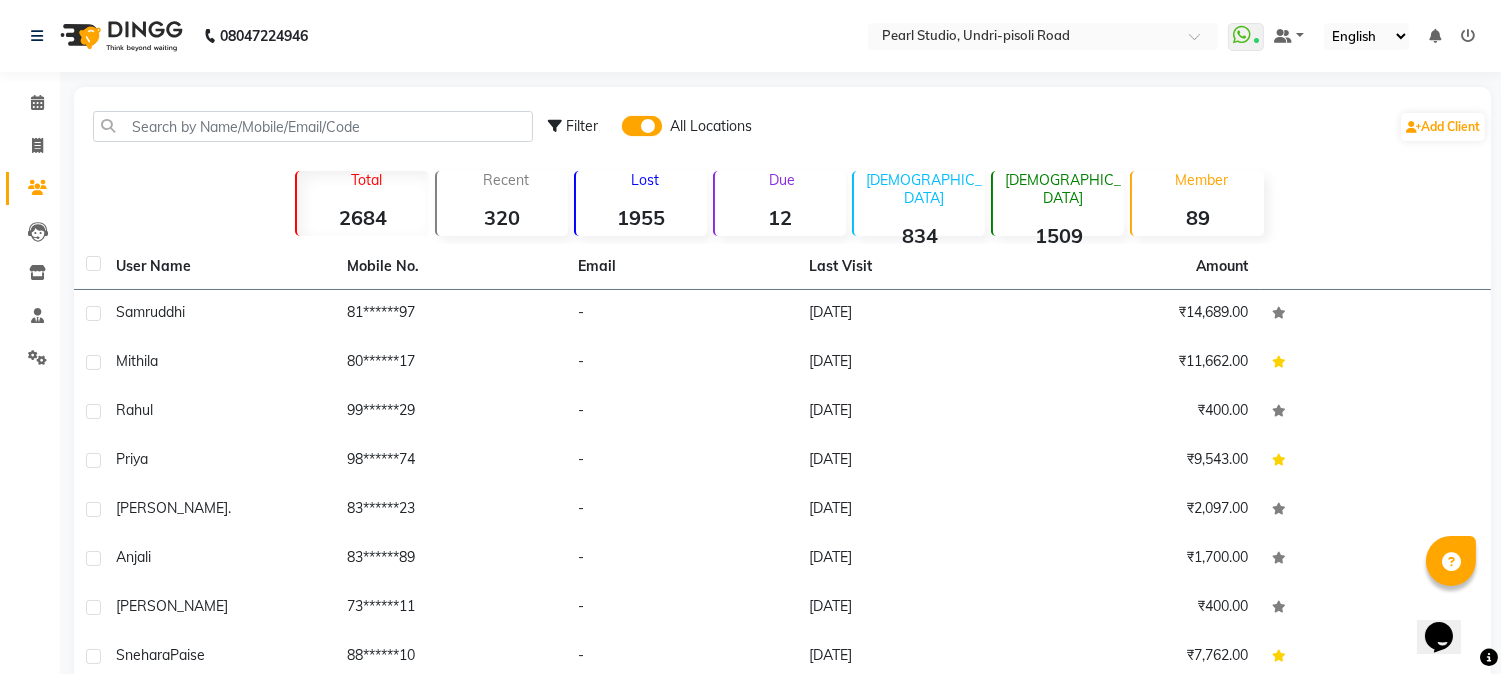 click 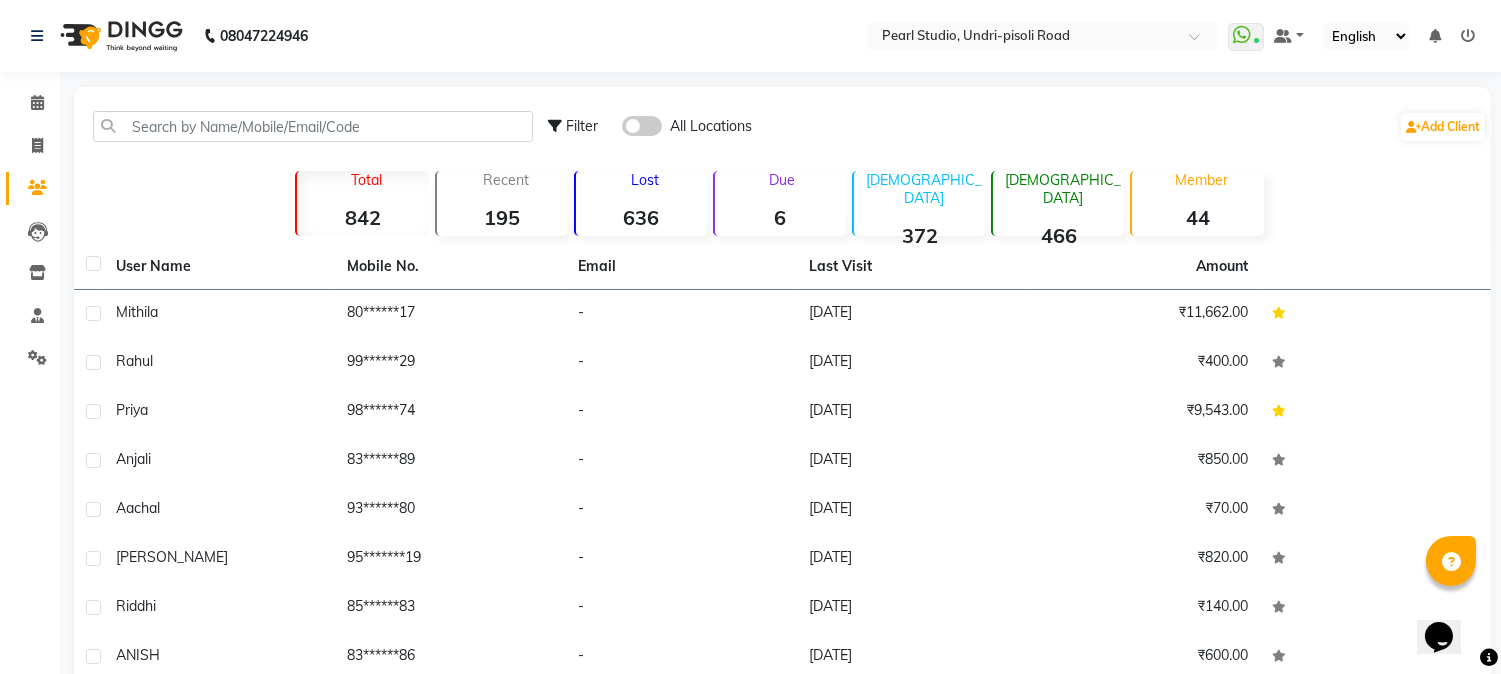 click 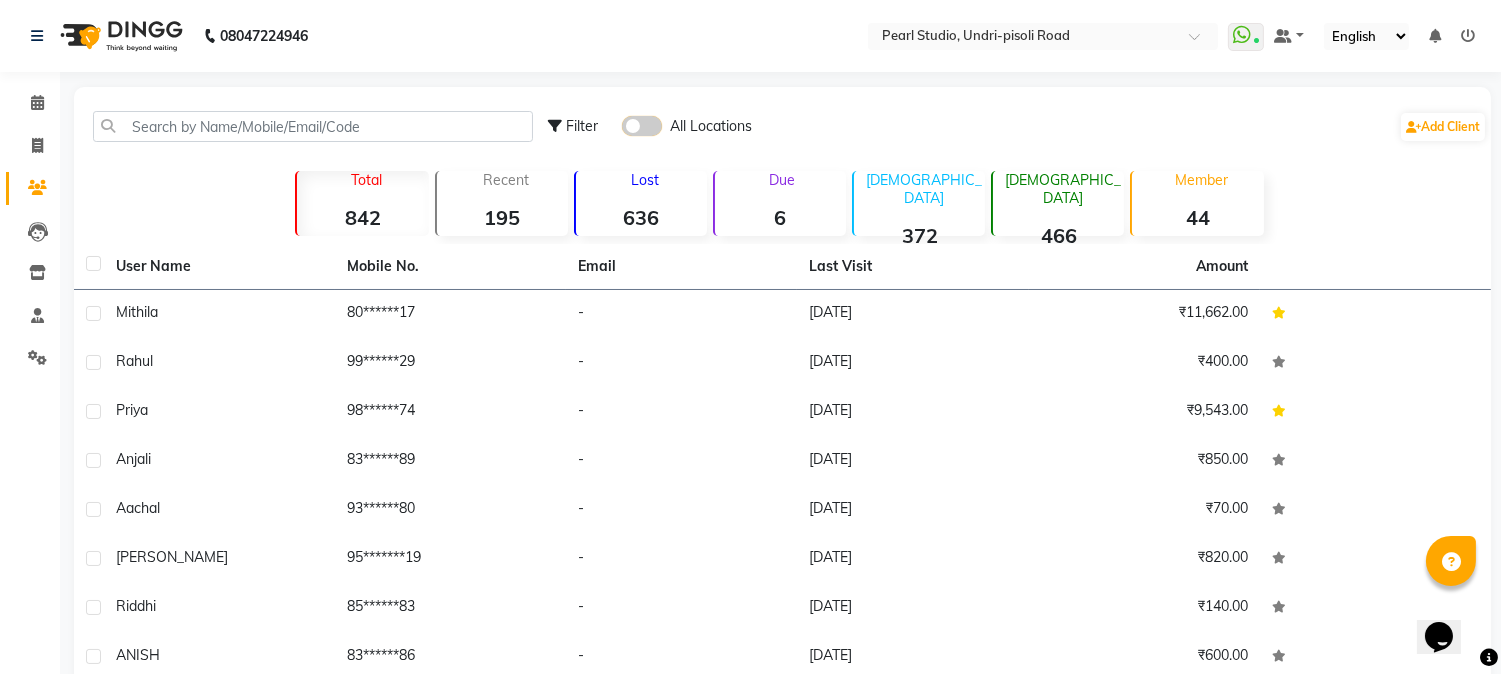click 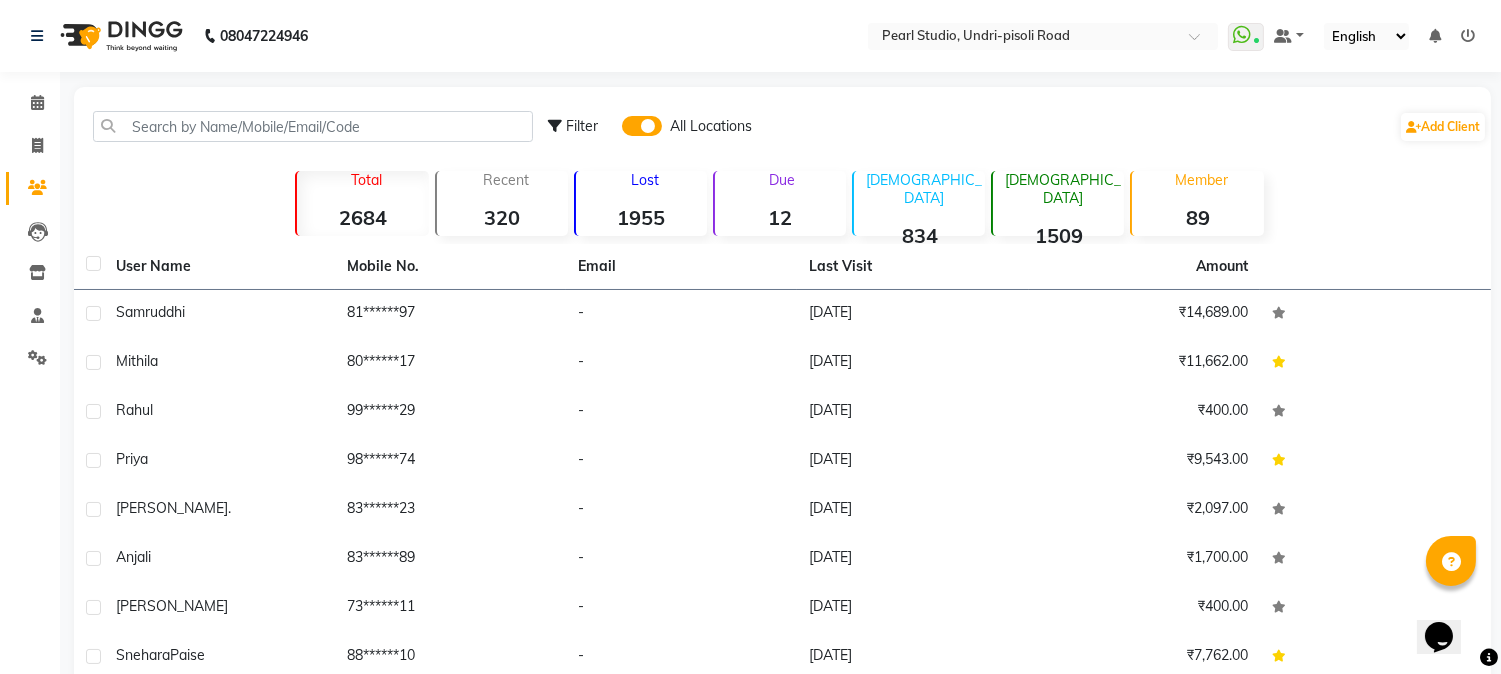 click 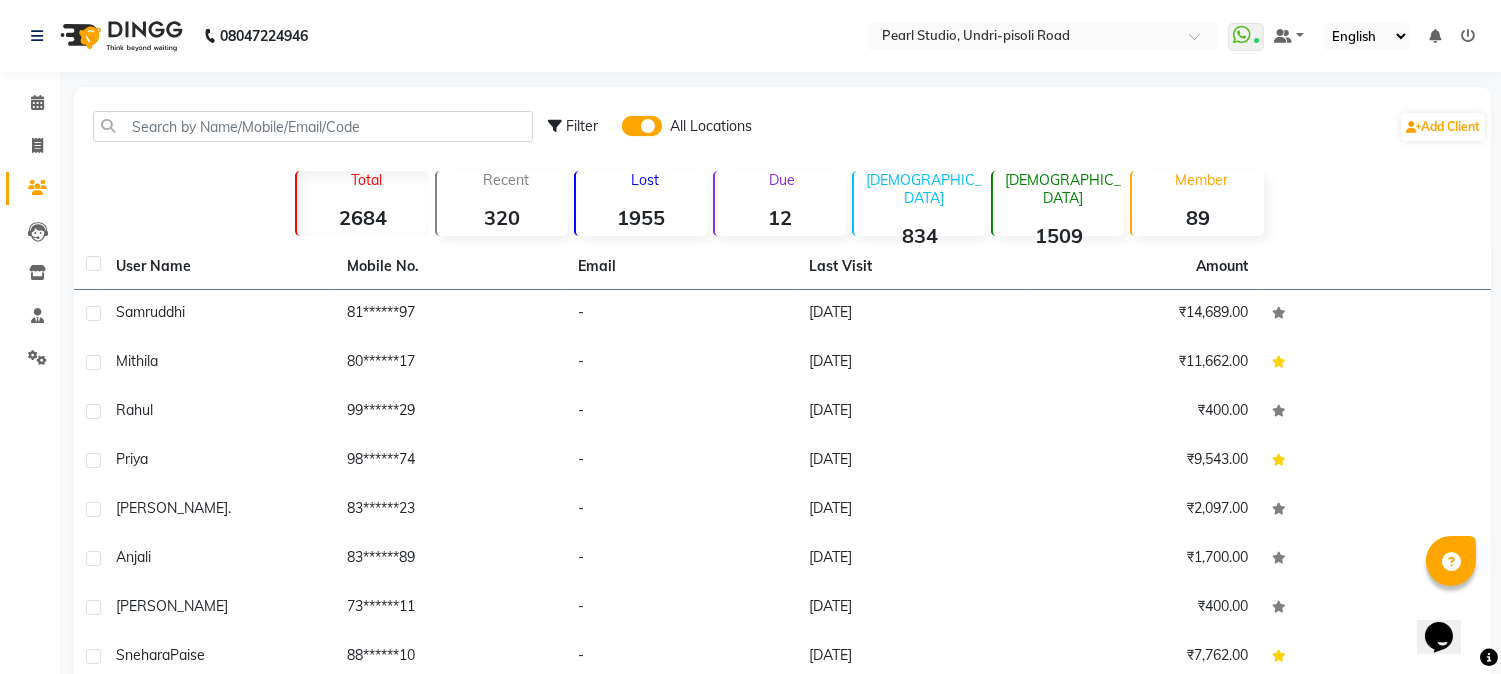 click 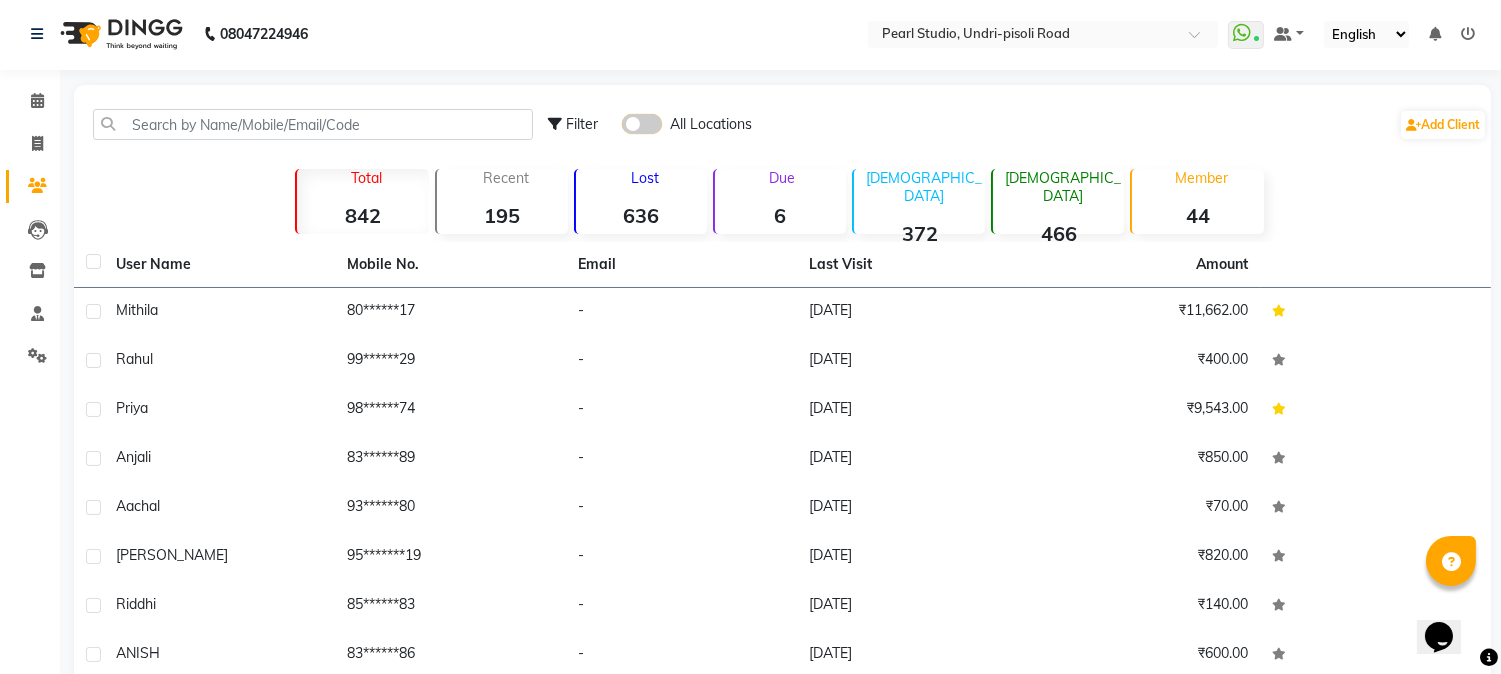 scroll, scrollTop: 0, scrollLeft: 0, axis: both 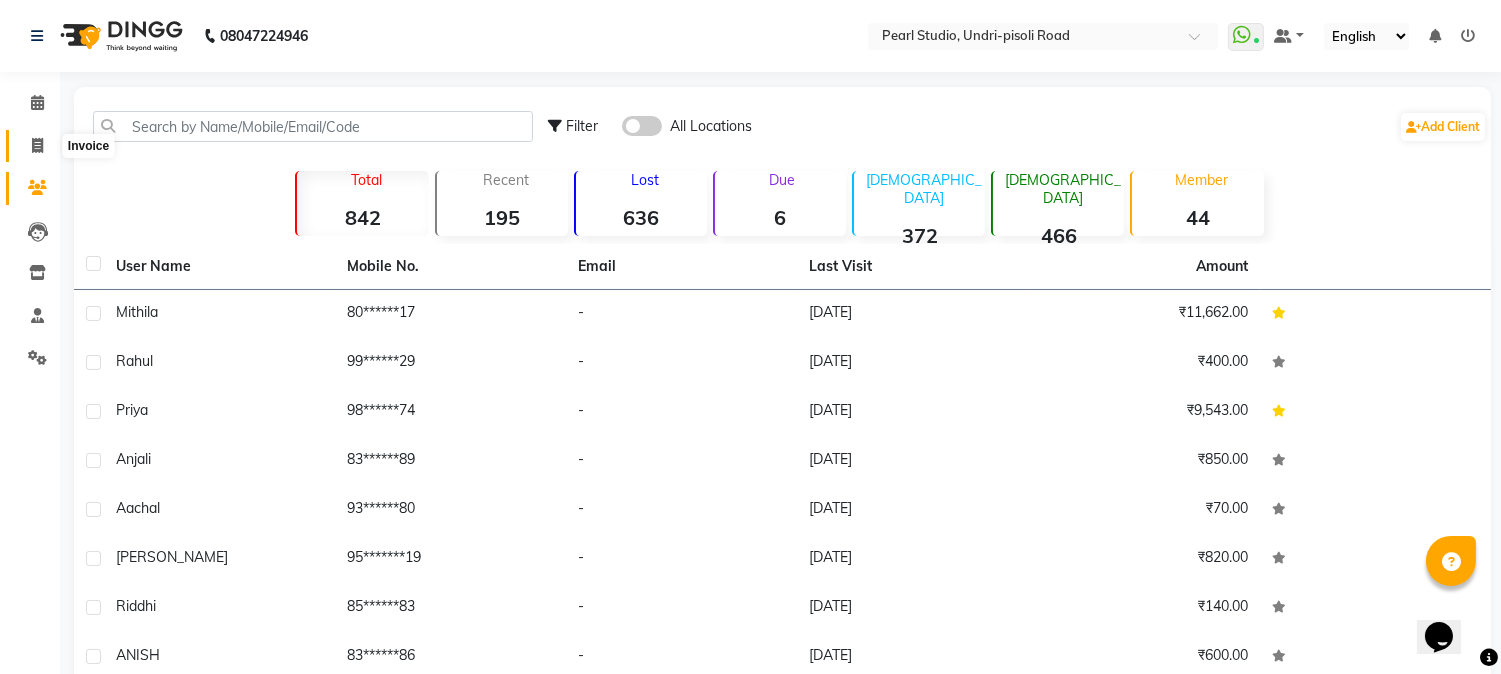 click 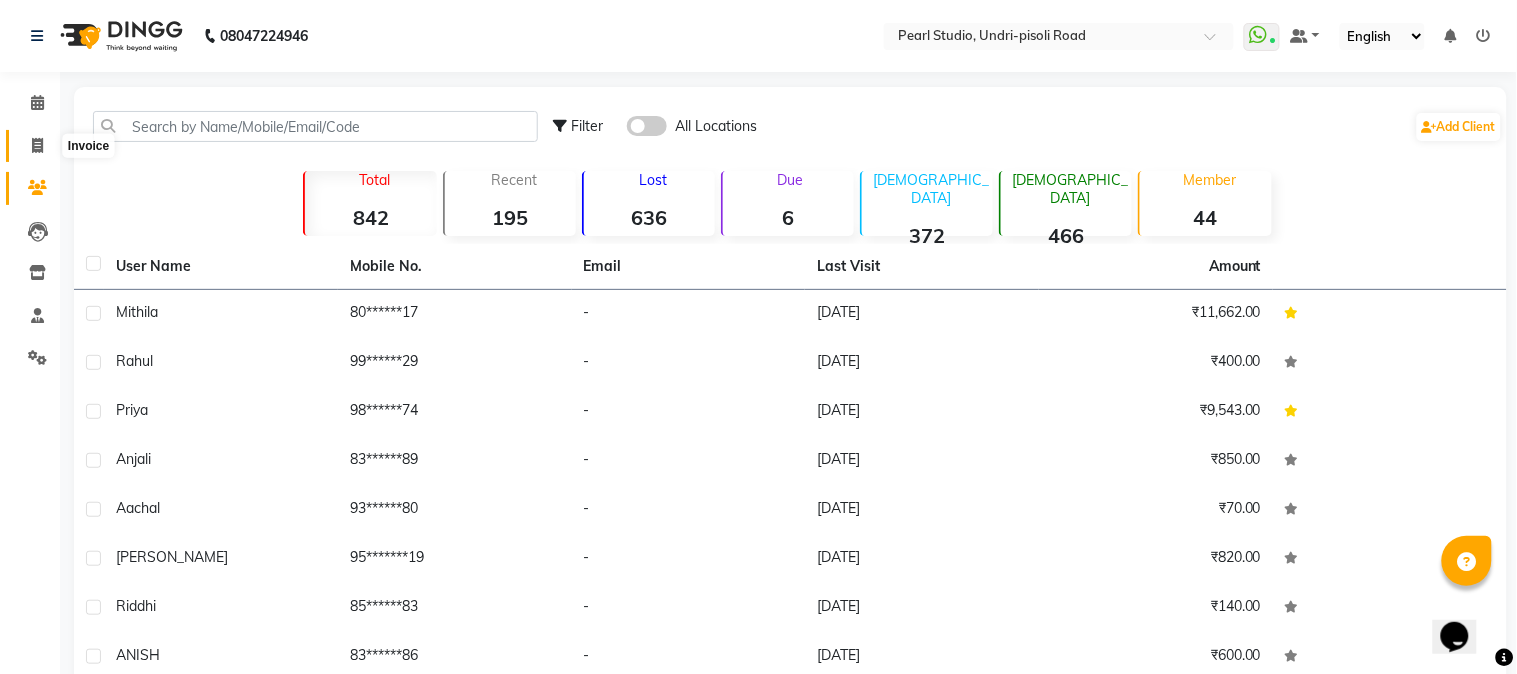 select on "5290" 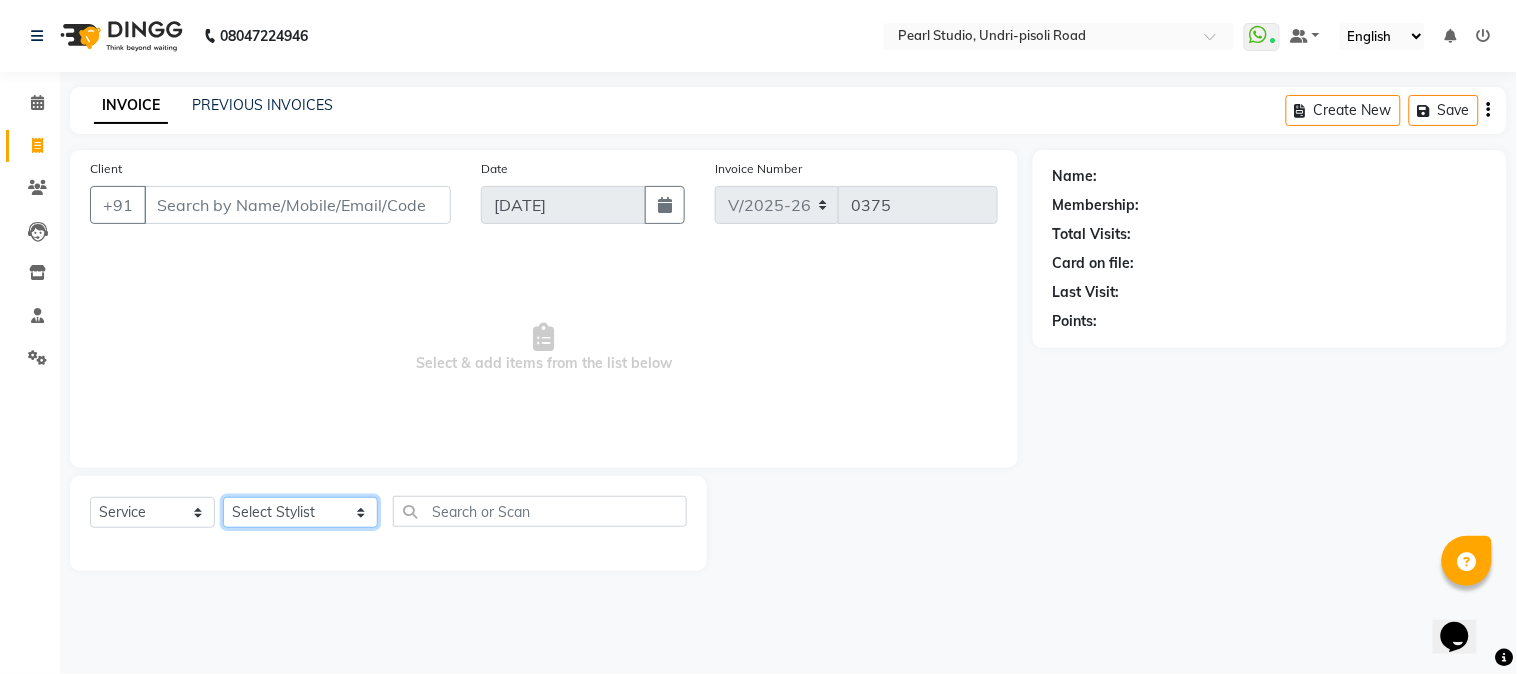 click on "Select Stylist Manager Nikhil Gulhane Nitu Rai Pratik Pratima Akshay Sonawane Sabita Pariyar Sahil Samundra Thapa" 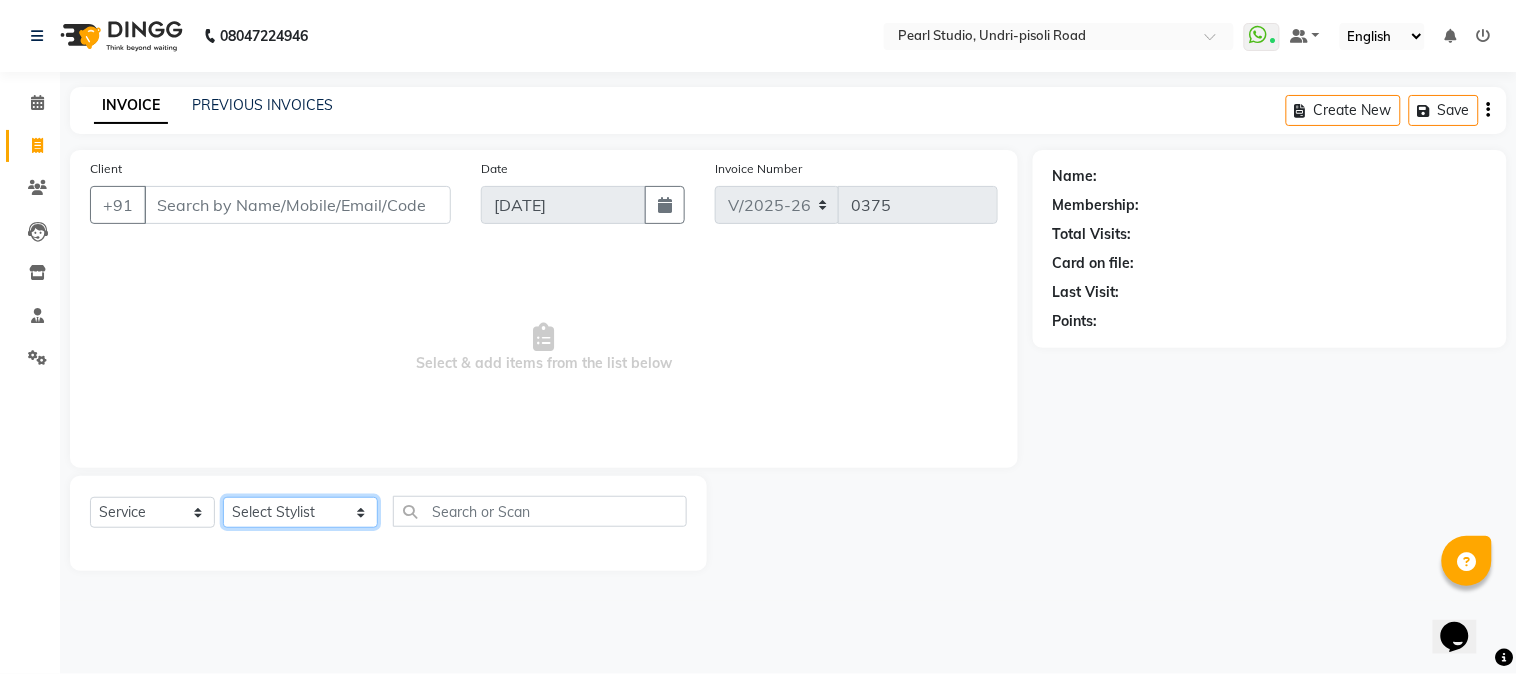click on "Select Stylist Manager Nikhil Gulhane Nitu Rai Pratik Pratima Akshay Sonawane Sabita Pariyar Sahil Samundra Thapa" 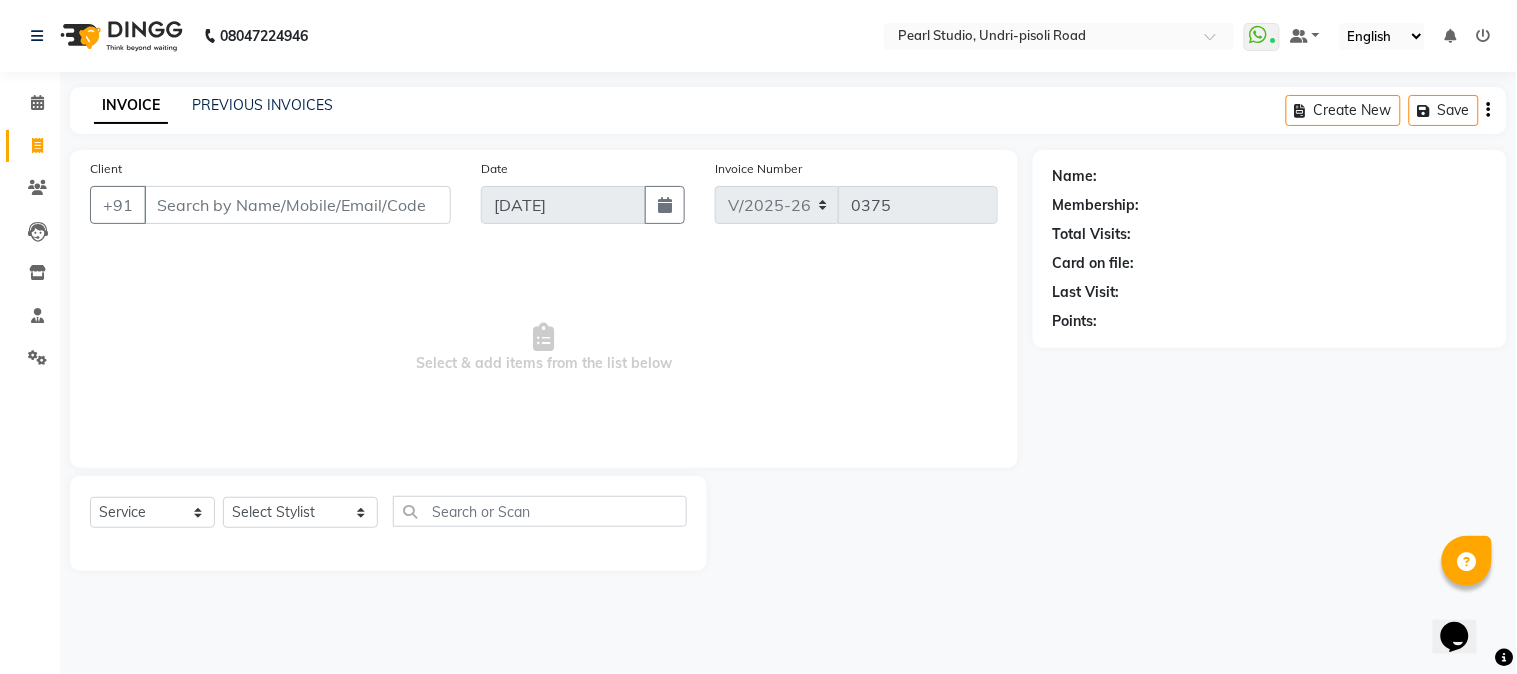 click on "Select & add items from the list below" at bounding box center (544, 348) 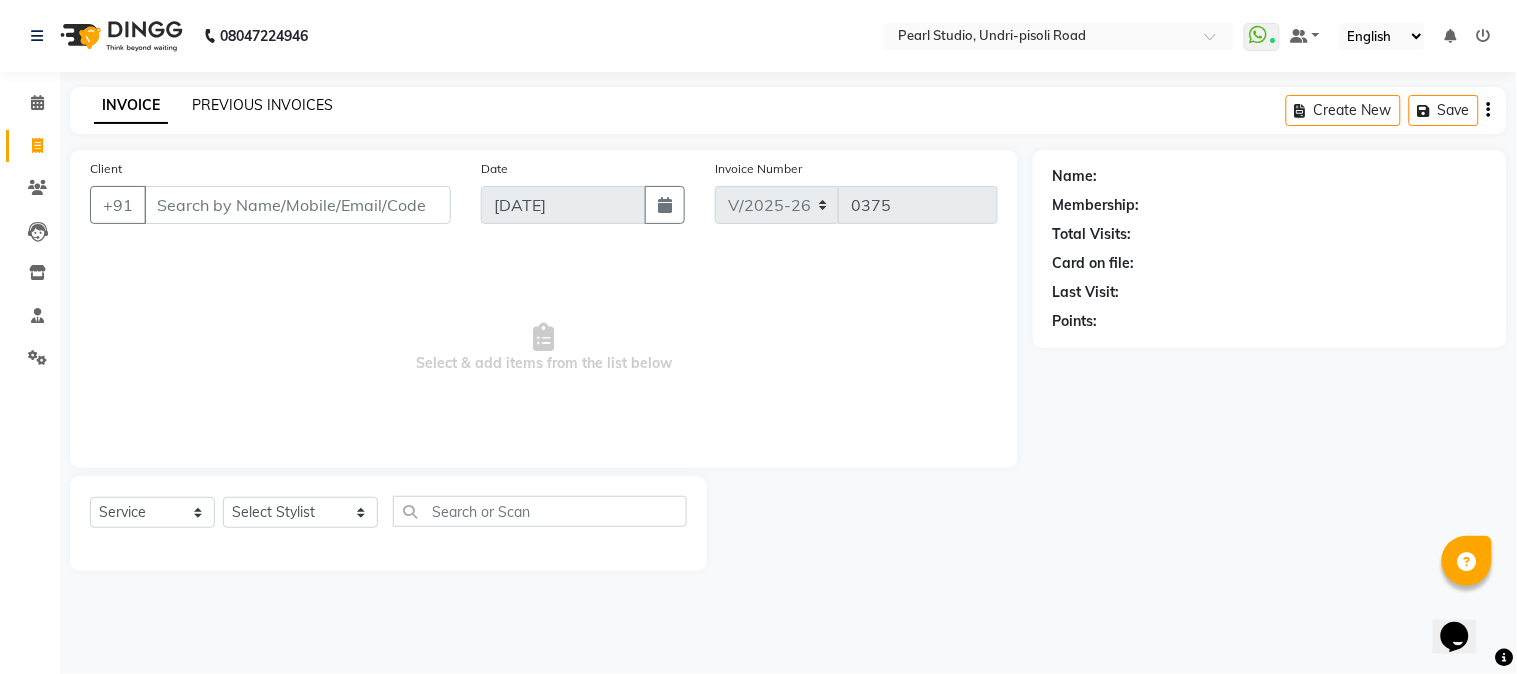 click on "PREVIOUS INVOICES" 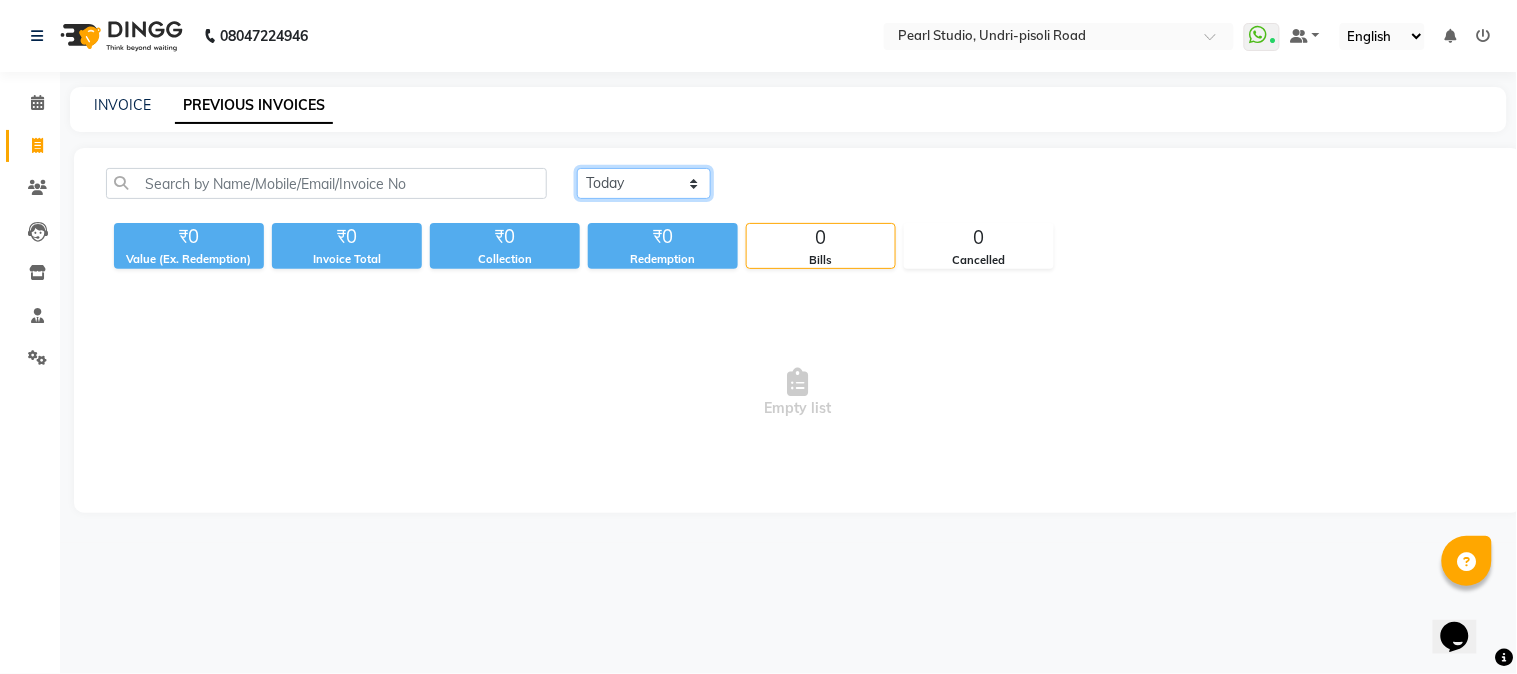 click on "Today Yesterday Custom Range" 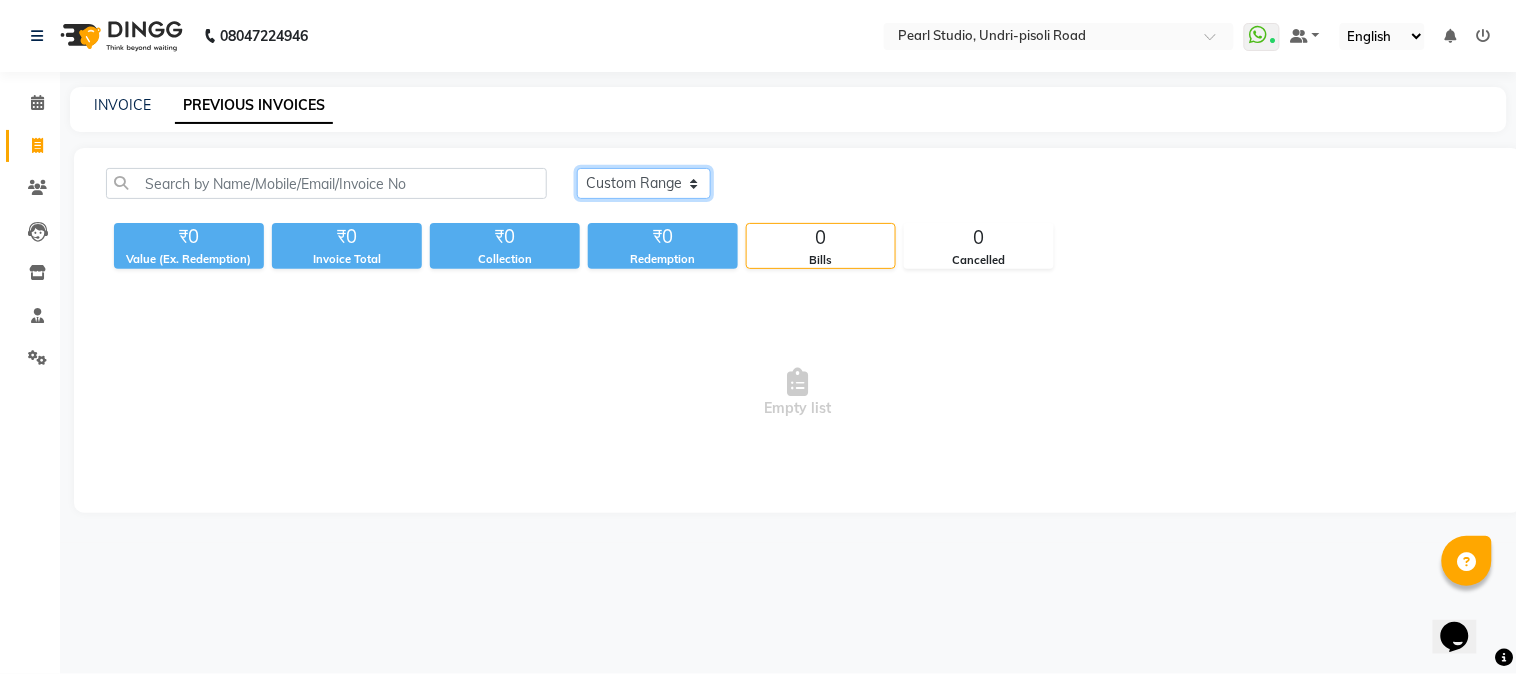 click on "Today Yesterday Custom Range" 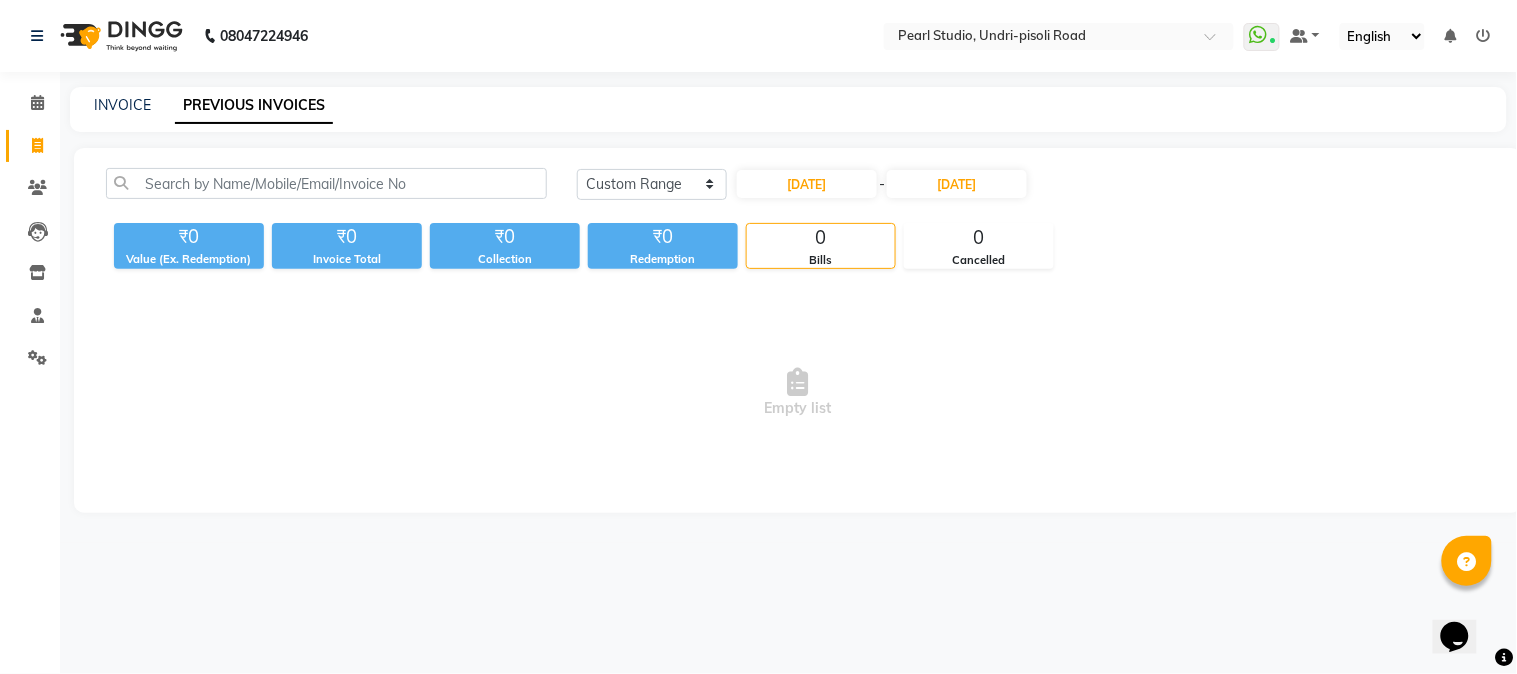 click on "Empty list" at bounding box center [798, 393] 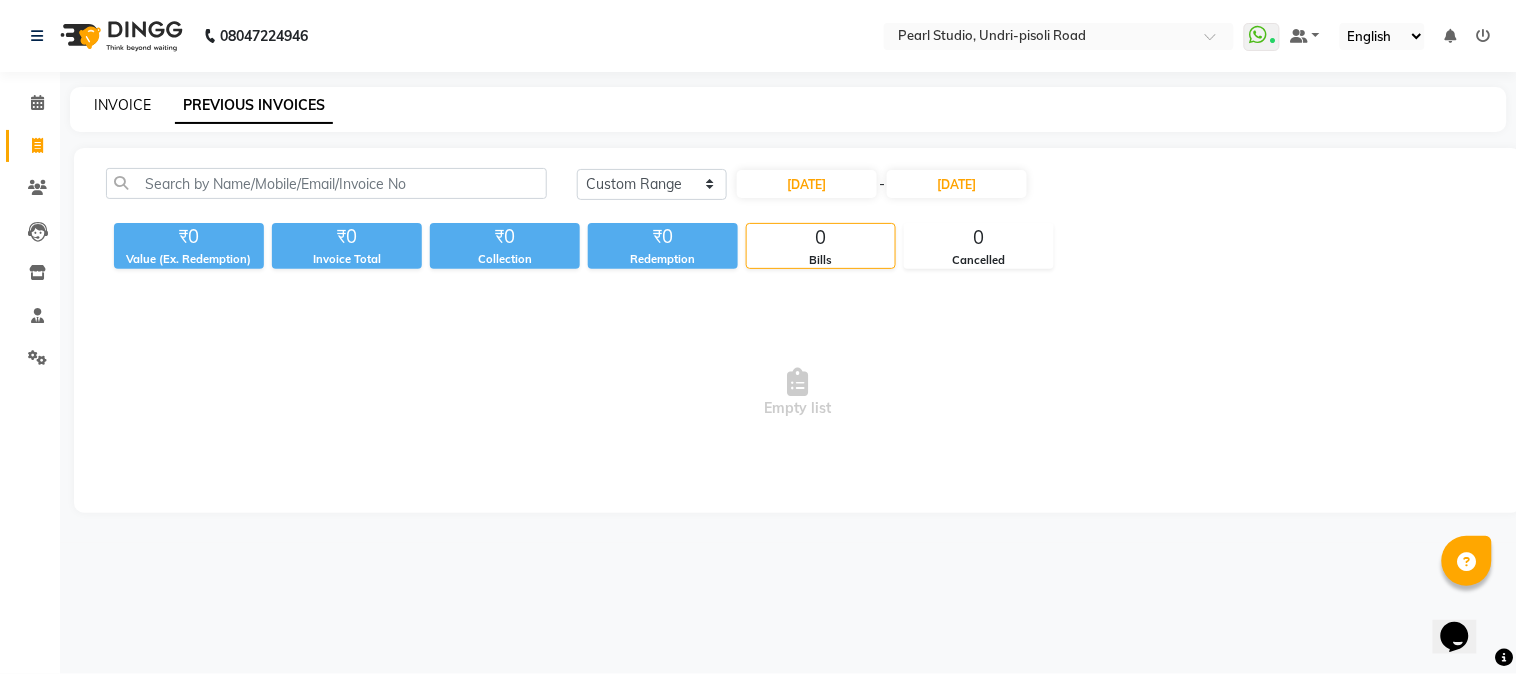 click on "INVOICE" 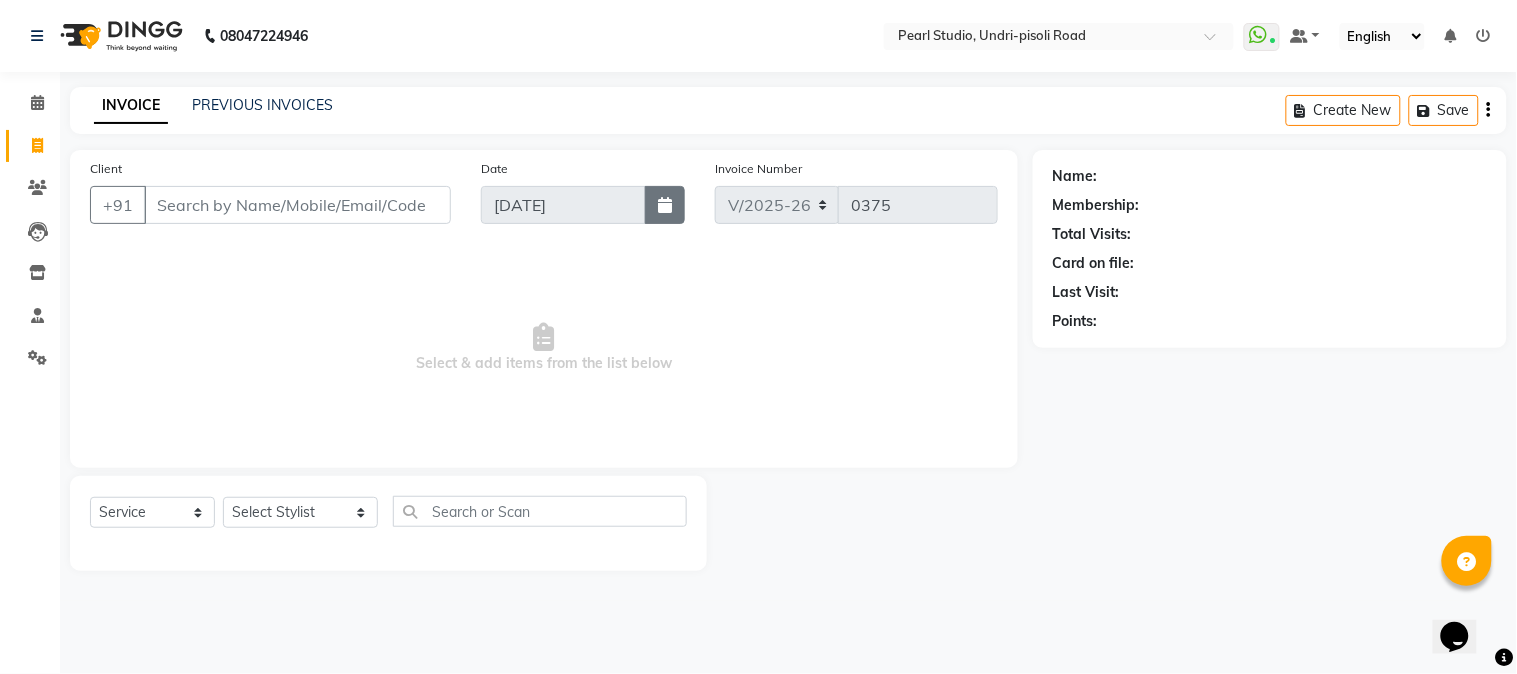 click 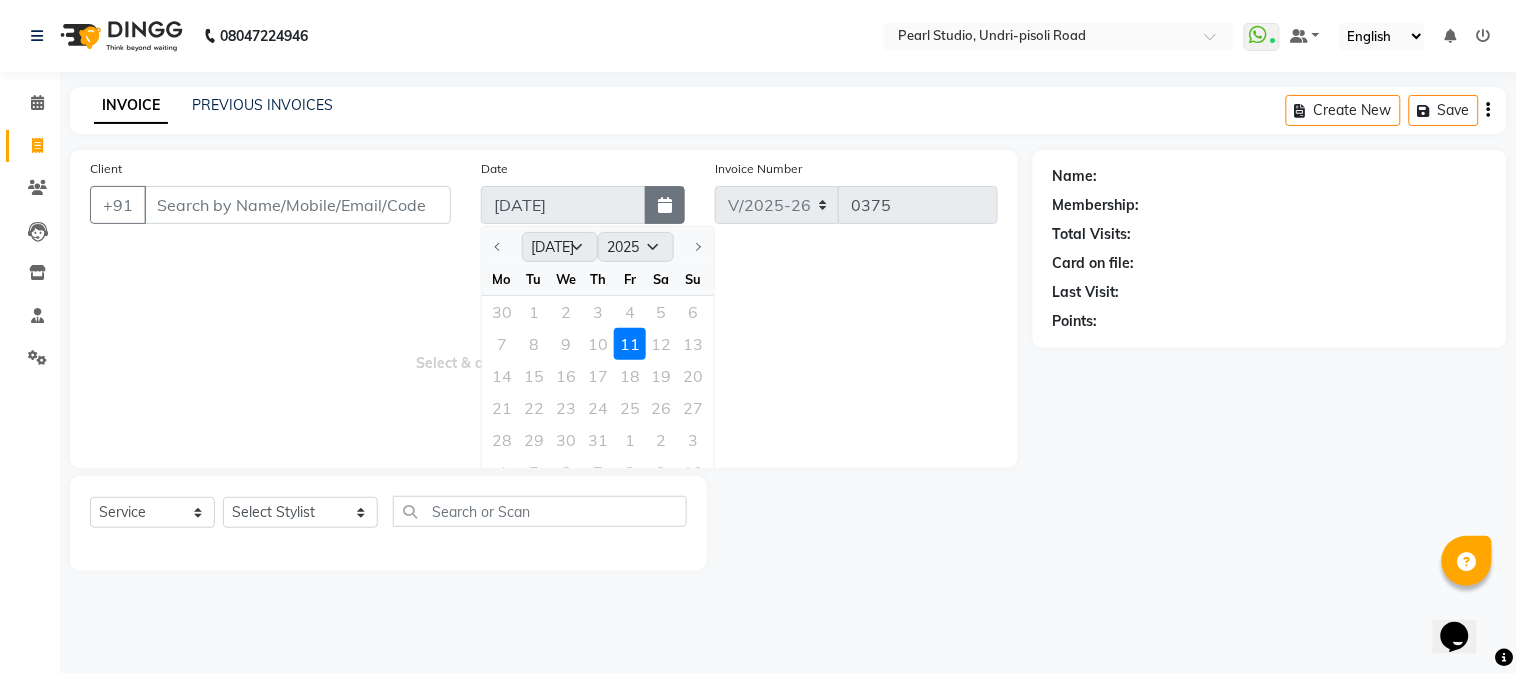 click 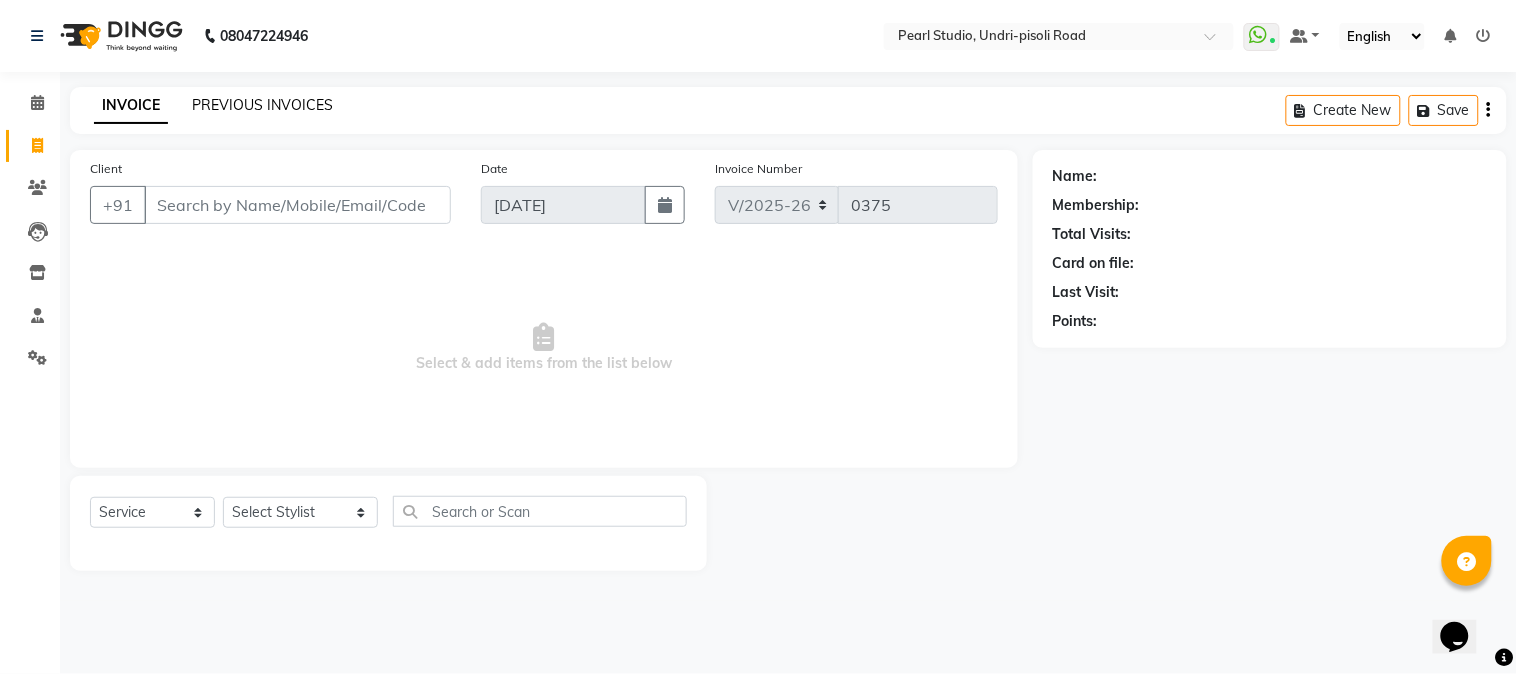 click on "PREVIOUS INVOICES" 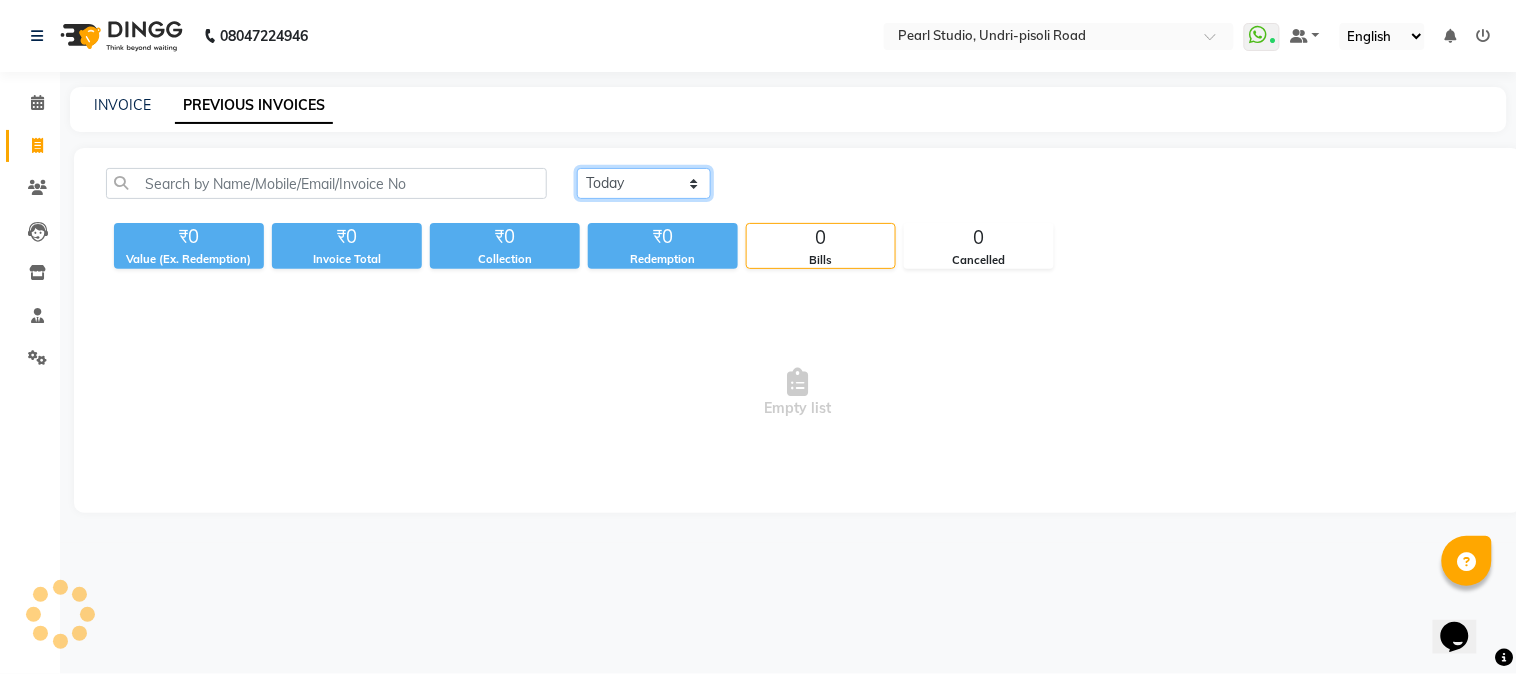click on "Today Yesterday Custom Range" 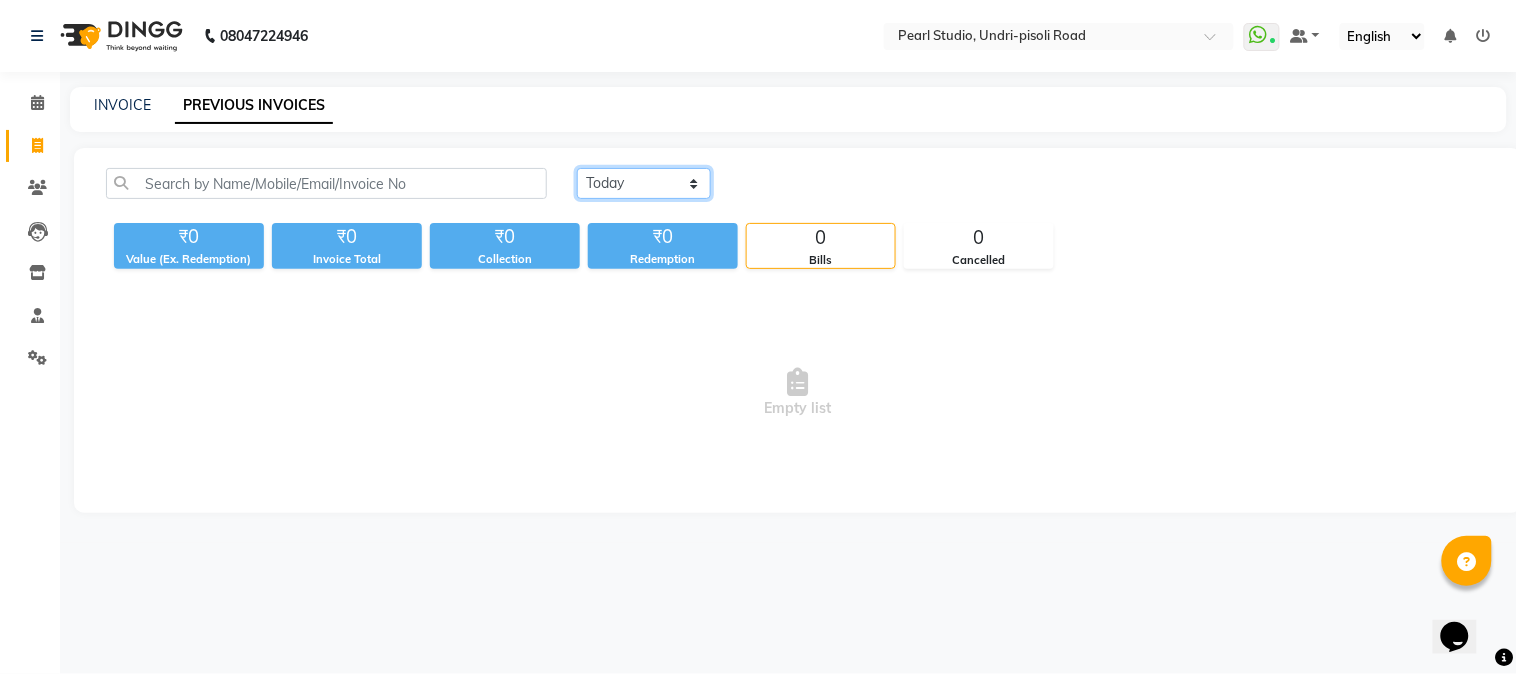 select on "range" 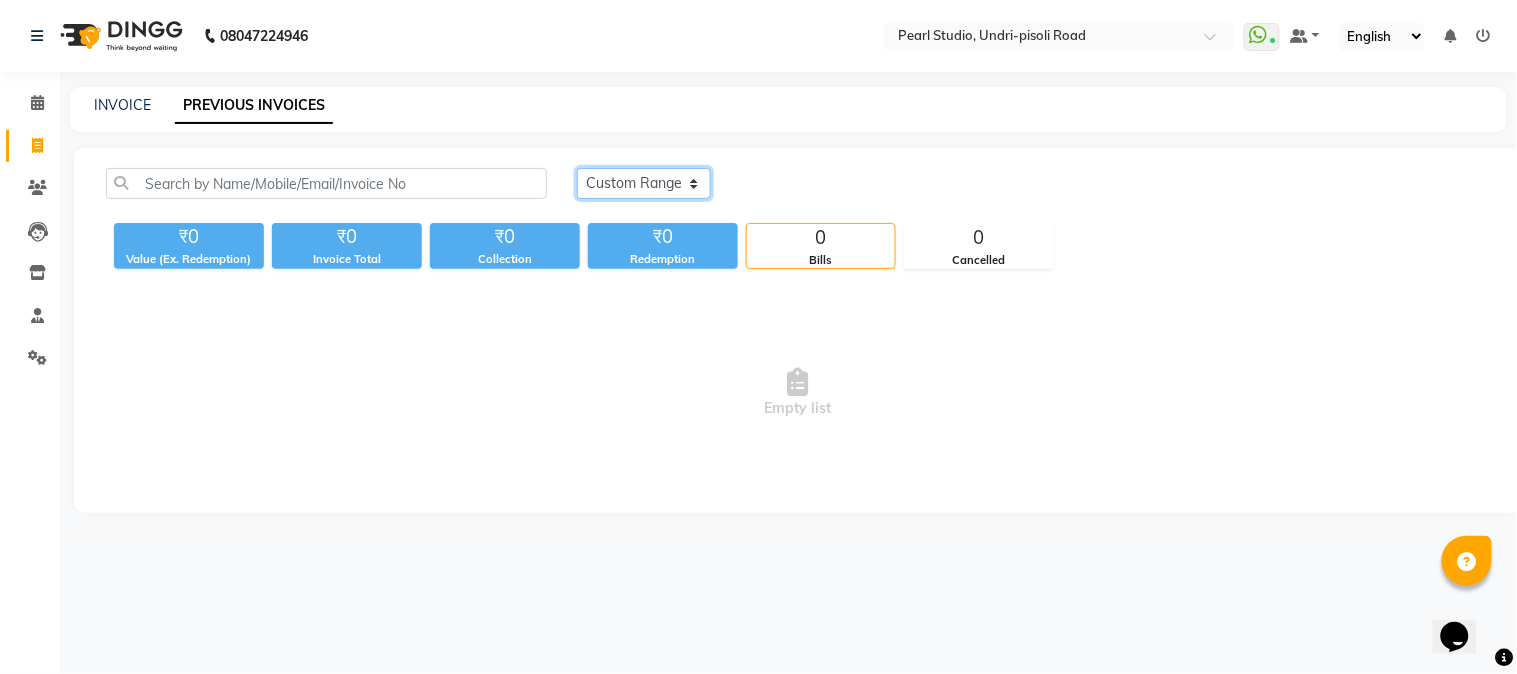 click on "Today Yesterday Custom Range" 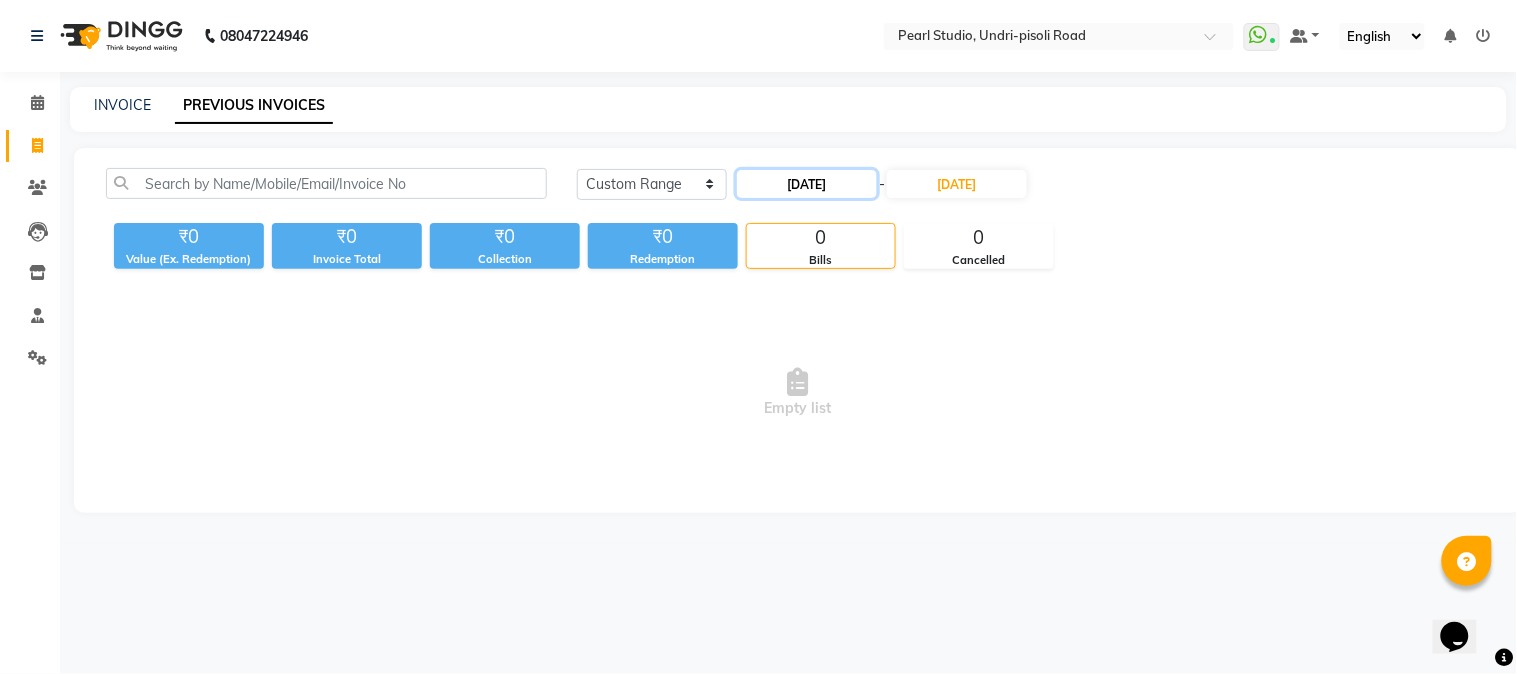 click on "[DATE]" 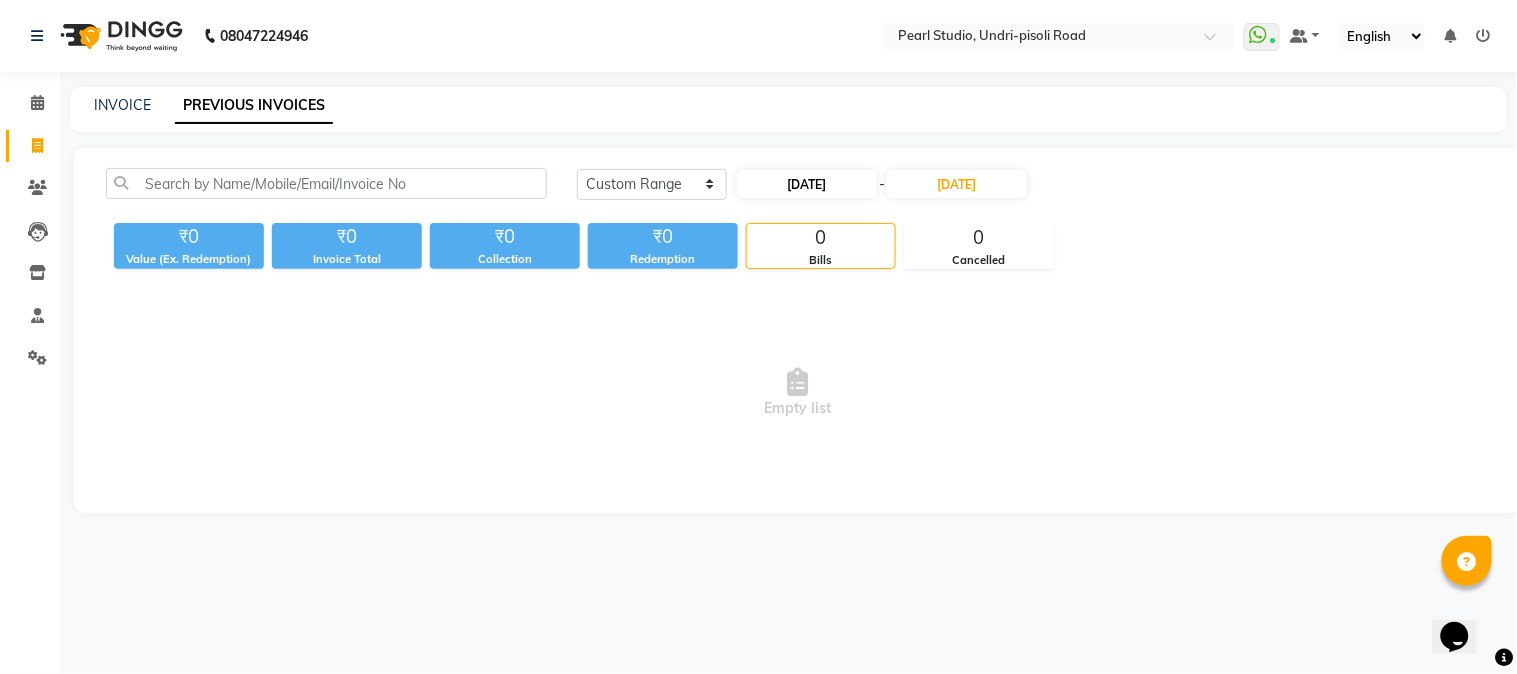 select on "7" 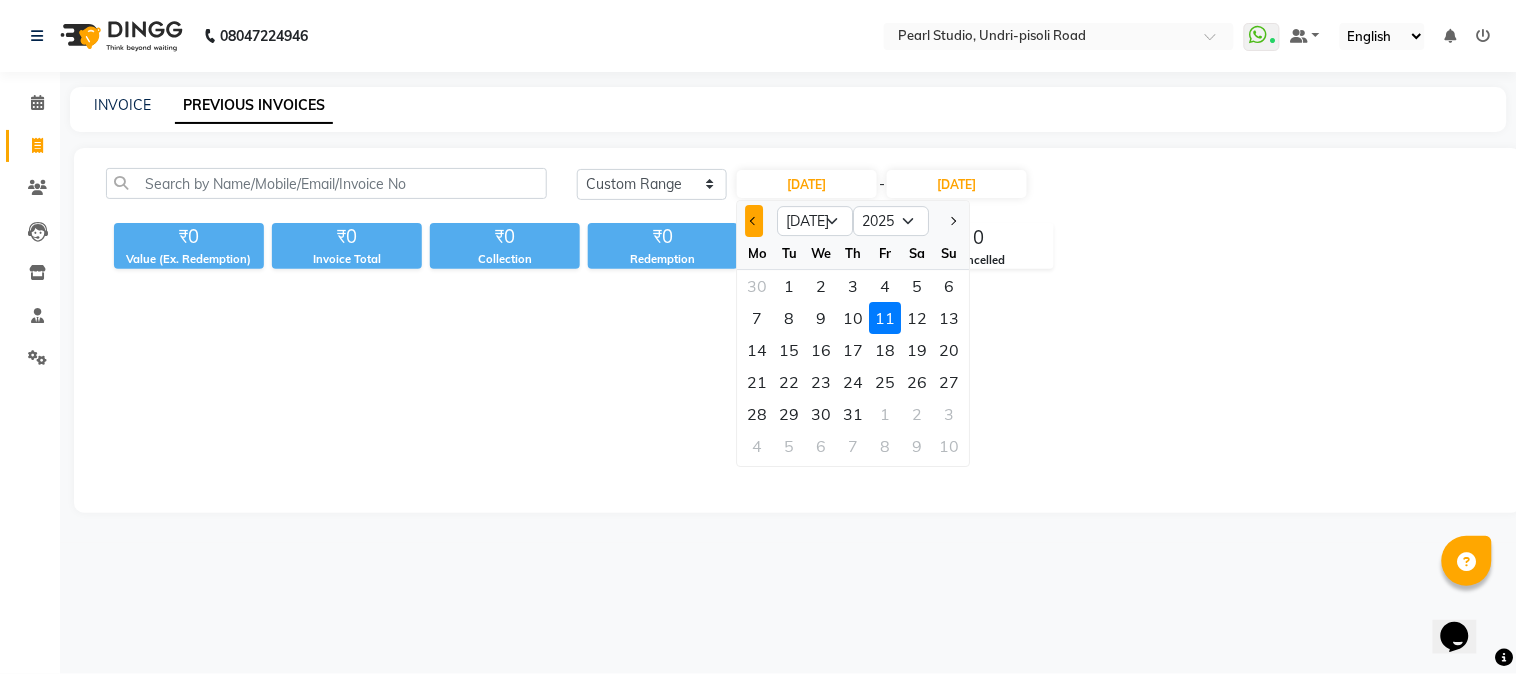 click 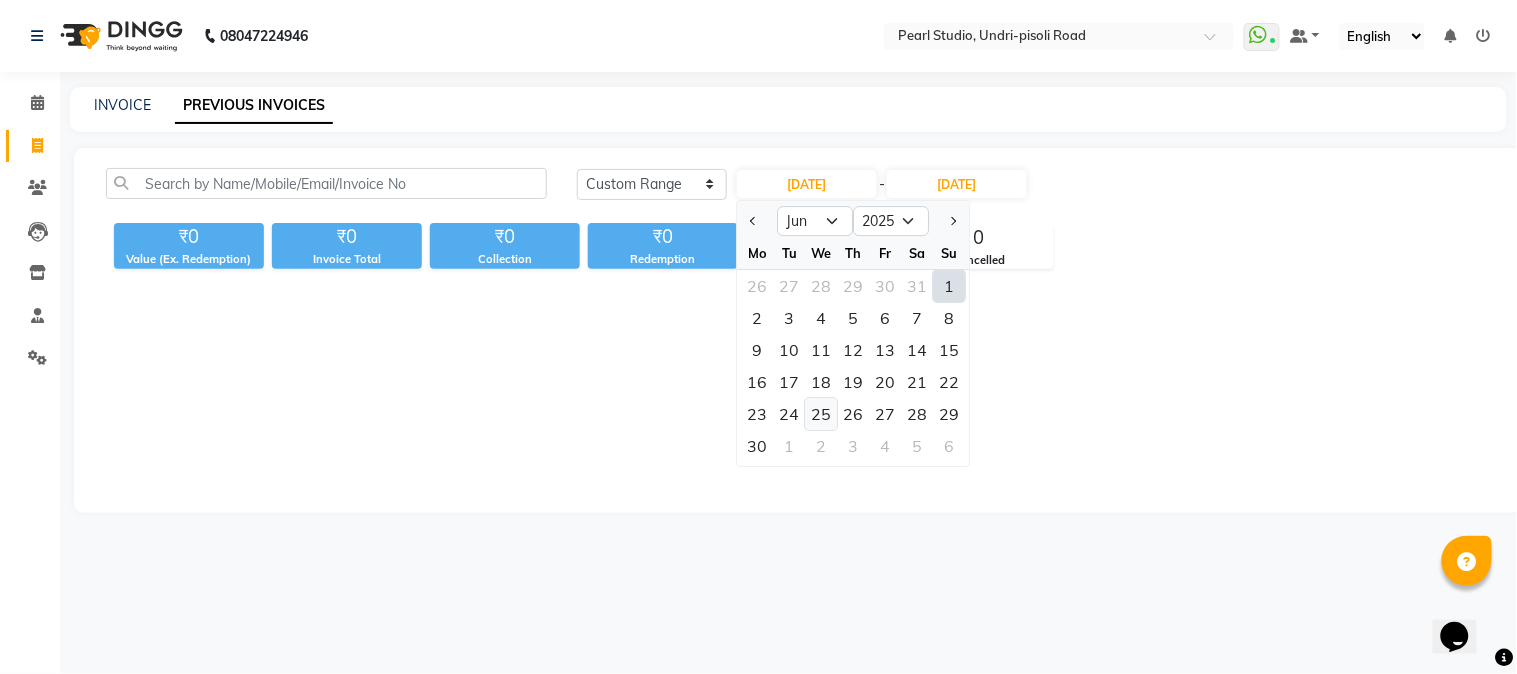 click on "25" 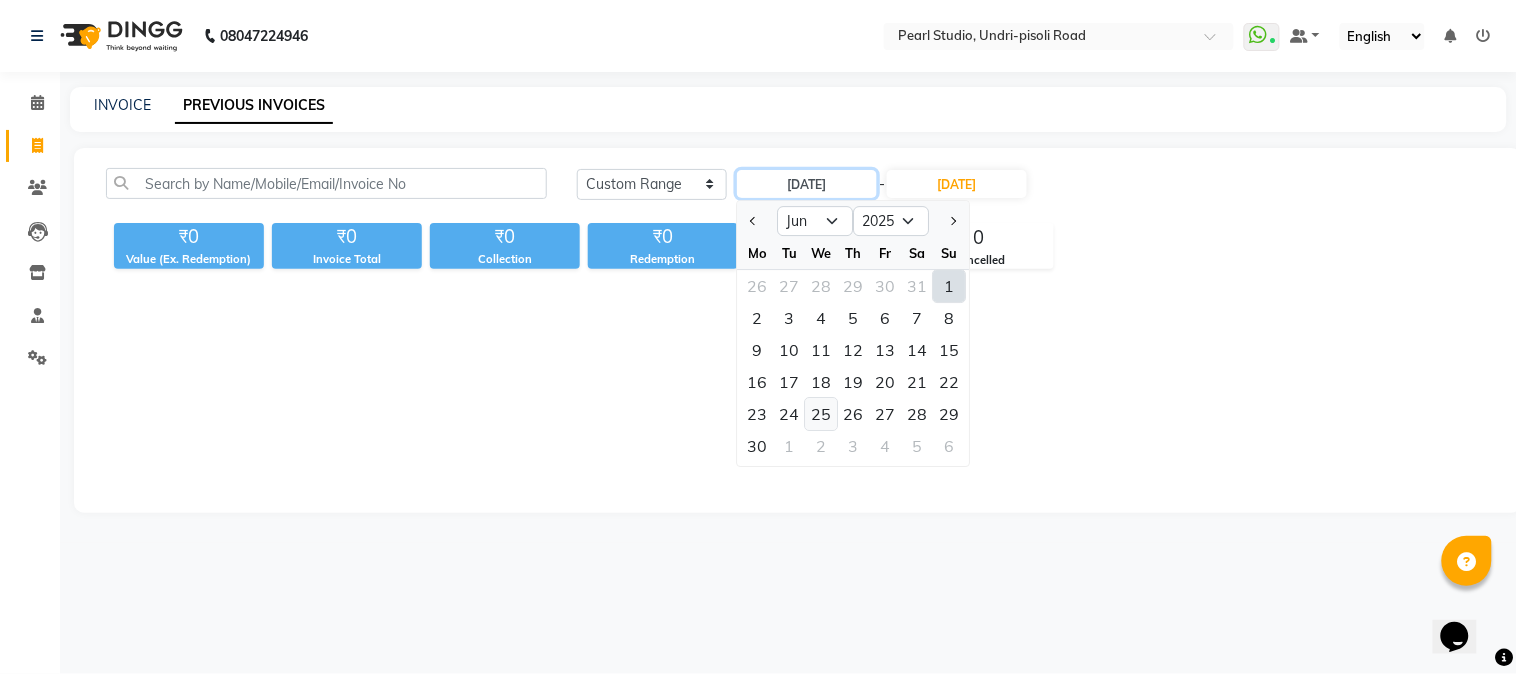 type on "25-06-2025" 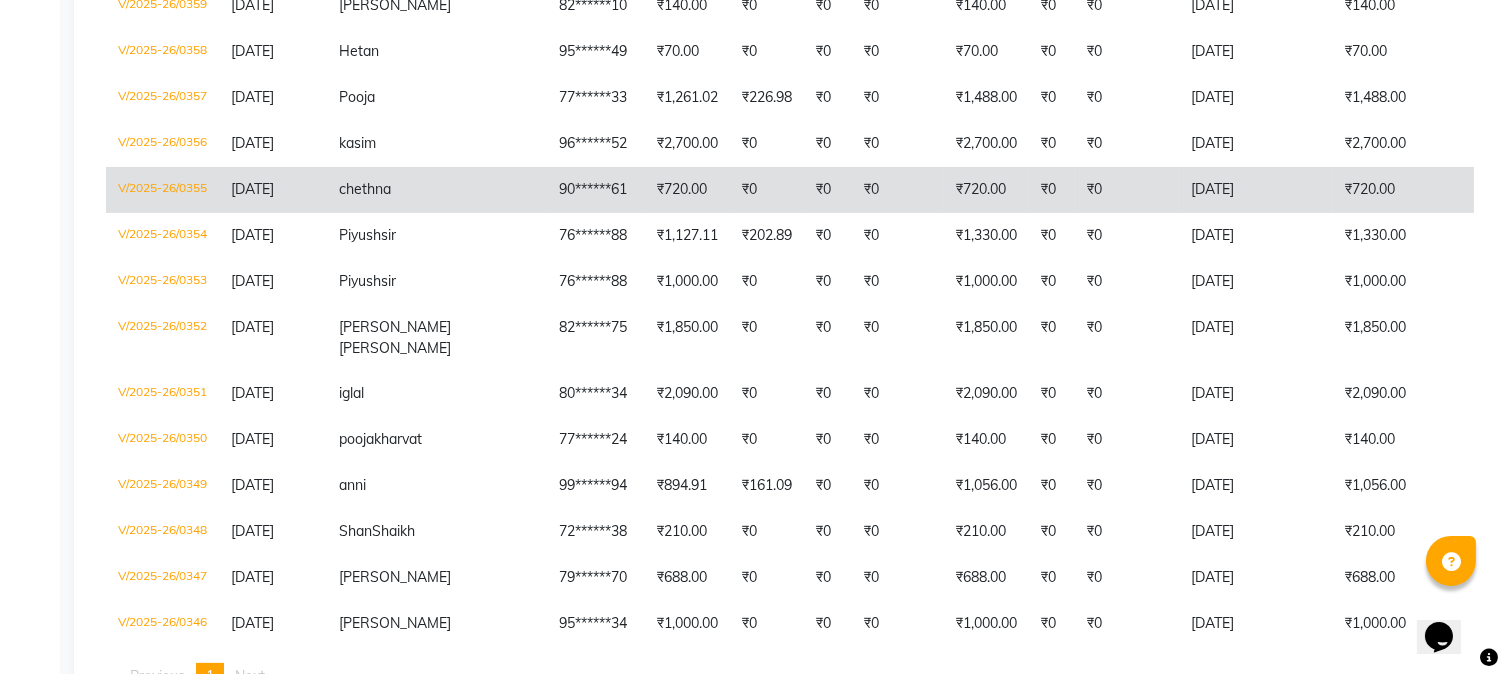 scroll, scrollTop: 1230, scrollLeft: 0, axis: vertical 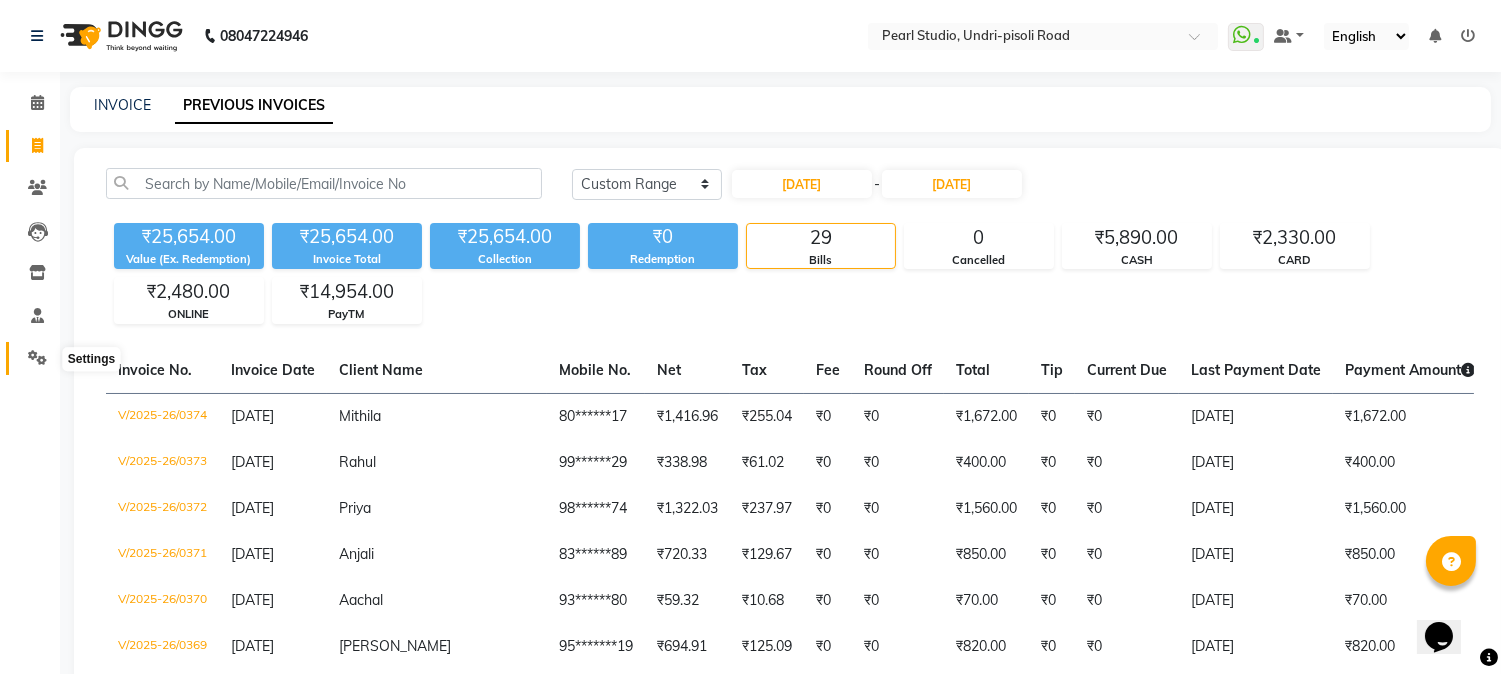 click 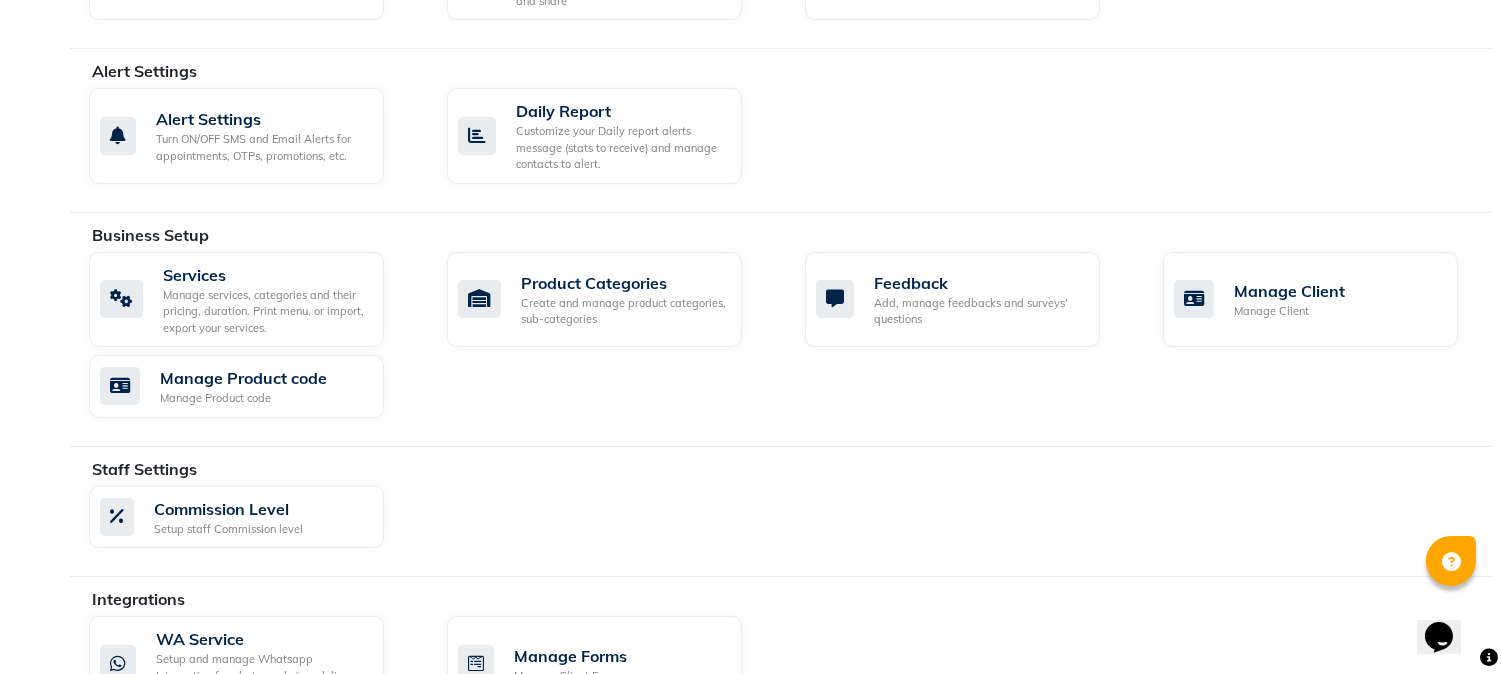 scroll, scrollTop: 627, scrollLeft: 0, axis: vertical 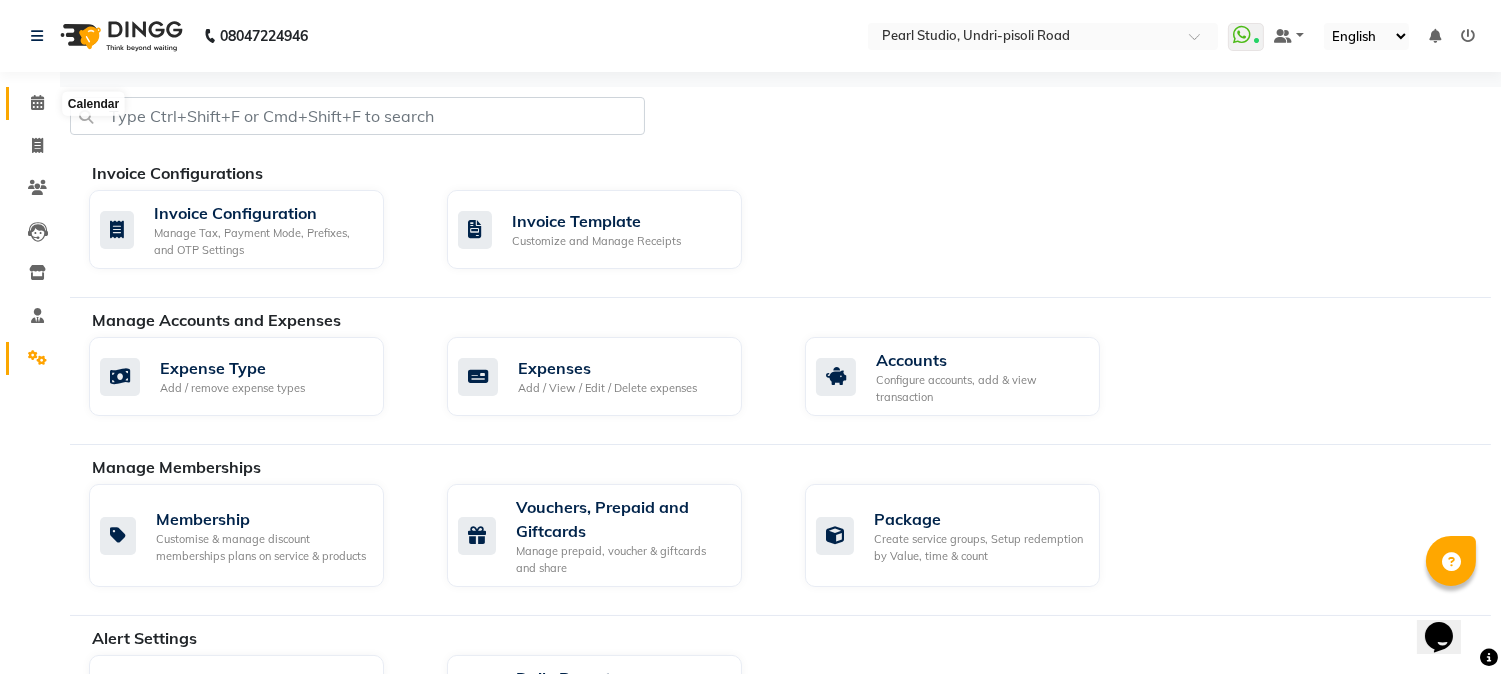 click 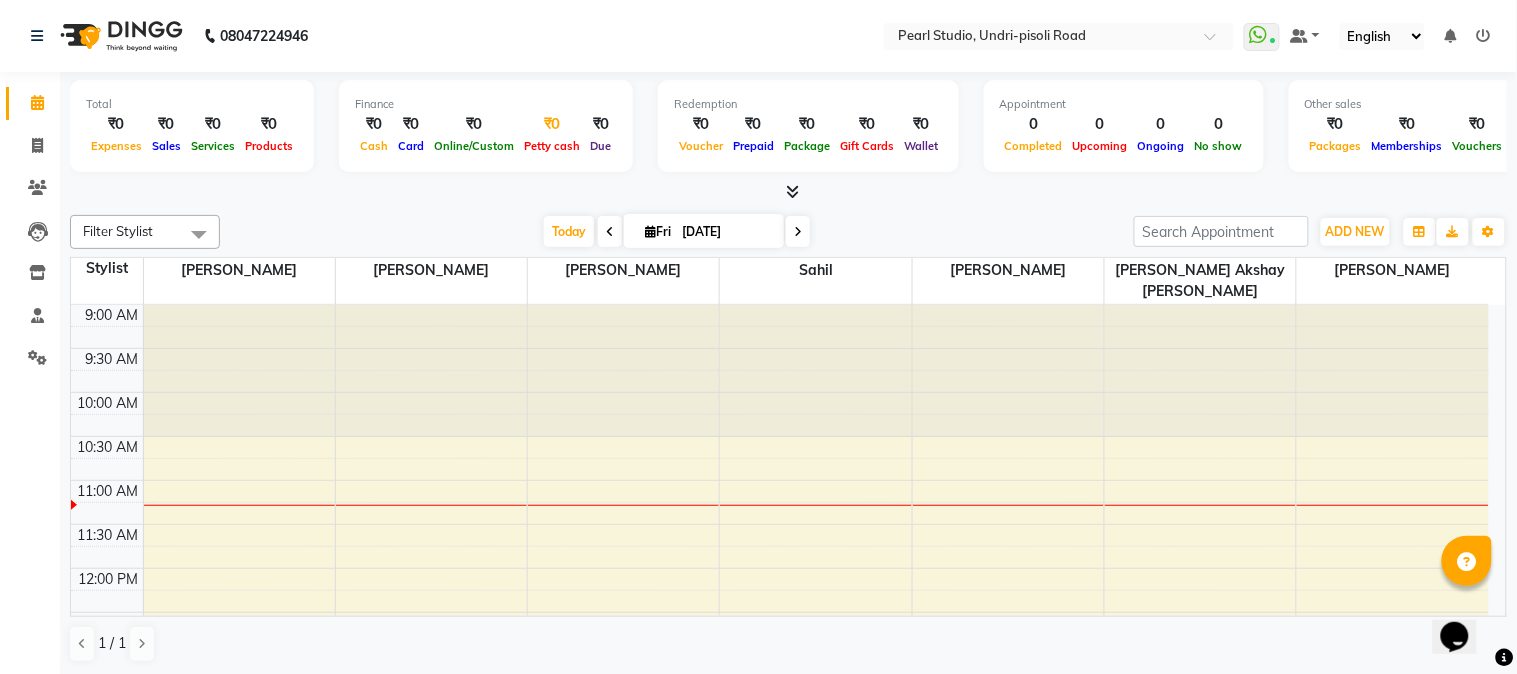 click on "Petty cash" at bounding box center [552, 146] 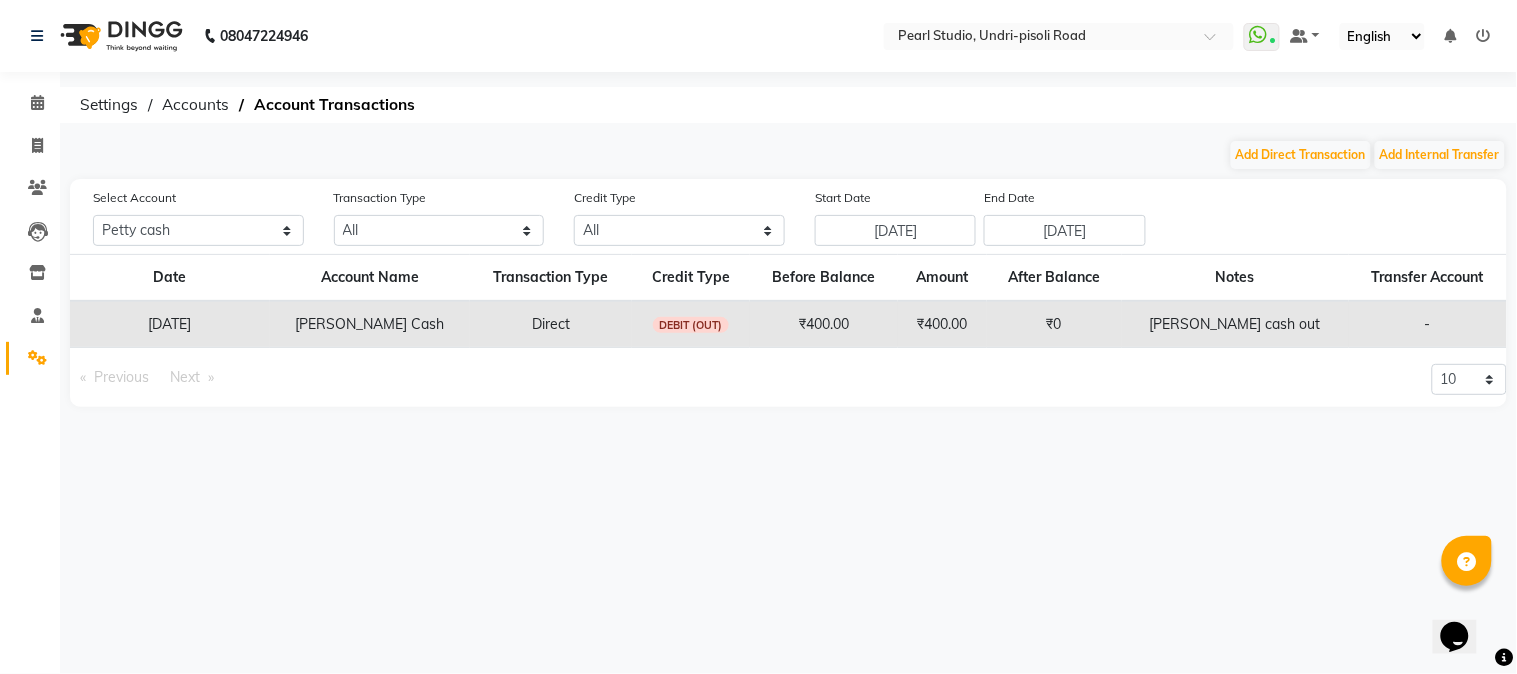 click on "₹400.00" 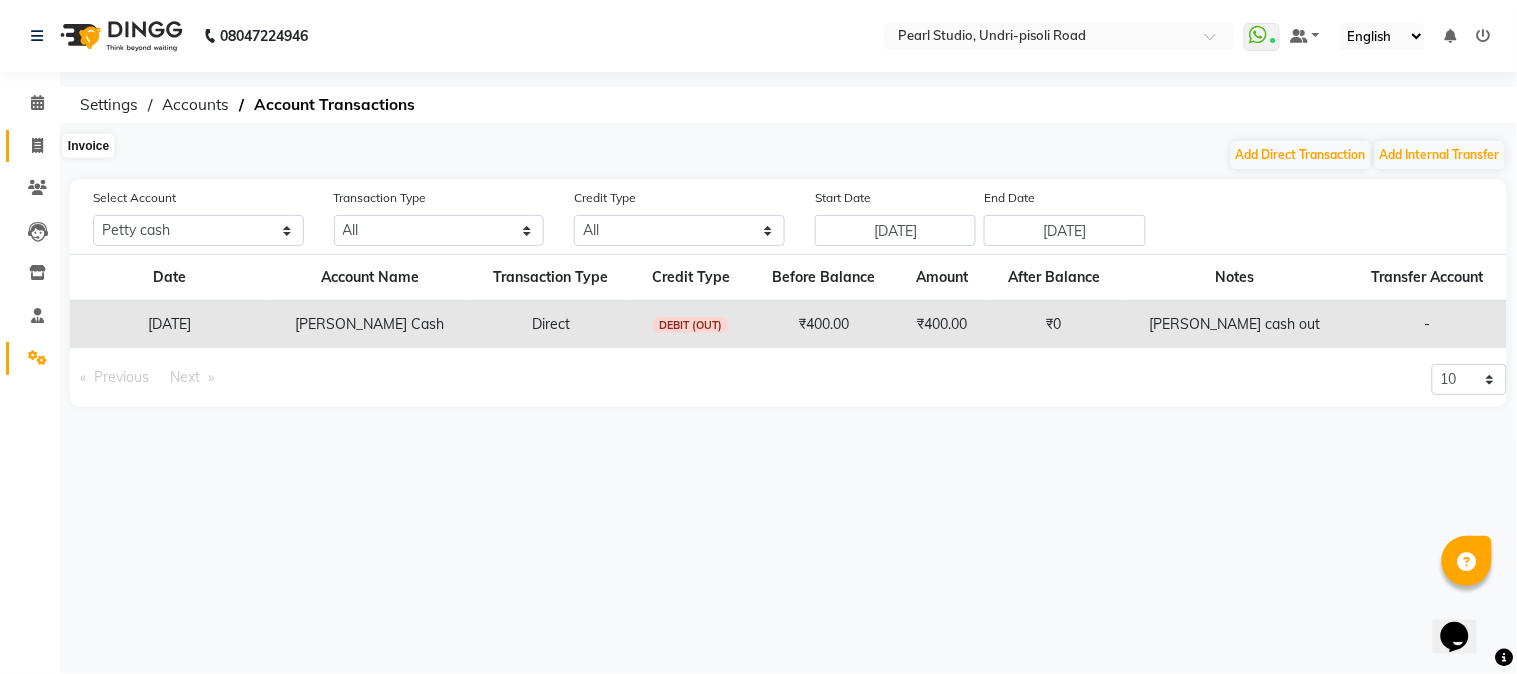 click 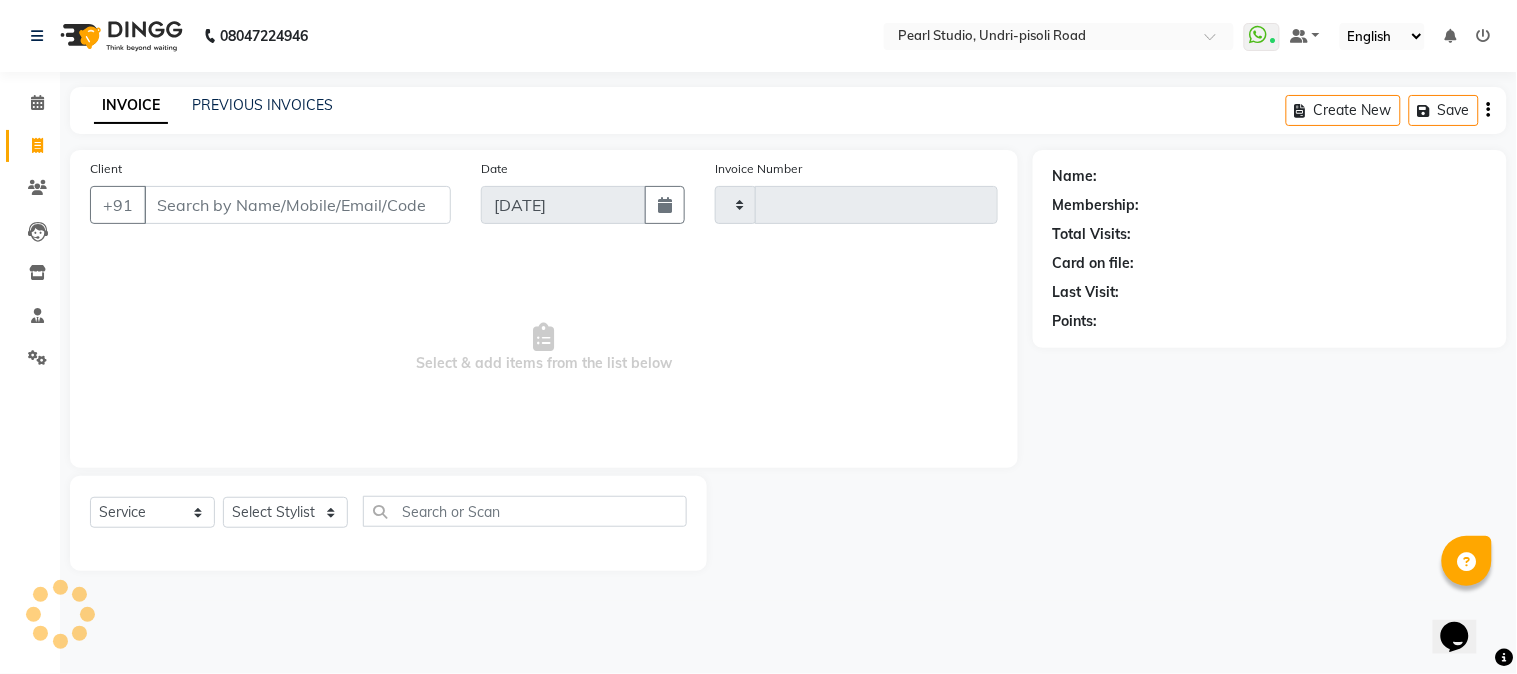 type on "0375" 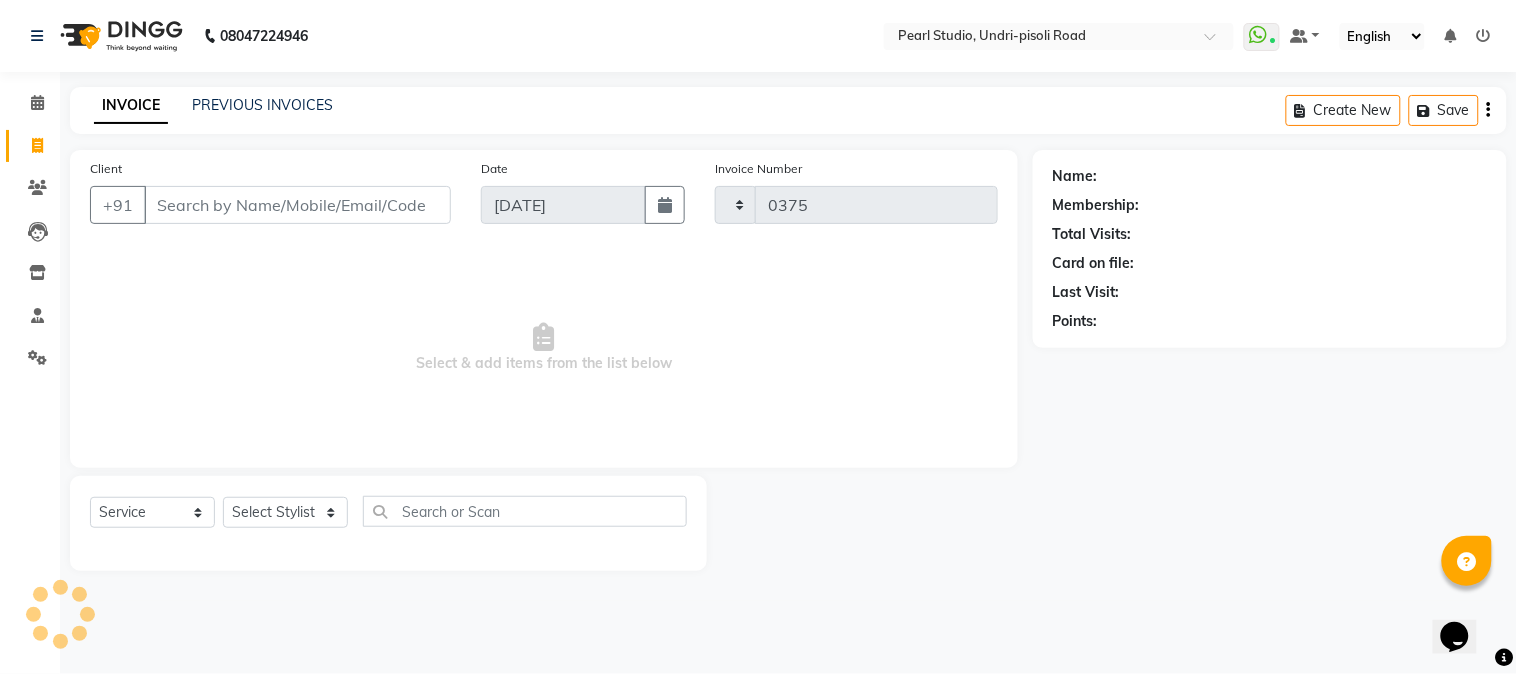 select on "5290" 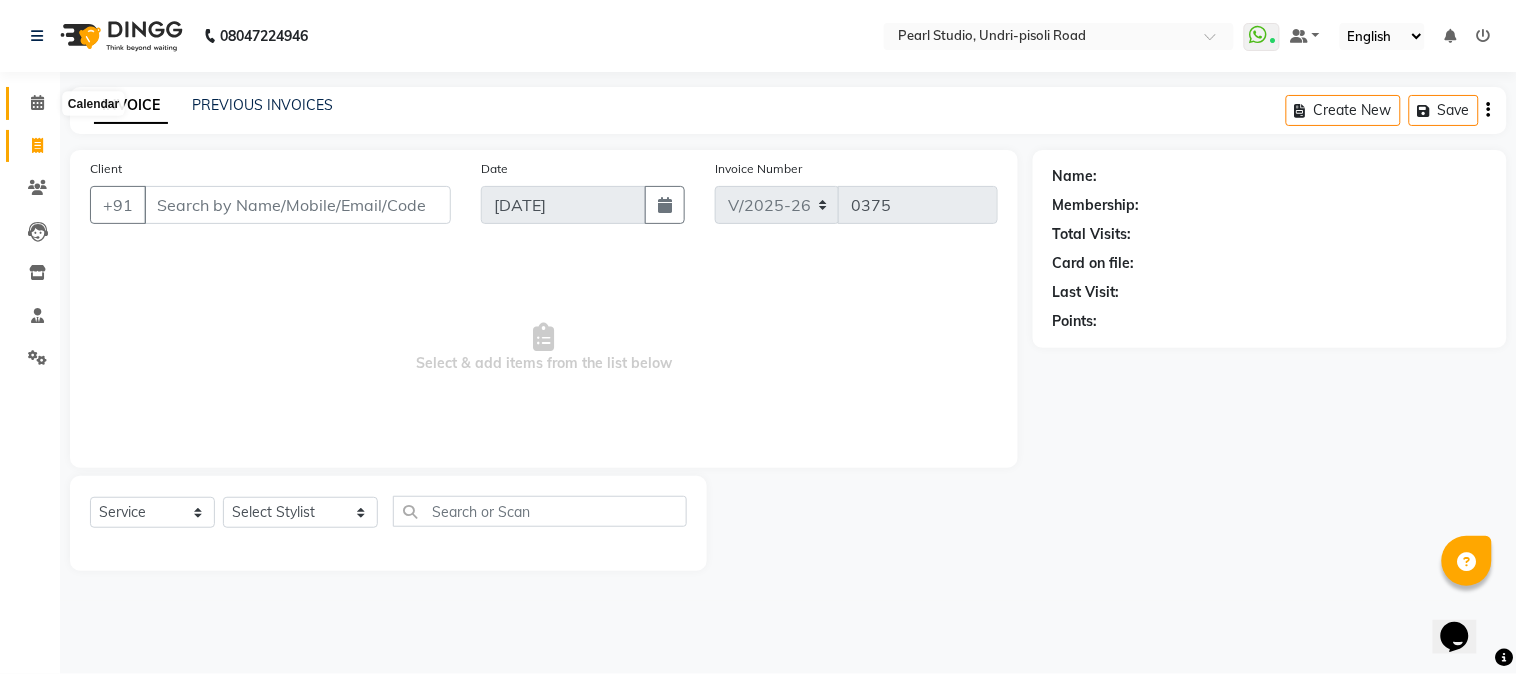 click 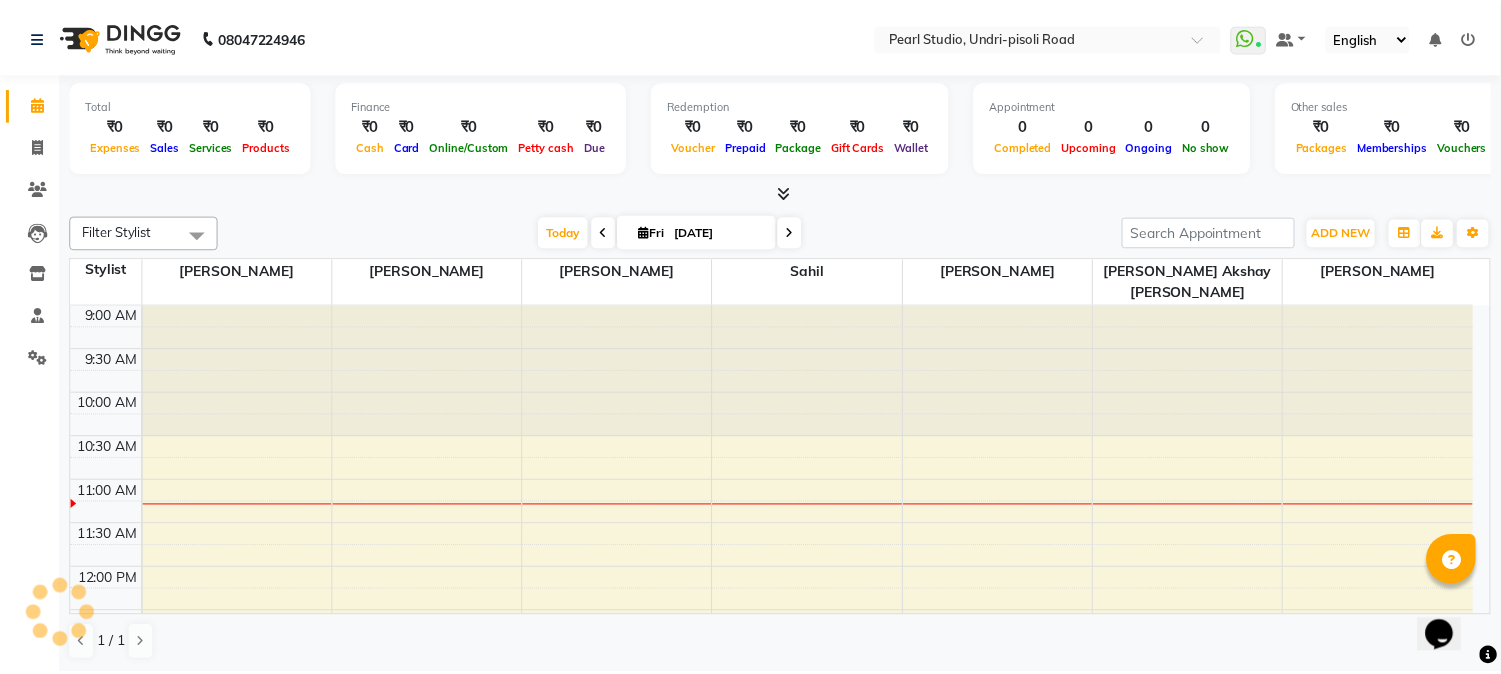 scroll, scrollTop: 0, scrollLeft: 0, axis: both 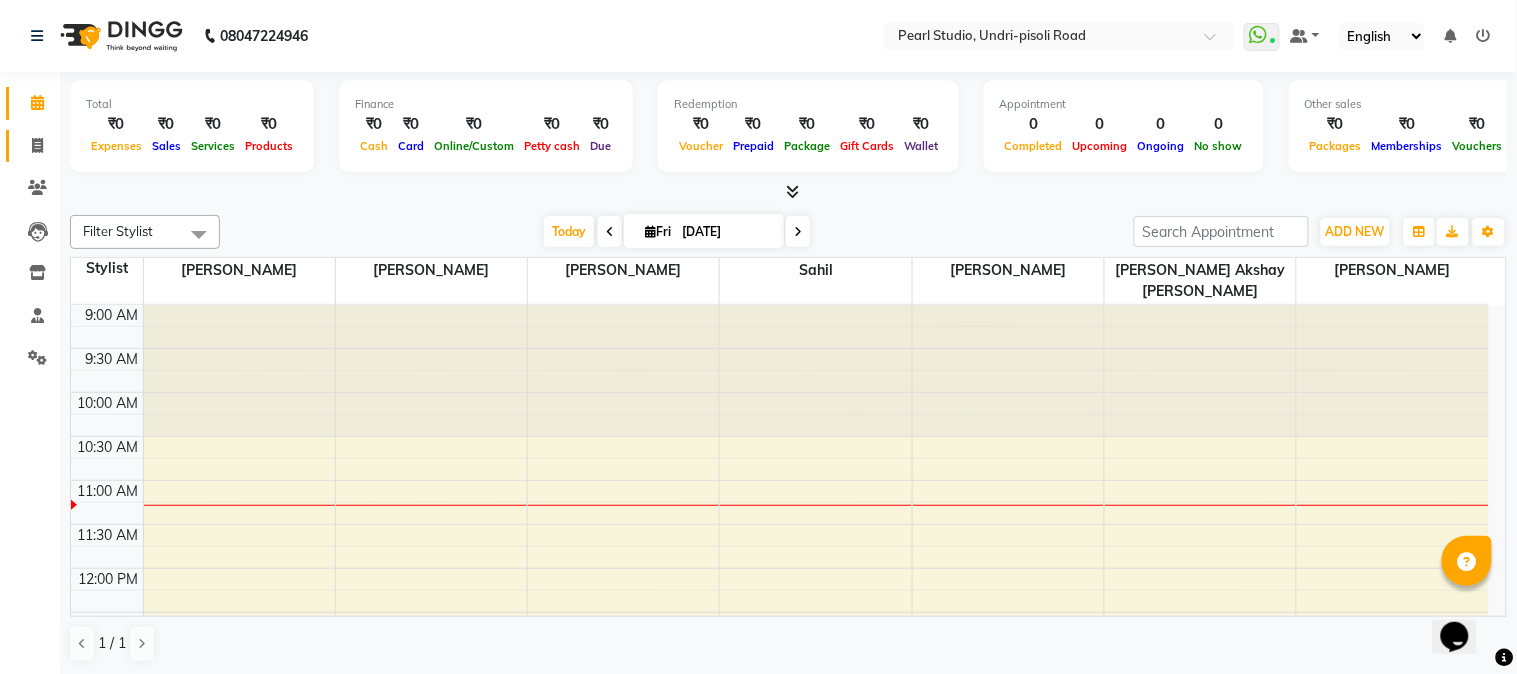click on "Invoice" 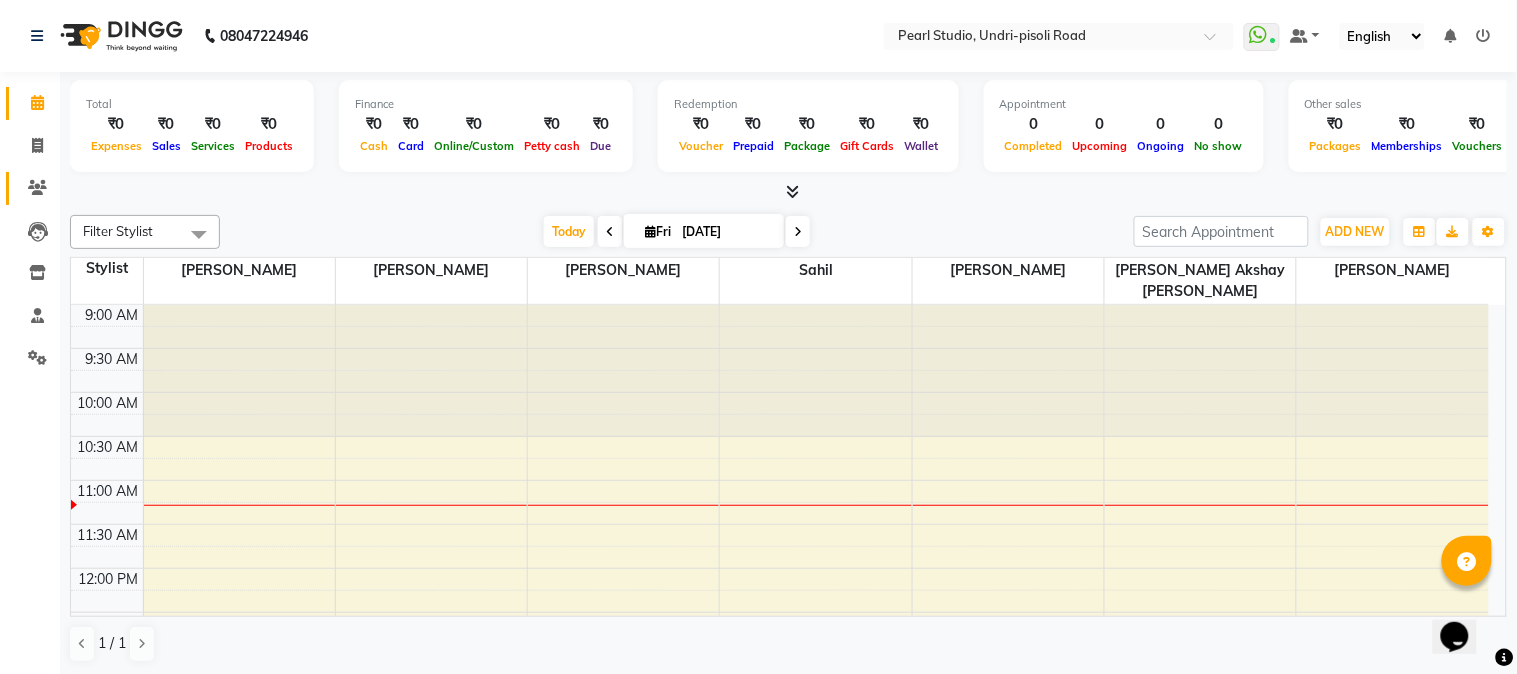 select on "5290" 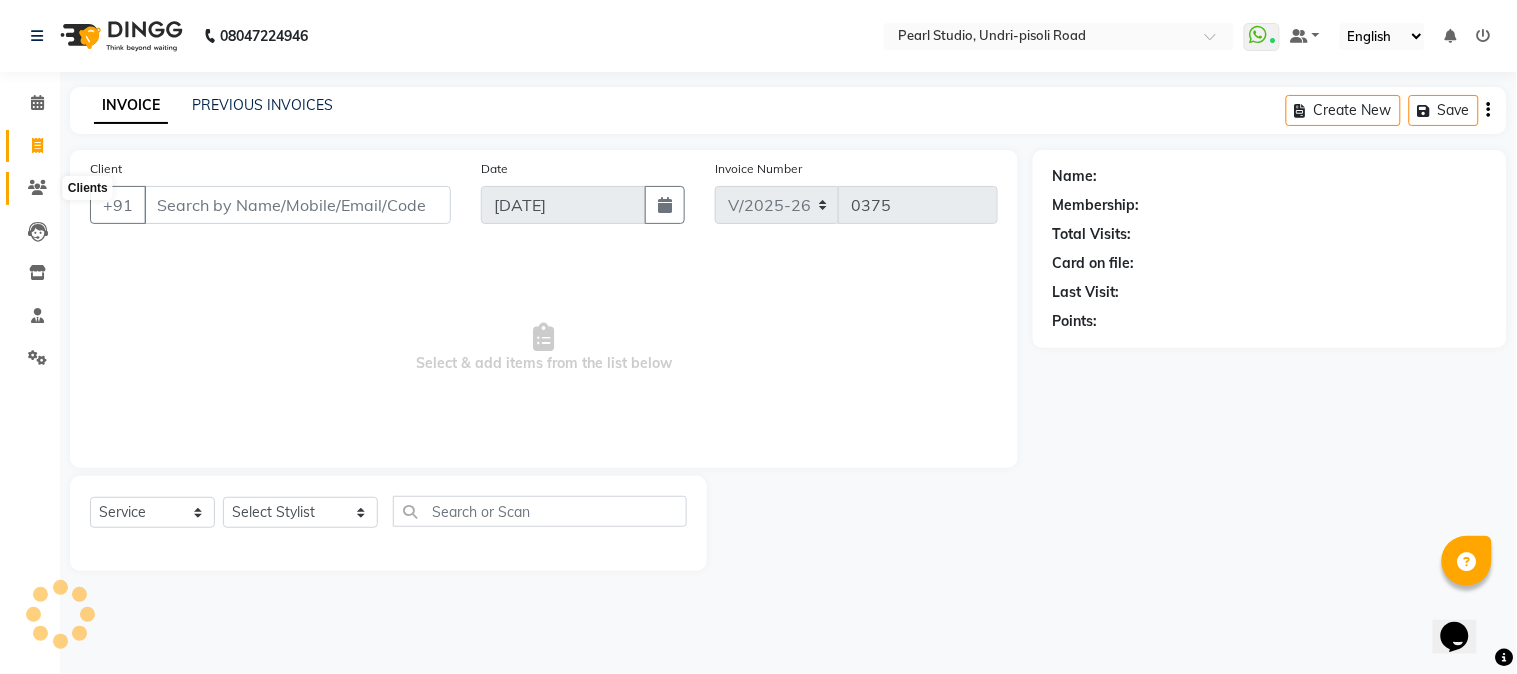 click 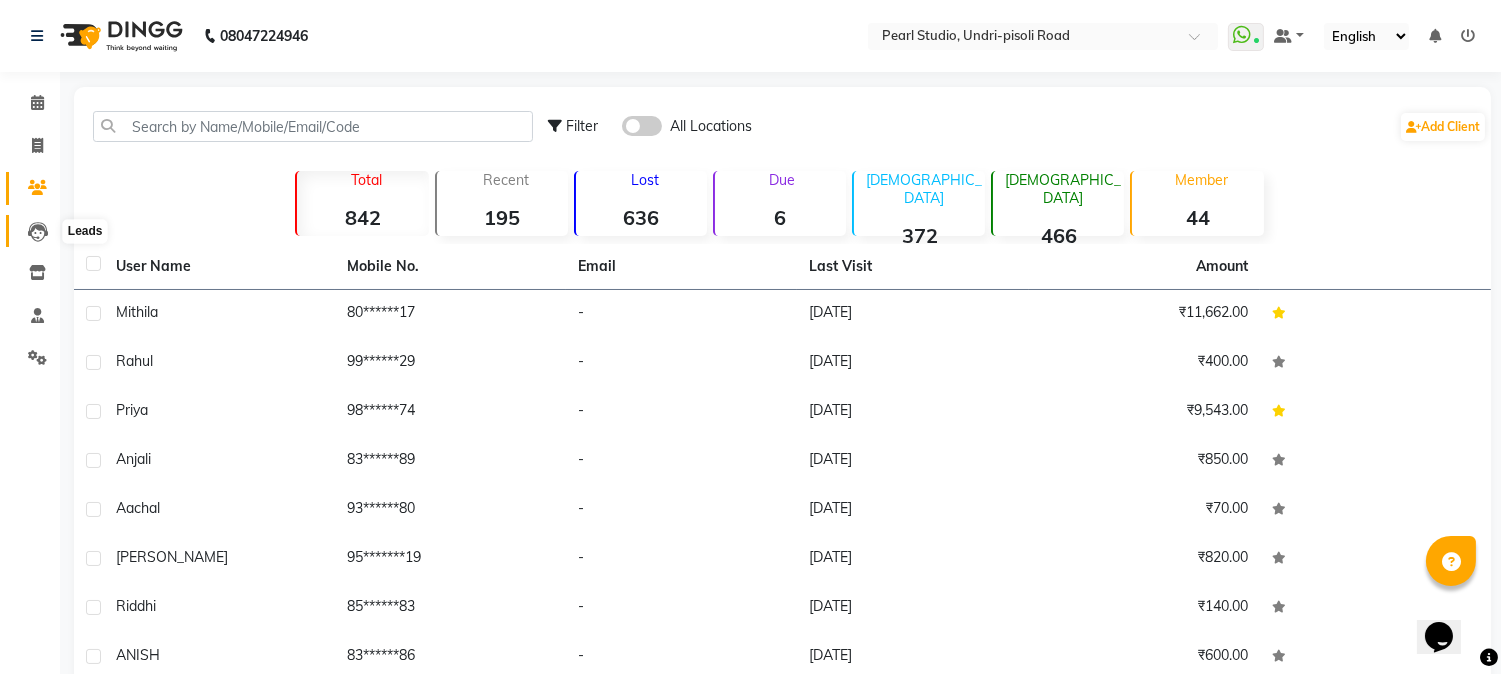 click 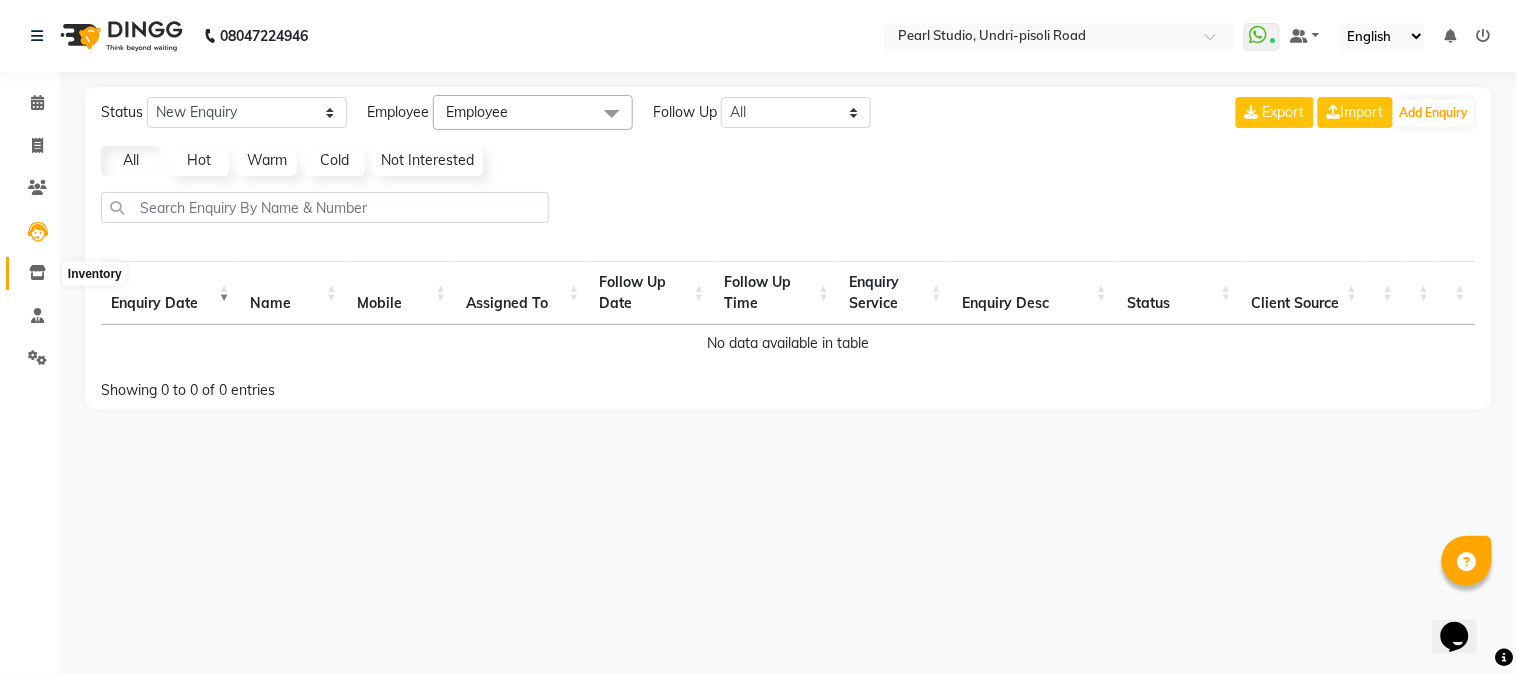 click 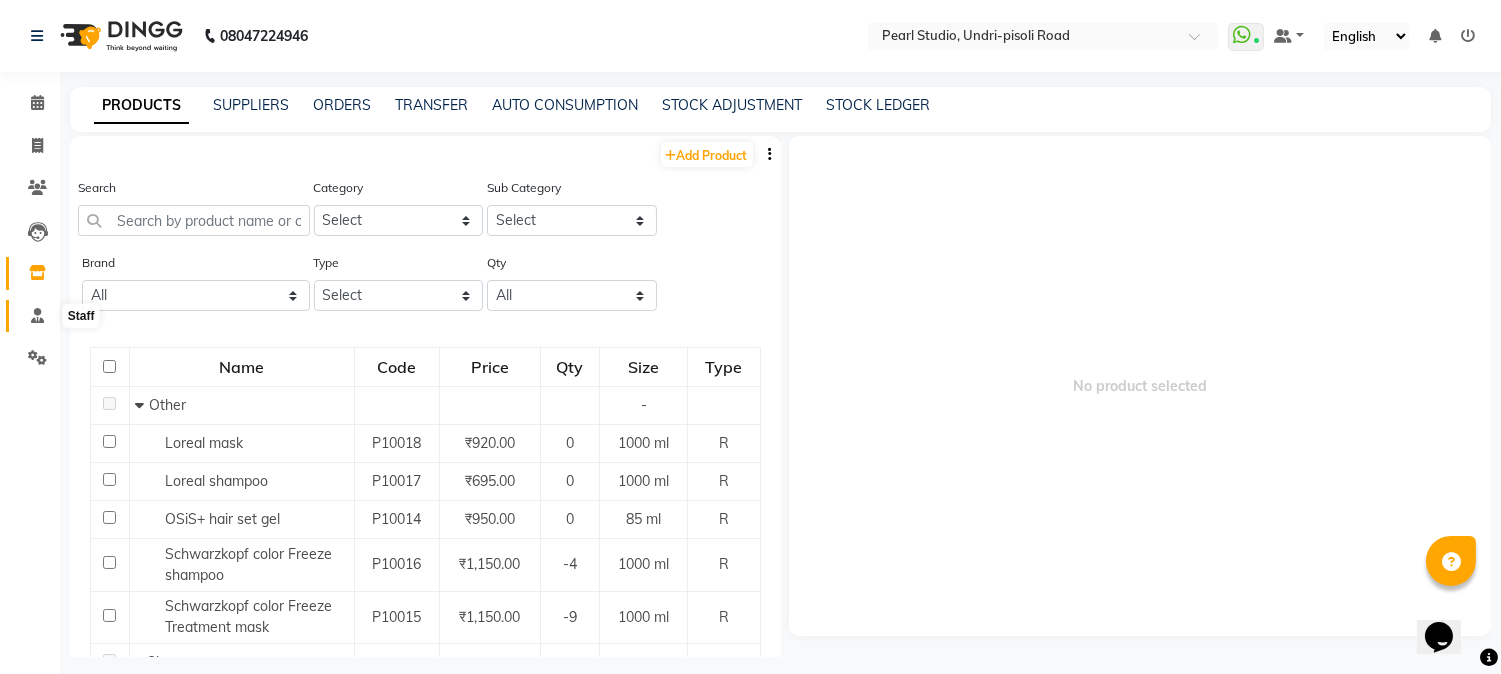 click 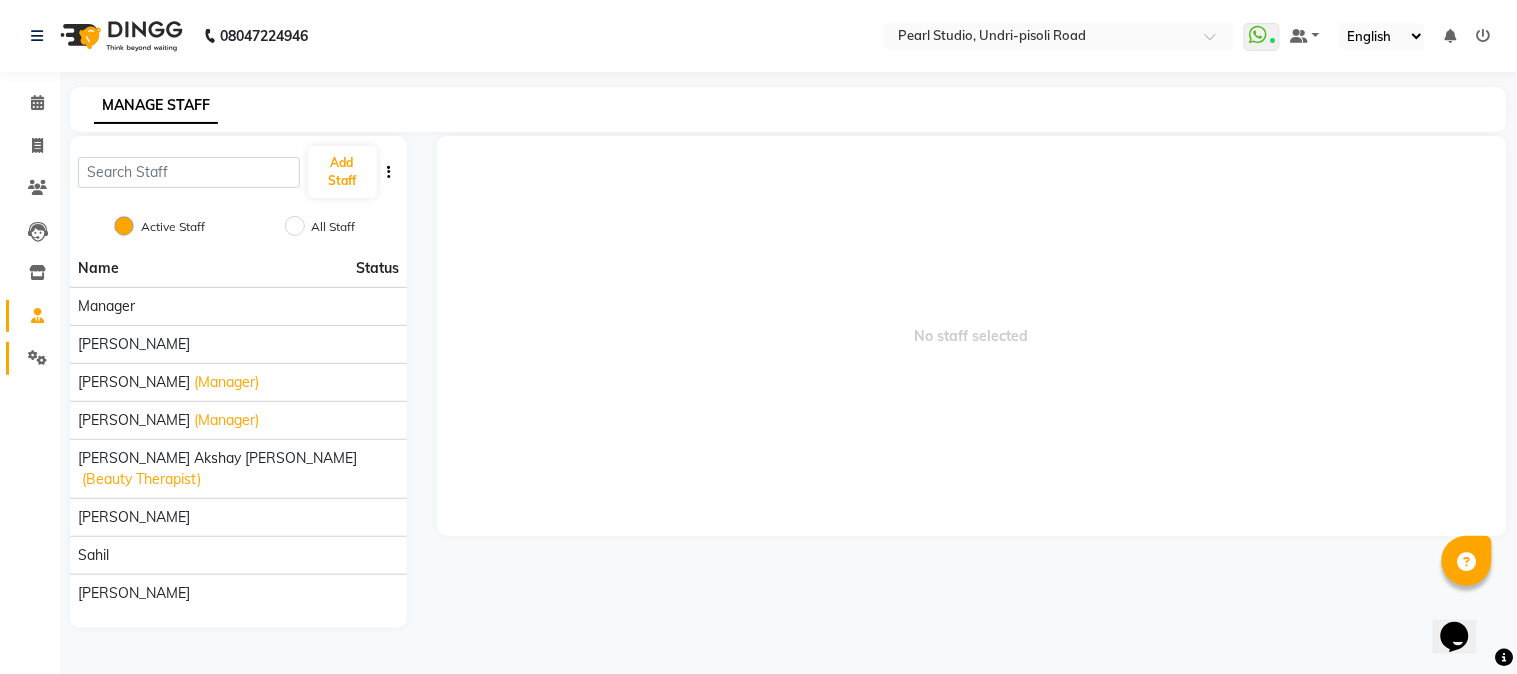 click on "Settings" 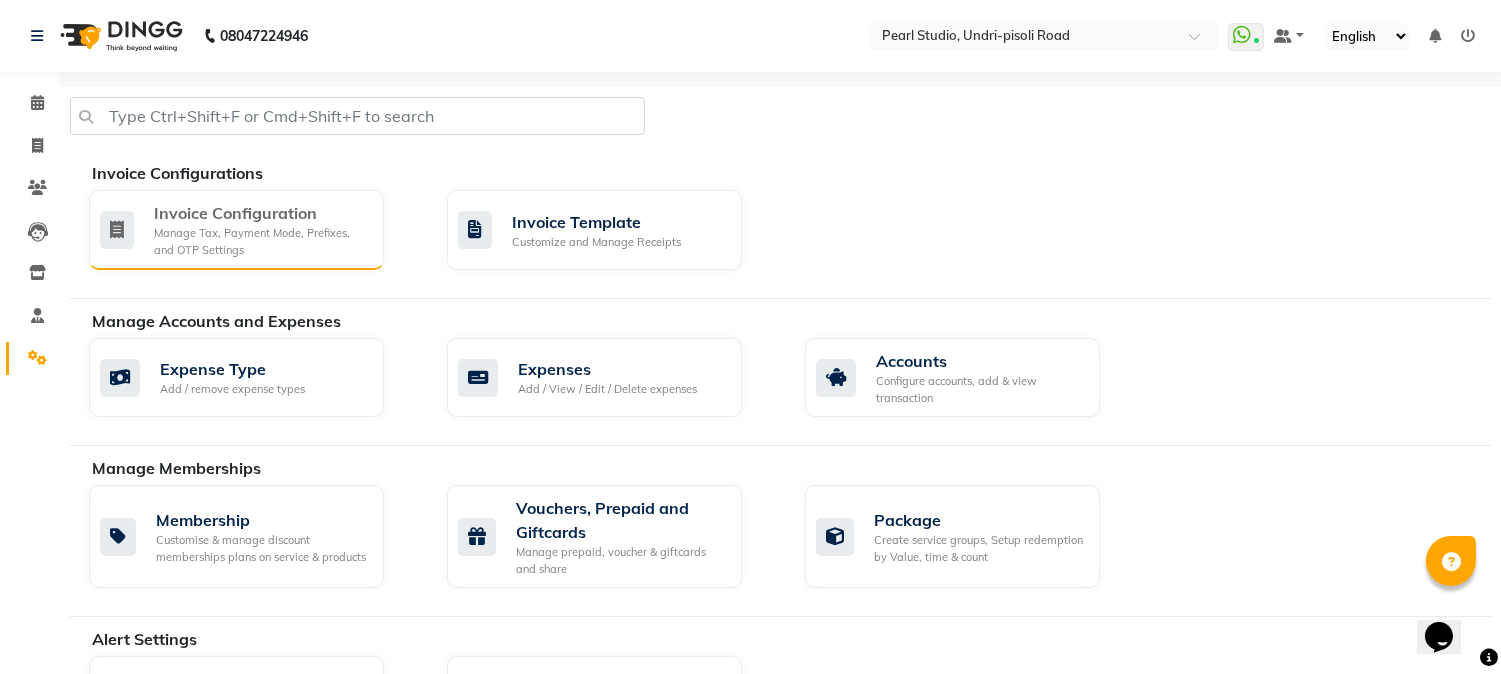 click on "Manage Tax, Payment Mode, Prefixes, and OTP Settings" 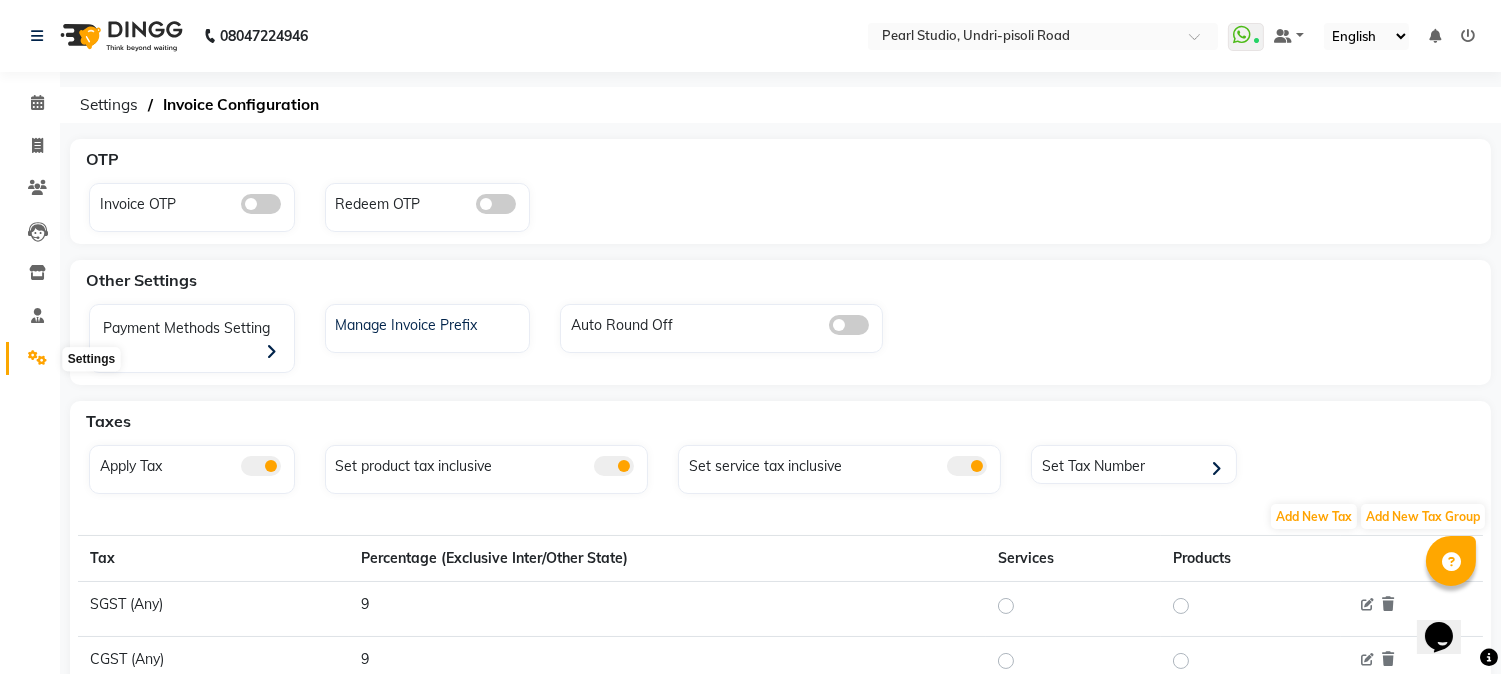 click 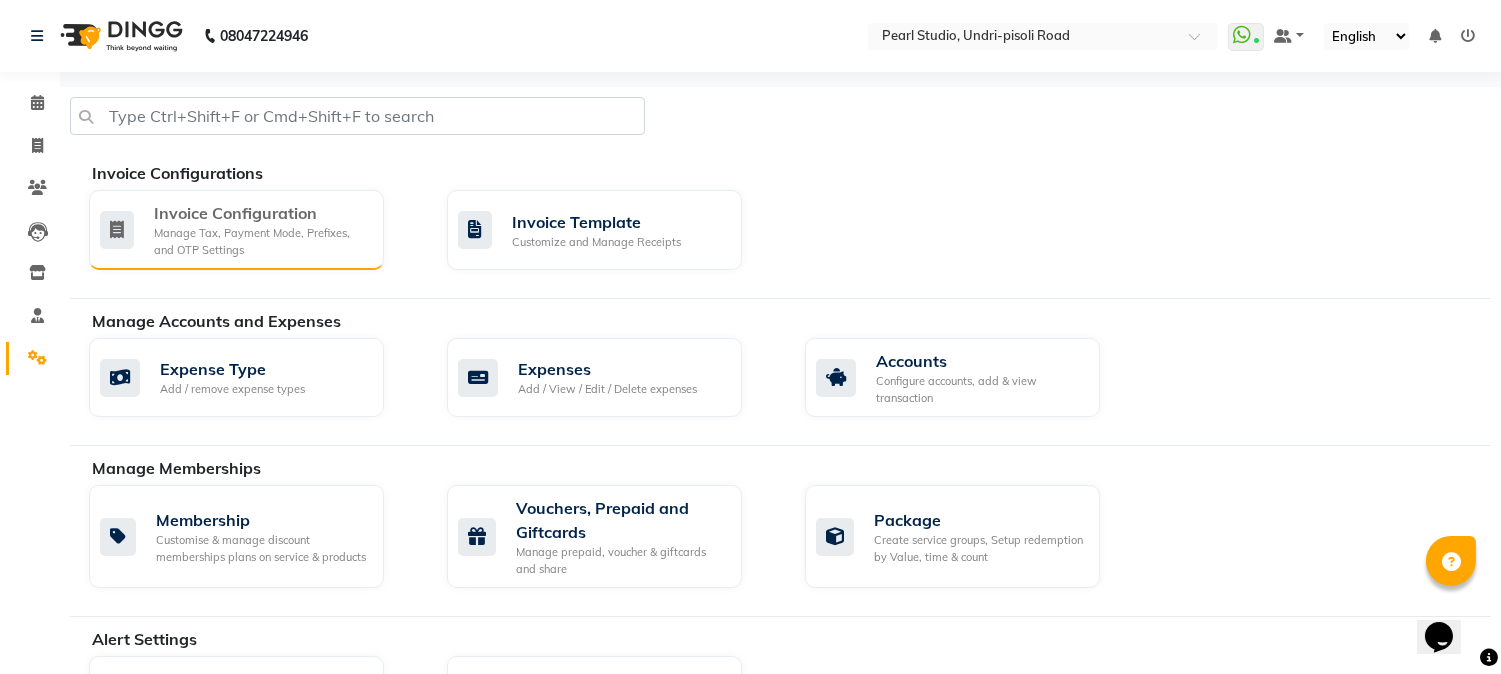scroll, scrollTop: 222, scrollLeft: 0, axis: vertical 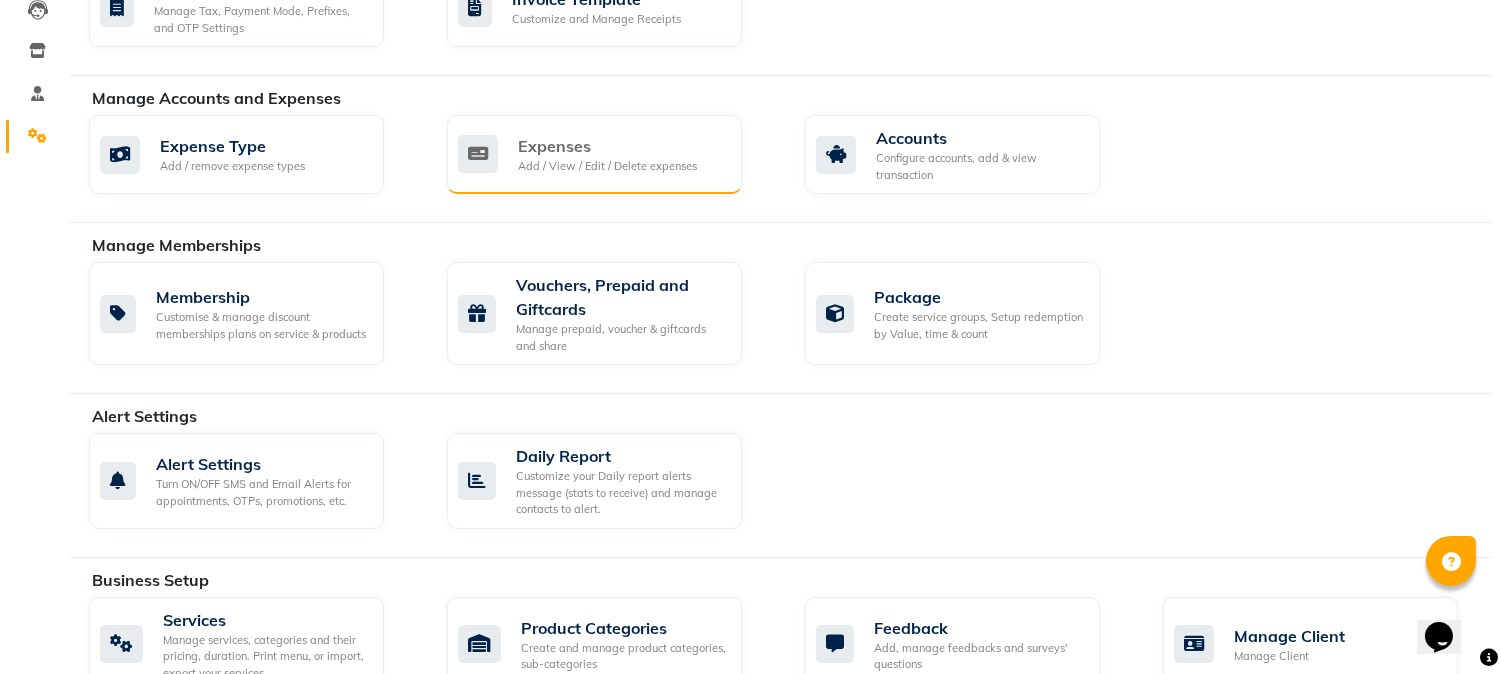 click 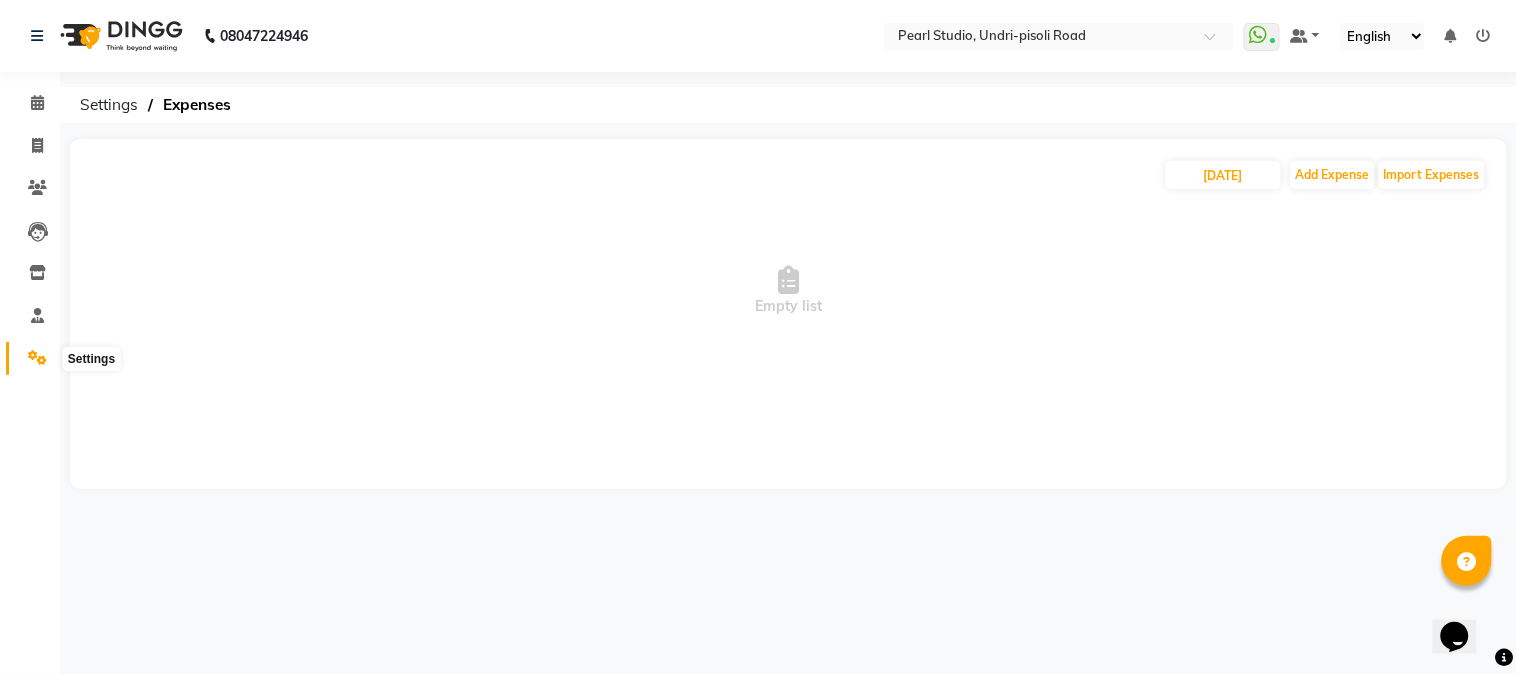 click 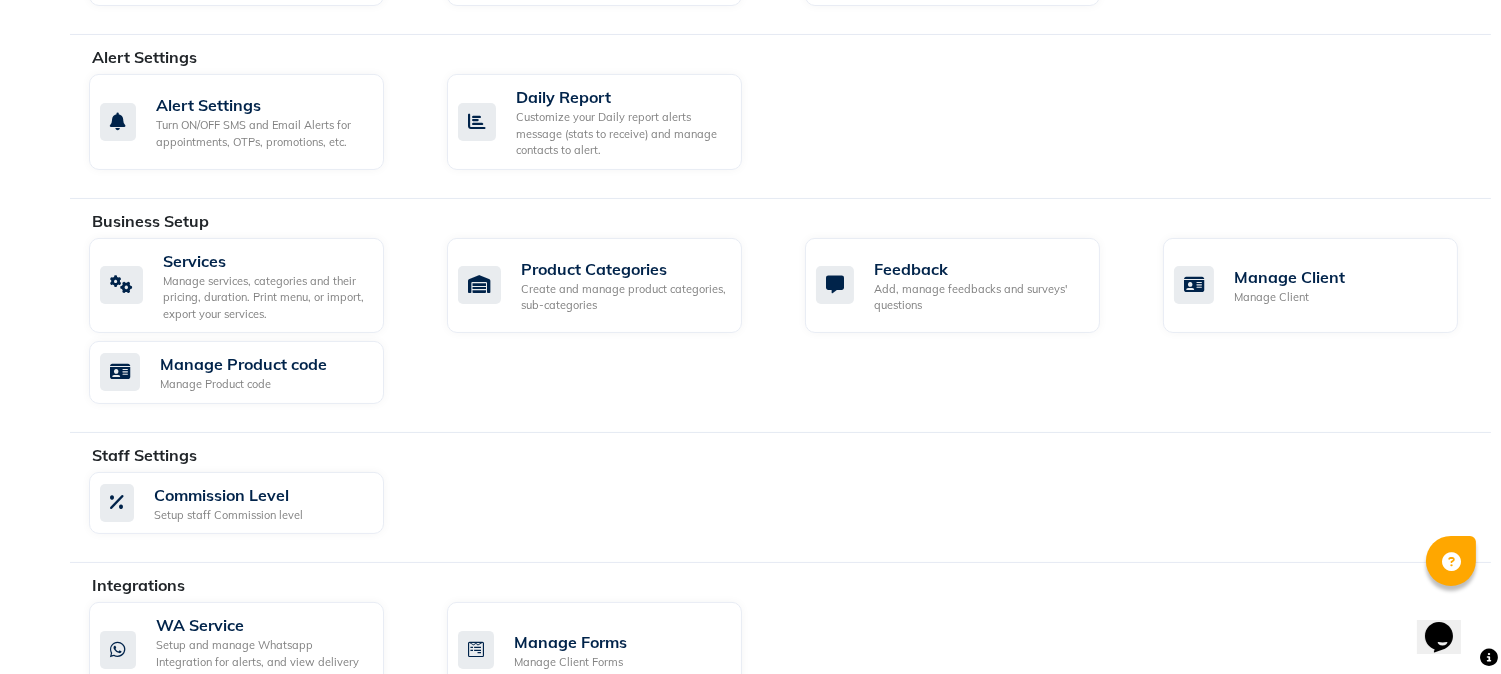 scroll, scrollTop: 627, scrollLeft: 0, axis: vertical 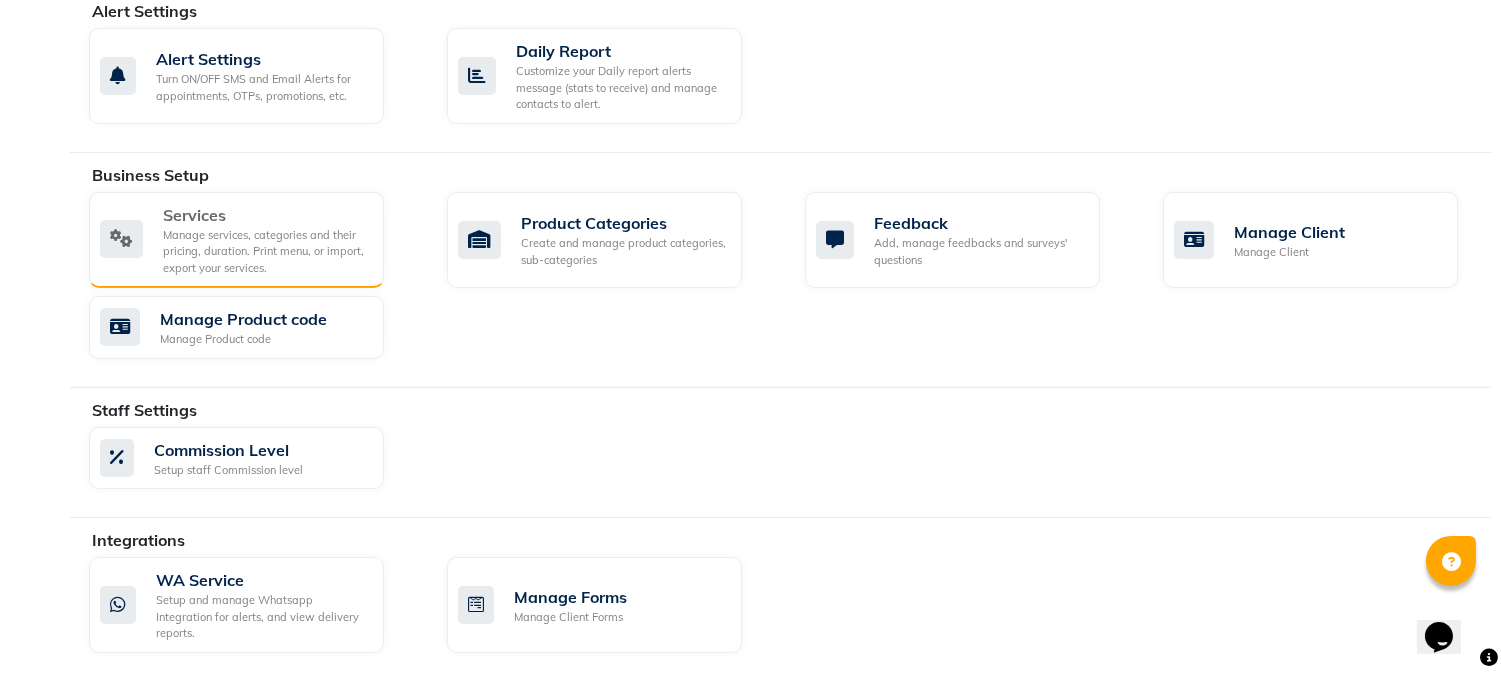 click on "Services  Manage services, categories and their pricing, duration. Print menu, or import, export your services." 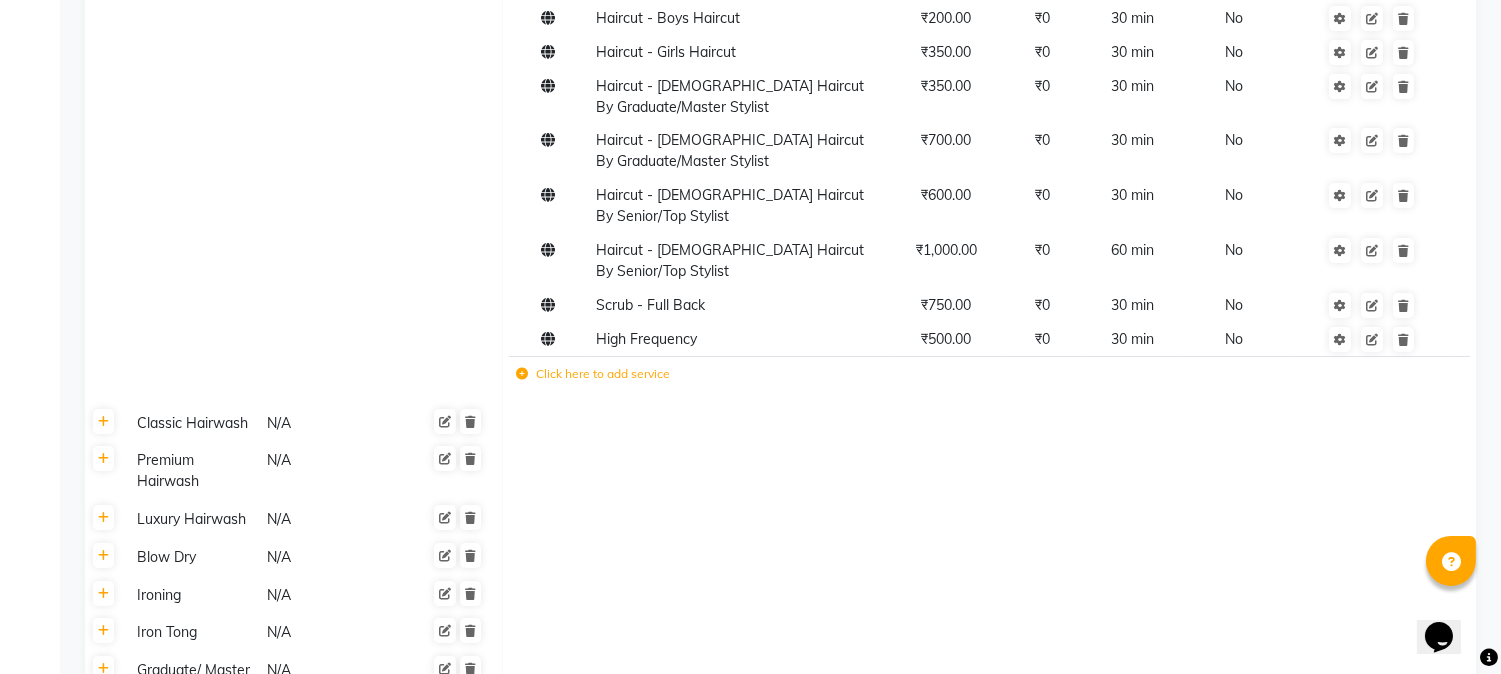 scroll, scrollTop: 0, scrollLeft: 0, axis: both 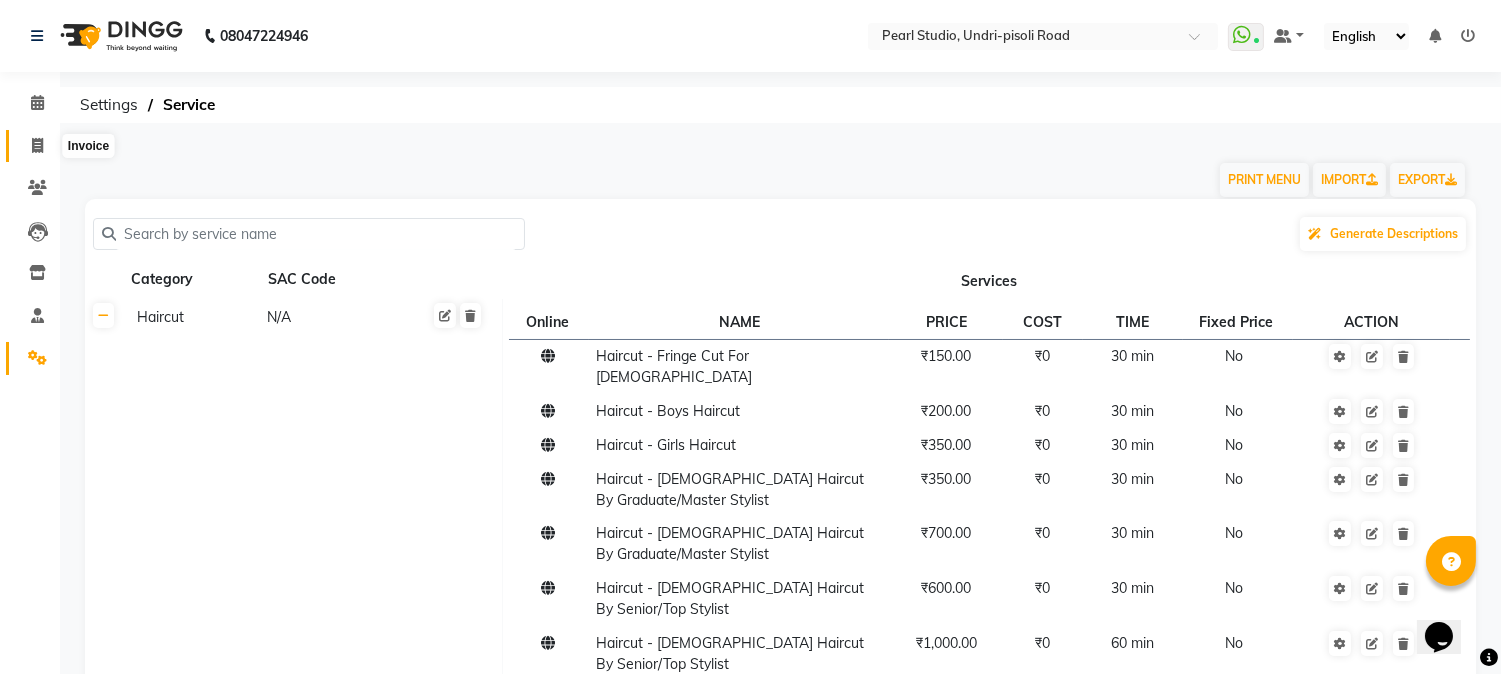 click 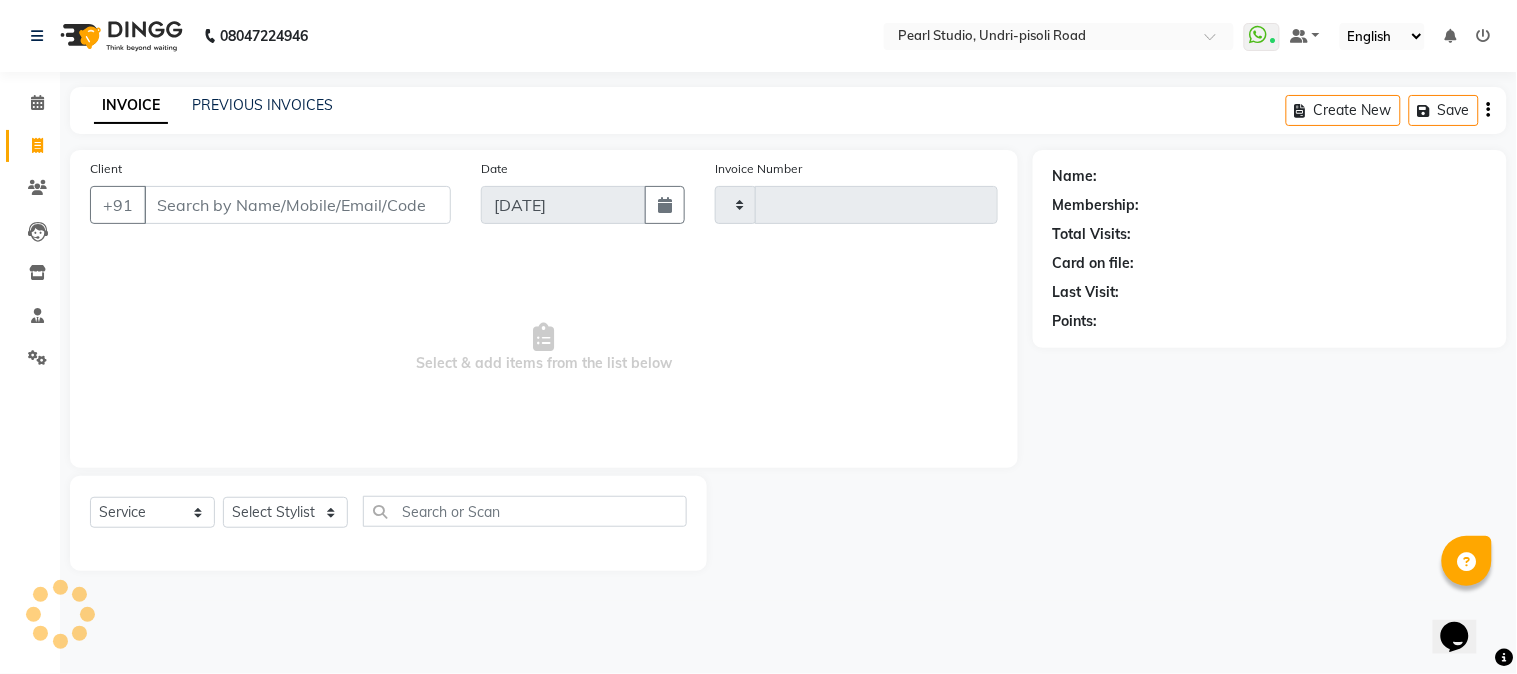 type on "0375" 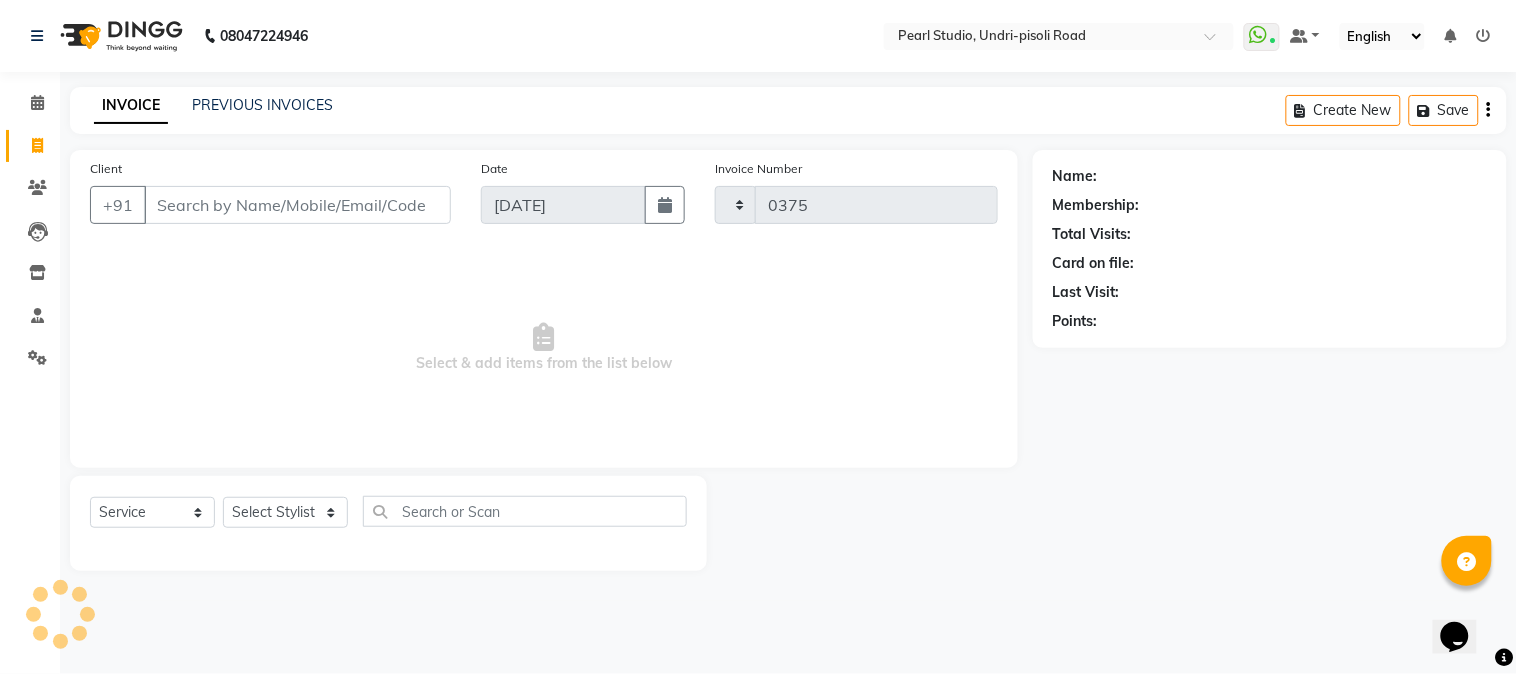 select on "5290" 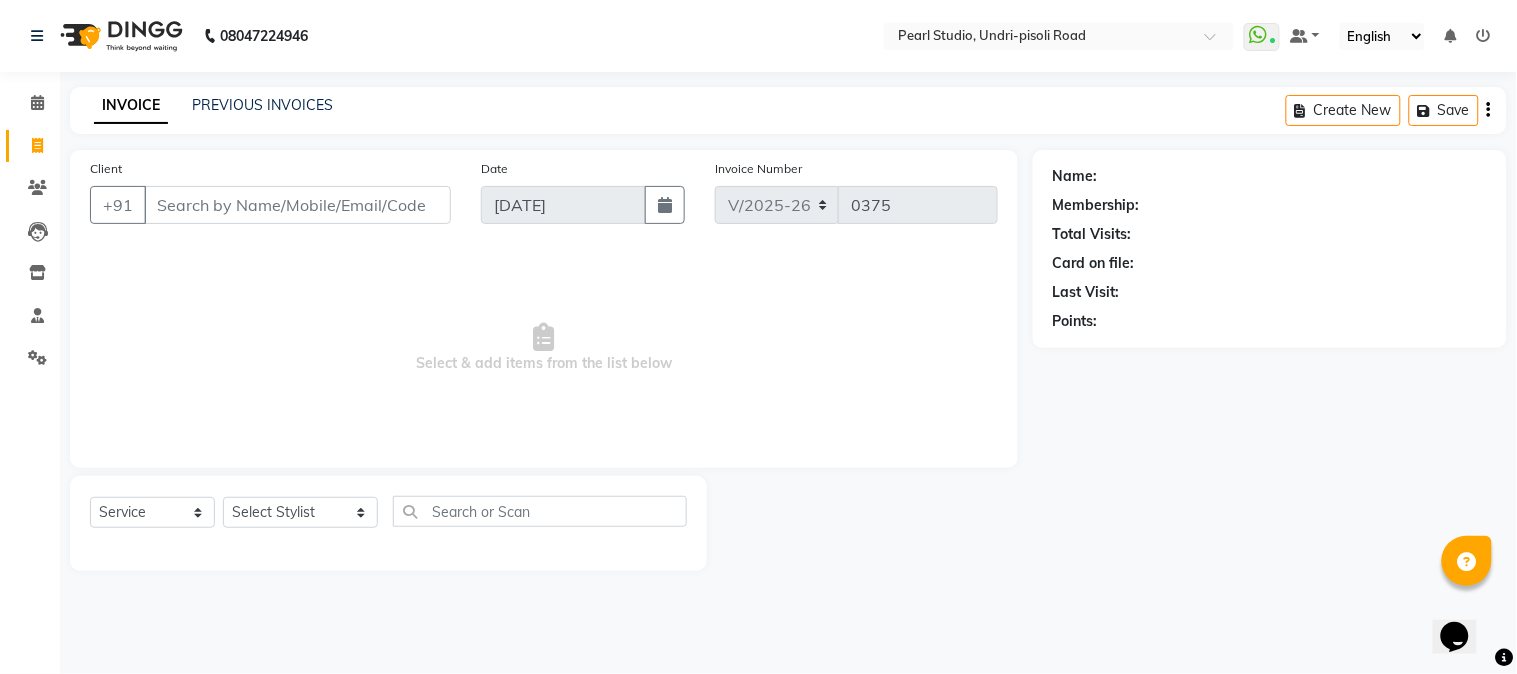 click on "Select & add items from the list below" at bounding box center [544, 348] 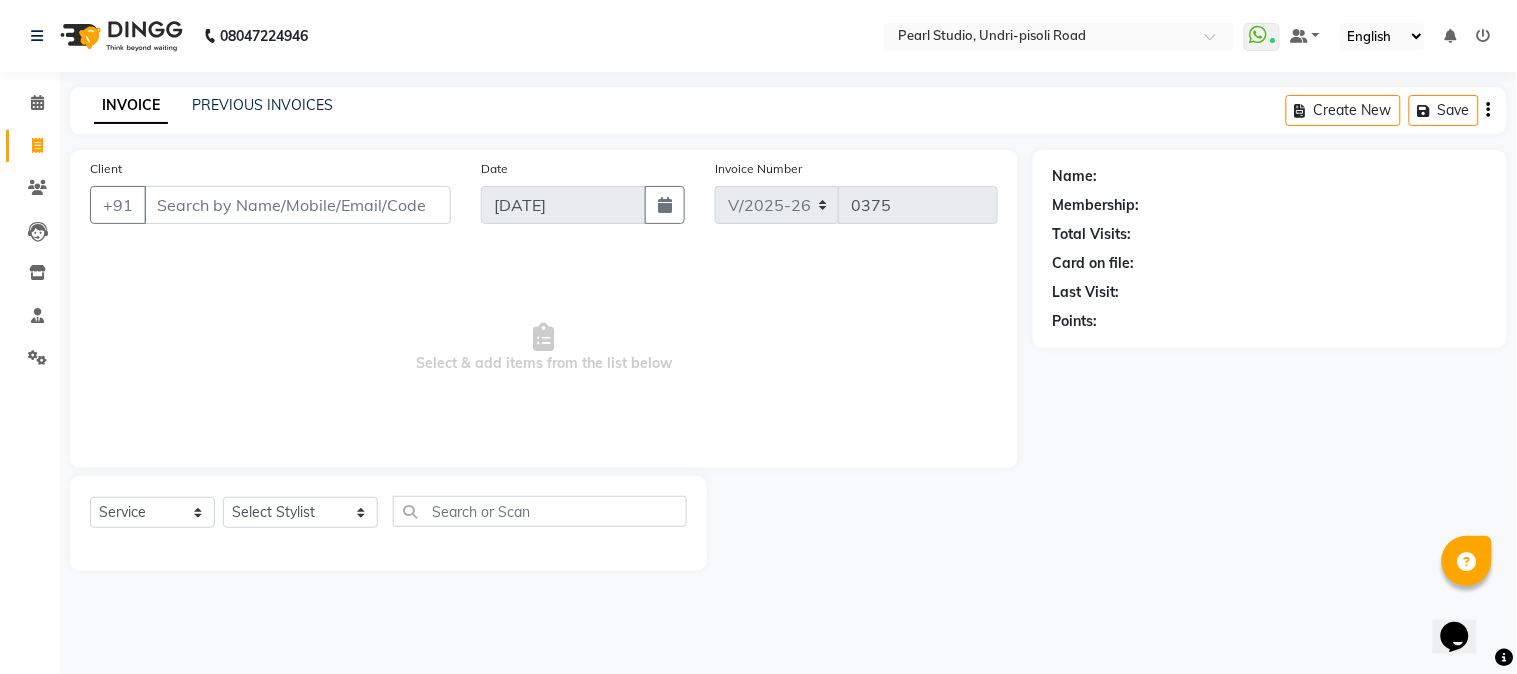 drag, startPoint x: 393, startPoint y: 343, endPoint x: 963, endPoint y: 490, distance: 588.65015 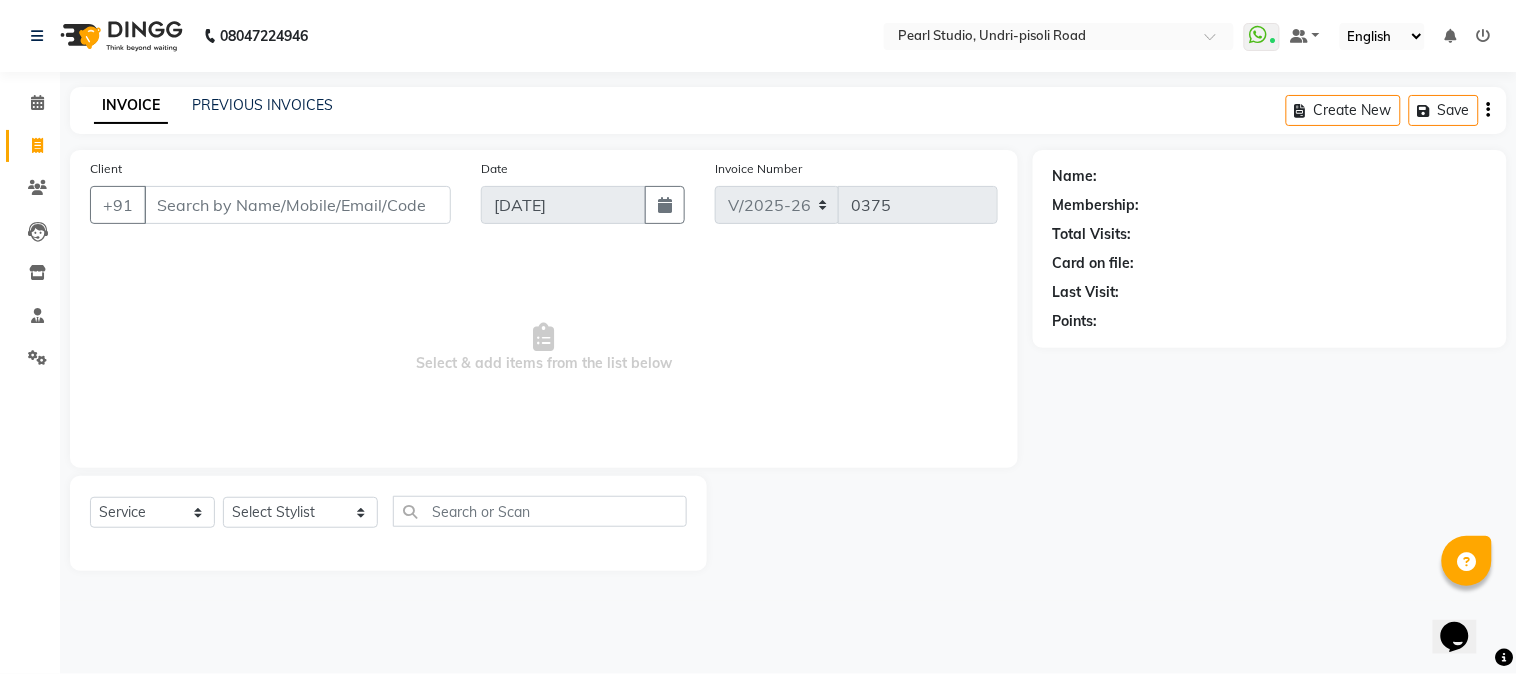 click on "Select & add items from the list below" at bounding box center (544, 348) 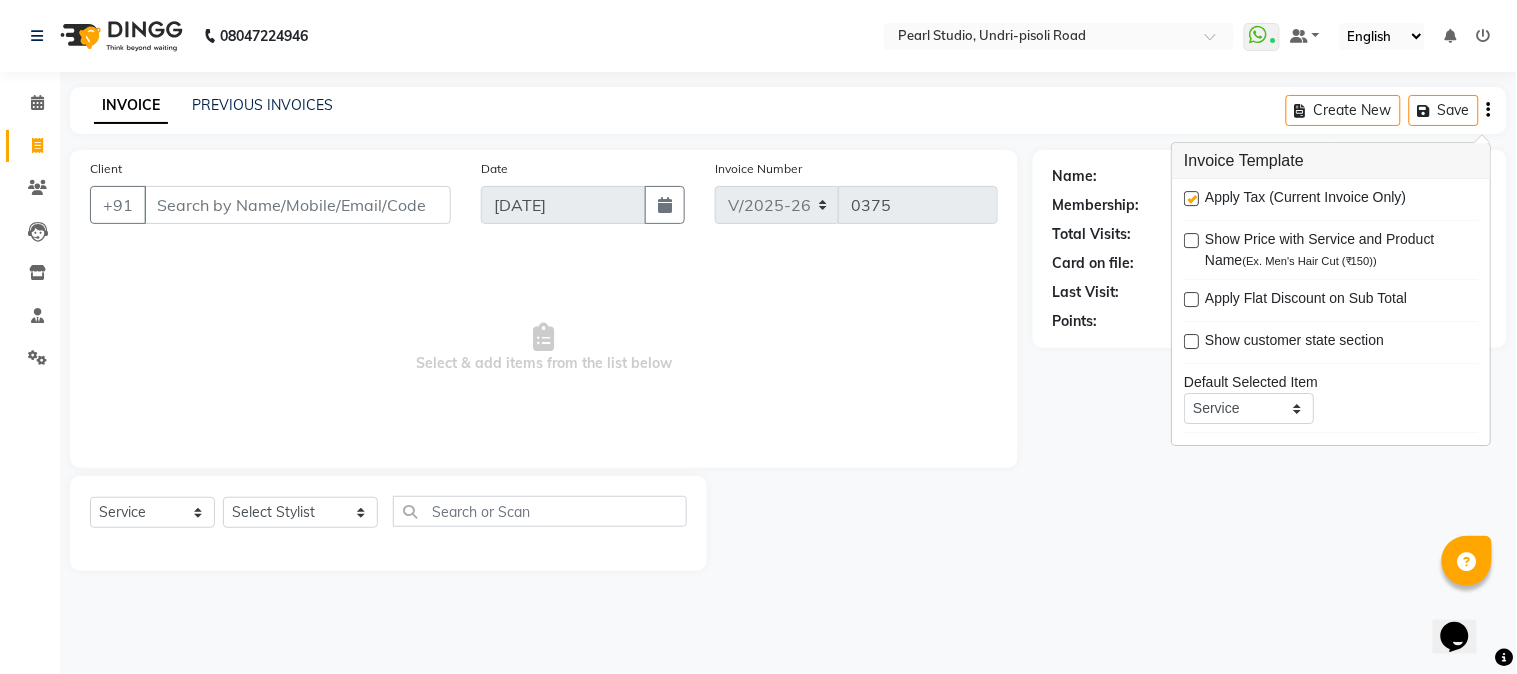 click 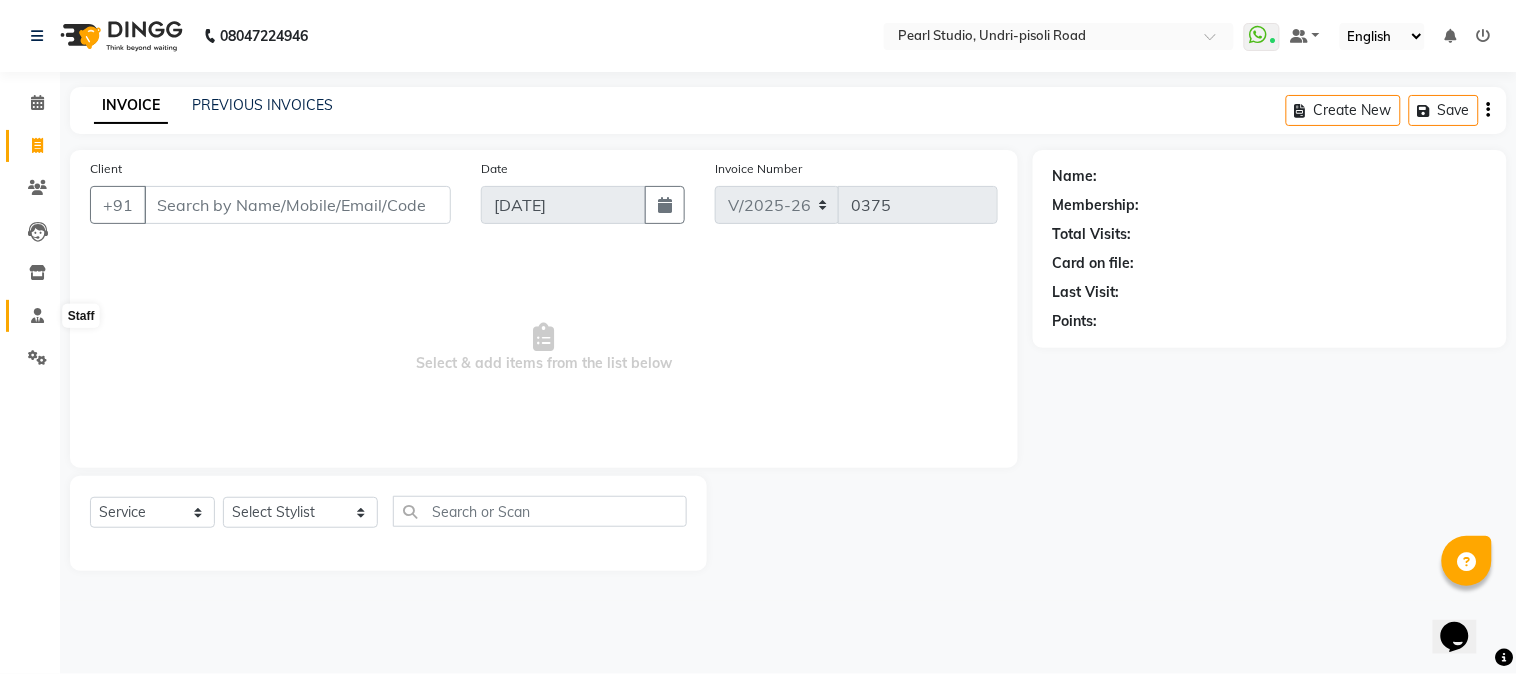 click 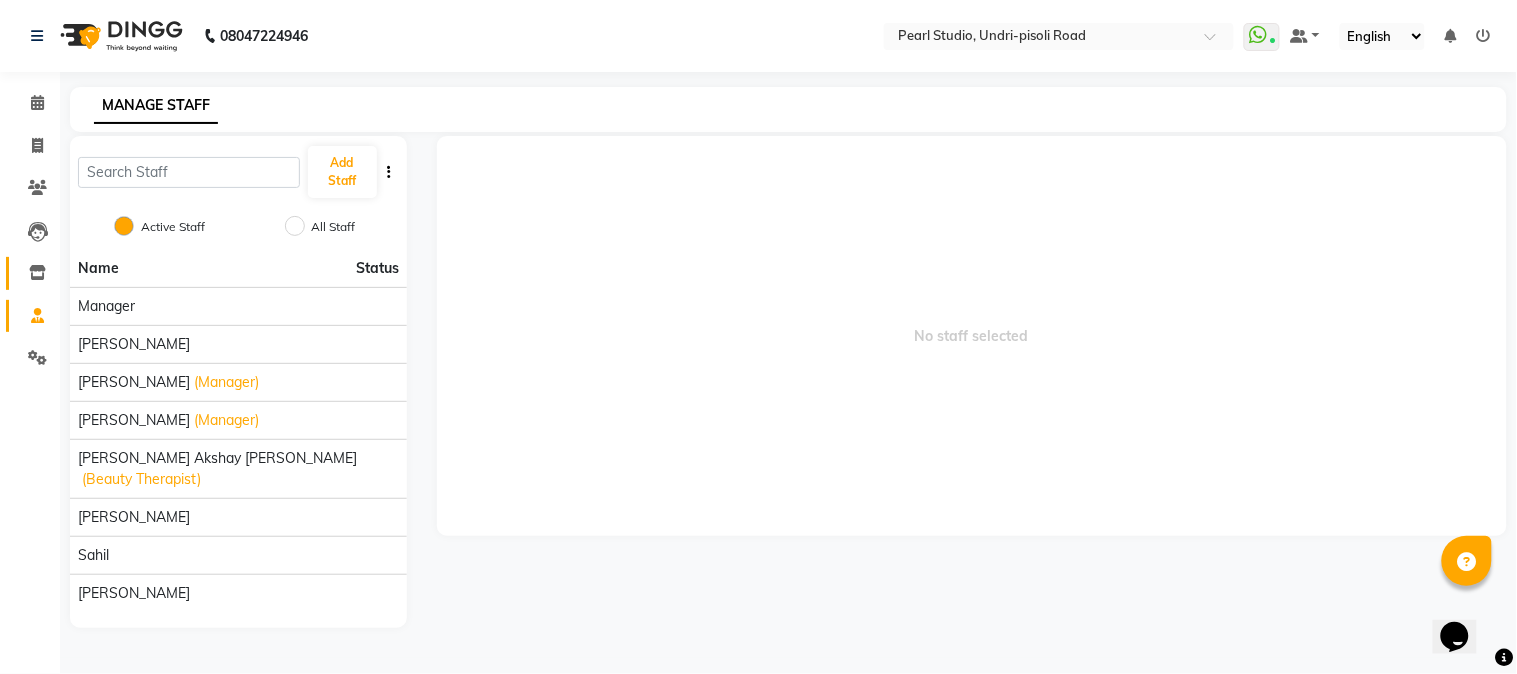 click on "Inventory" 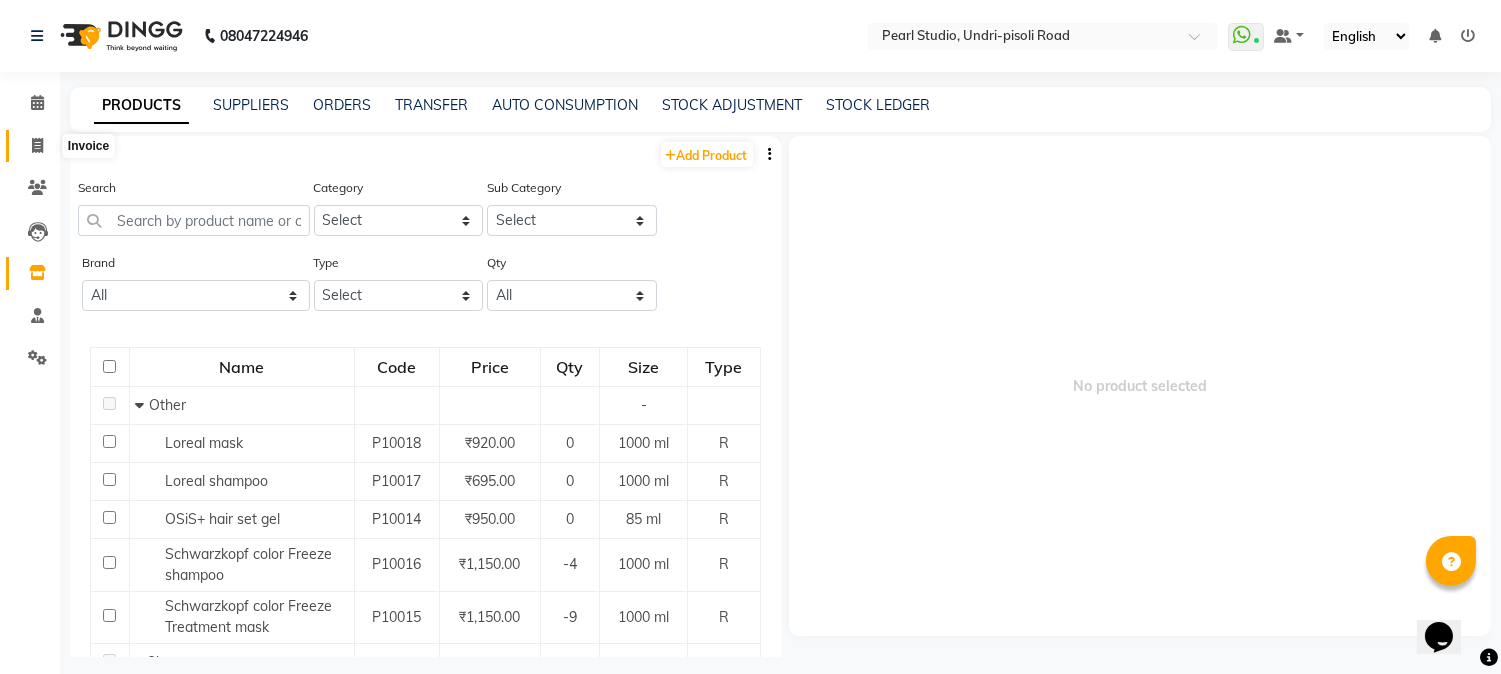 click 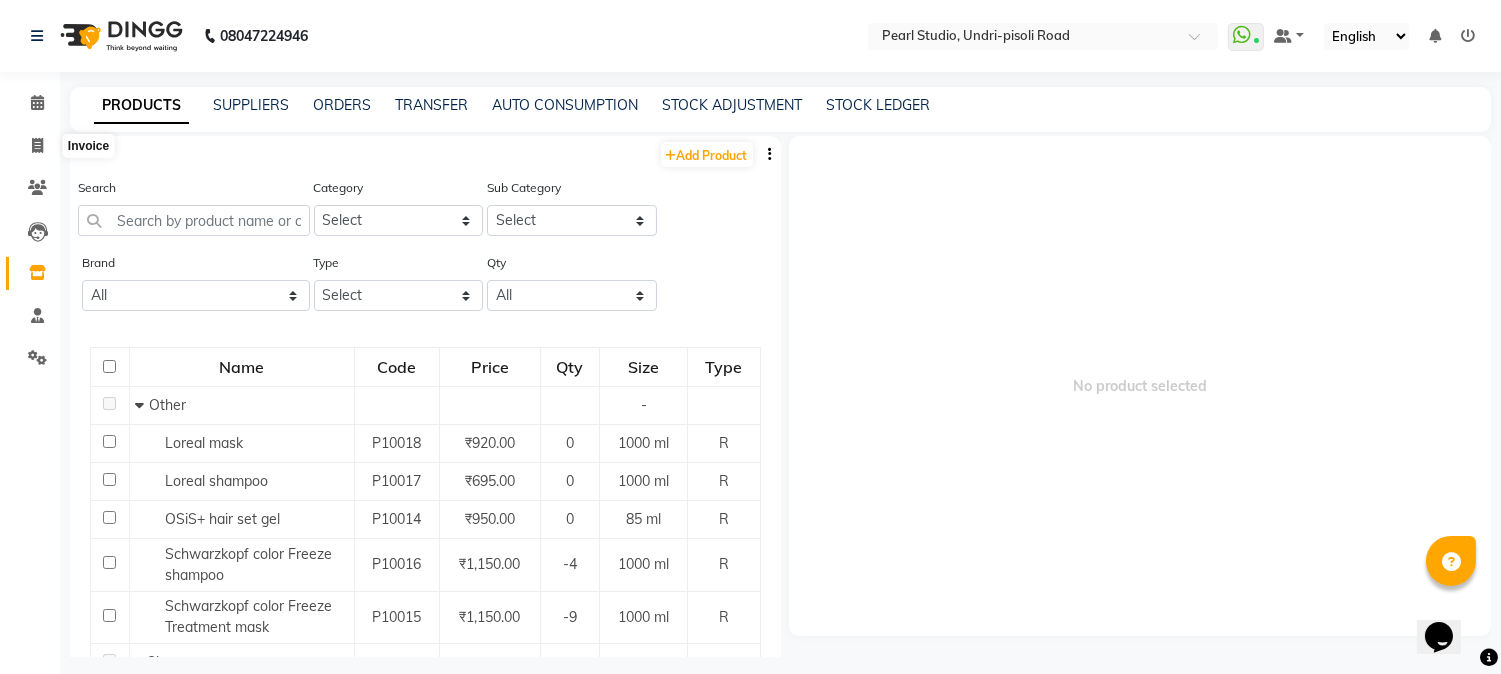 select on "5290" 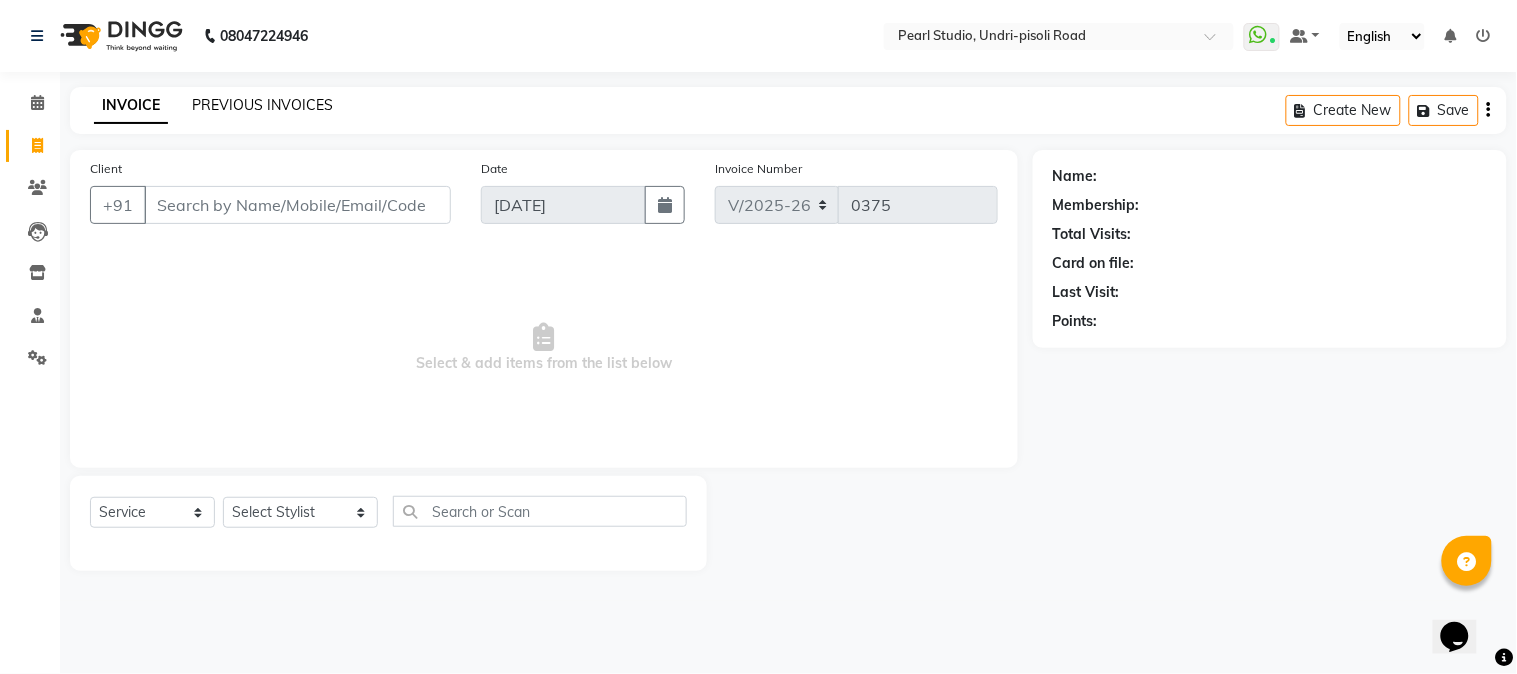 click on "PREVIOUS INVOICES" 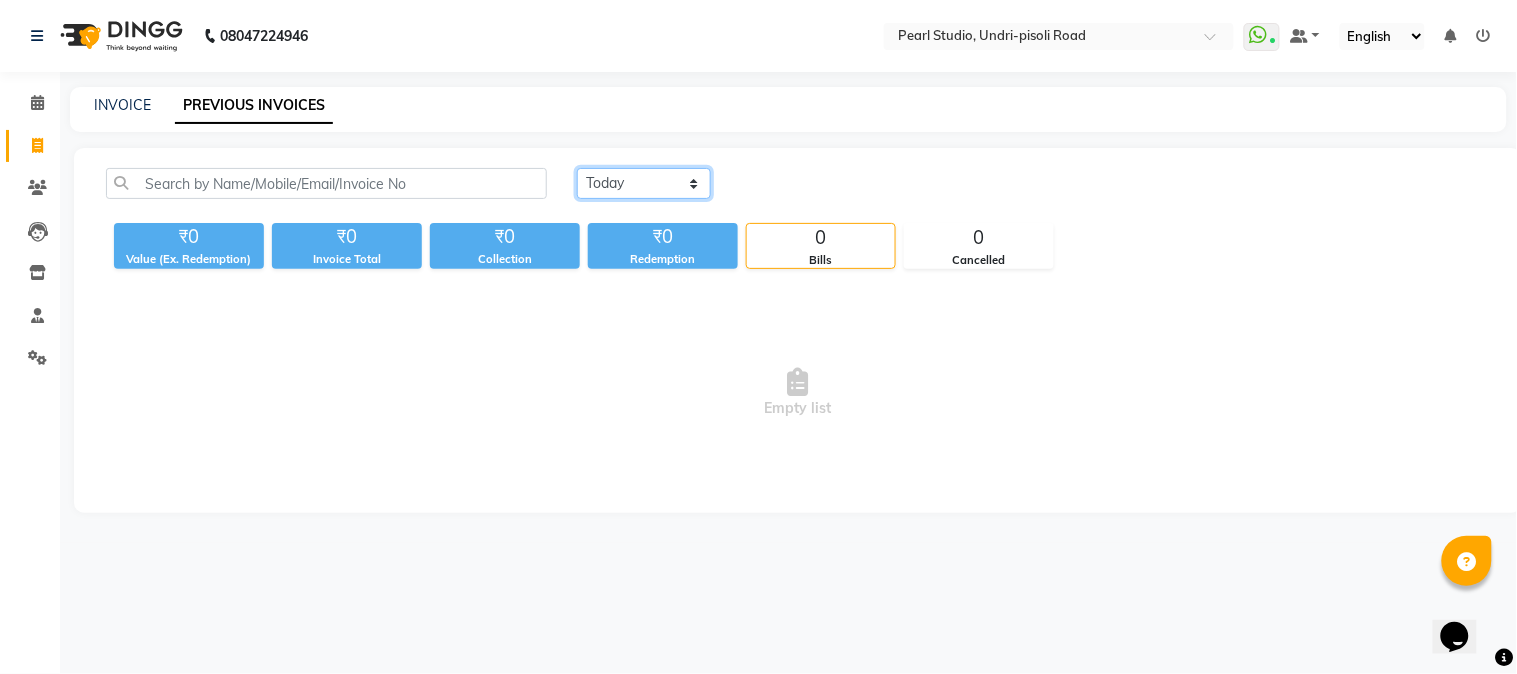 click on "Today Yesterday Custom Range" 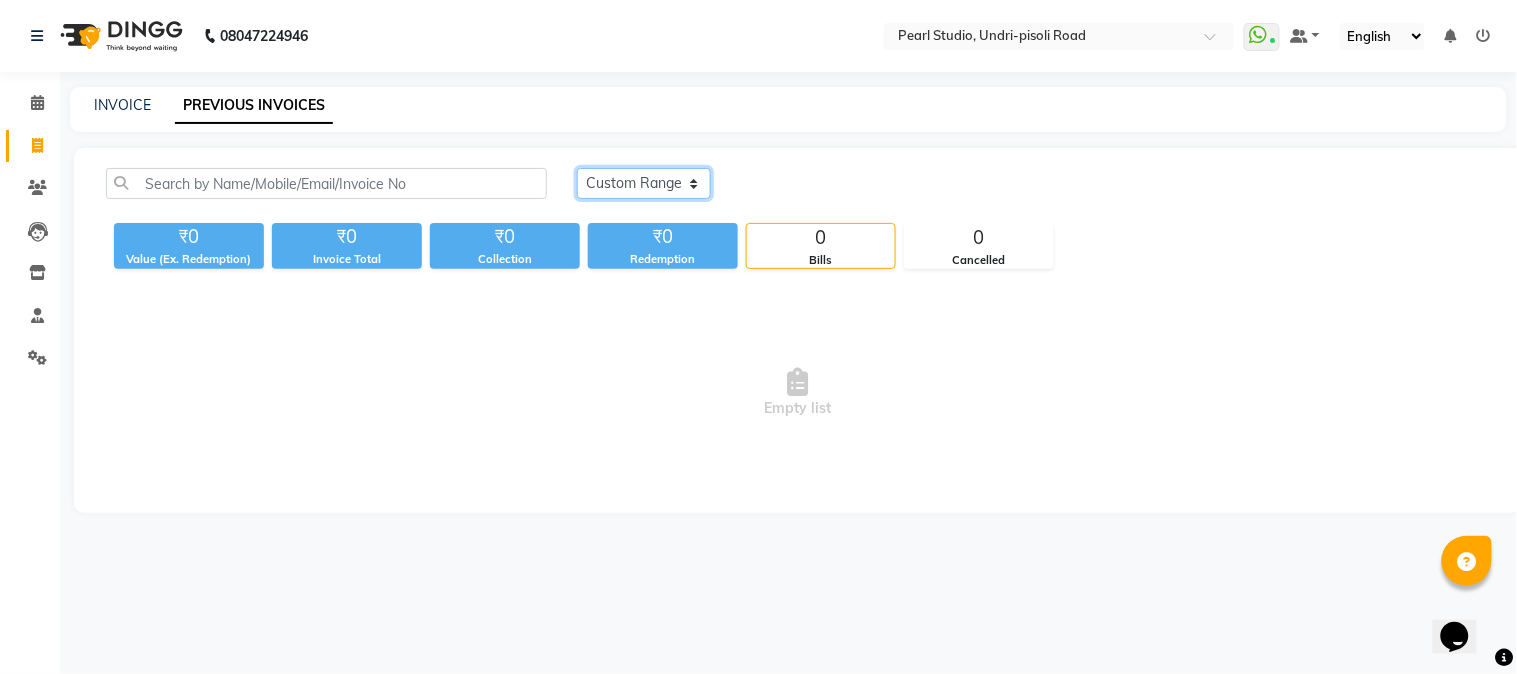 click on "Today Yesterday Custom Range" 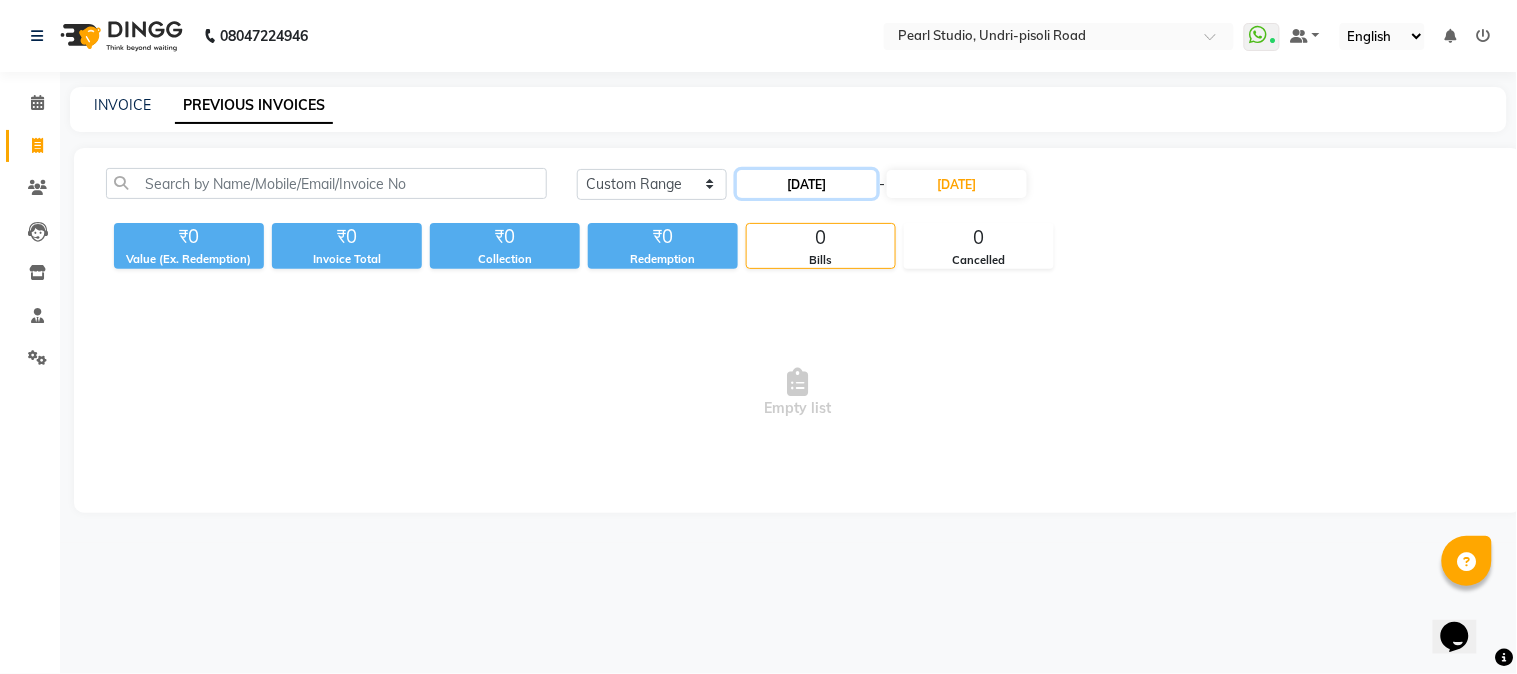click on "[DATE]" 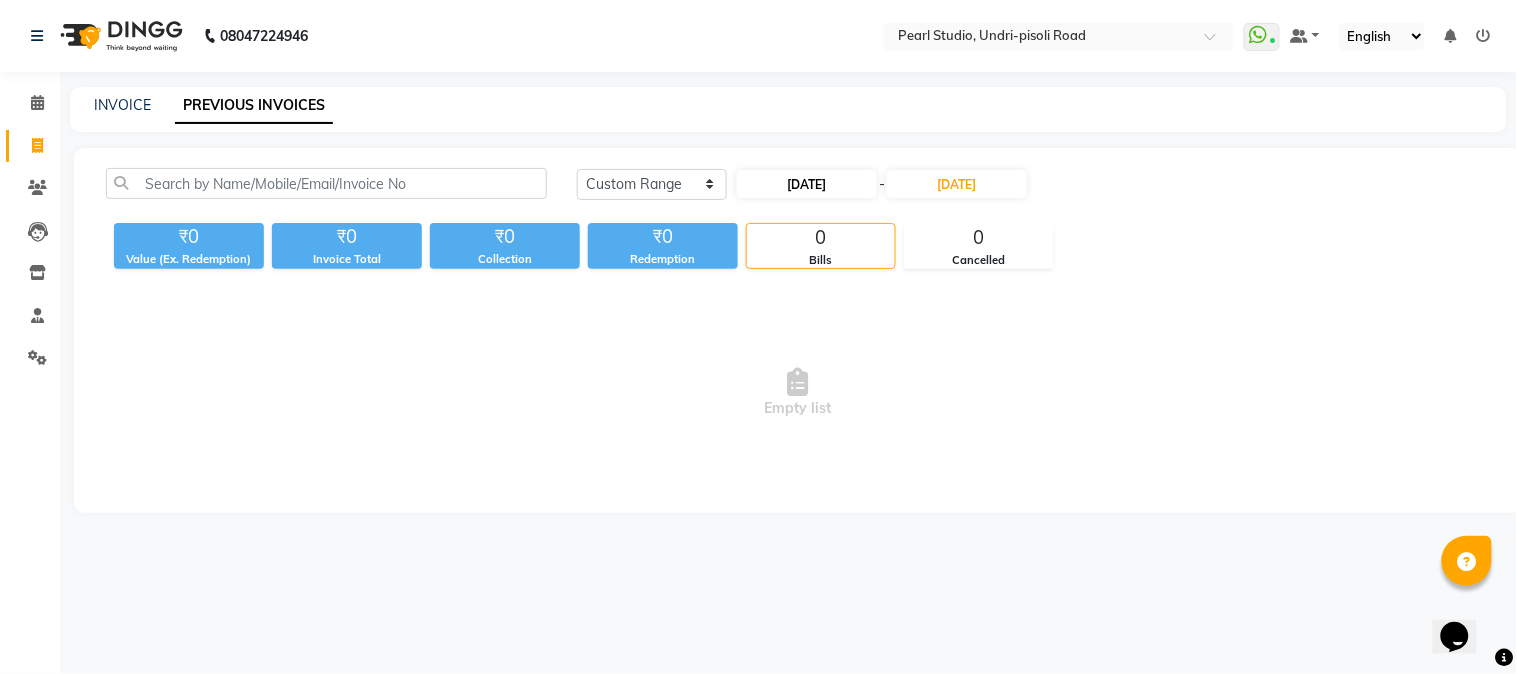 select on "7" 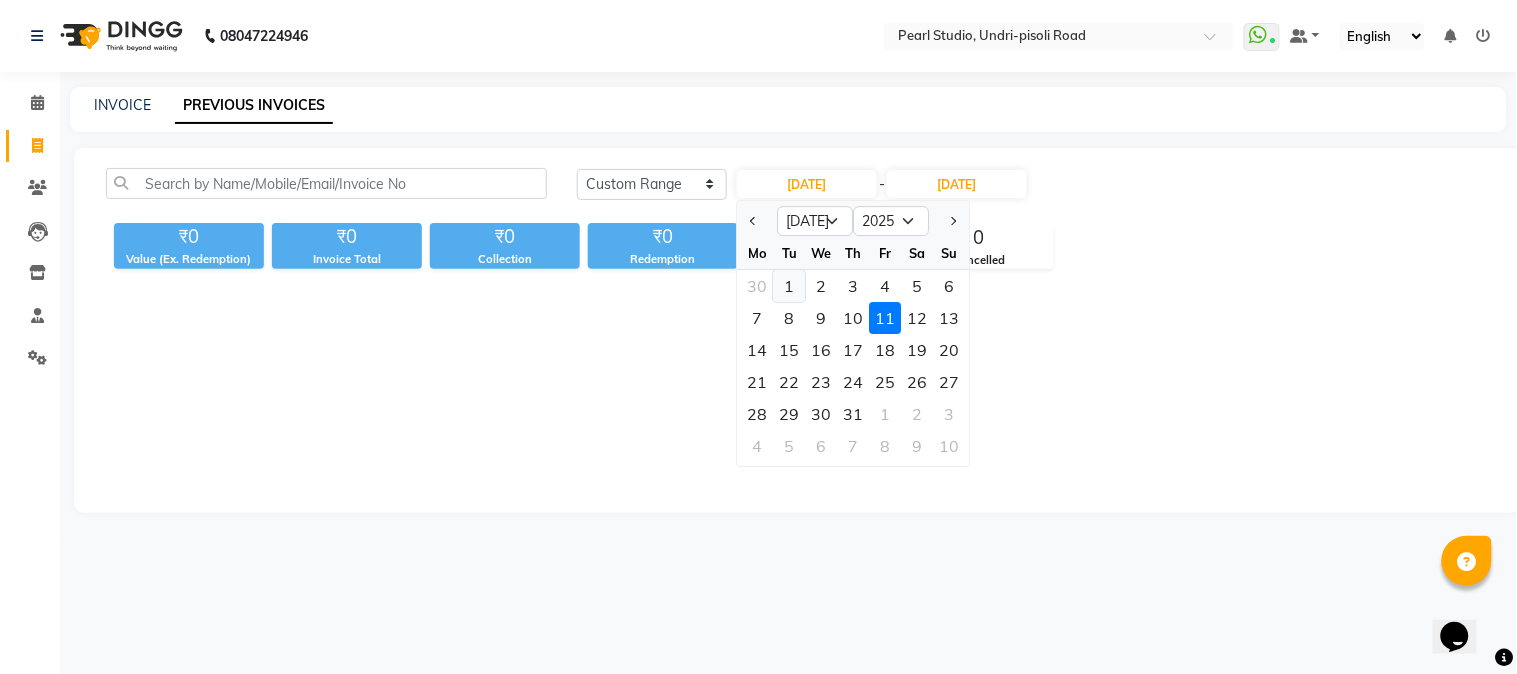 drag, startPoint x: 793, startPoint y: 285, endPoint x: 820, endPoint y: 274, distance: 29.15476 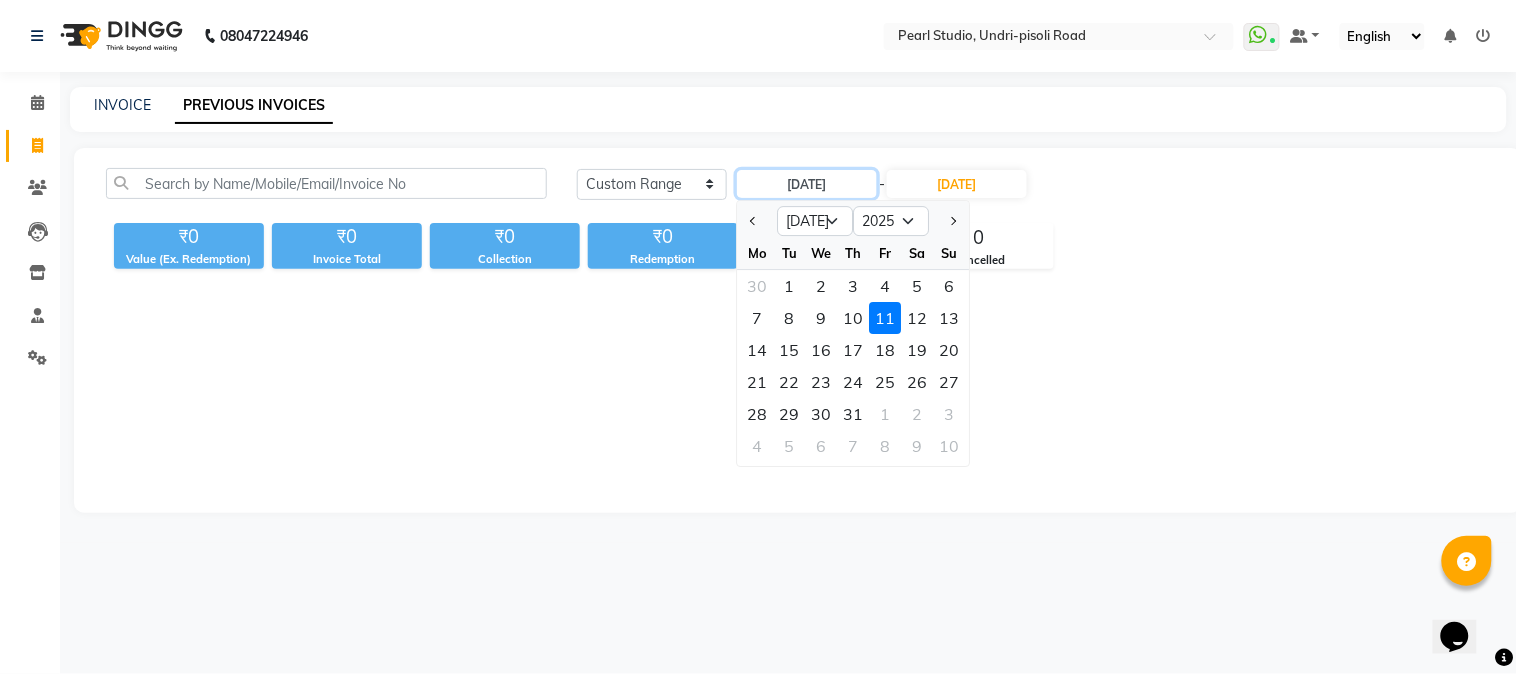 type on "[DATE]" 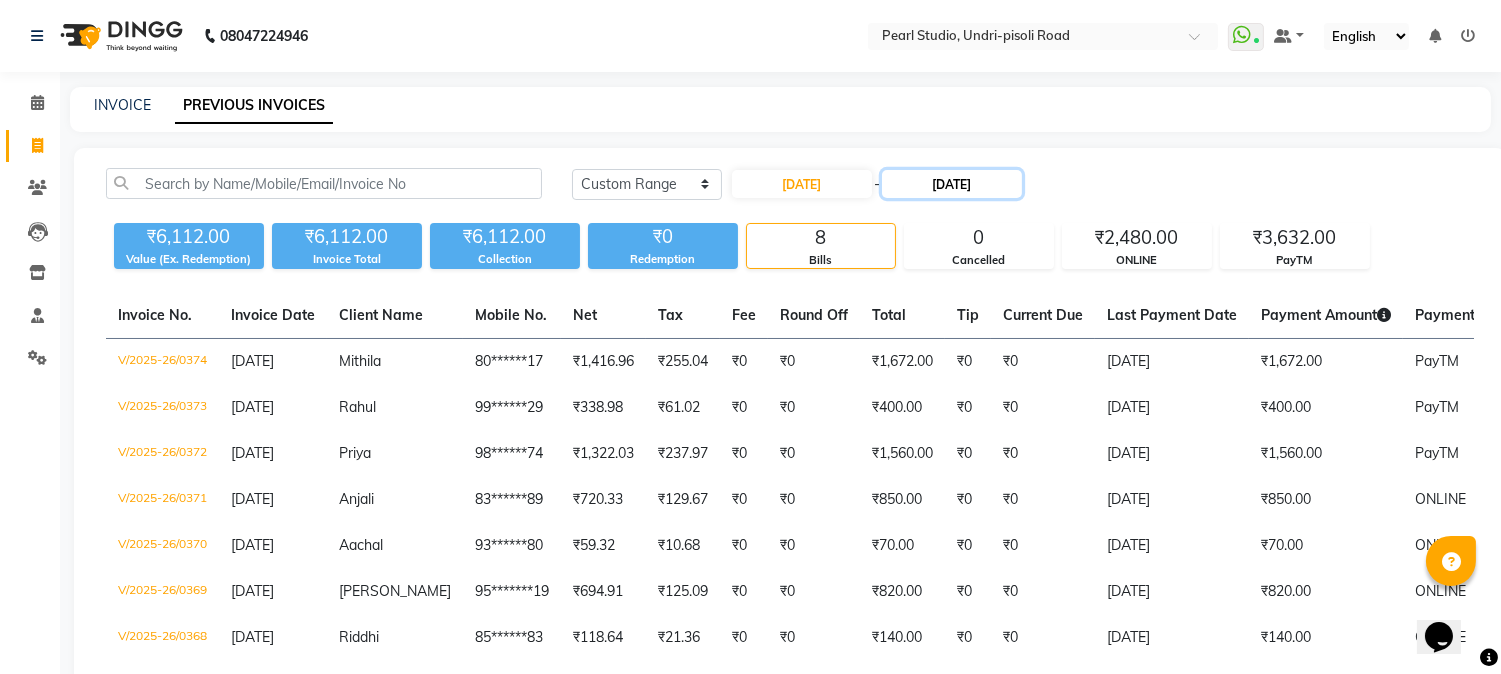 click on "[DATE]" 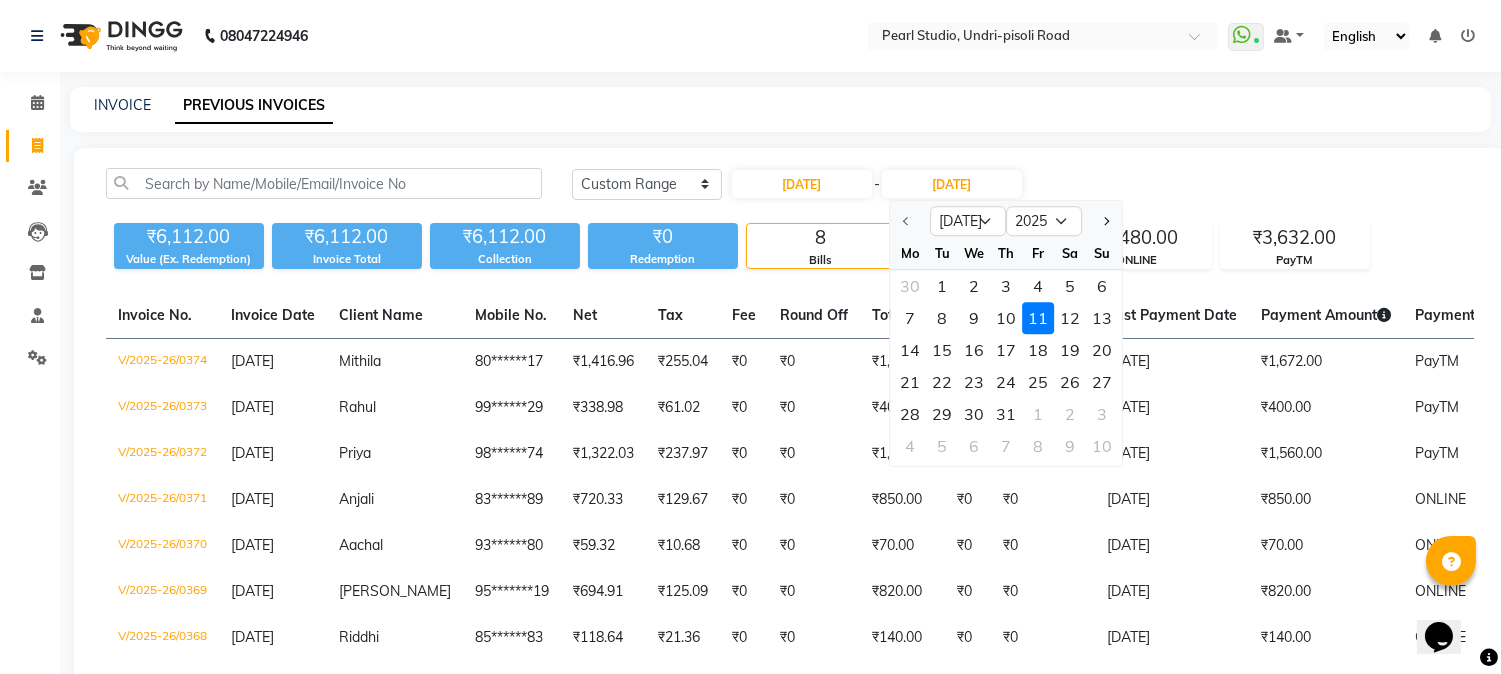 click on "Today Yesterday Custom Range 01-07-2025 - 11-07-2025 Jul Aug Sep Oct Nov Dec 2025 2026 2027 2028 2029 2030 2031 2032 2033 2034 2035 Mo Tu We Th Fr Sa Su 30 1 2 3 4 5 6 7 8 9 10 11 12 13 14 15 16 17 18 19 20 21 22 23 24 25 26 27 28 29 30 31 1 2 3 4 5 6 7 8 9 10 ₹6,112.00 Value (Ex. Redemption) ₹6,112.00 Invoice Total  ₹6,112.00 Collection ₹0 Redemption 8 Bills 0 Cancelled ₹2,480.00 ONLINE ₹3,632.00 PayTM  Invoice No.   Invoice Date   Client Name   Mobile No.   Net   Tax   Fee   Round Off   Total   Tip   Current Due   Last Payment Date   Payment Amount   Payment Methods   Cancel Reason   Status   V/2025-26/0374  10-07-2025 Mithila   80******17 ₹1,416.96 ₹255.04  ₹0  ₹0 ₹1,672.00 ₹0 ₹0 10-07-2025 ₹1,672.00  PayTM - PAID  V/2025-26/0373  10-07-2025 Rahul   99******29 ₹338.98 ₹61.02  ₹0  ₹0 ₹400.00 ₹0 ₹0 10-07-2025 ₹400.00  PayTM - PAID  V/2025-26/0372  10-07-2025 Priya   98******74 ₹1,322.03 ₹237.97  ₹0  ₹0 ₹1,560.00 ₹0 ₹0 10-07-2025 ₹1,560.00  PayTM -" 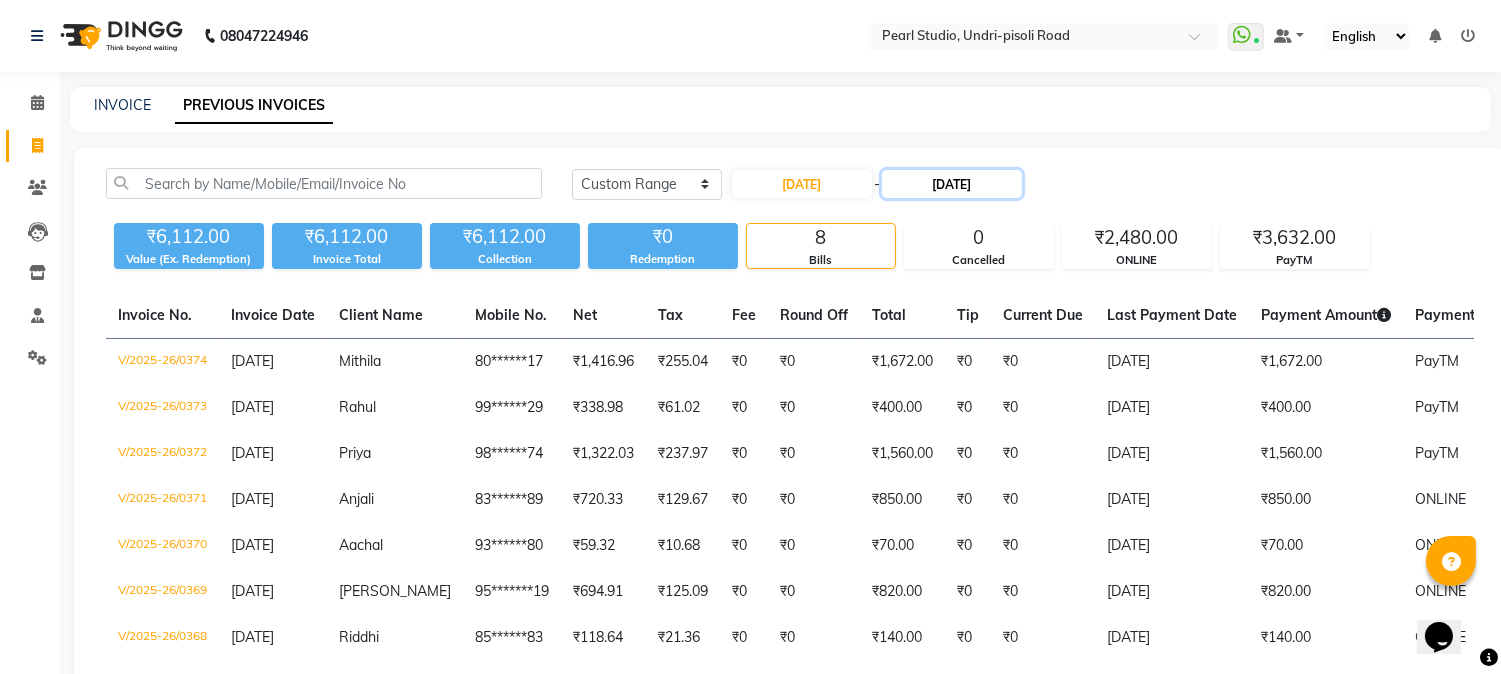 click on "[DATE]" 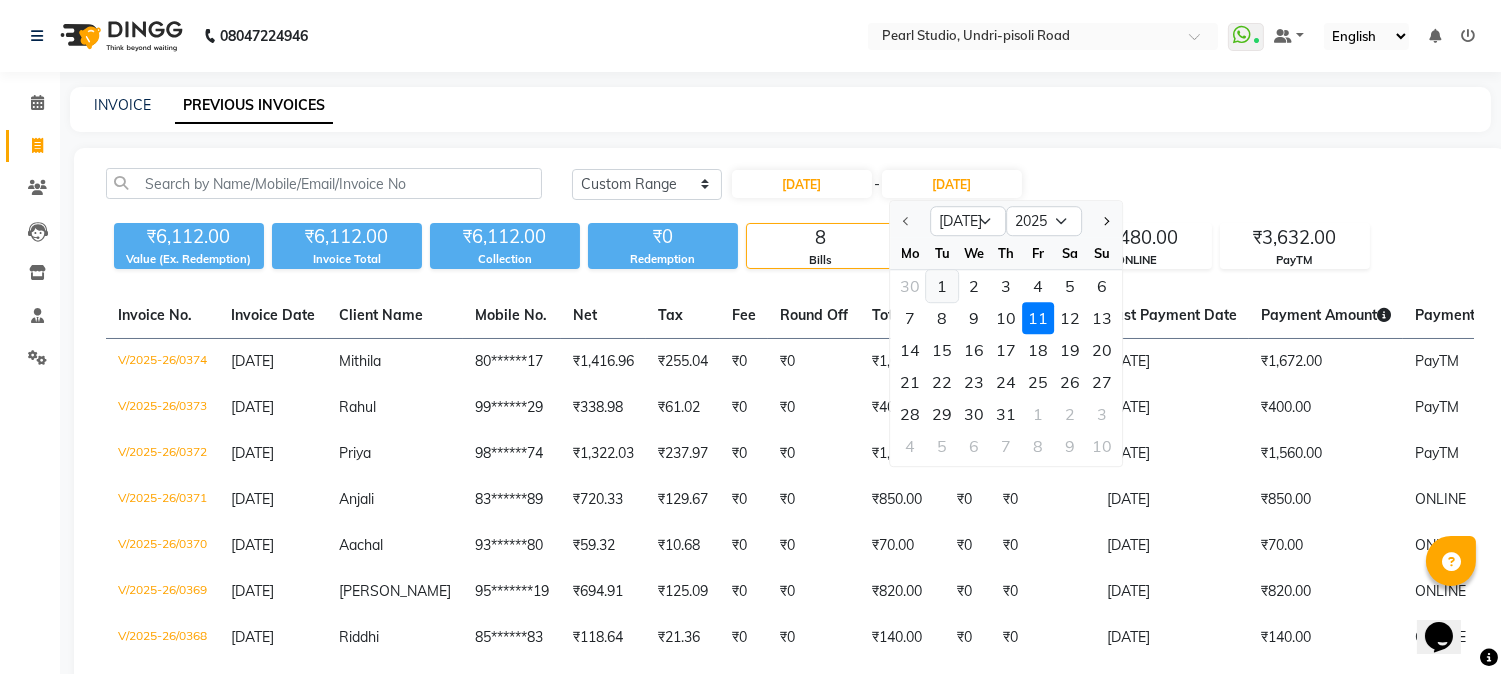 click on "1" 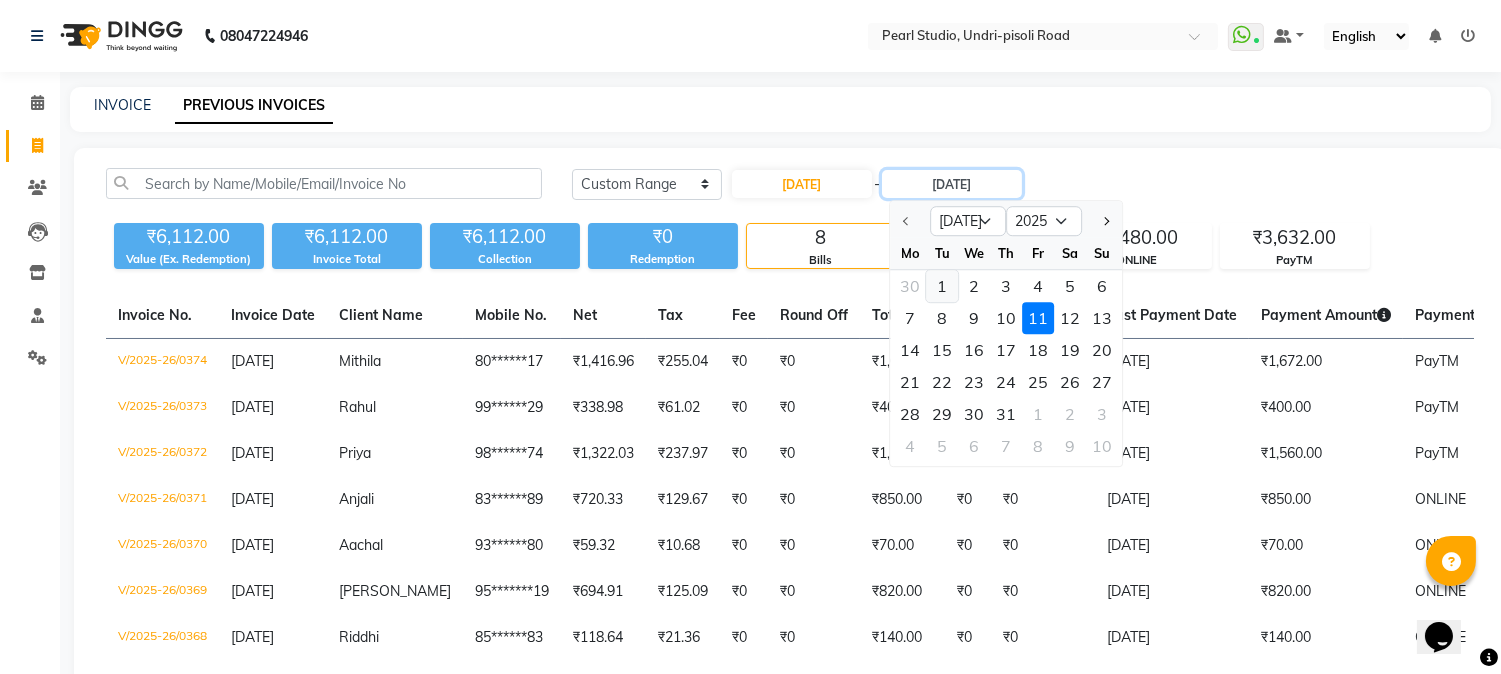 type on "[DATE]" 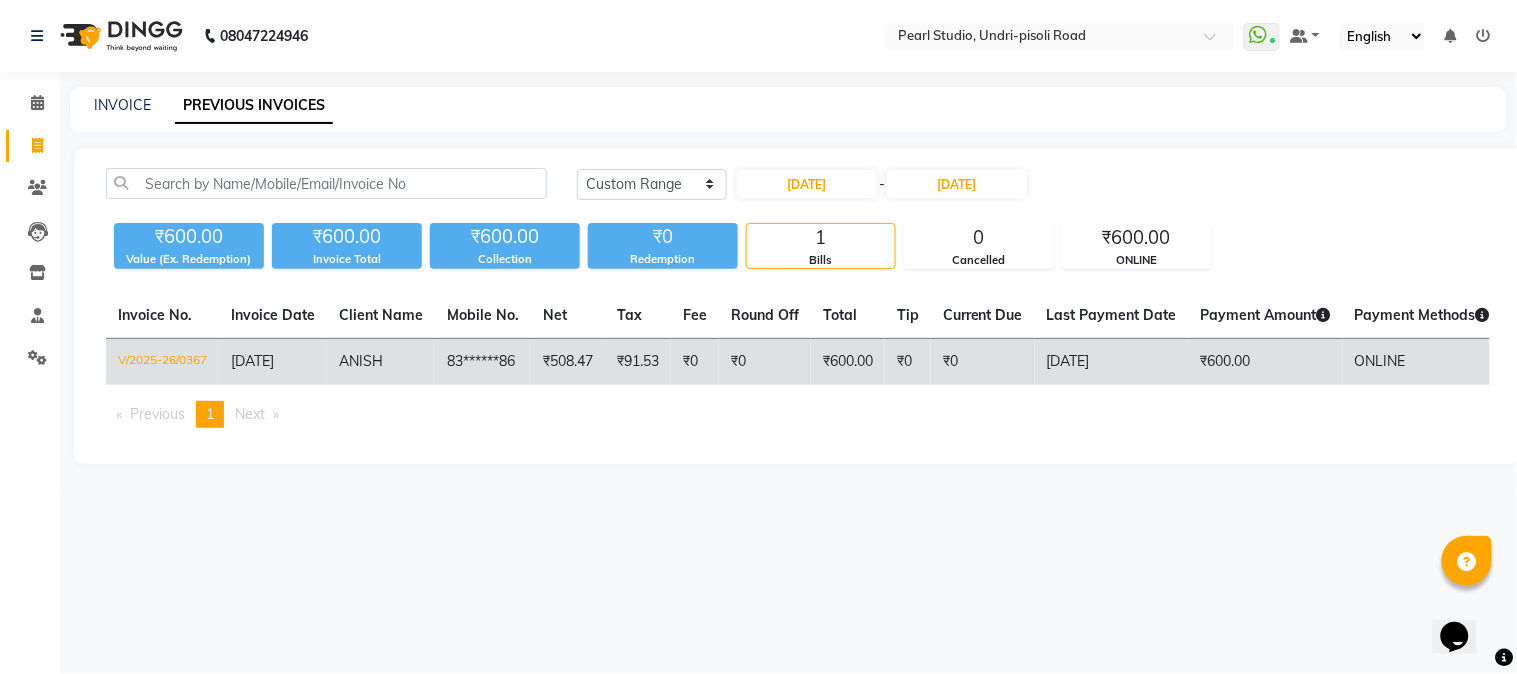 click on "ANISH" 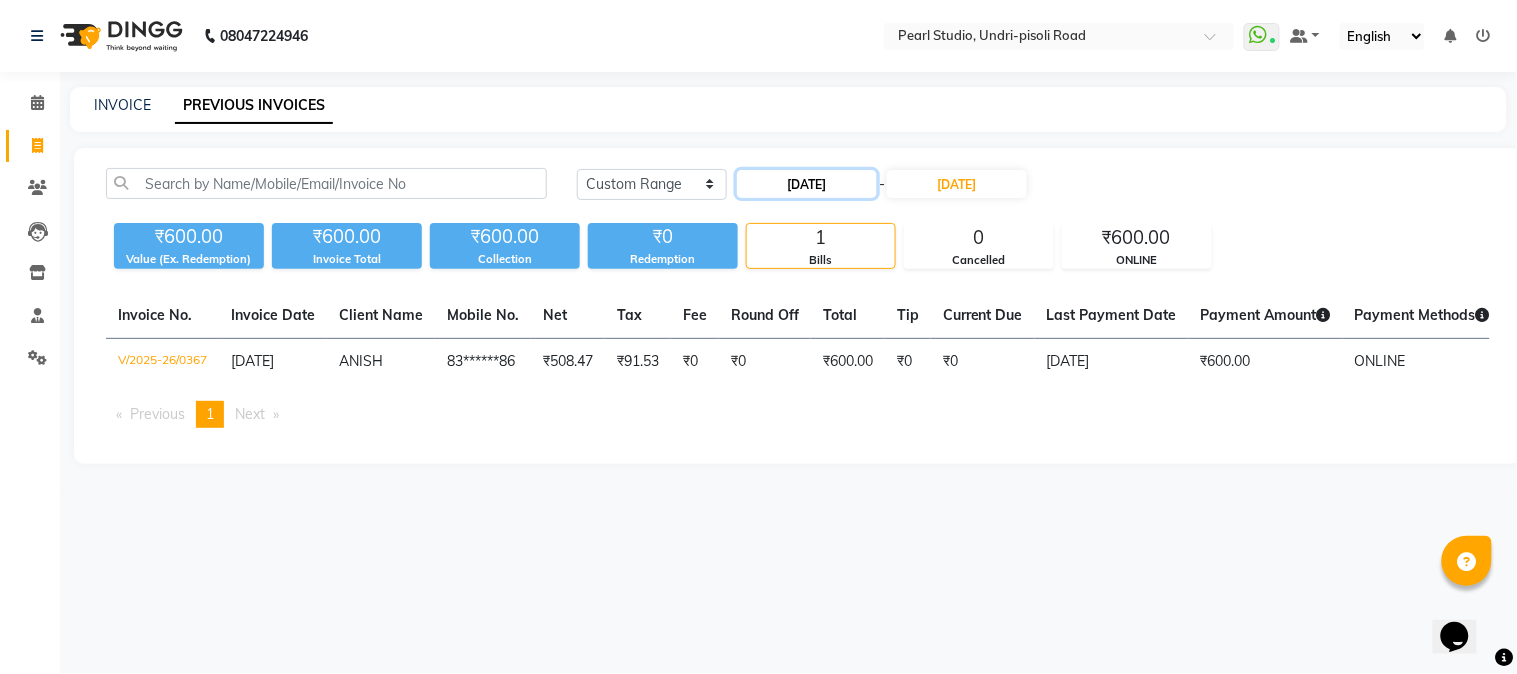 click on "[DATE]" 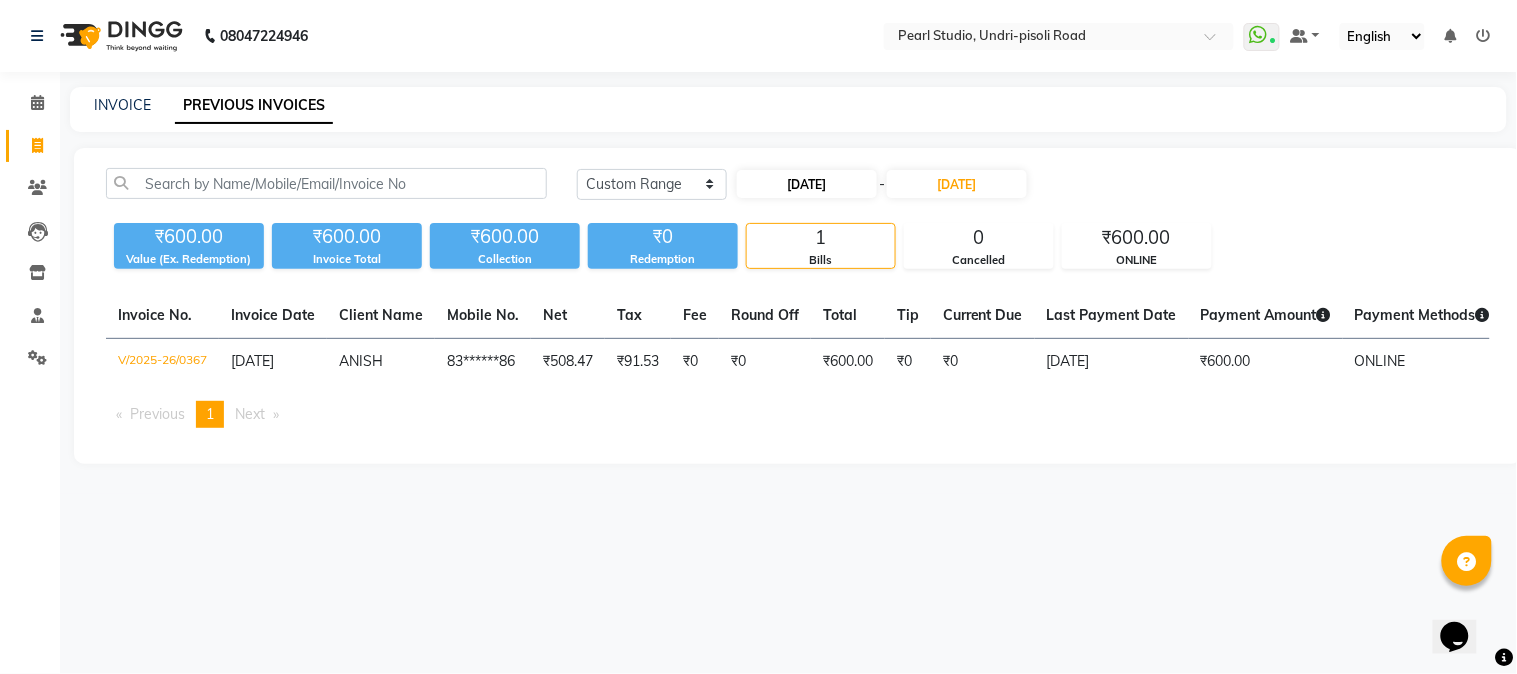 select on "7" 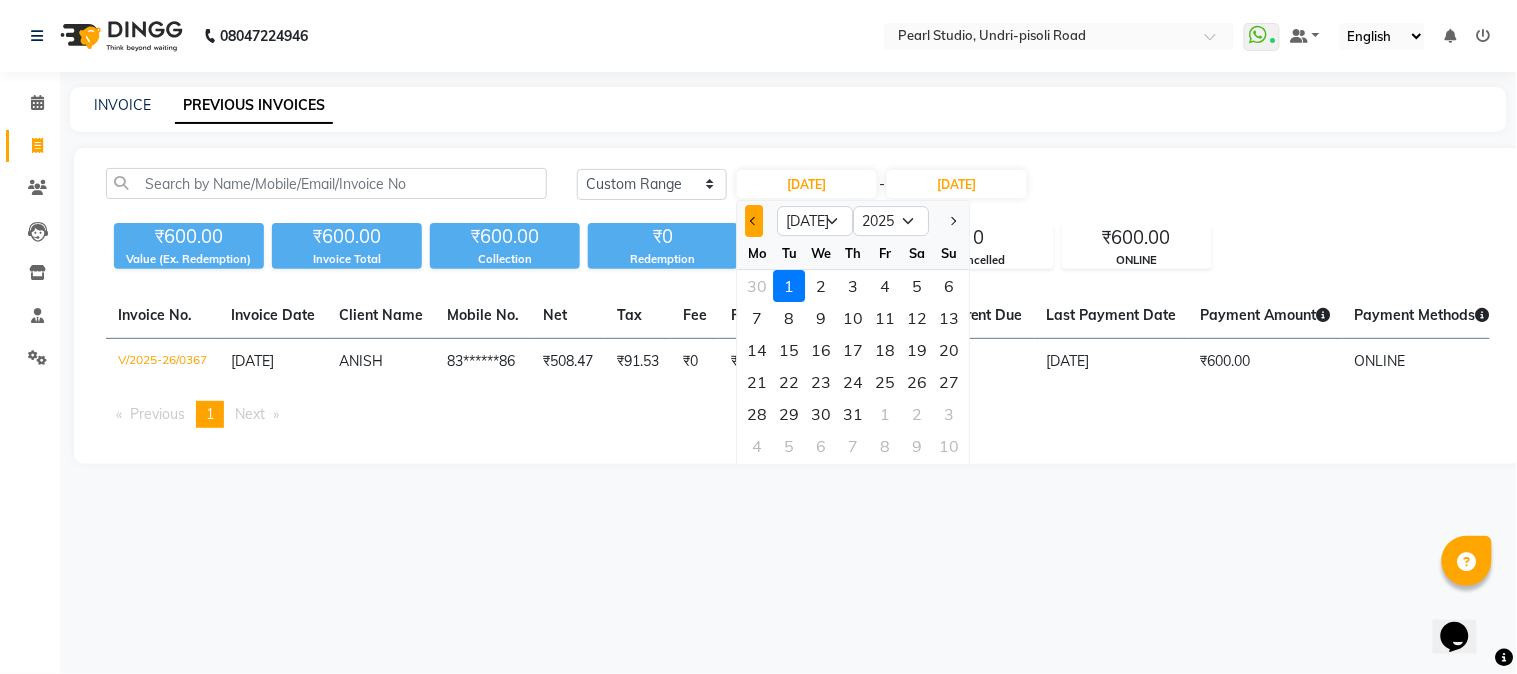 click 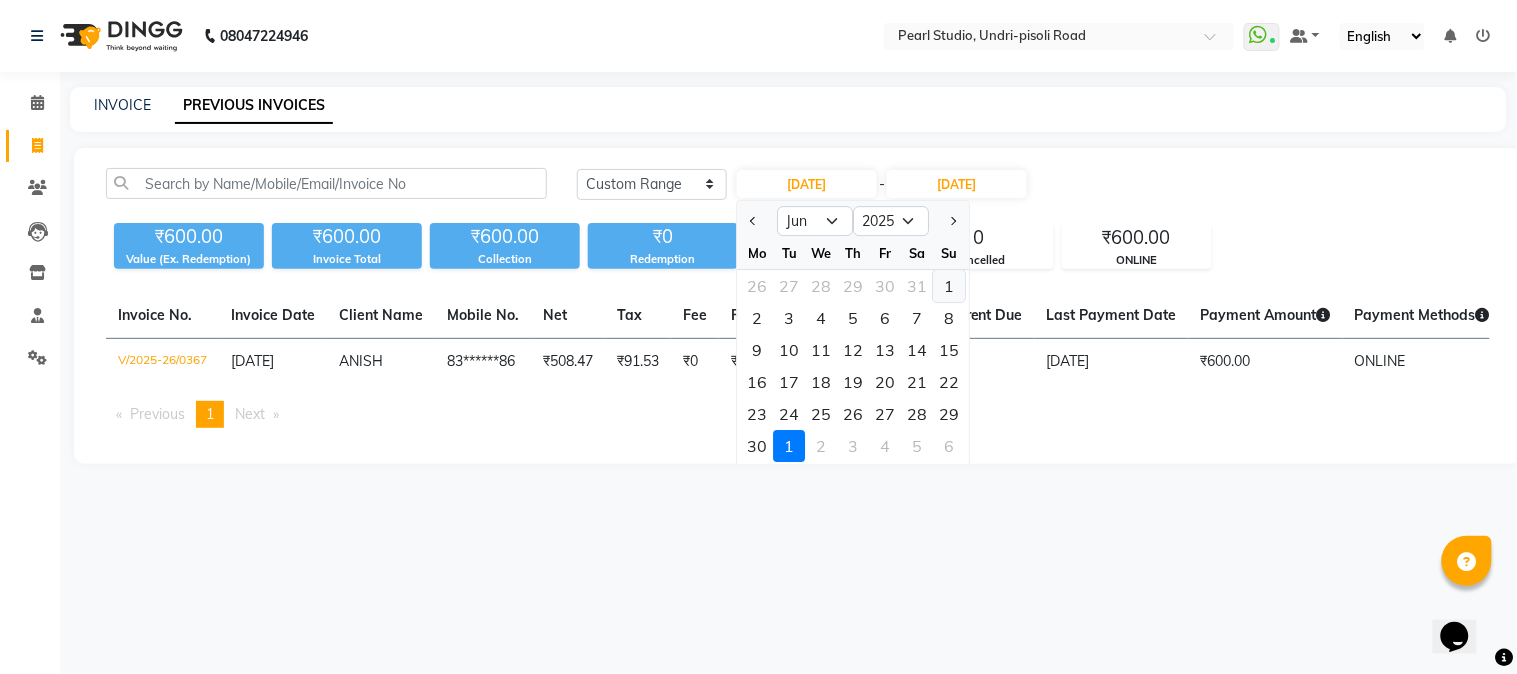 click on "1" 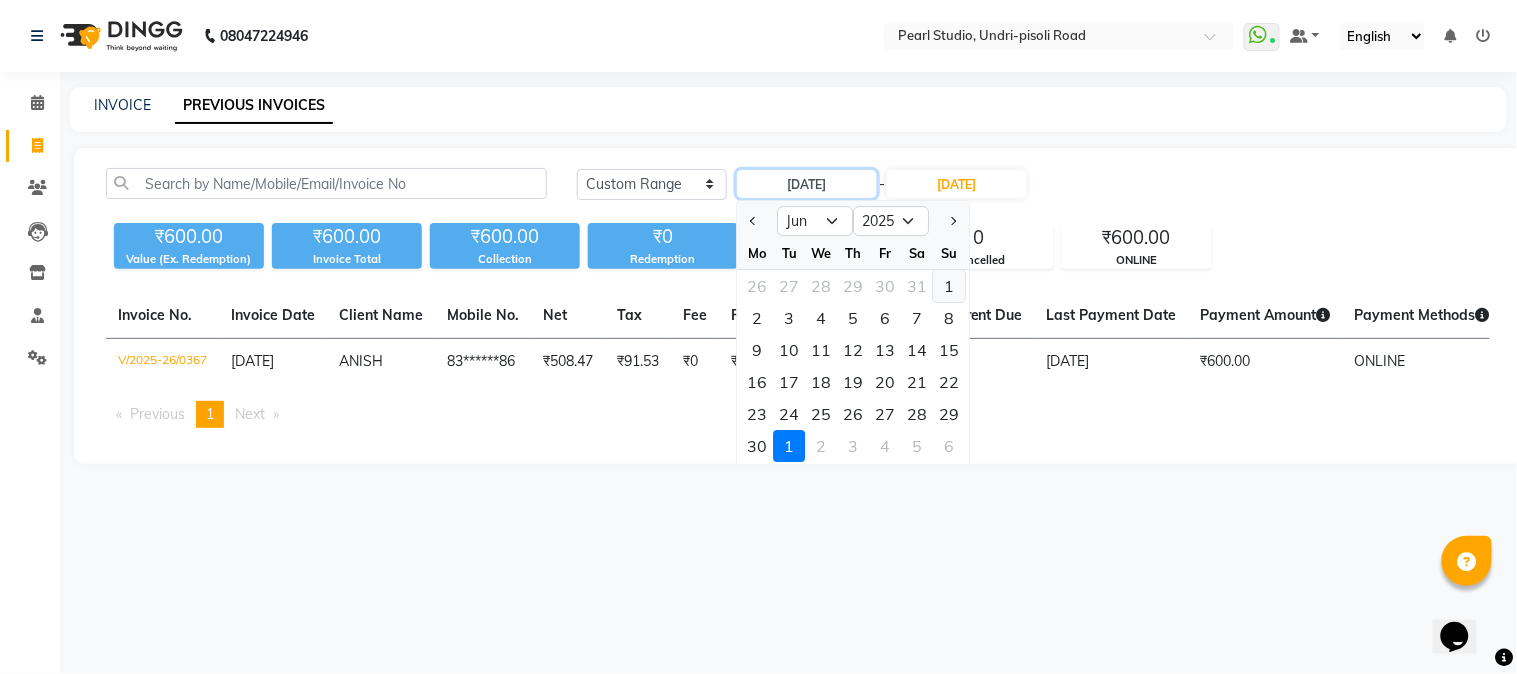 type on "01-06-2025" 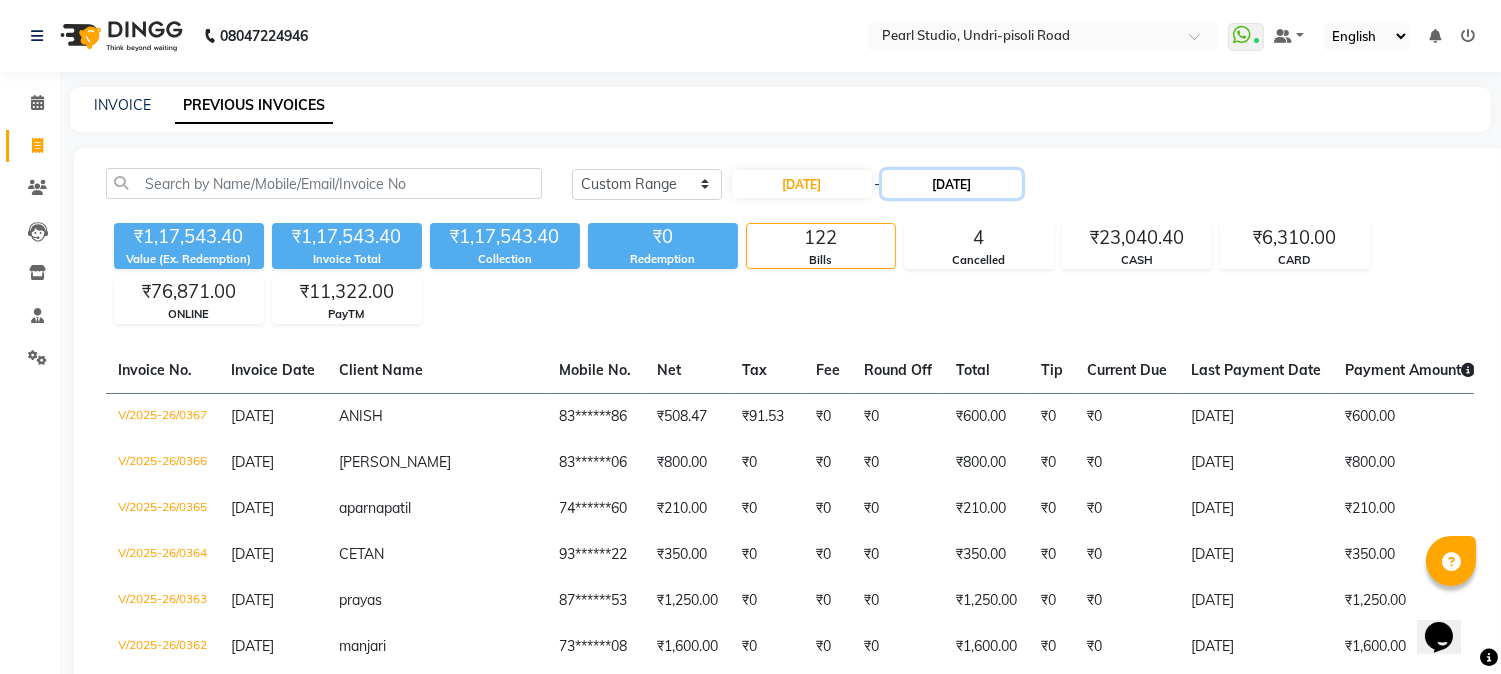 click on "[DATE]" 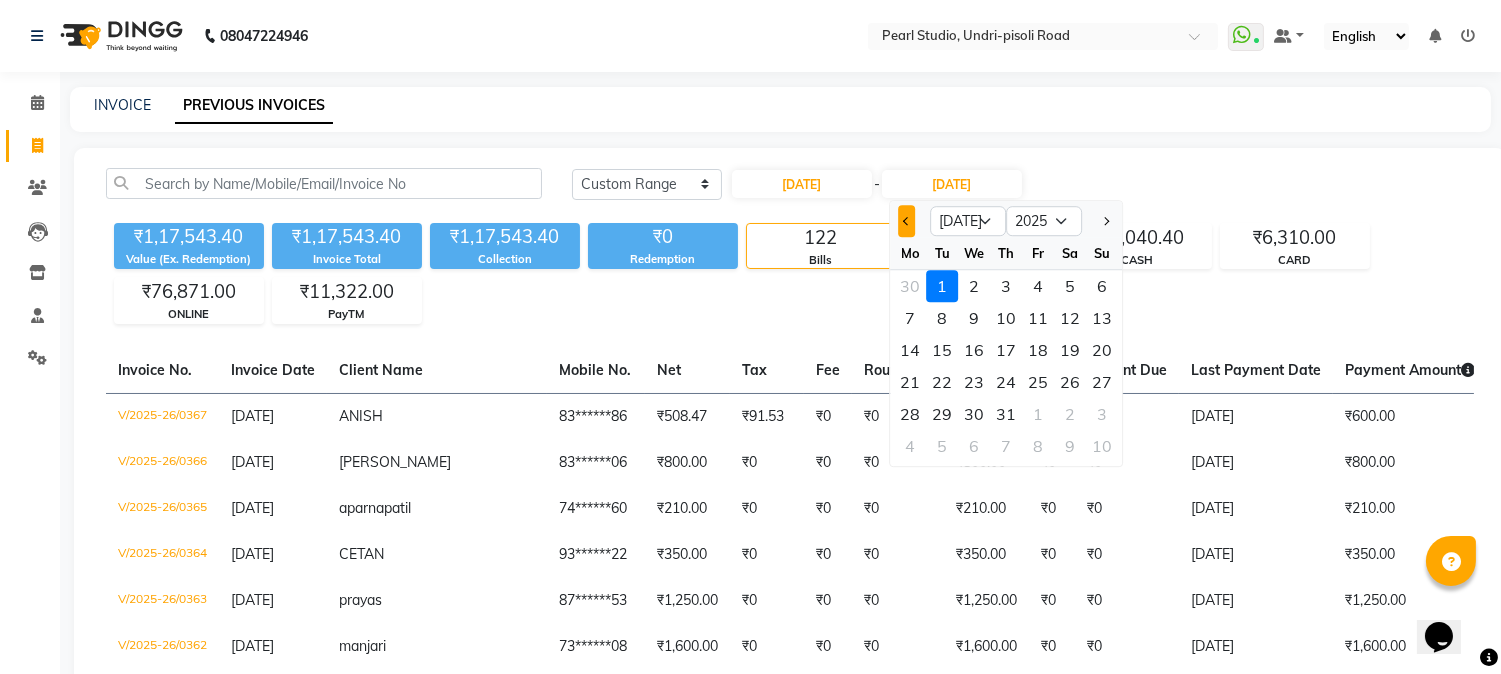 click 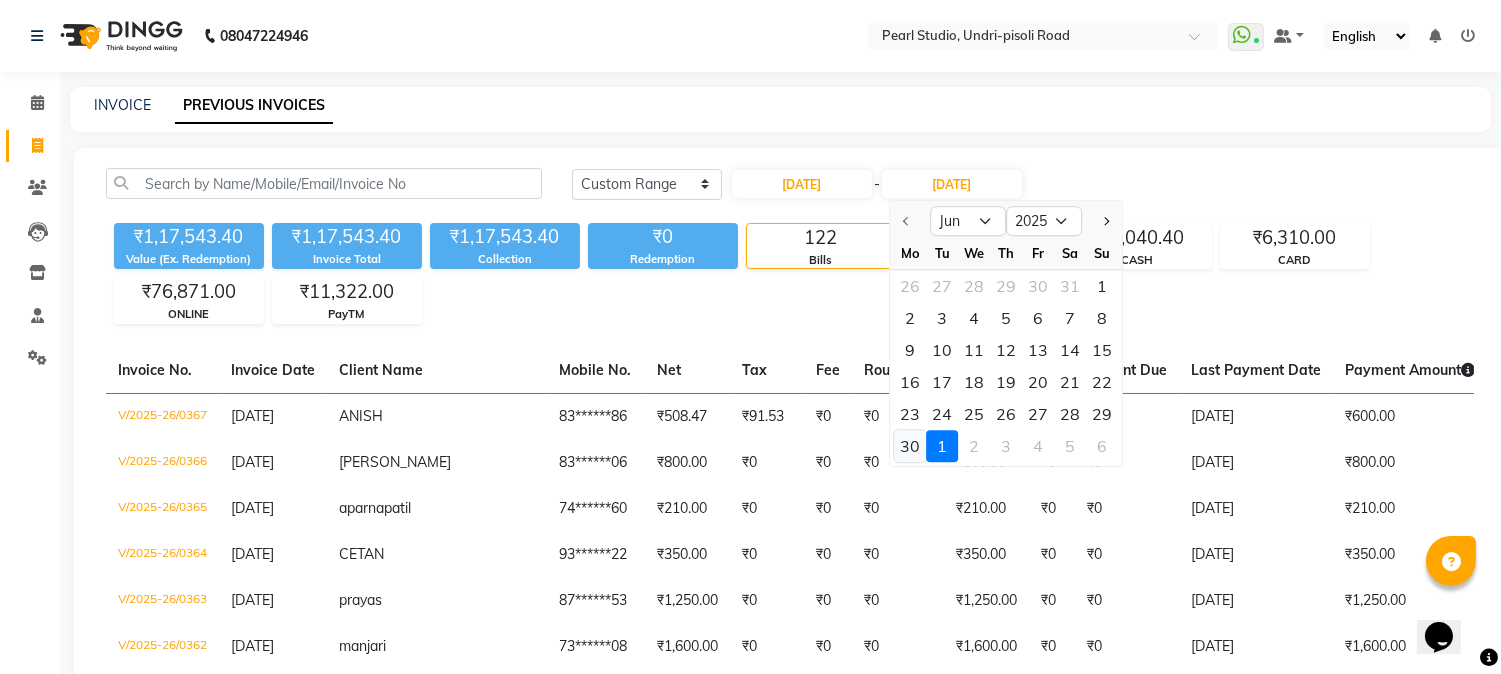 click on "30" 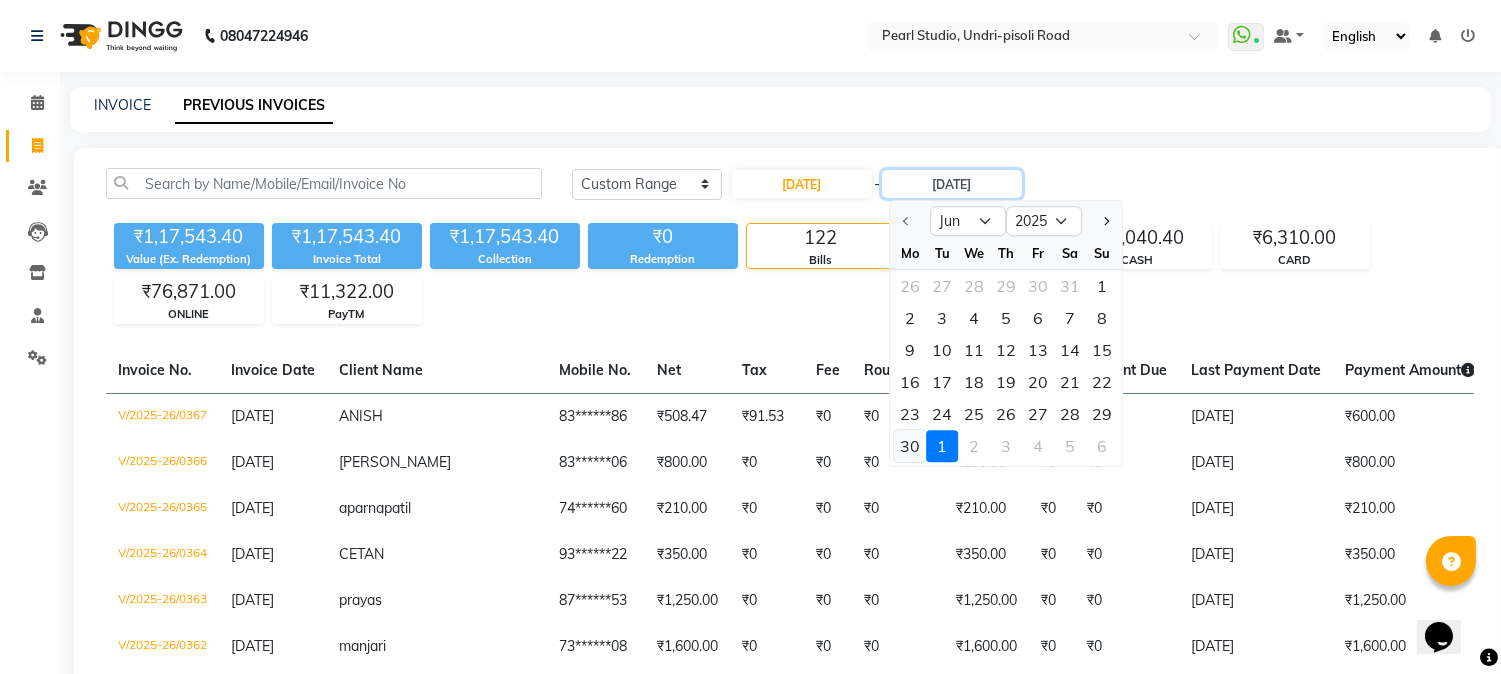 type on "30-06-2025" 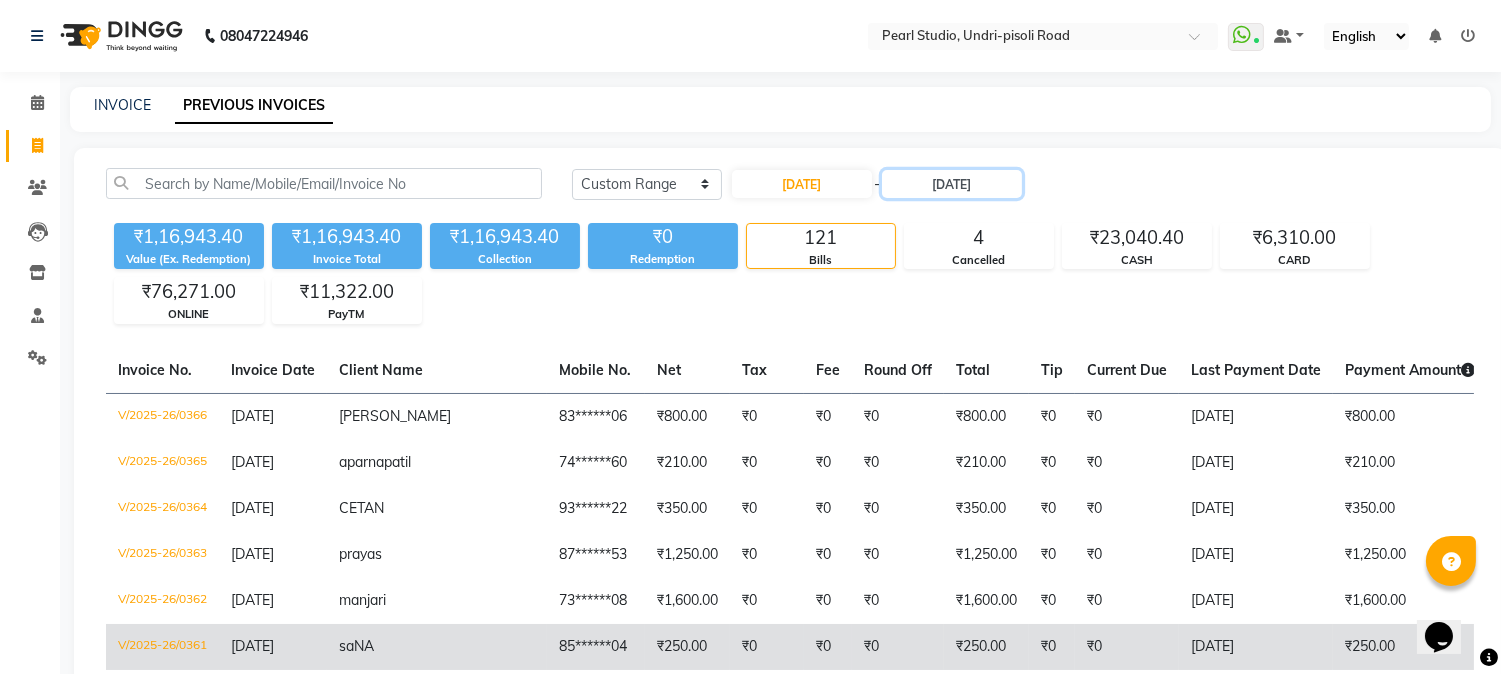 scroll, scrollTop: 111, scrollLeft: 0, axis: vertical 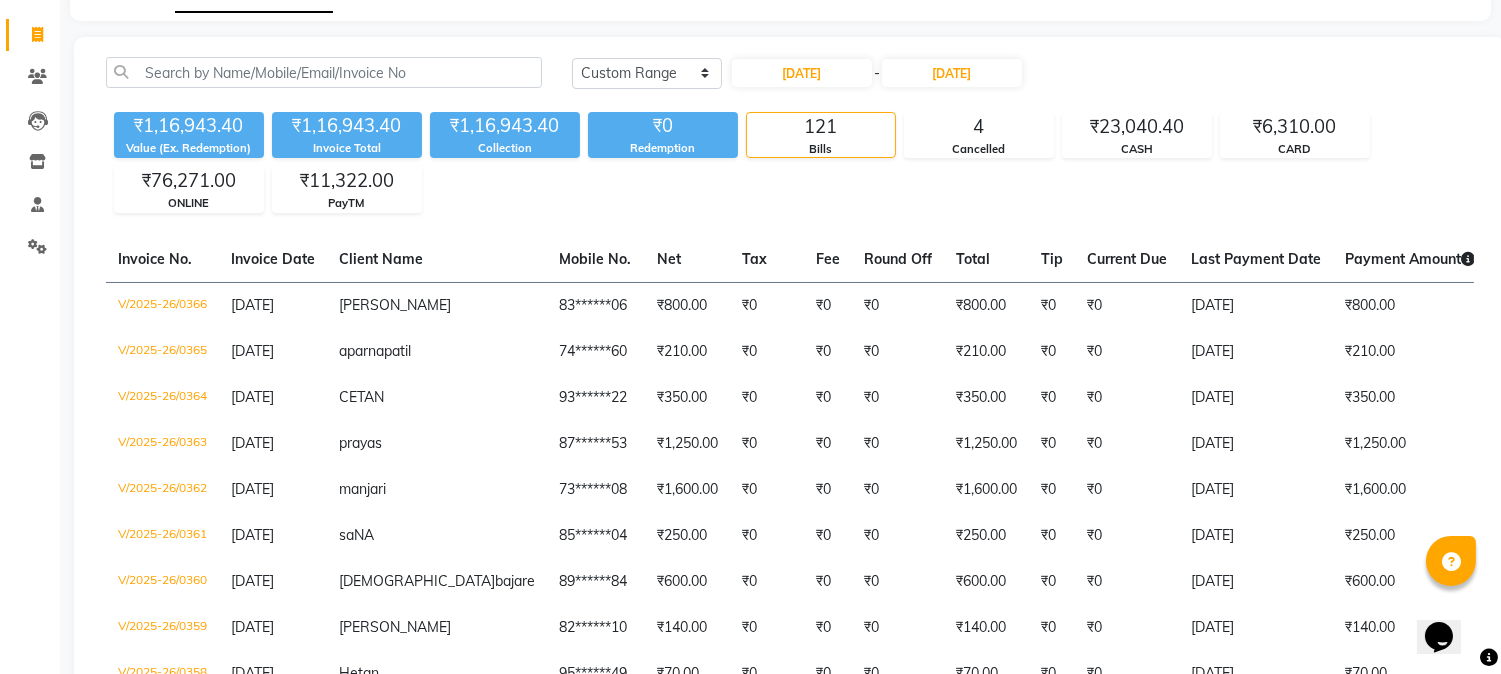 click on "₹1,16,943.40 Value (Ex. Redemption) ₹1,16,943.40 Invoice Total  ₹1,16,943.40 Collection ₹0 Redemption 121 Bills 4 Cancelled ₹23,040.40 CASH ₹6,310.00 CARD ₹76,271.00 ONLINE ₹11,322.00 PayTM" 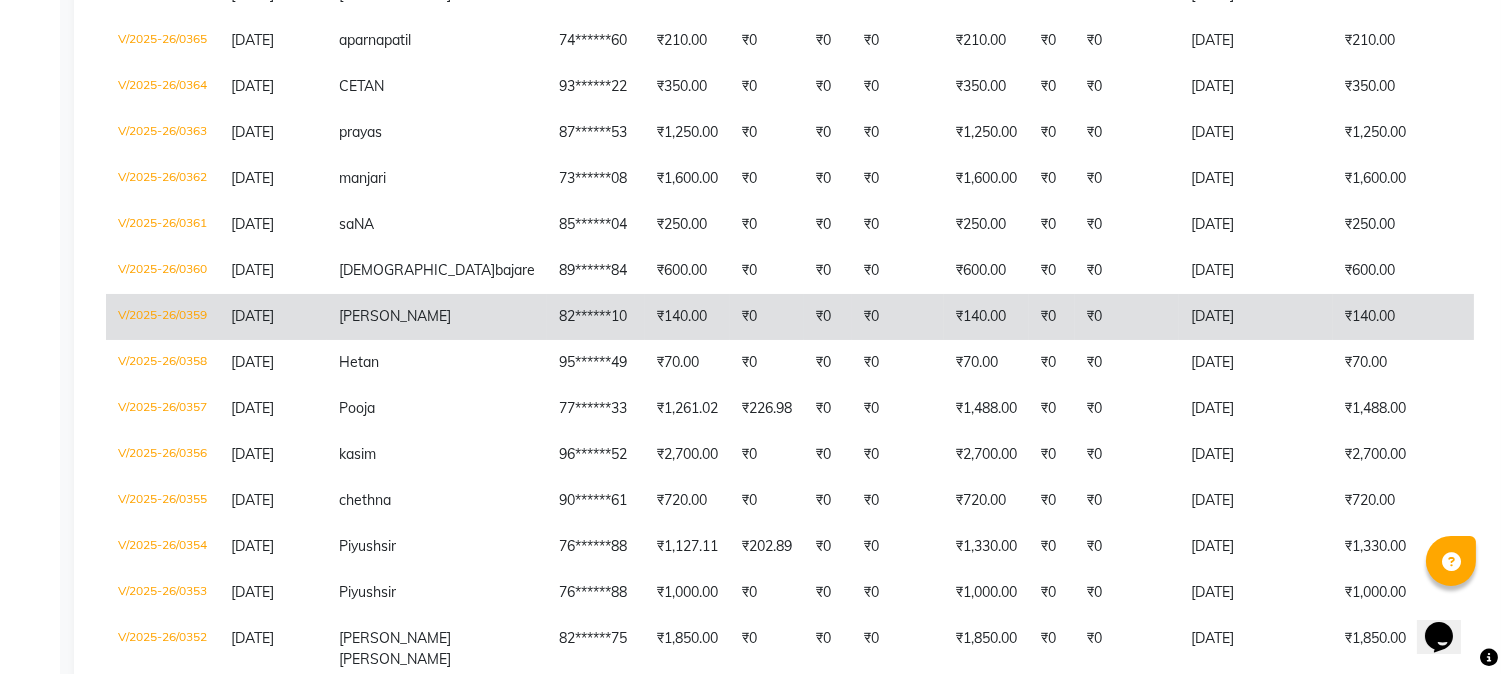 scroll, scrollTop: 222, scrollLeft: 0, axis: vertical 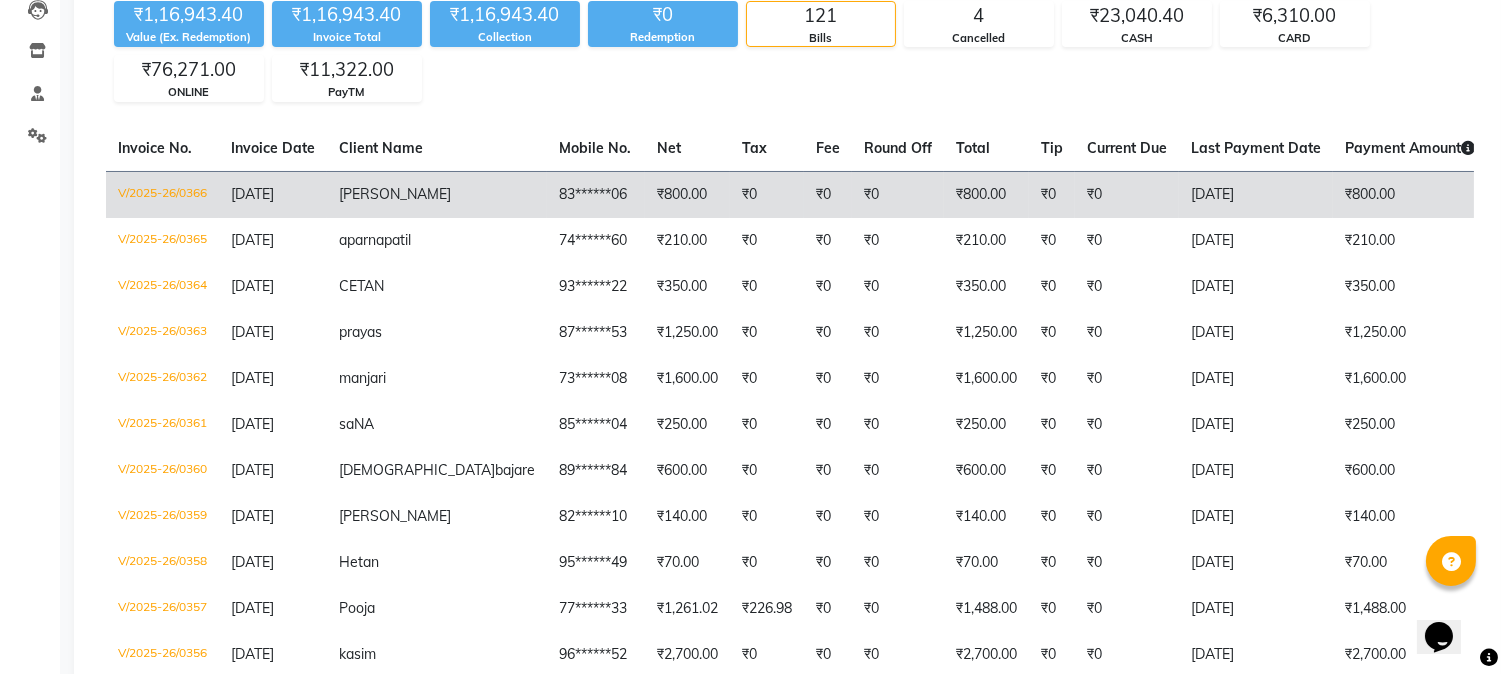 click on "₹0" 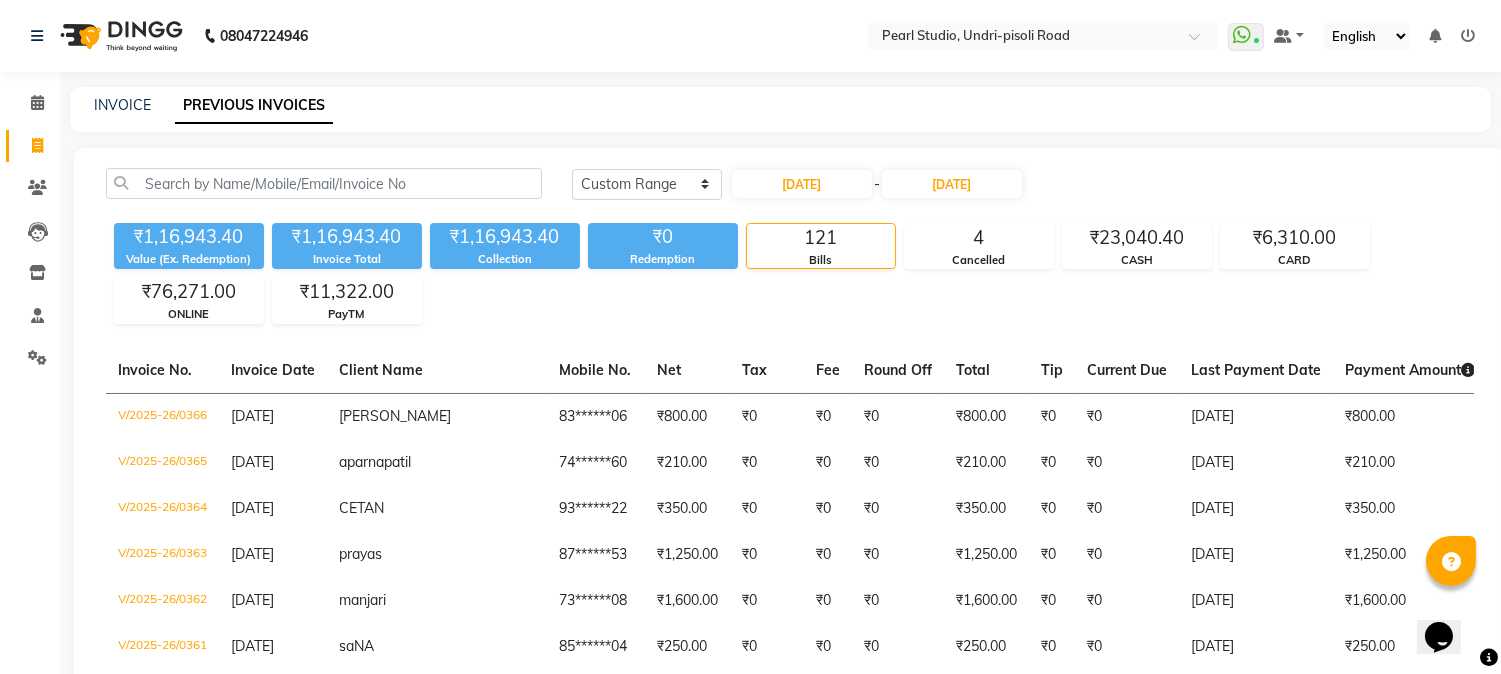 scroll, scrollTop: 111, scrollLeft: 0, axis: vertical 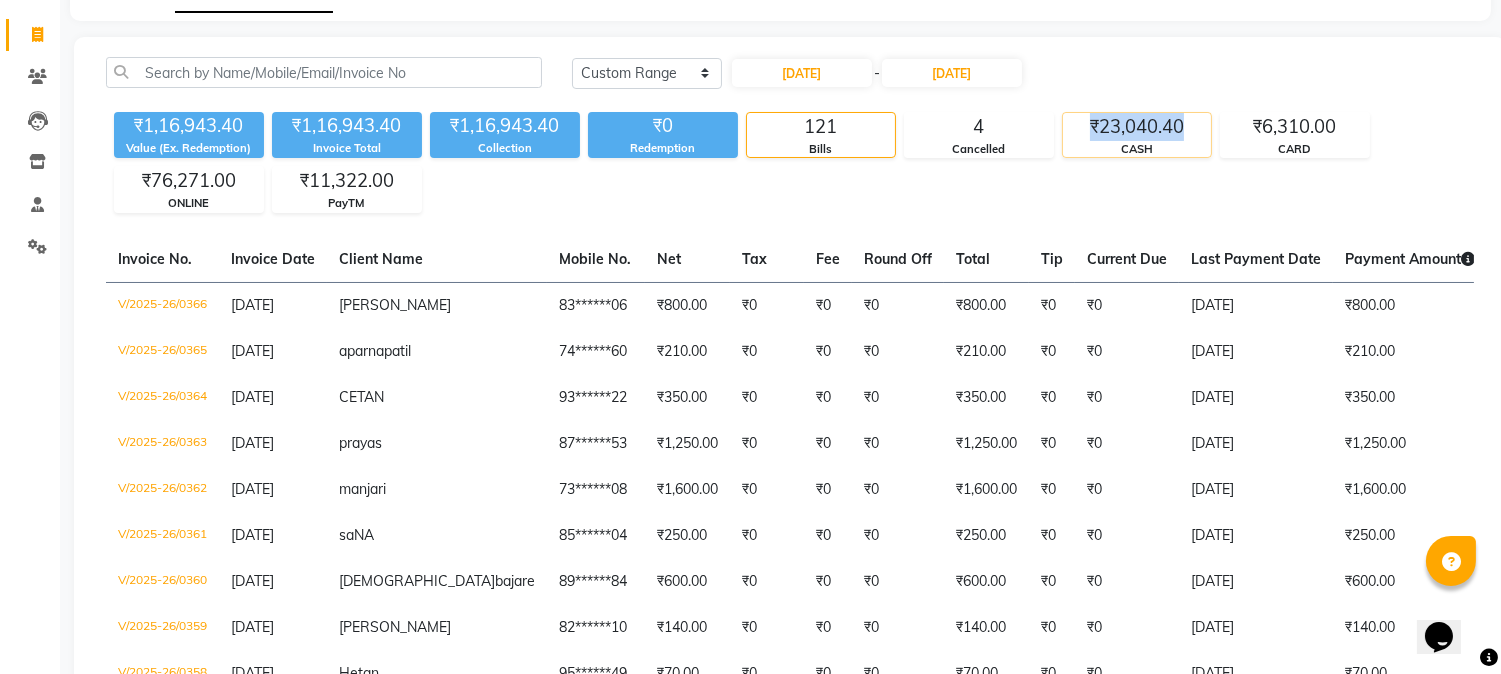 drag, startPoint x: 1083, startPoint y: 123, endPoint x: 1186, endPoint y: 125, distance: 103.01942 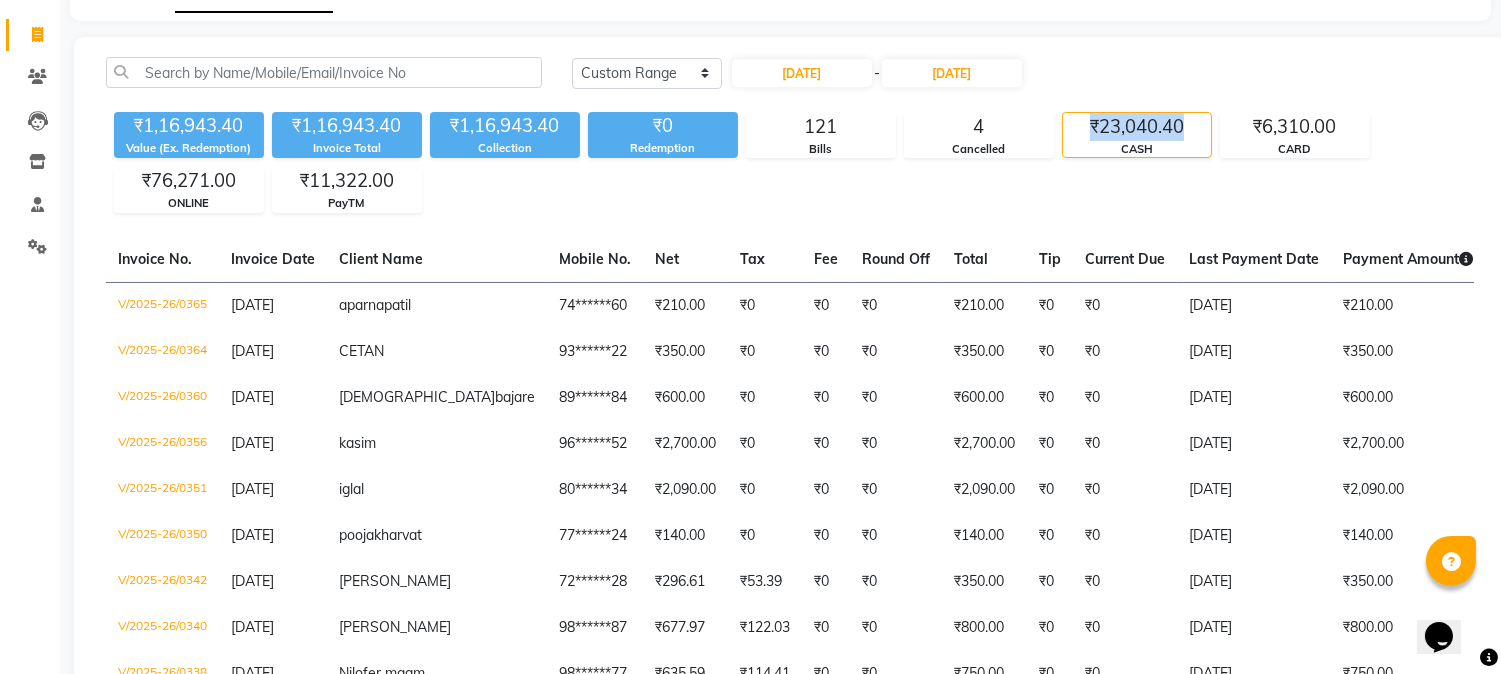 copy on "₹23,040.40" 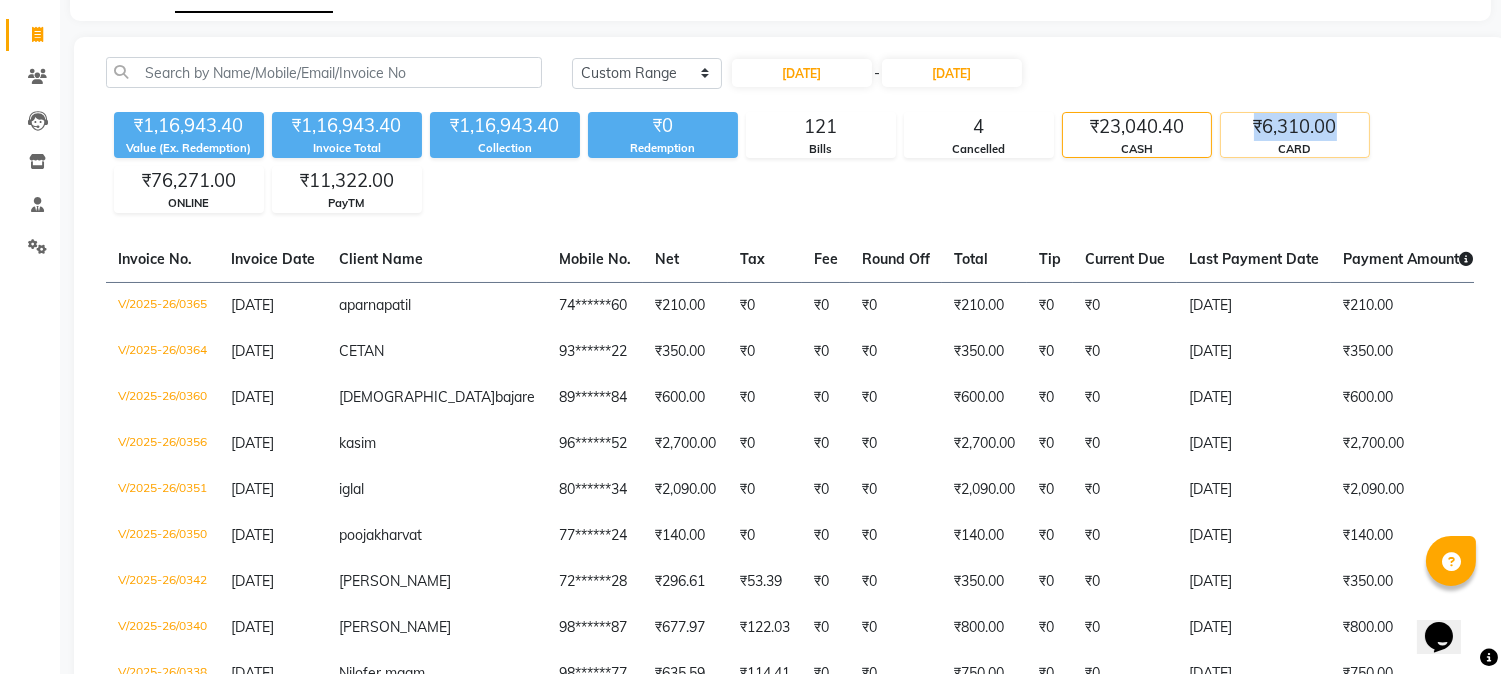 drag, startPoint x: 1245, startPoint y: 122, endPoint x: 1340, endPoint y: 126, distance: 95.084175 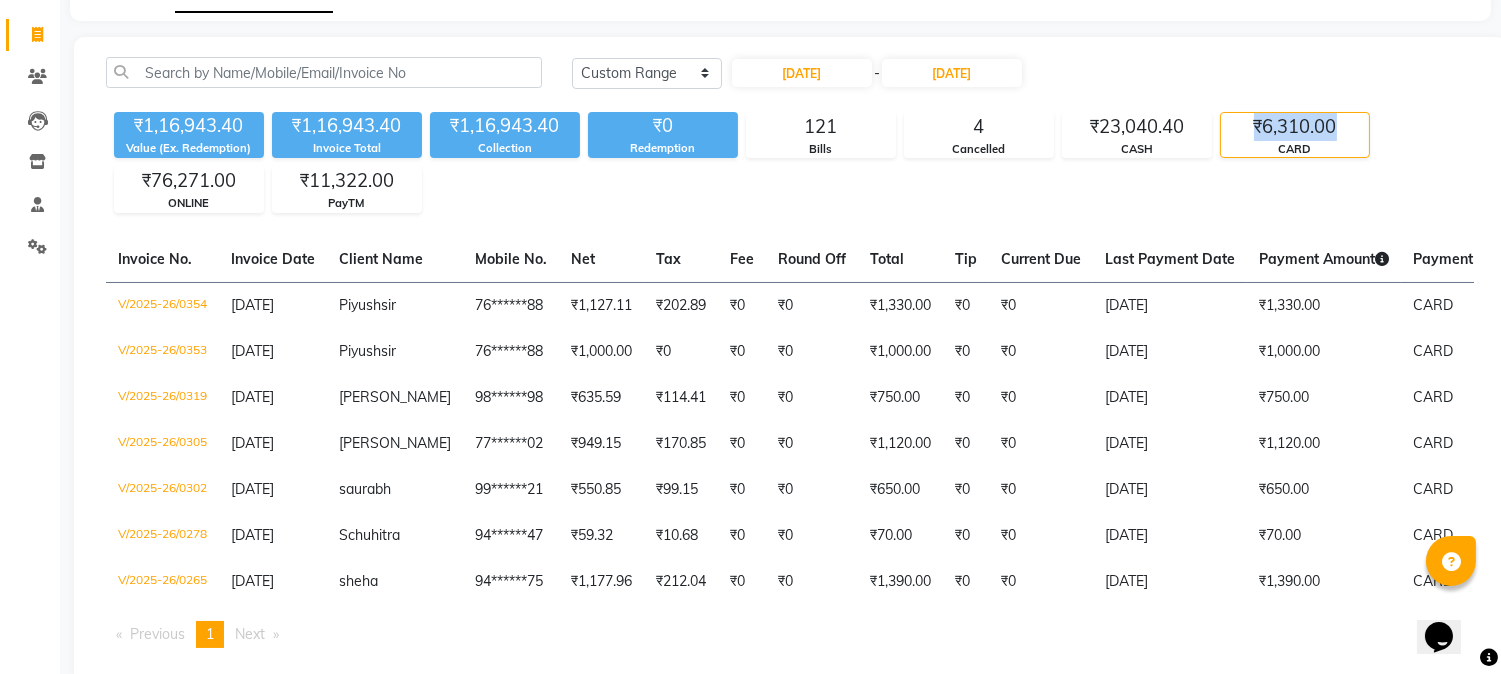 copy on "₹6,310.00" 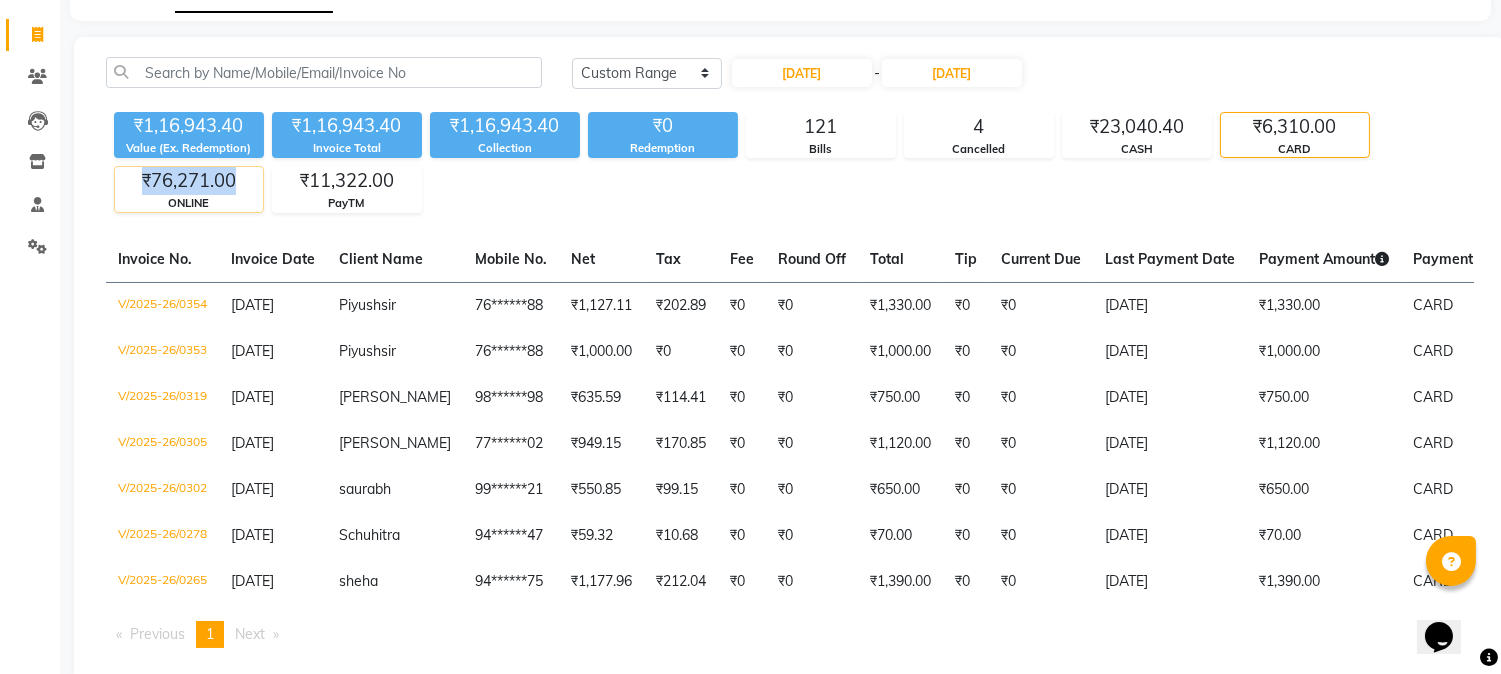 copy on "₹76,271.00" 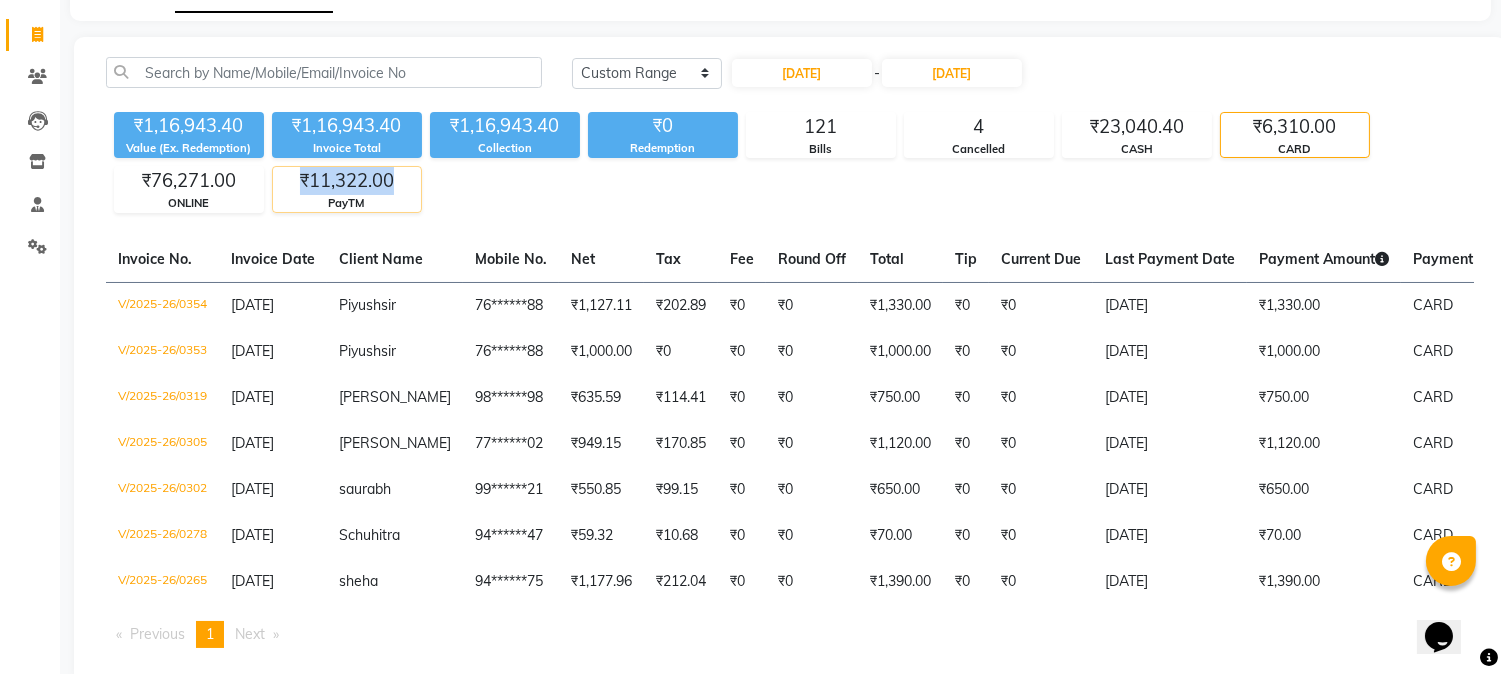drag, startPoint x: 287, startPoint y: 177, endPoint x: 398, endPoint y: 187, distance: 111.44954 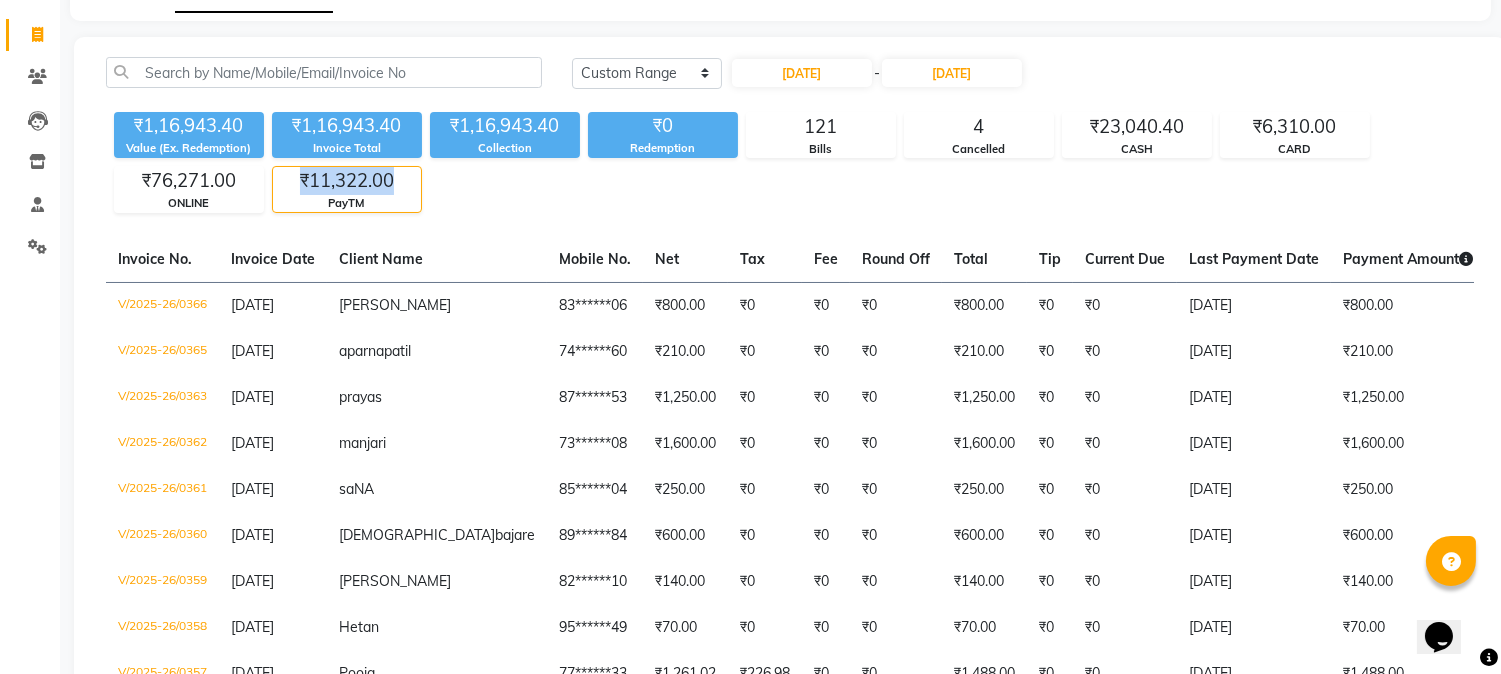 copy on "₹11,322.00" 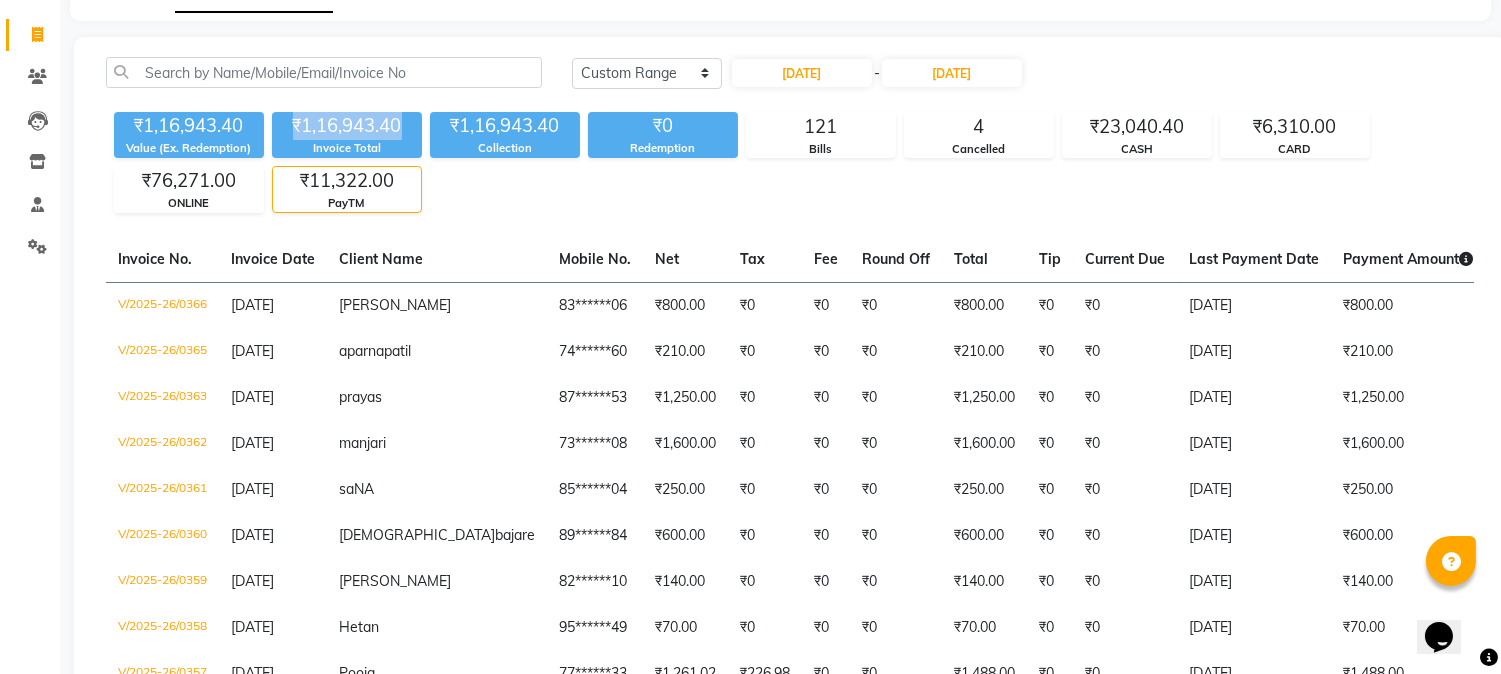 drag, startPoint x: 294, startPoint y: 128, endPoint x: 402, endPoint y: 131, distance: 108.04166 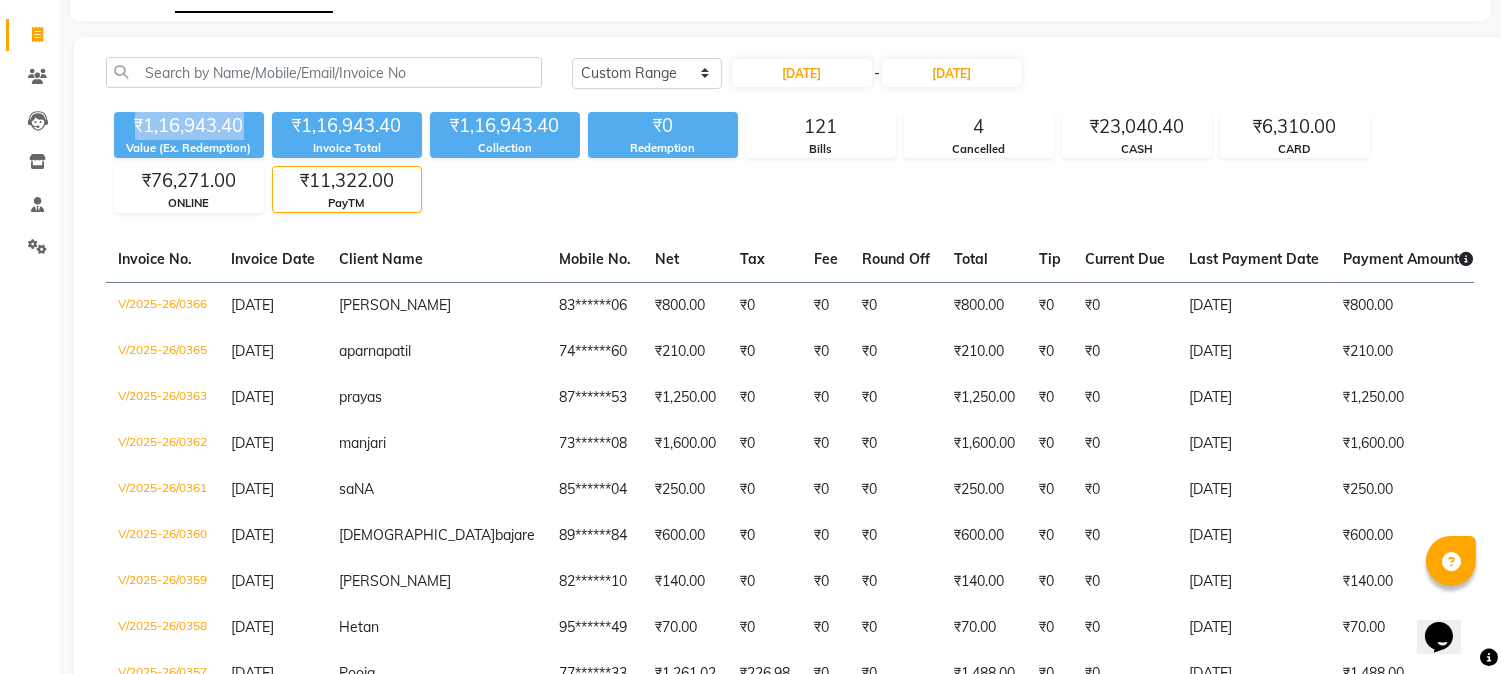 drag, startPoint x: 262, startPoint y: 133, endPoint x: 126, endPoint y: 116, distance: 137.05838 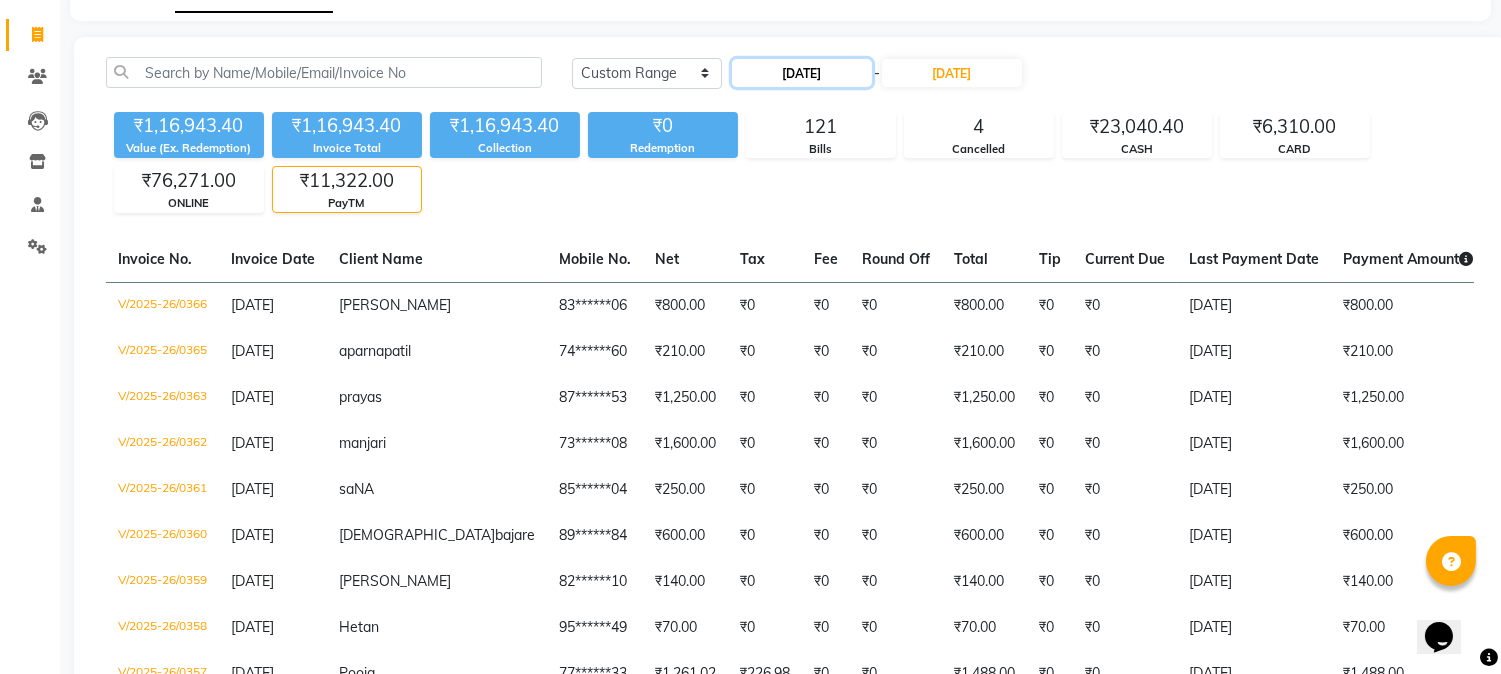 click on "01-06-2025" 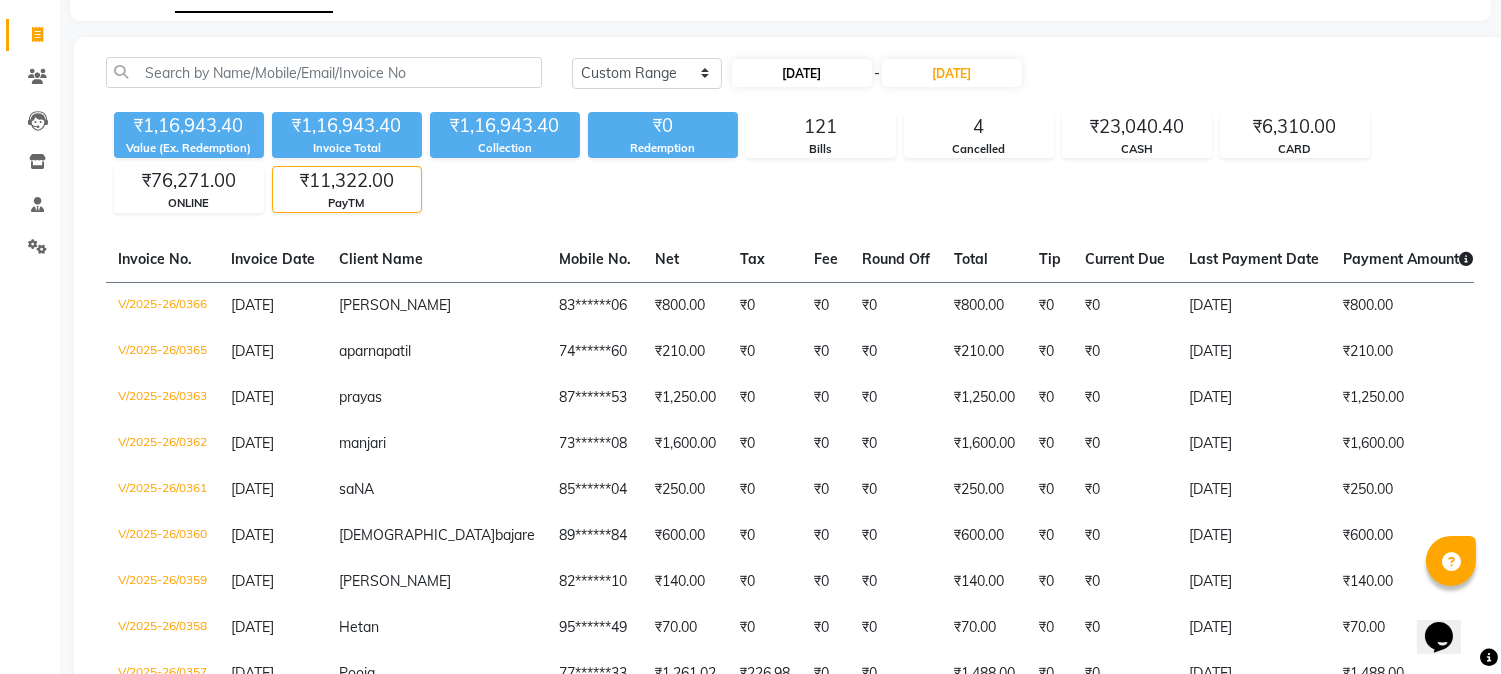 select on "6" 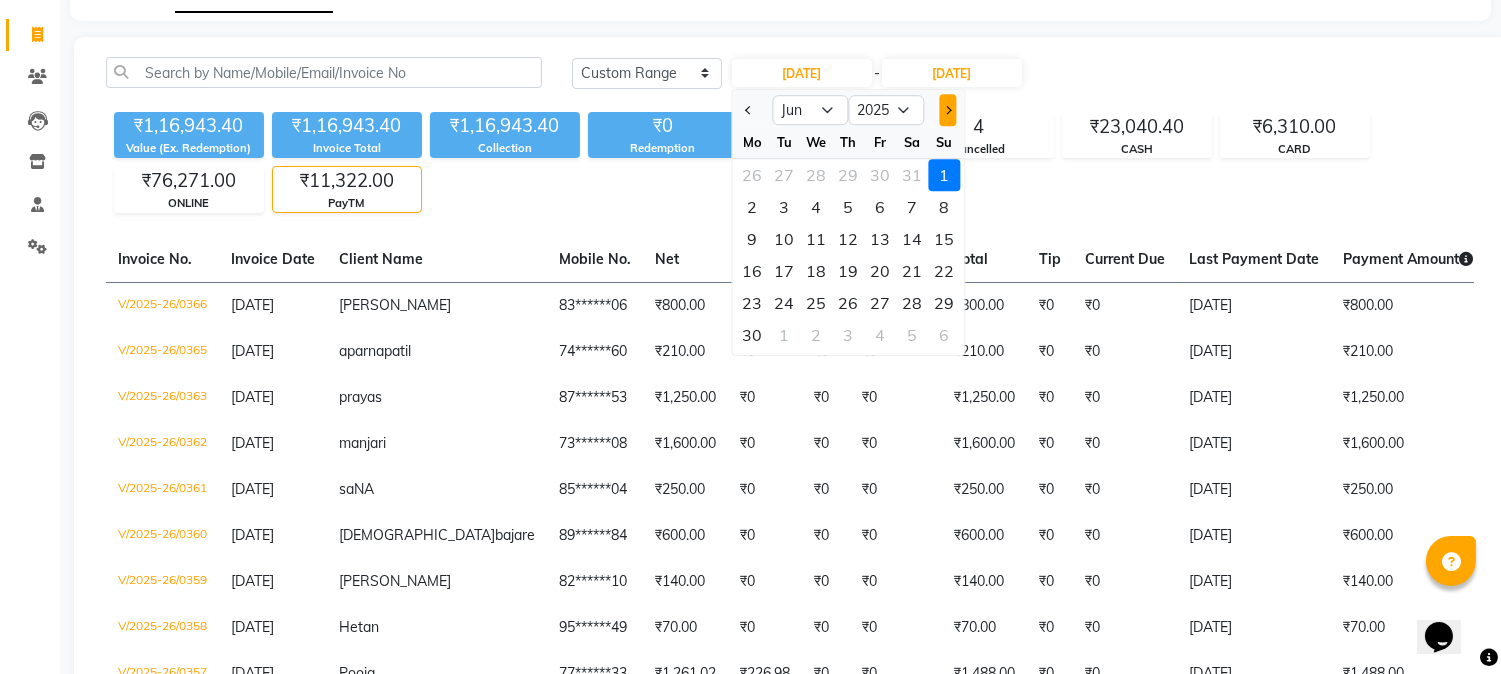 click 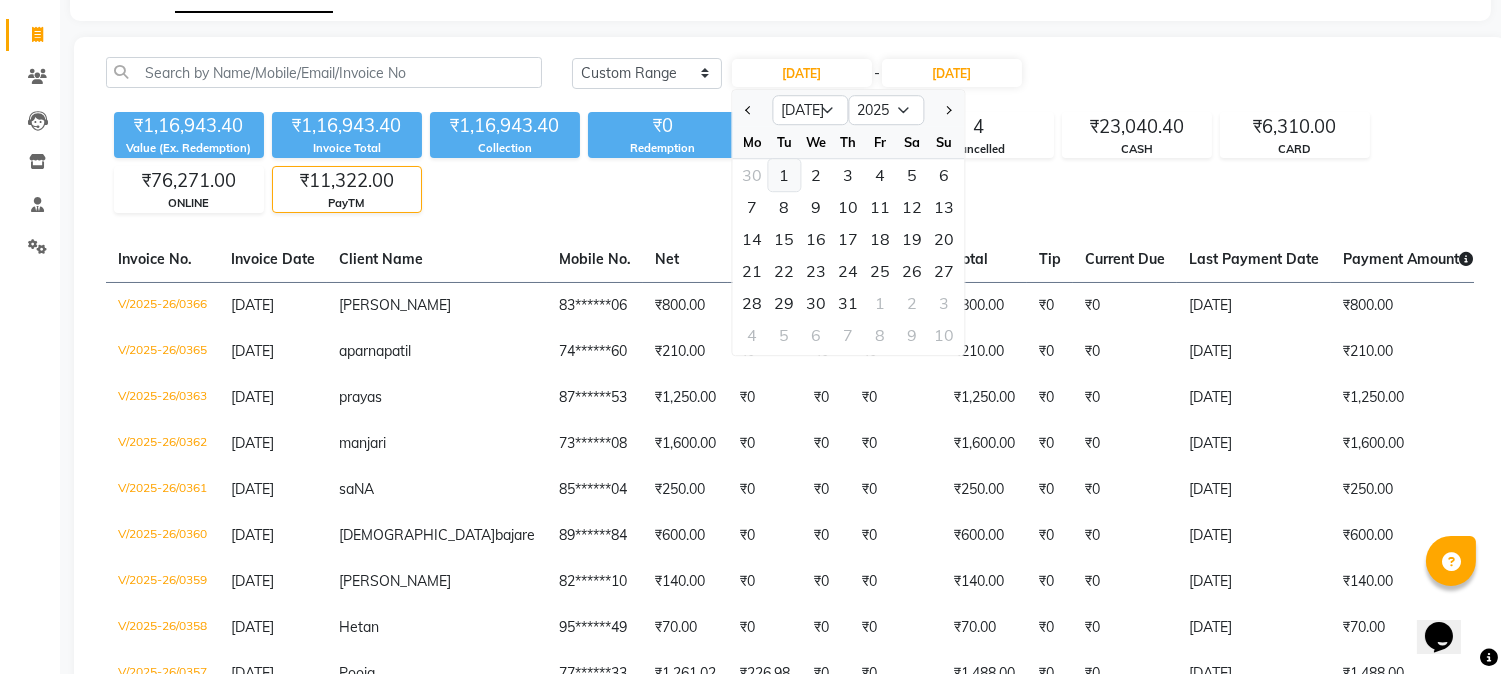 click on "1" 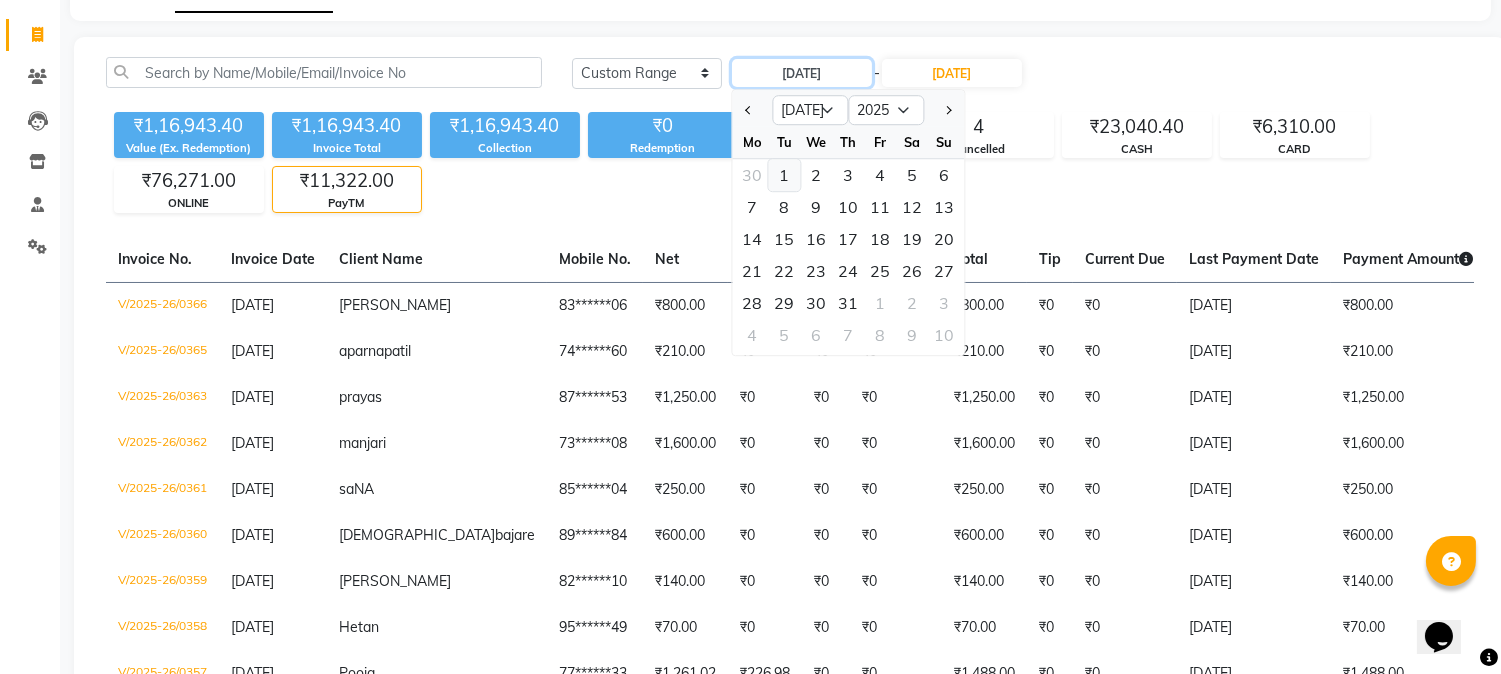type on "[DATE]" 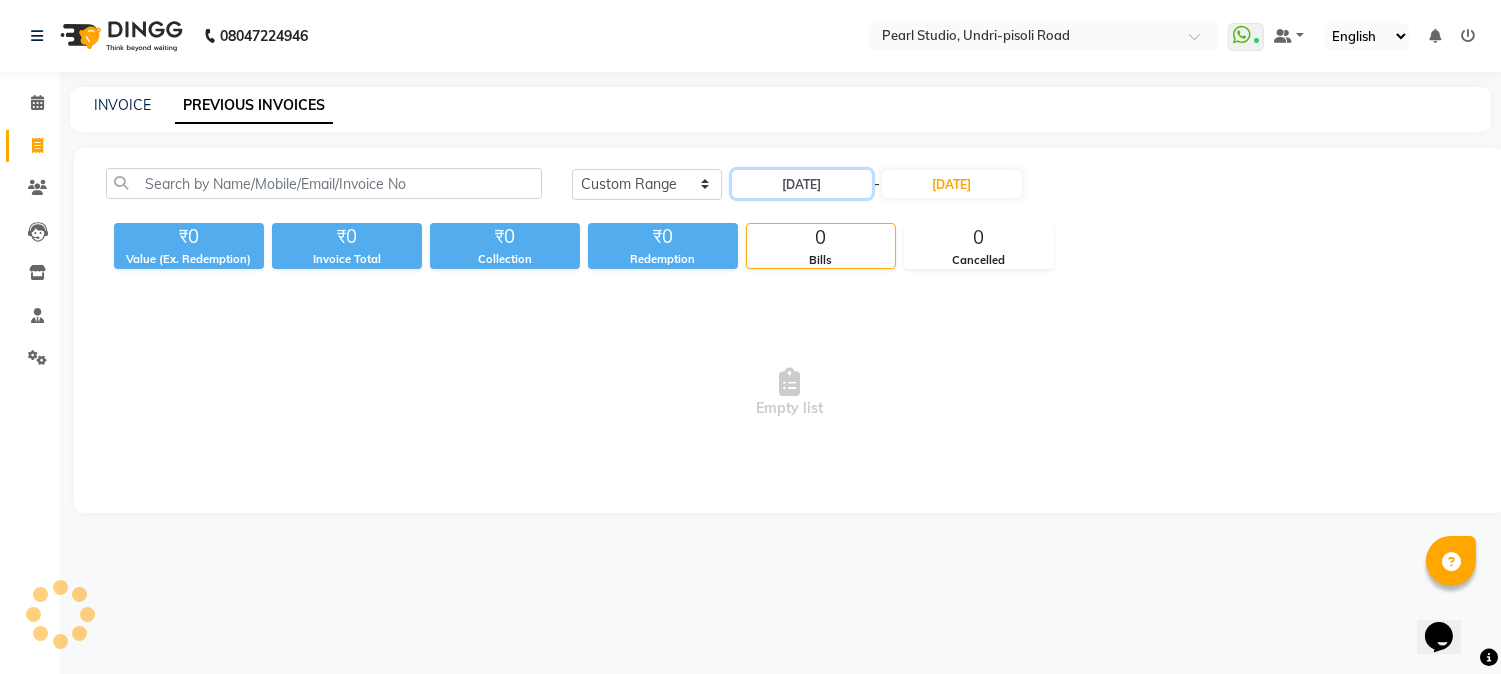 scroll, scrollTop: 0, scrollLeft: 0, axis: both 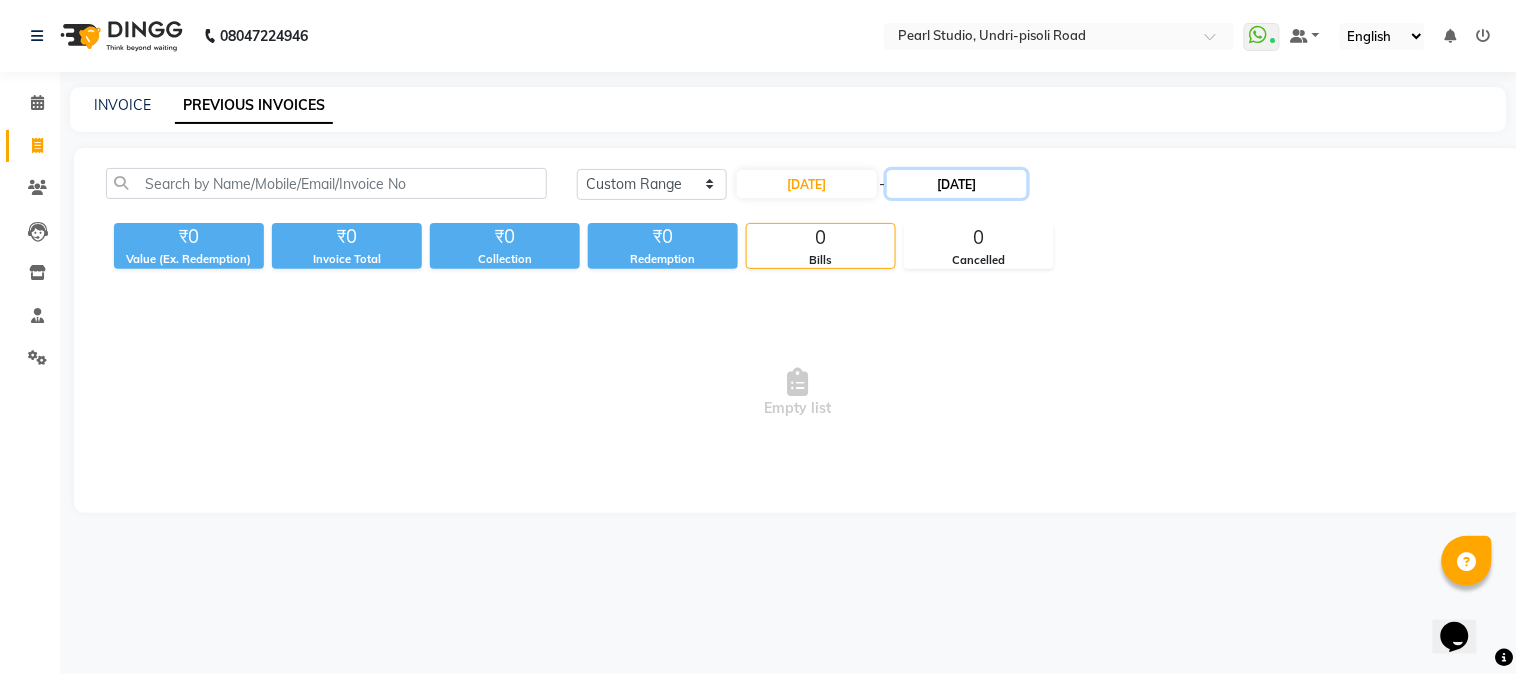 click on "30-06-2025" 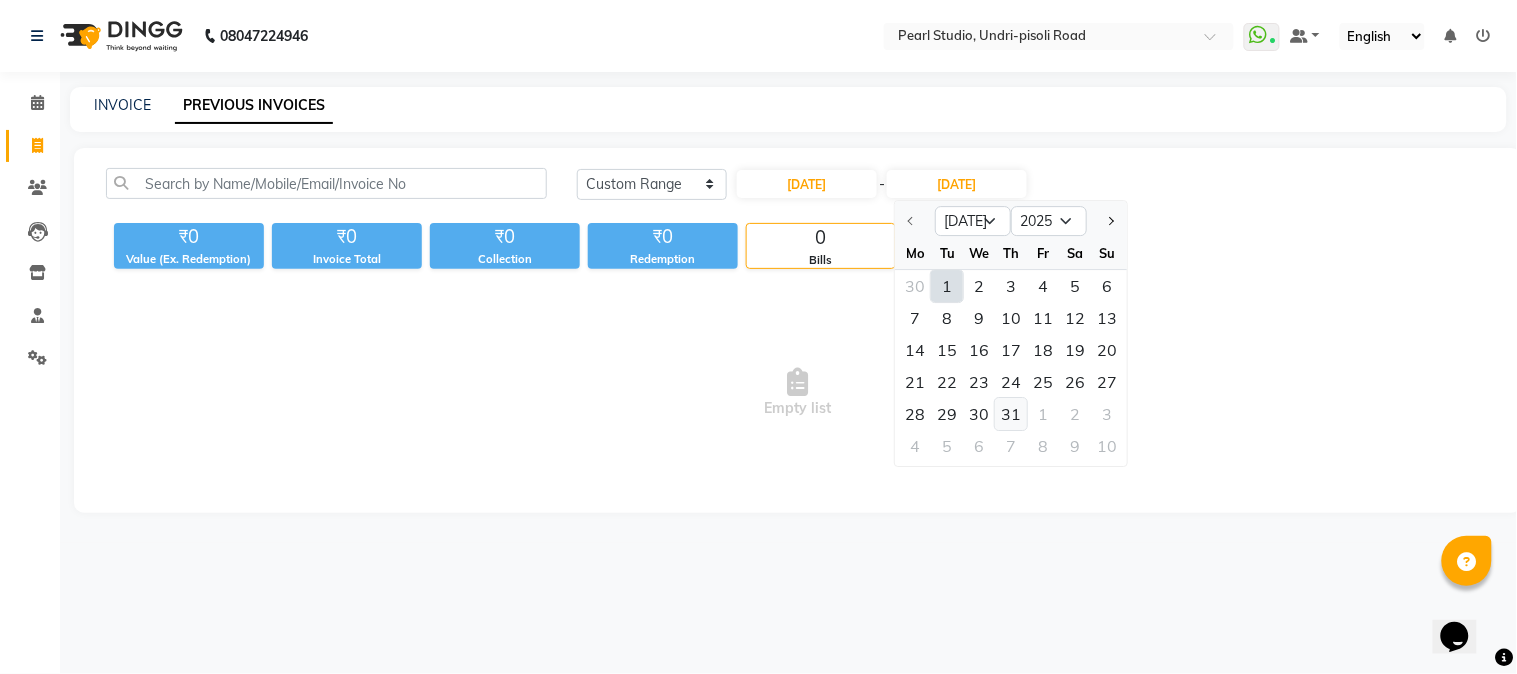 click on "31" 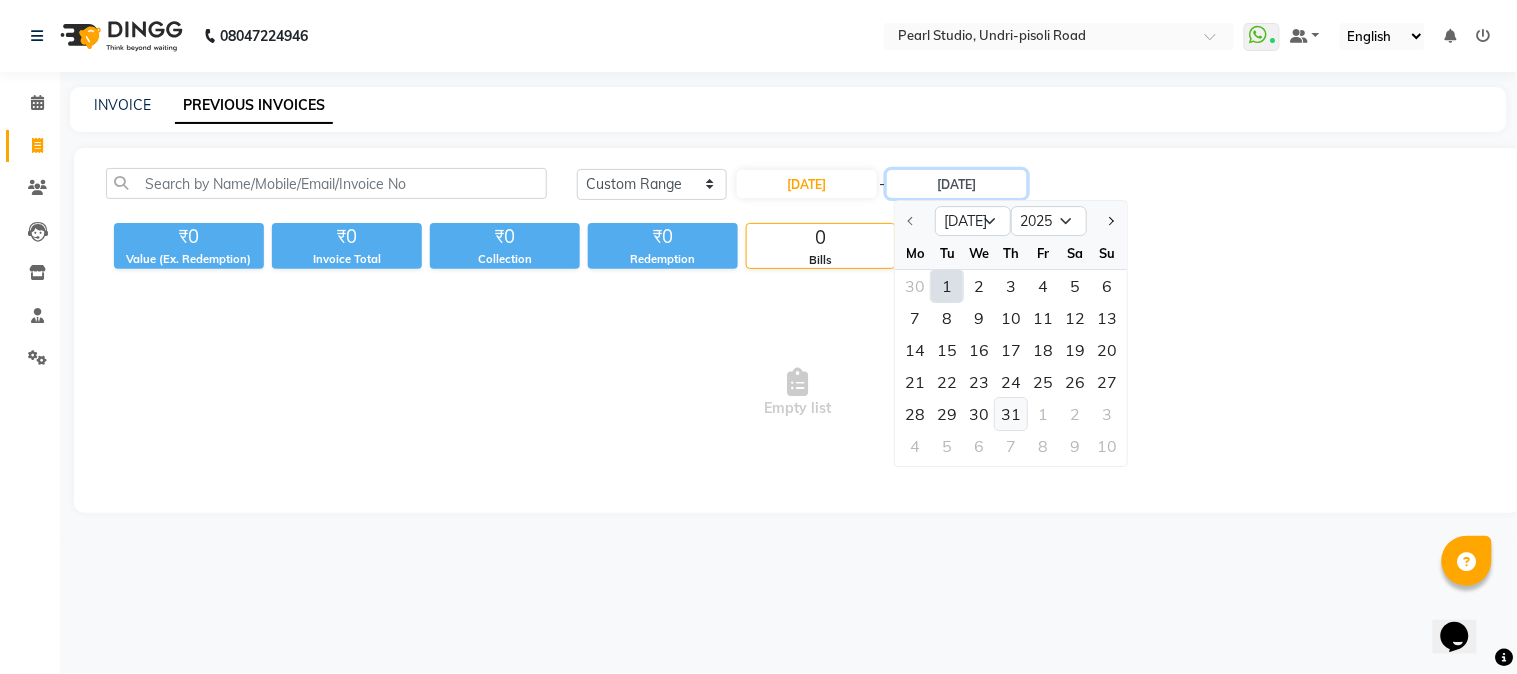 type on "31-07-2025" 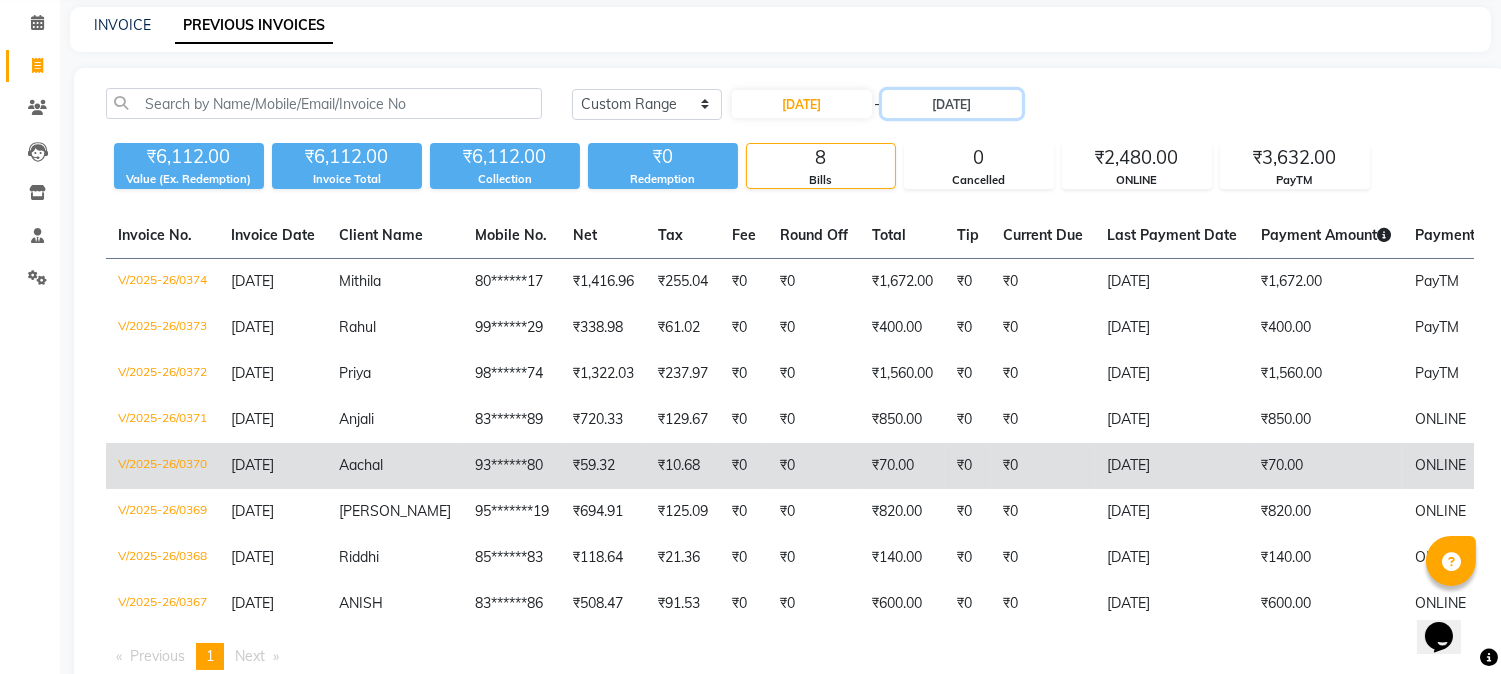 scroll, scrollTop: 155, scrollLeft: 0, axis: vertical 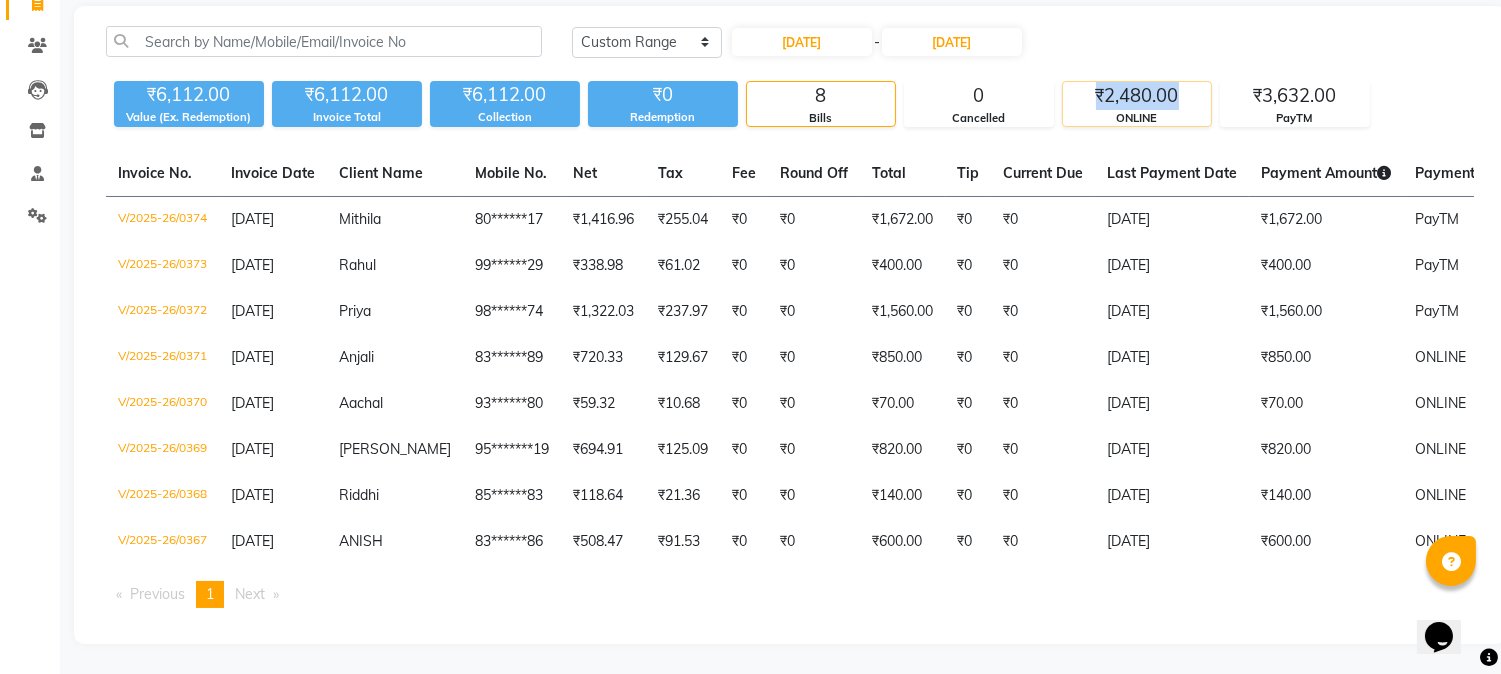 copy on "₹2,480.00" 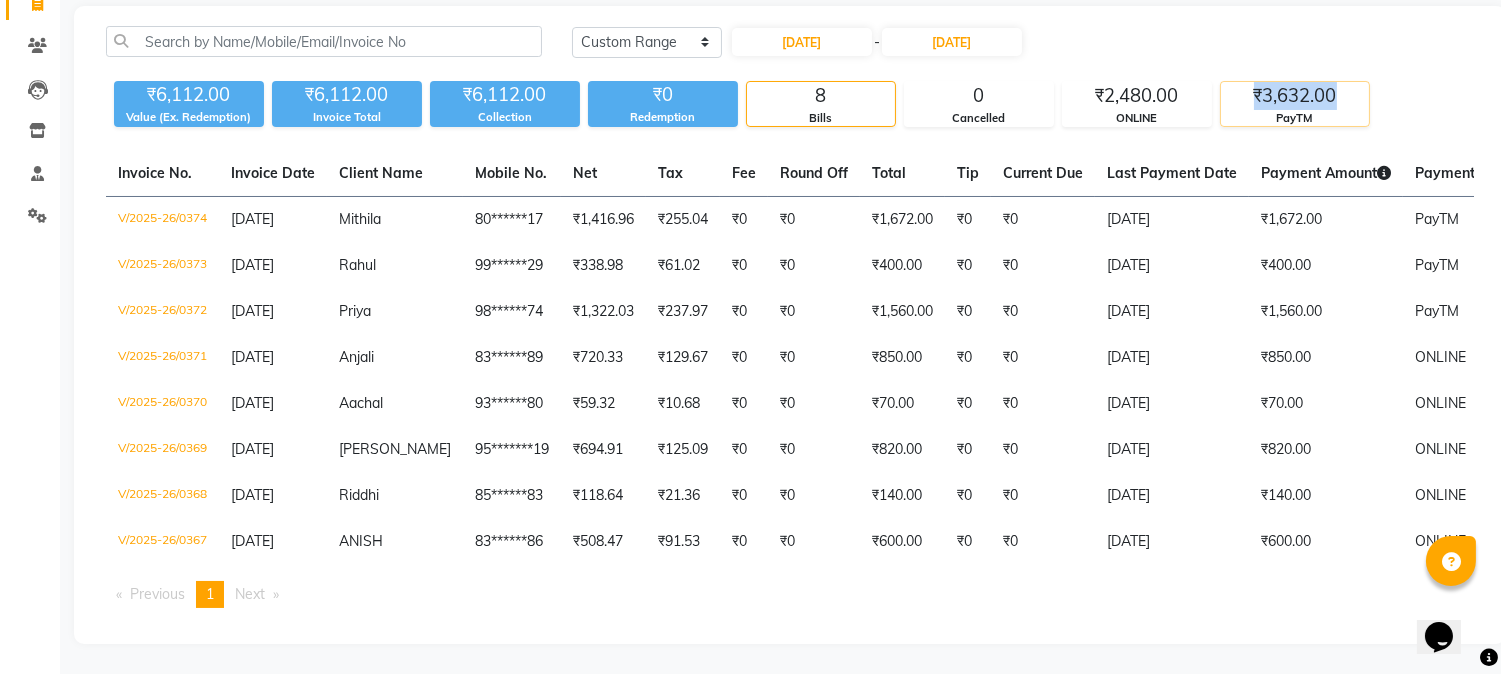 copy on "₹3,632.00" 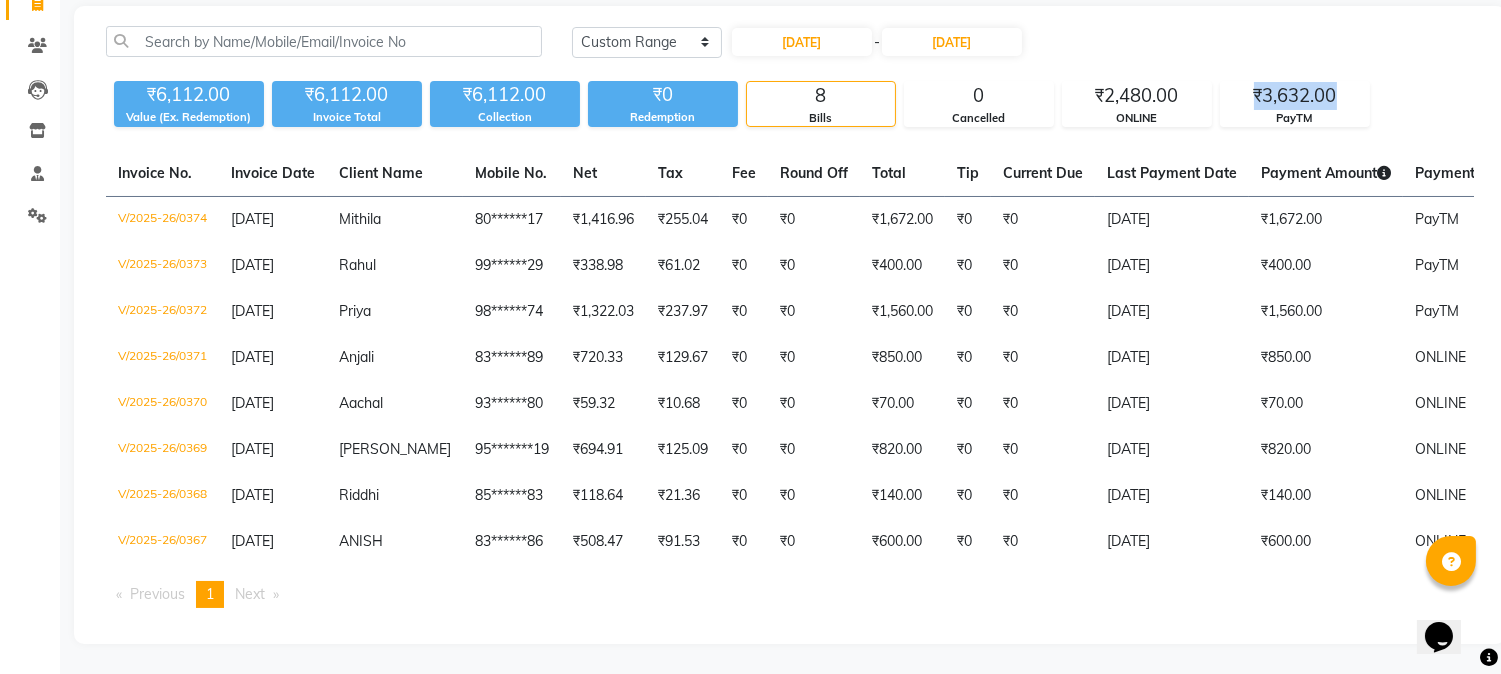 click on "₹6,112.00 Value (Ex. Redemption) ₹6,112.00 Invoice Total  ₹6,112.00 Collection ₹0 Redemption 8 Bills 0 Cancelled ₹2,480.00 ONLINE ₹3,632.00 PayTM" 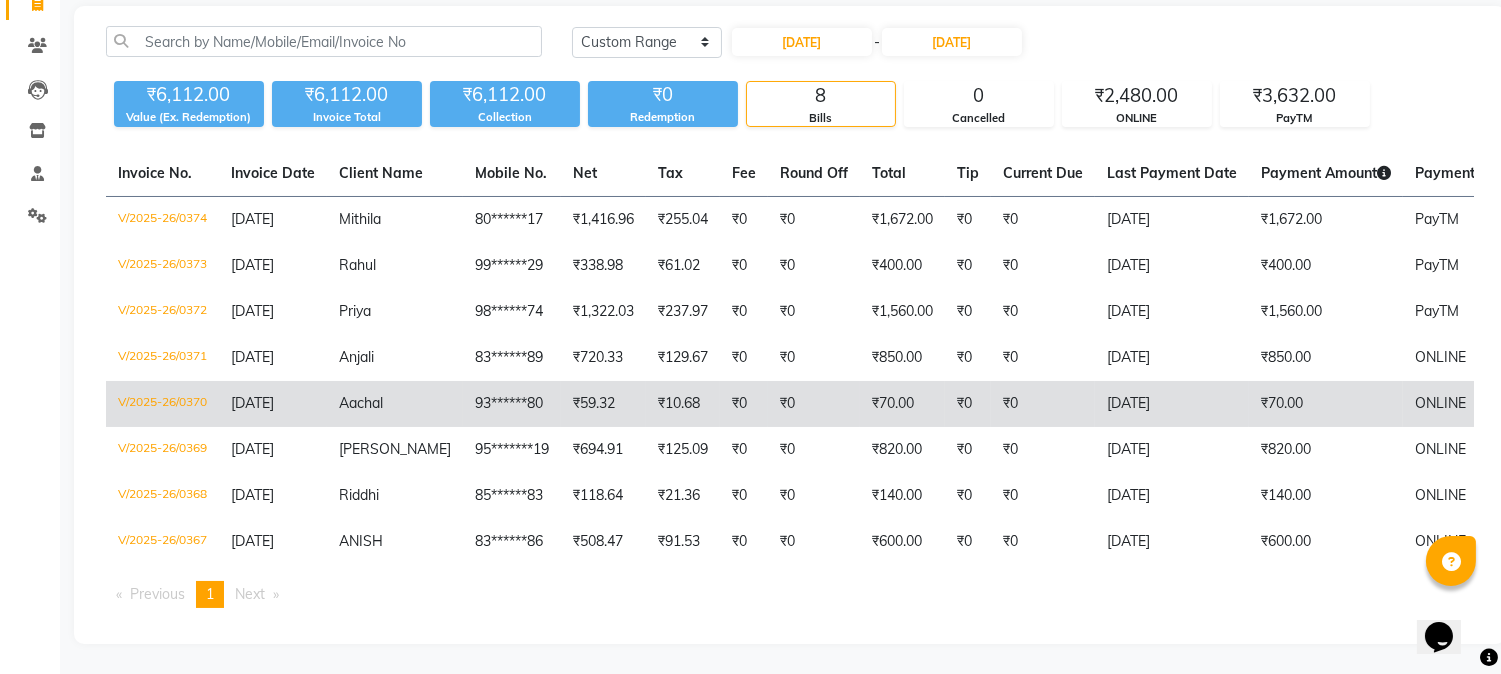 scroll, scrollTop: 155, scrollLeft: 0, axis: vertical 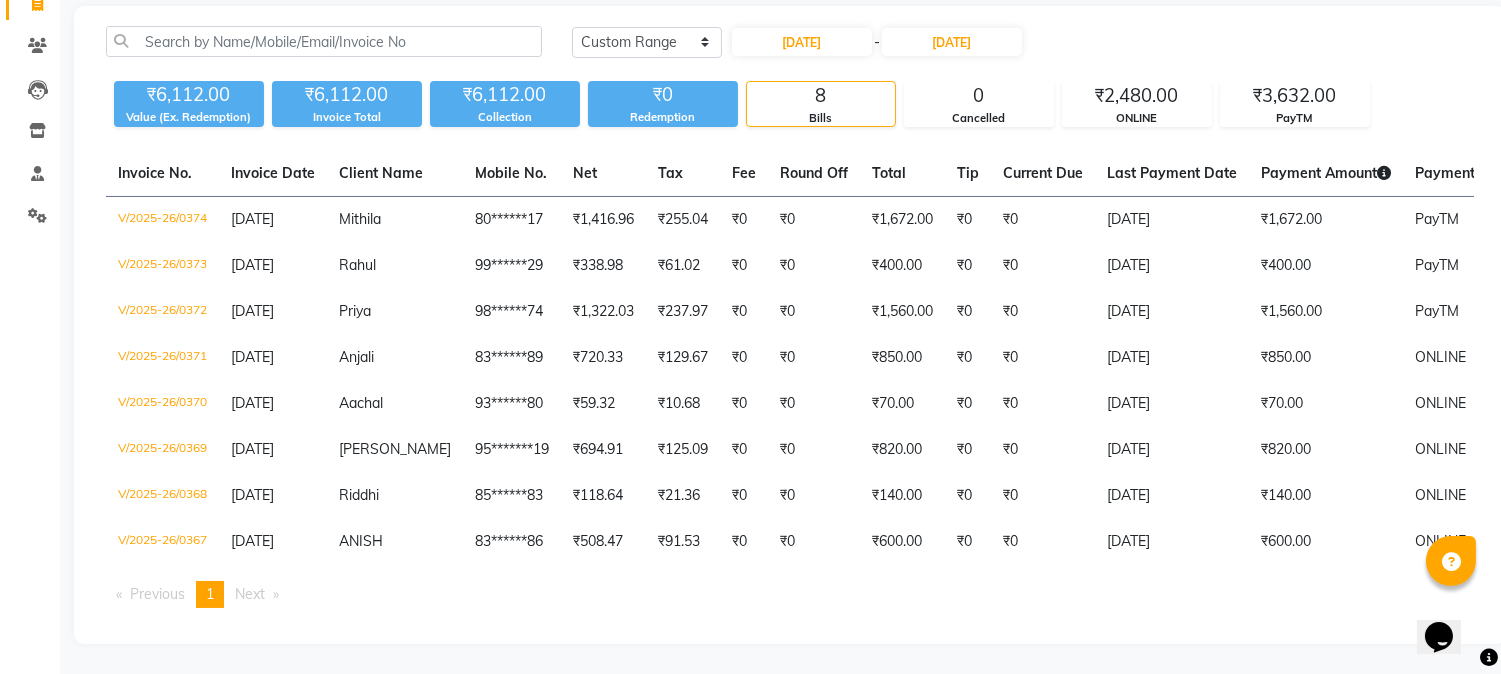 click on "INVOICE PREVIOUS INVOICES Today Yesterday Custom Range 01-07-2025 - 31-07-2025 ₹6,112.00 Value (Ex. Redemption) ₹6,112.00 Invoice Total  ₹6,112.00 Collection ₹0 Redemption 8 Bills 0 Cancelled ₹2,480.00 ONLINE ₹3,632.00 PayTM  Invoice No.   Invoice Date   Client Name   Mobile No.   Net   Tax   Fee   Round Off   Total   Tip   Current Due   Last Payment Date   Payment Amount   Payment Methods   Cancel Reason   Status   V/2025-26/0374  10-07-2025 Mithila   80******17 ₹1,416.96 ₹255.04  ₹0  ₹0 ₹1,672.00 ₹0 ₹0 10-07-2025 ₹1,672.00  PayTM - PAID  V/2025-26/0373  10-07-2025 Rahul   99******29 ₹338.98 ₹61.02  ₹0  ₹0 ₹400.00 ₹0 ₹0 10-07-2025 ₹400.00  PayTM - PAID  V/2025-26/0372  10-07-2025 Priya   98******74 ₹1,322.03 ₹237.97  ₹0  ₹0 ₹1,560.00 ₹0 ₹0 10-07-2025 ₹1,560.00  PayTM - PAID  V/2025-26/0371  08-07-2025 Anjali   83******89 ₹720.33 ₹129.67  ₹0  ₹0 ₹850.00 ₹0 ₹0 08-07-2025 ₹850.00  ONLINE - PAID  V/2025-26/0370  07-07-2025 Aachal   ₹0" 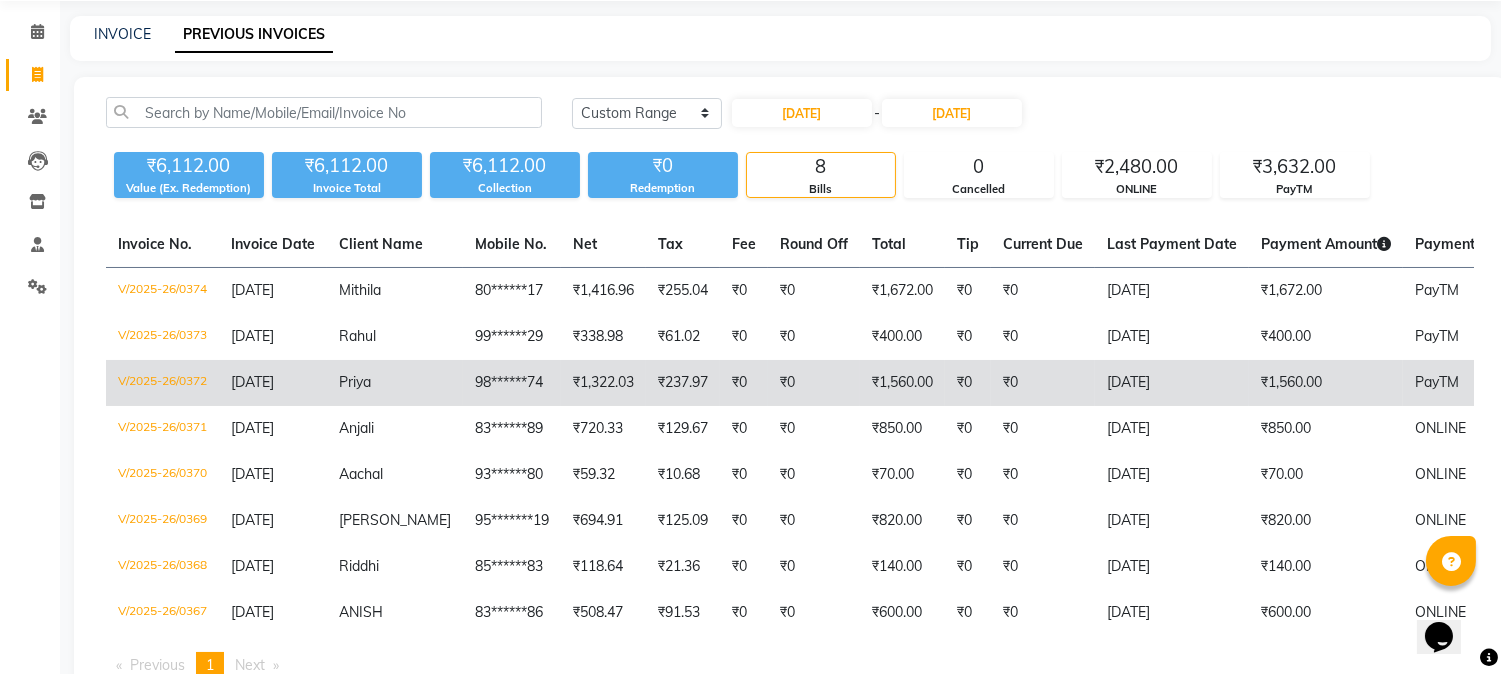 scroll, scrollTop: 0, scrollLeft: 0, axis: both 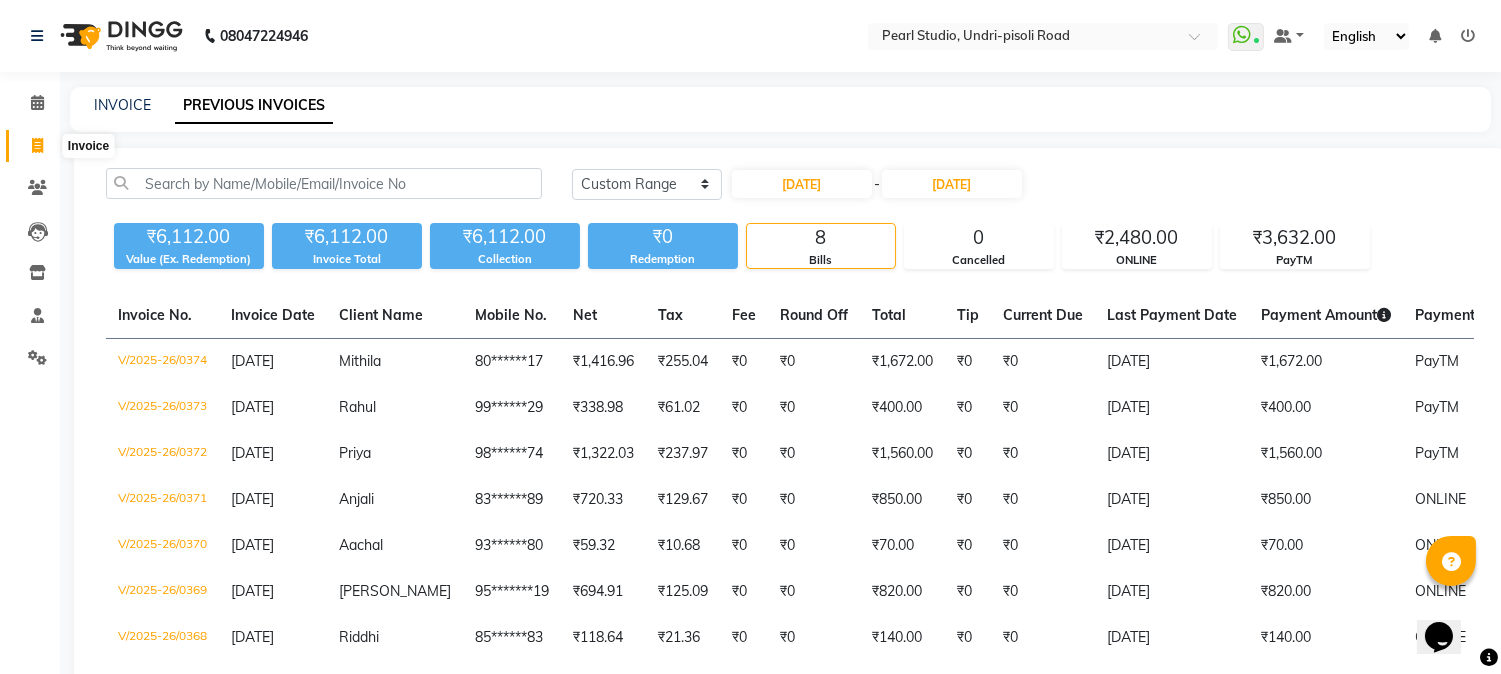 click 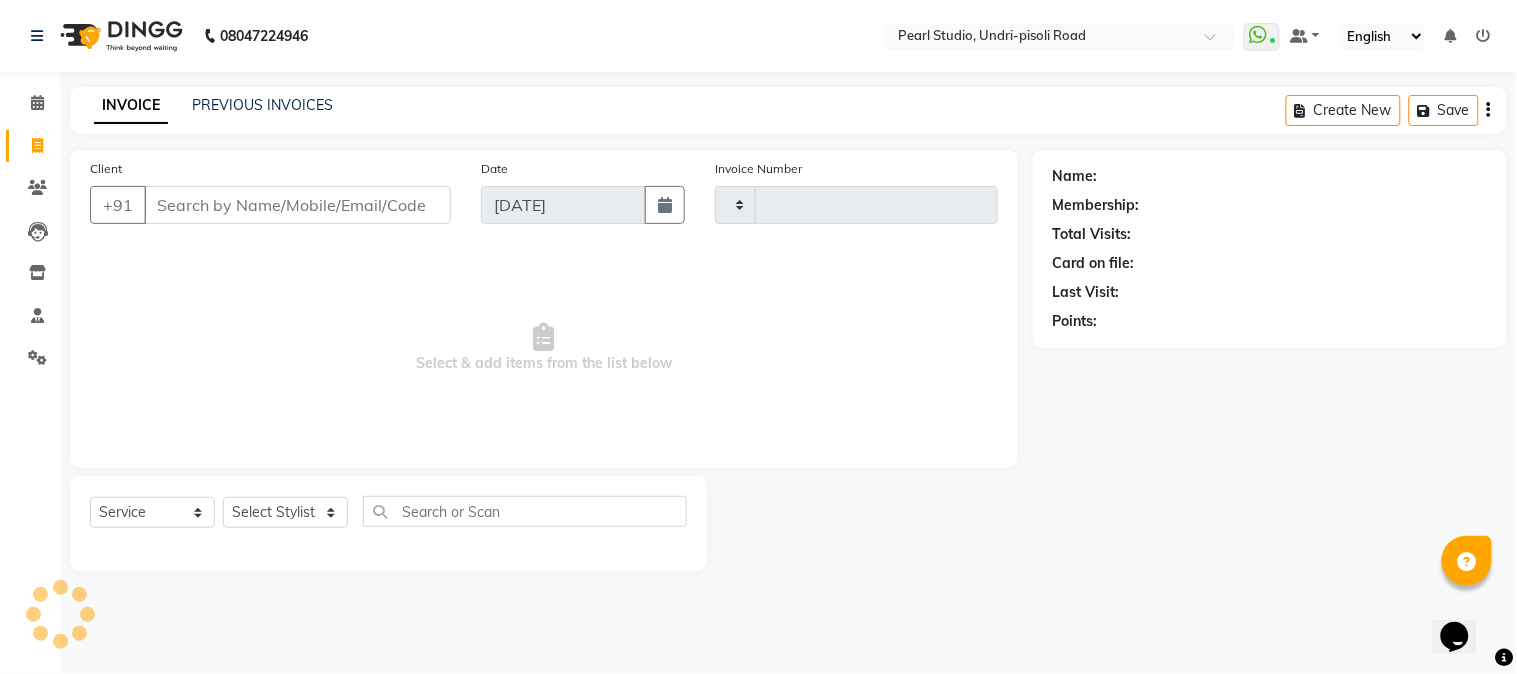type on "0375" 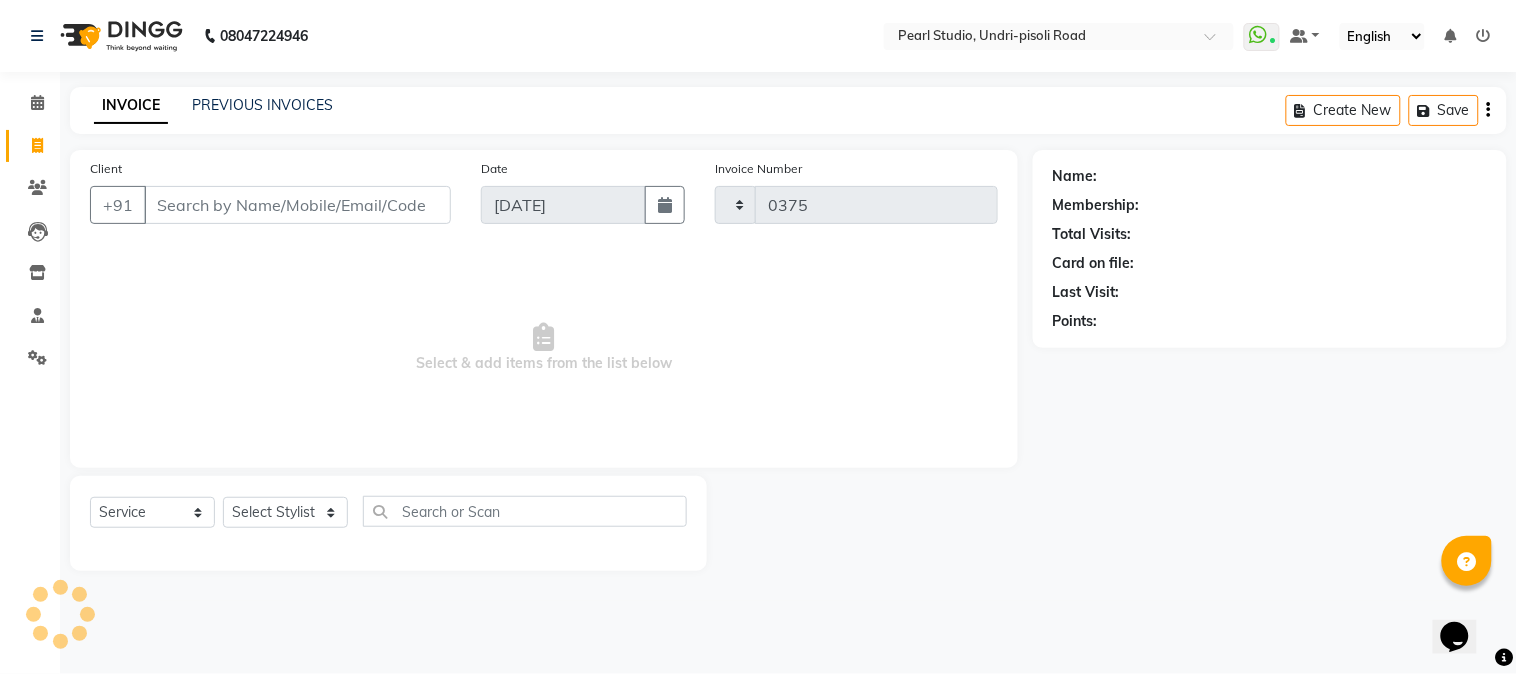 select on "5290" 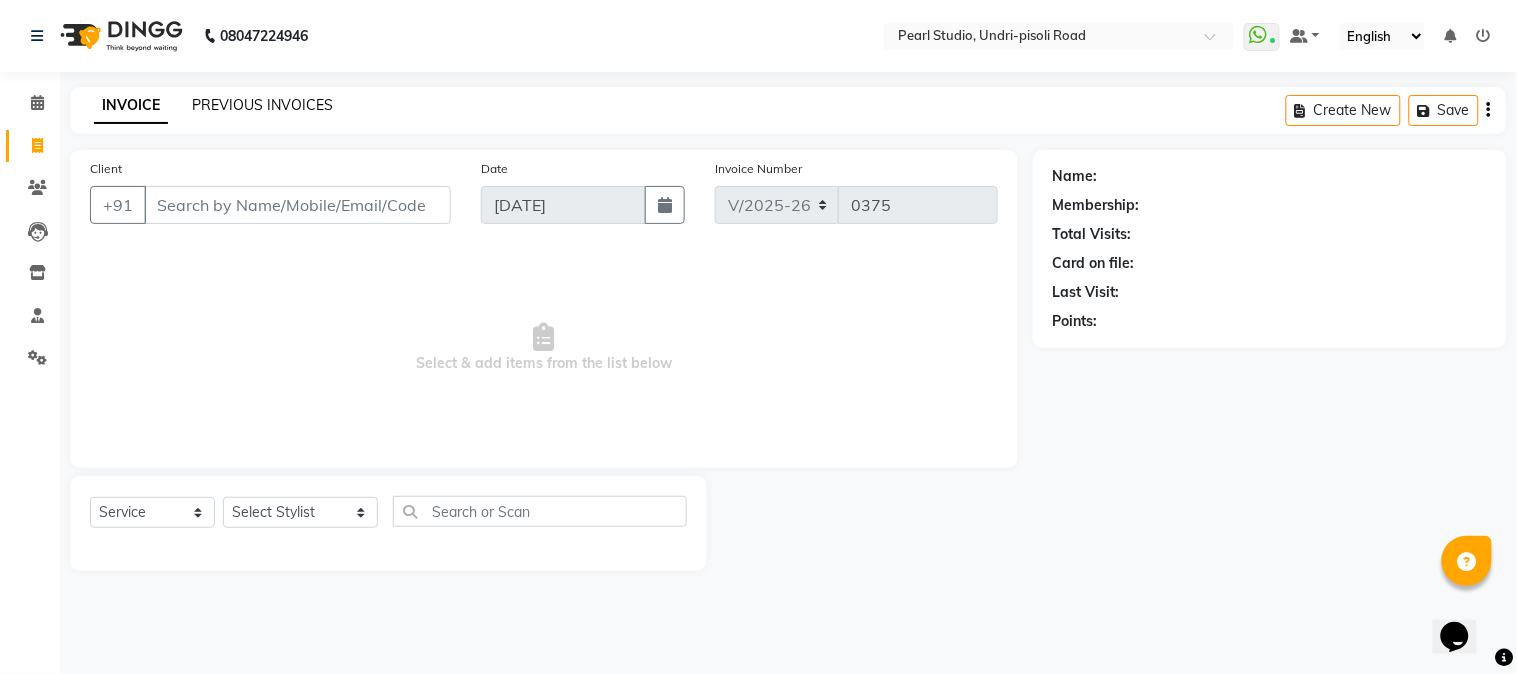 click on "PREVIOUS INVOICES" 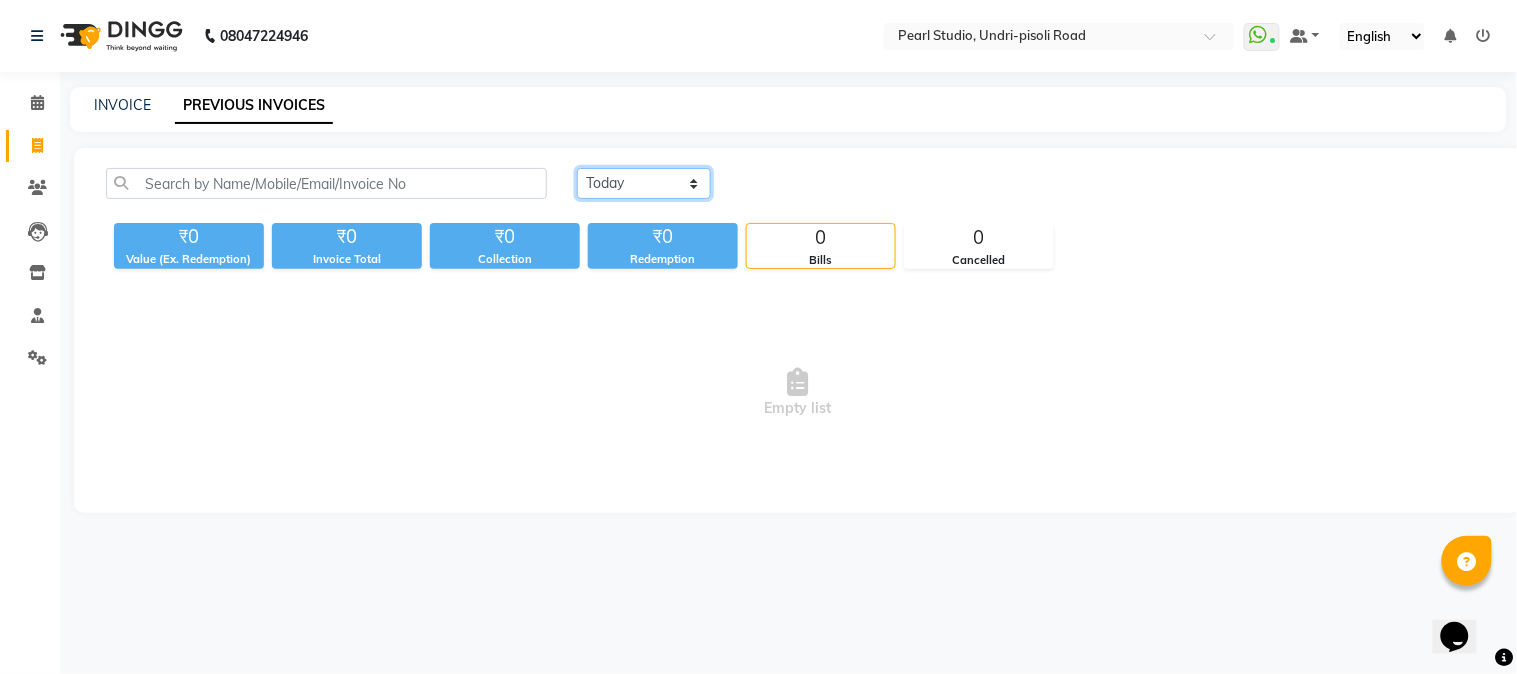 click on "Today Yesterday Custom Range" 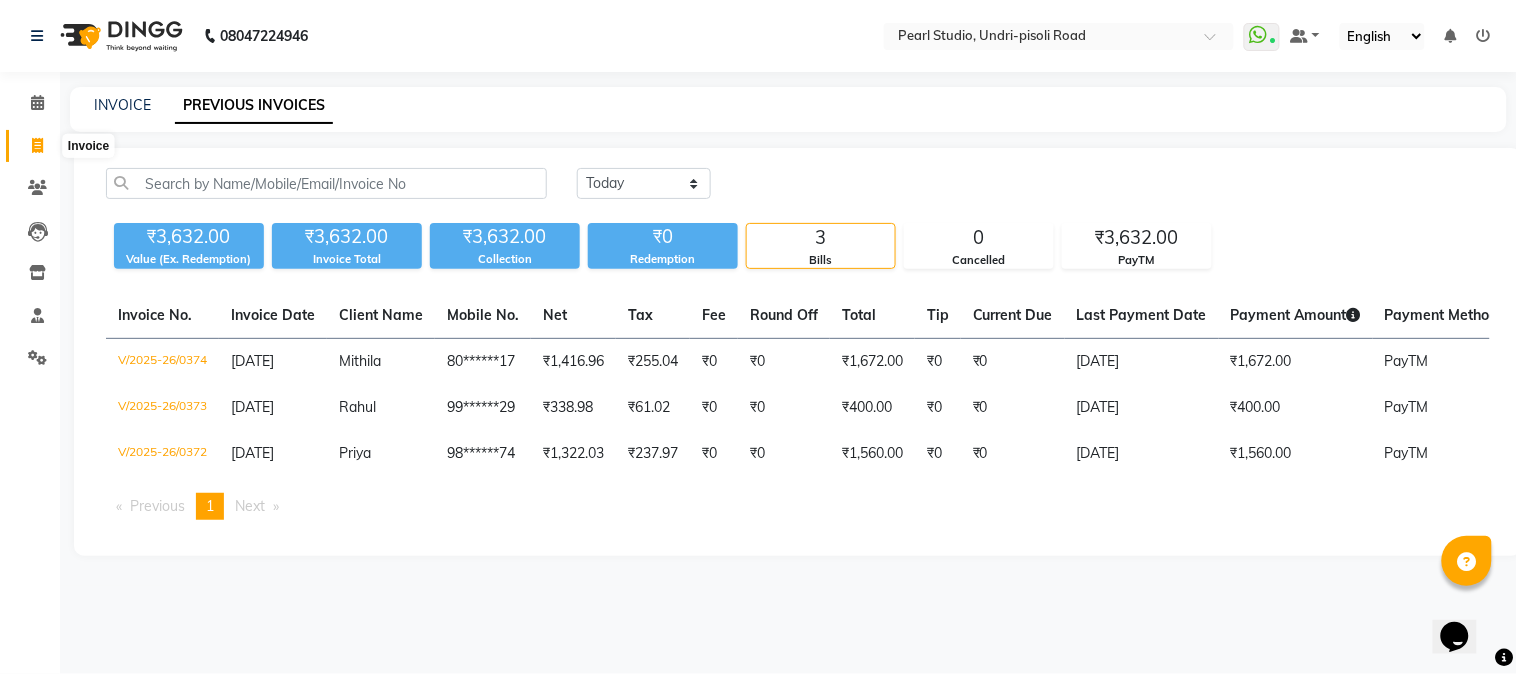 click 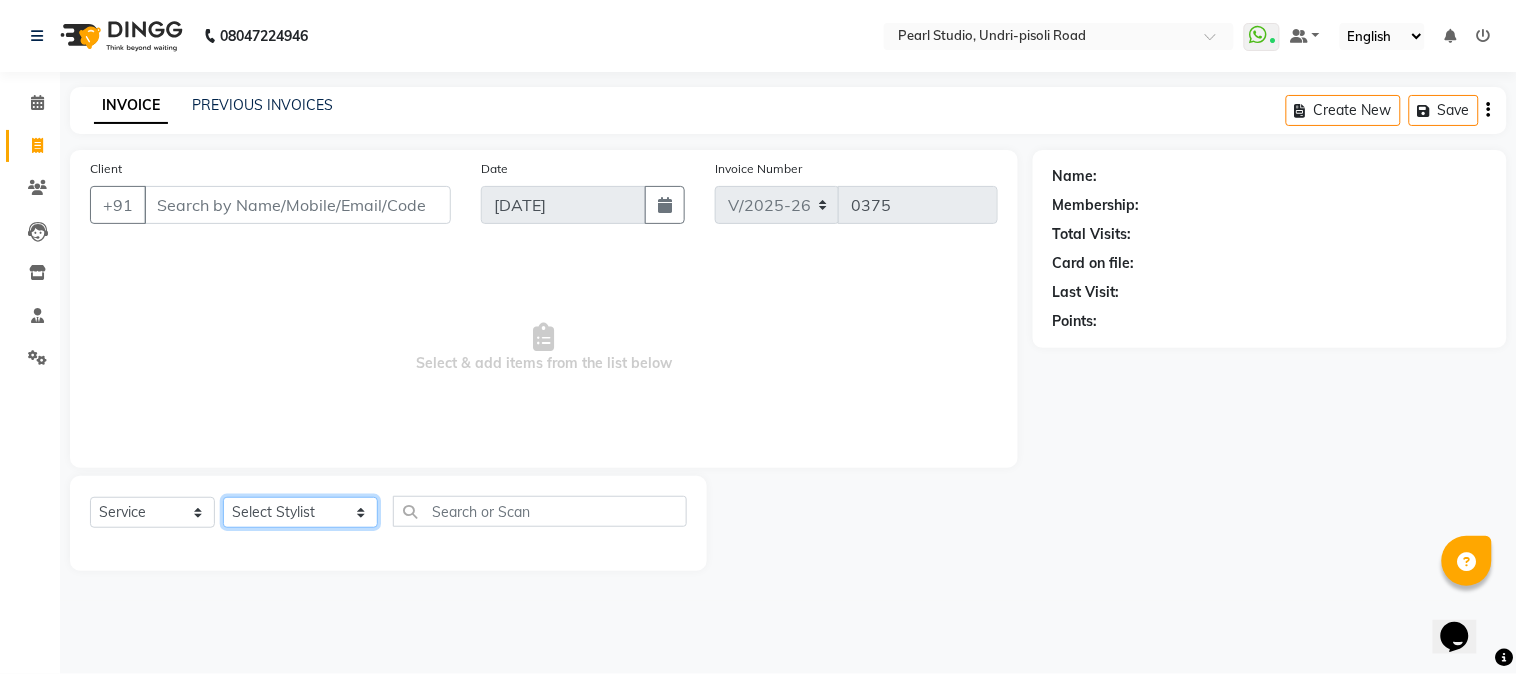 click on "Select Stylist Manager Nikhil Gulhane Nitu Rai Pratik Pratima Akshay Sonawane Sabita Pariyar Sahil Samundra Thapa" 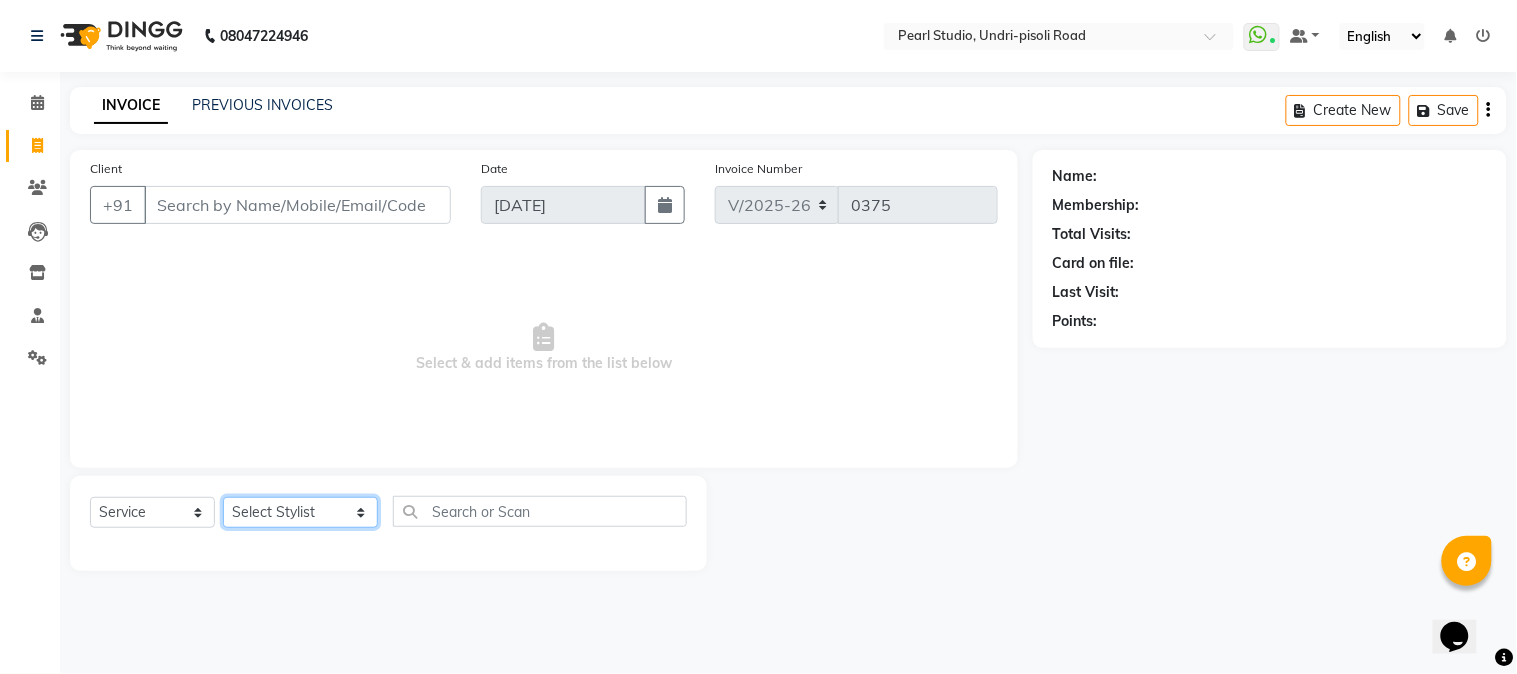 select on "63726" 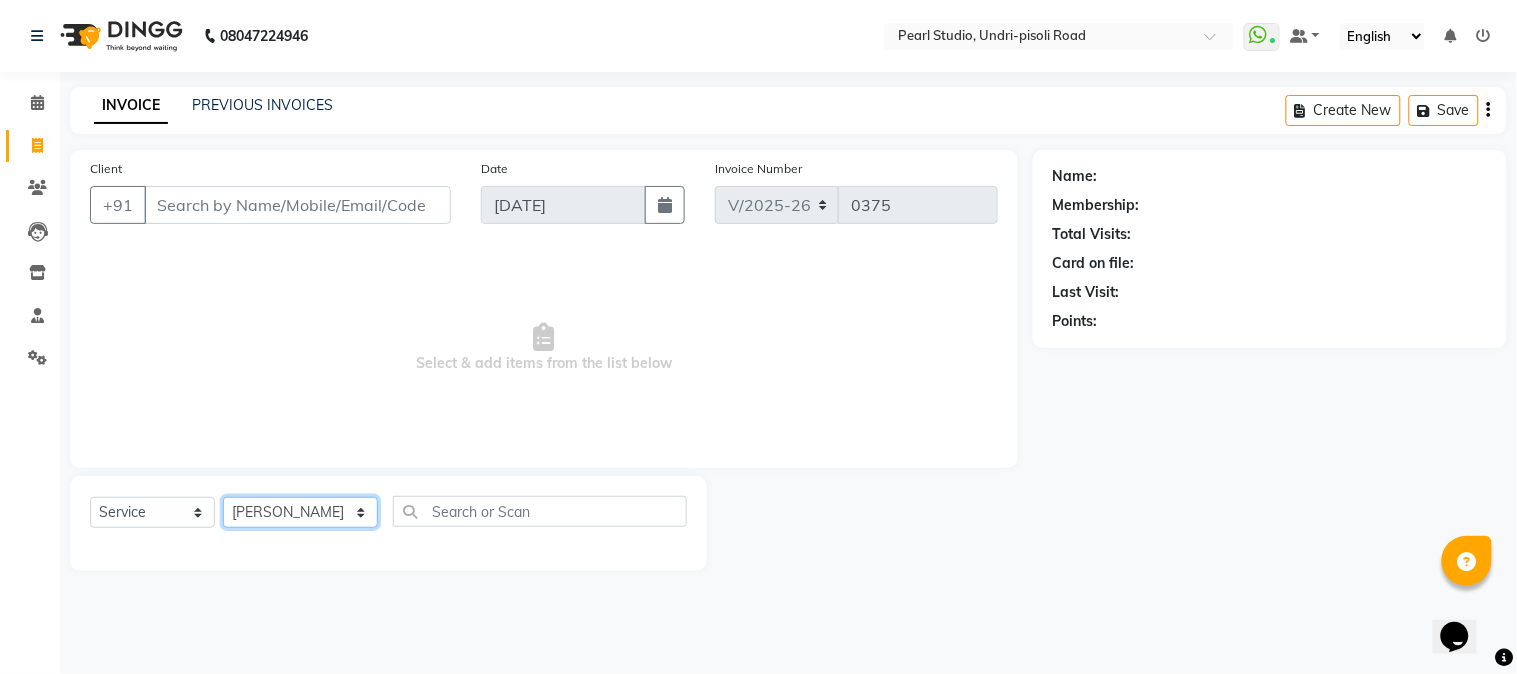 click on "Select Stylist Manager Nikhil Gulhane Nitu Rai Pratik Pratima Akshay Sonawane Sabita Pariyar Sahil Samundra Thapa" 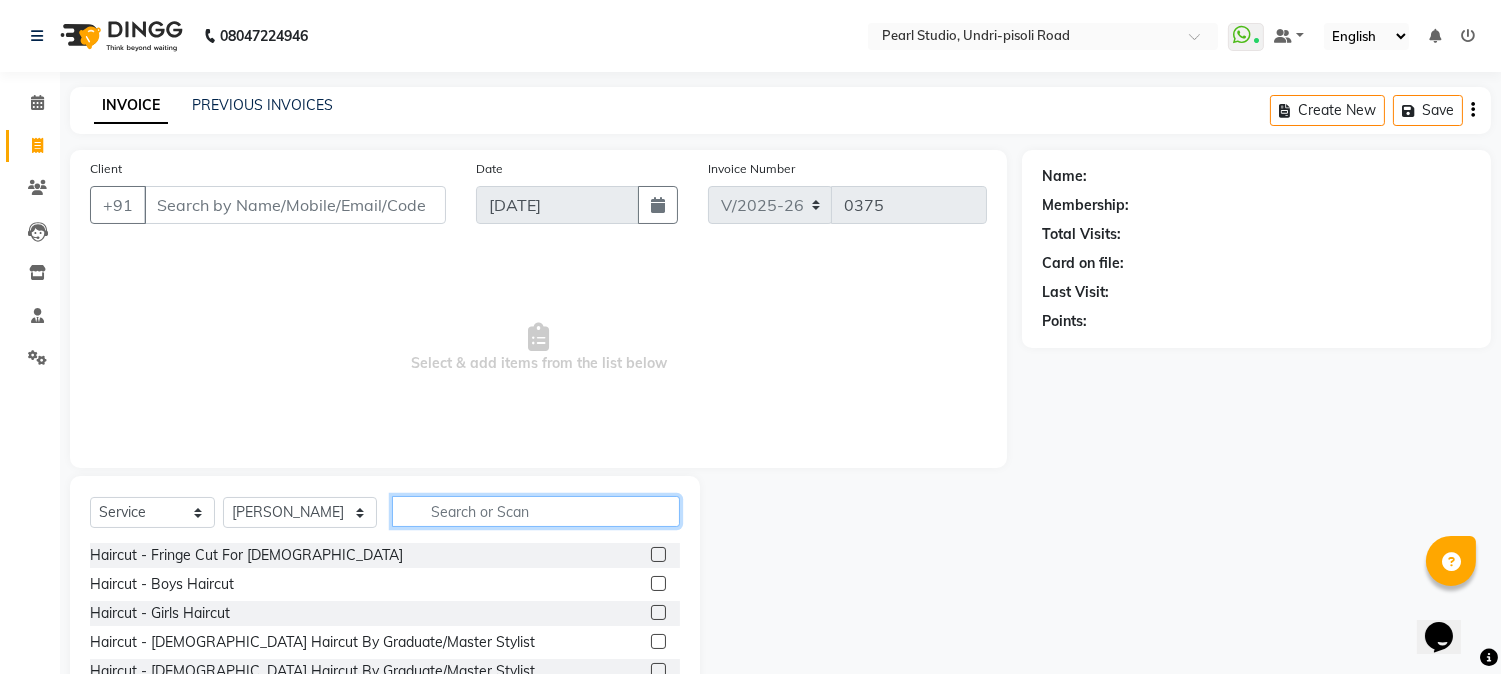 click 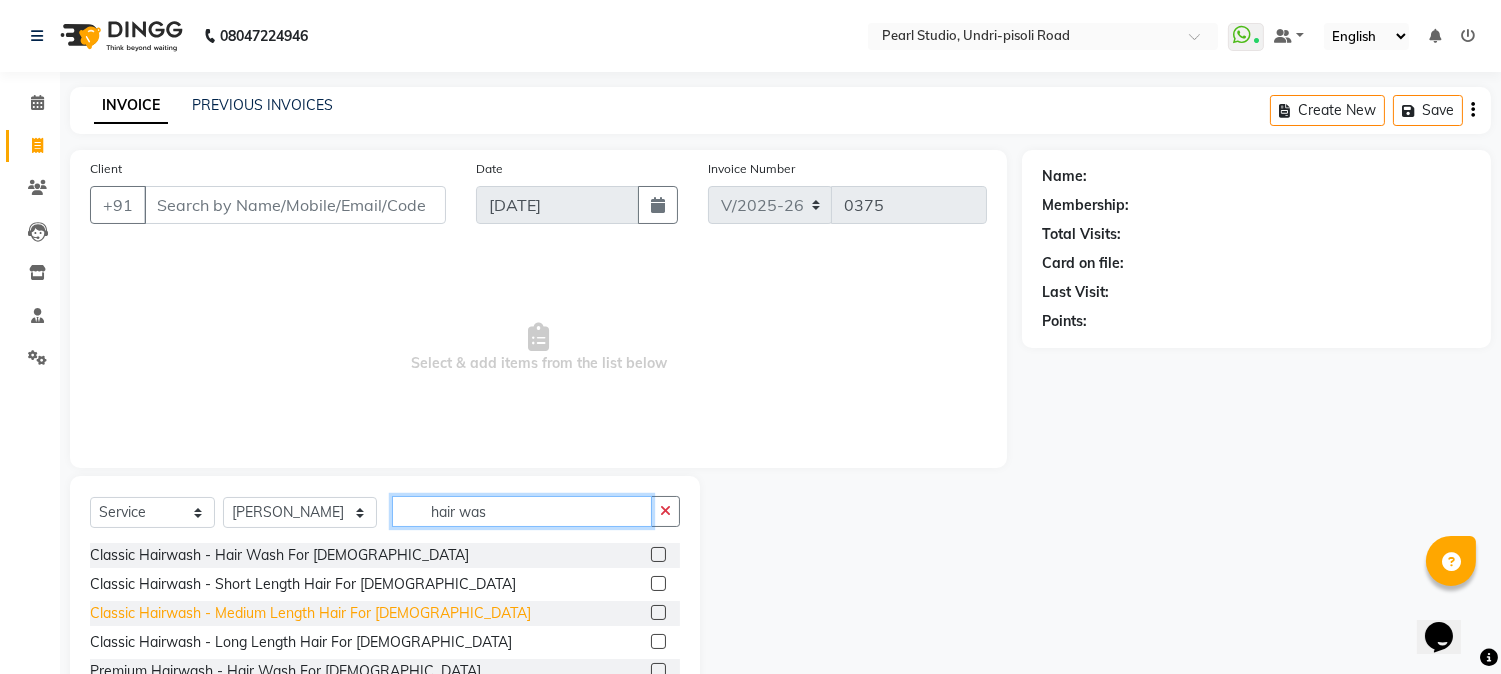 type on "hair was" 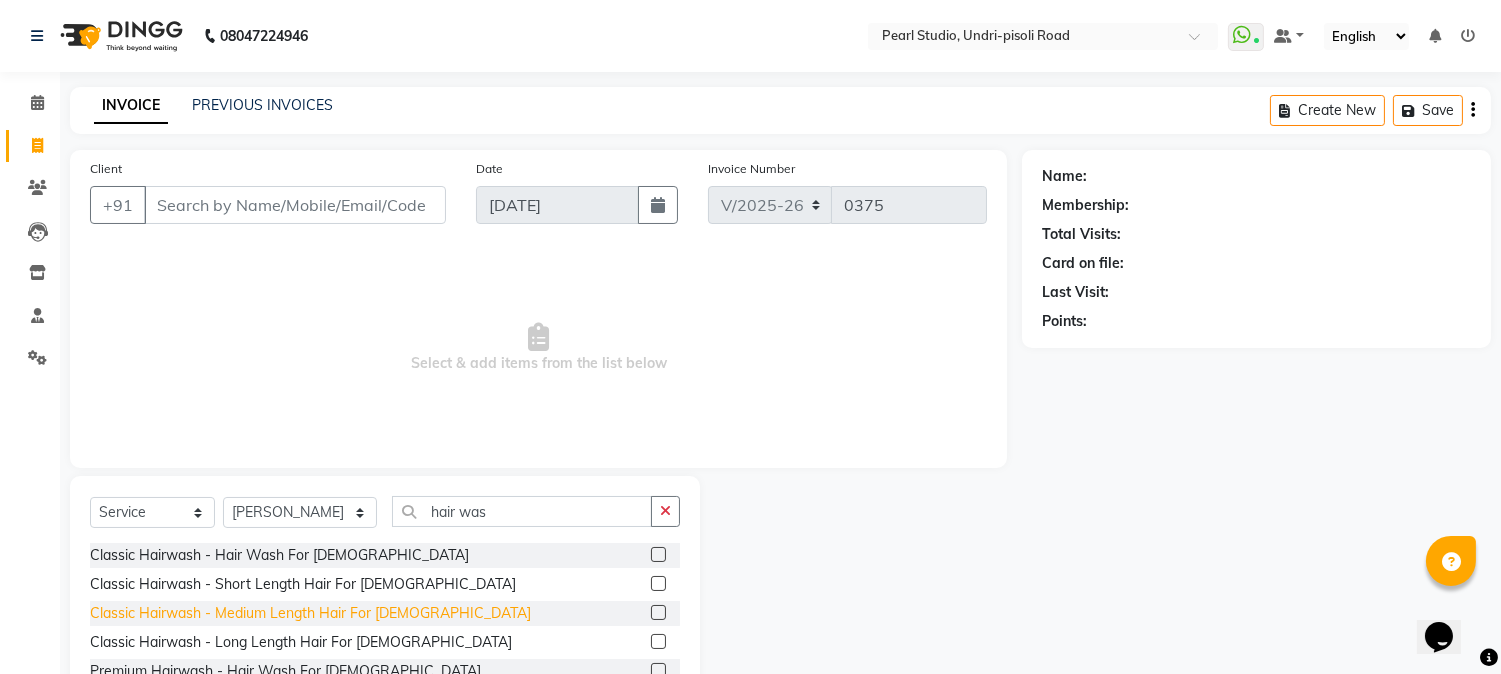 click on "Classic Hairwash  - Medium Length Hair For Female" 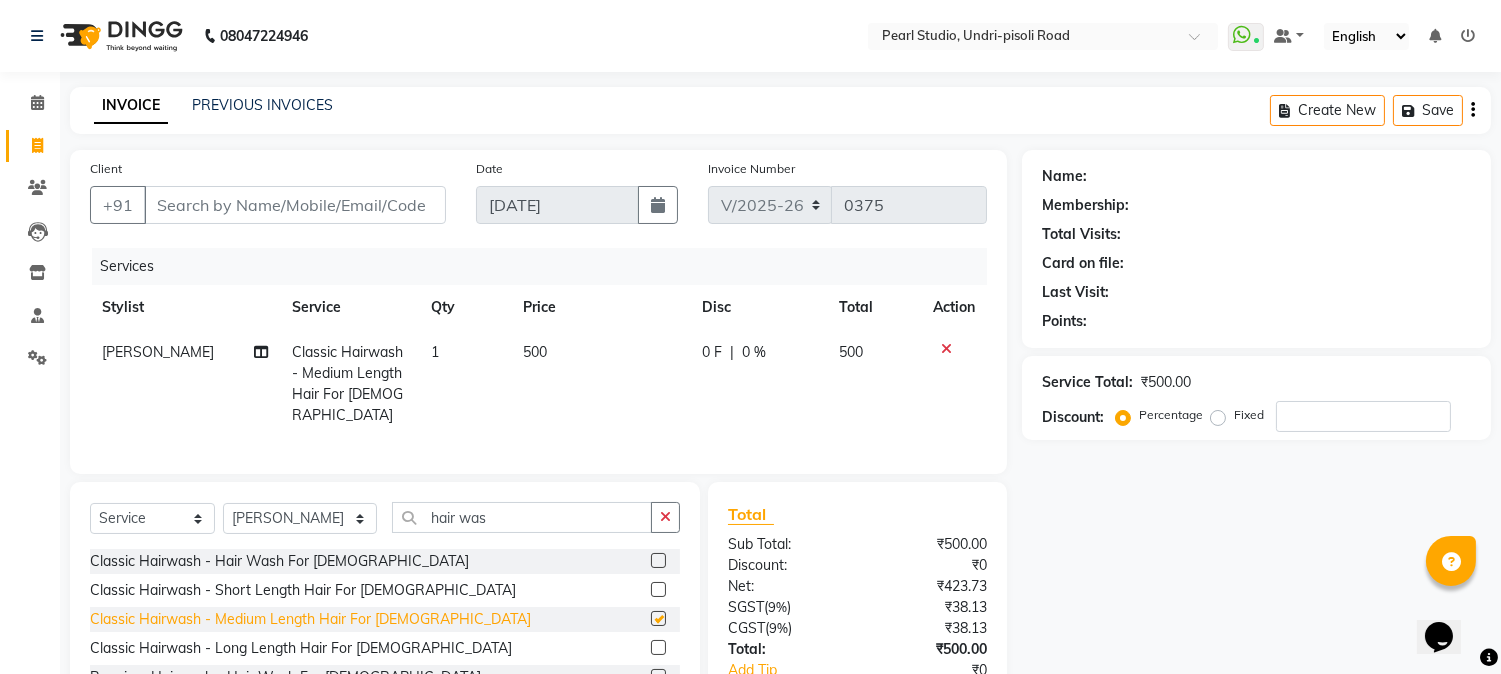checkbox on "false" 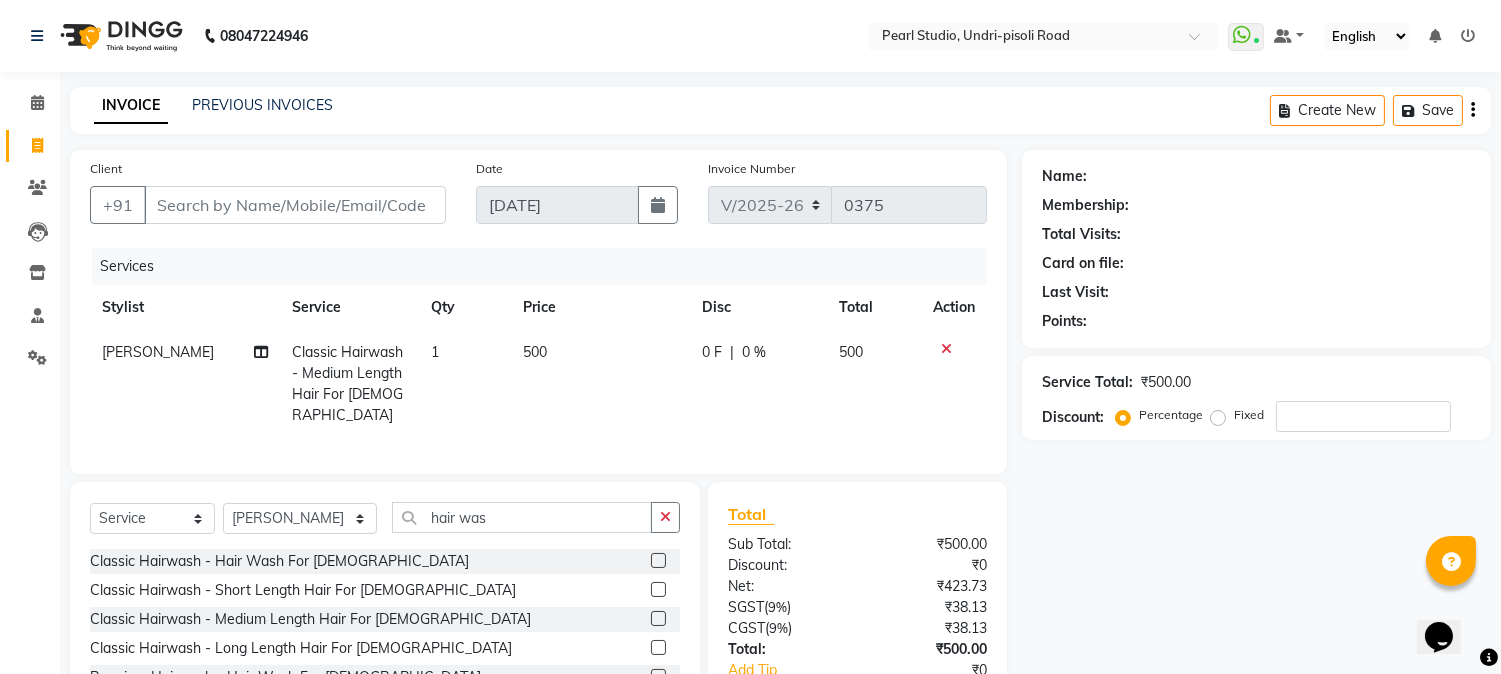 click on "500" 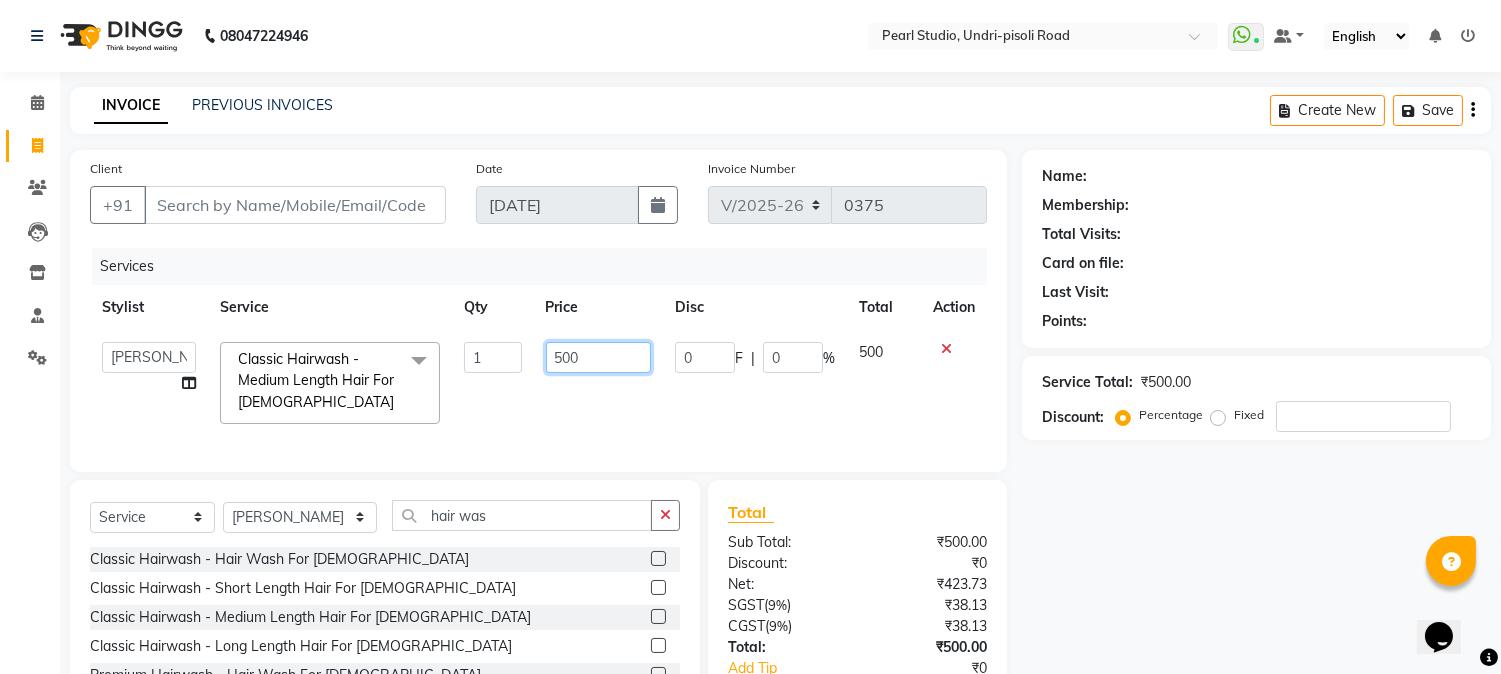 drag, startPoint x: 596, startPoint y: 352, endPoint x: 535, endPoint y: 346, distance: 61.294373 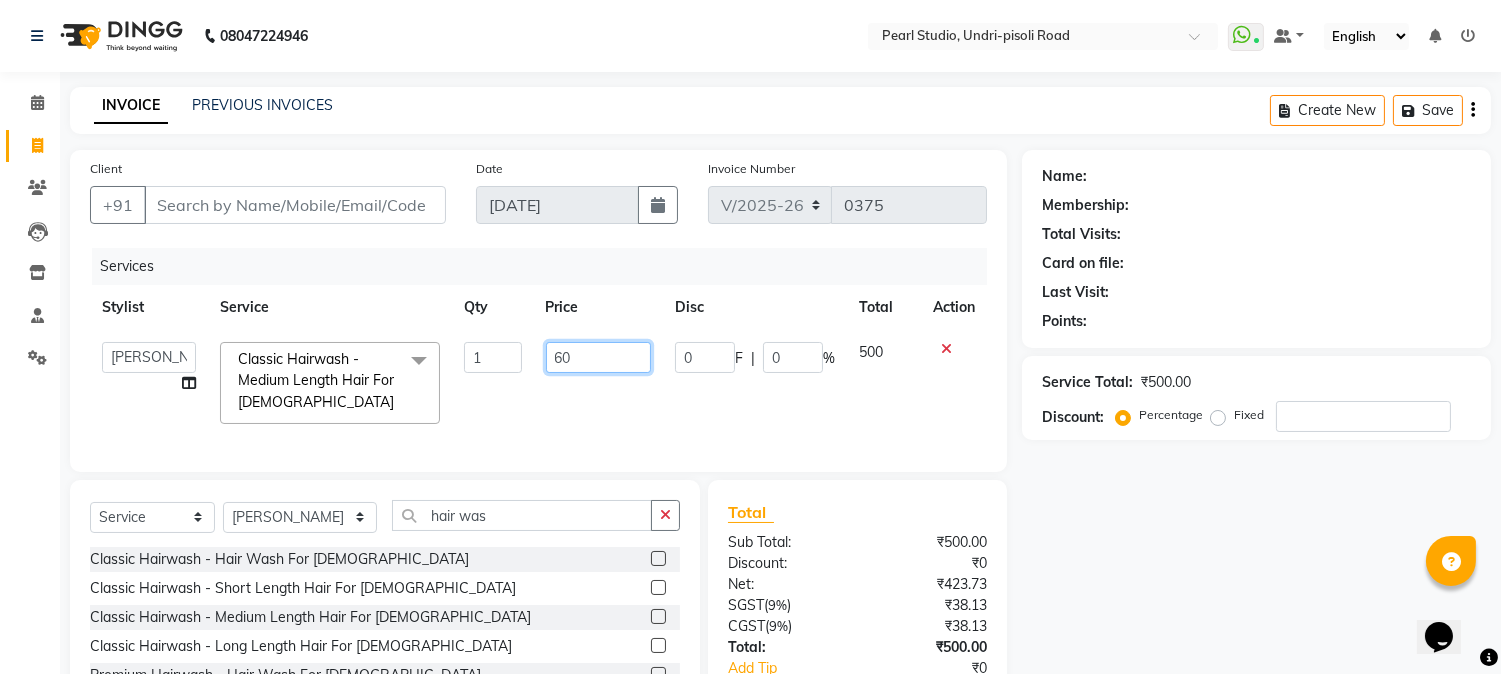 type on "600" 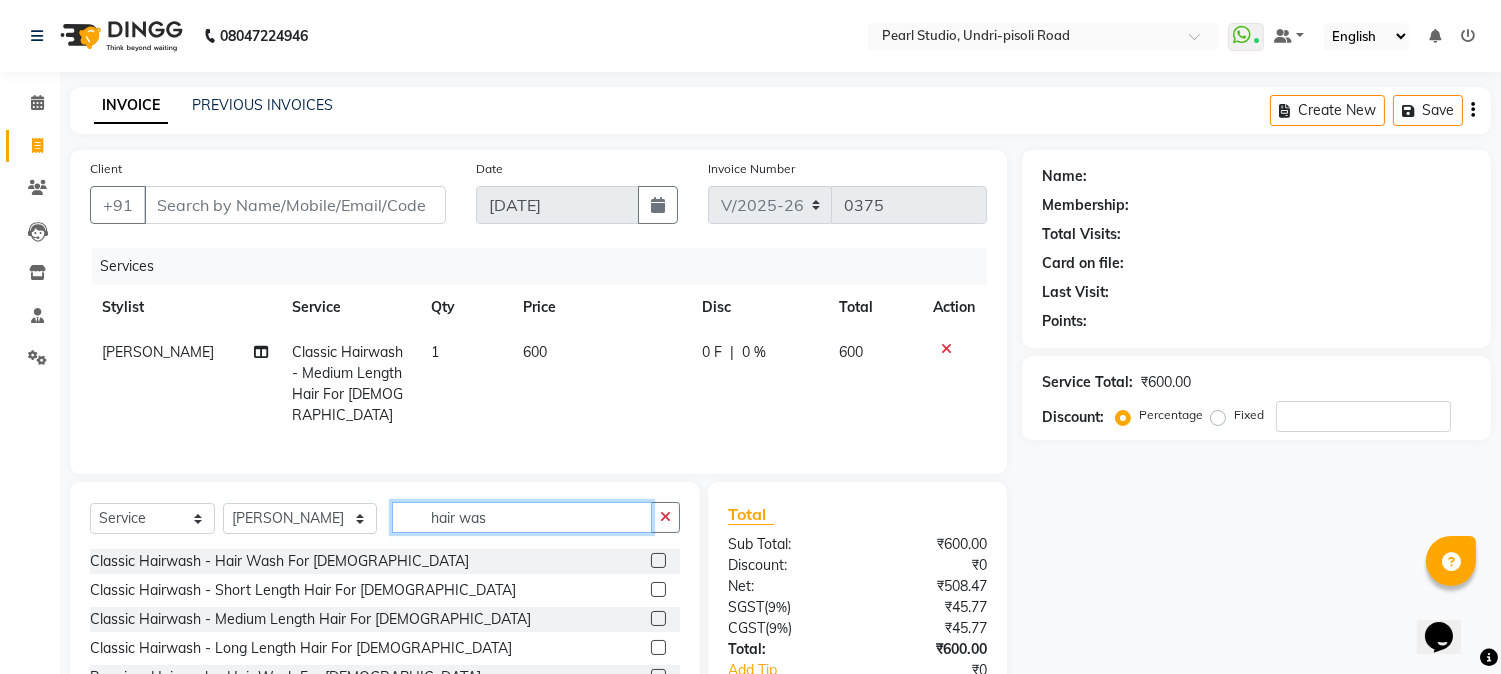 click on "Select  Service  Product  Membership  Package Voucher Prepaid Gift Card  Select Stylist Manager Nikhil Gulhane Nitu Rai Pratik Pratima Akshay Sonawane Sabita Pariyar Sahil Samundra Thapa hair was" 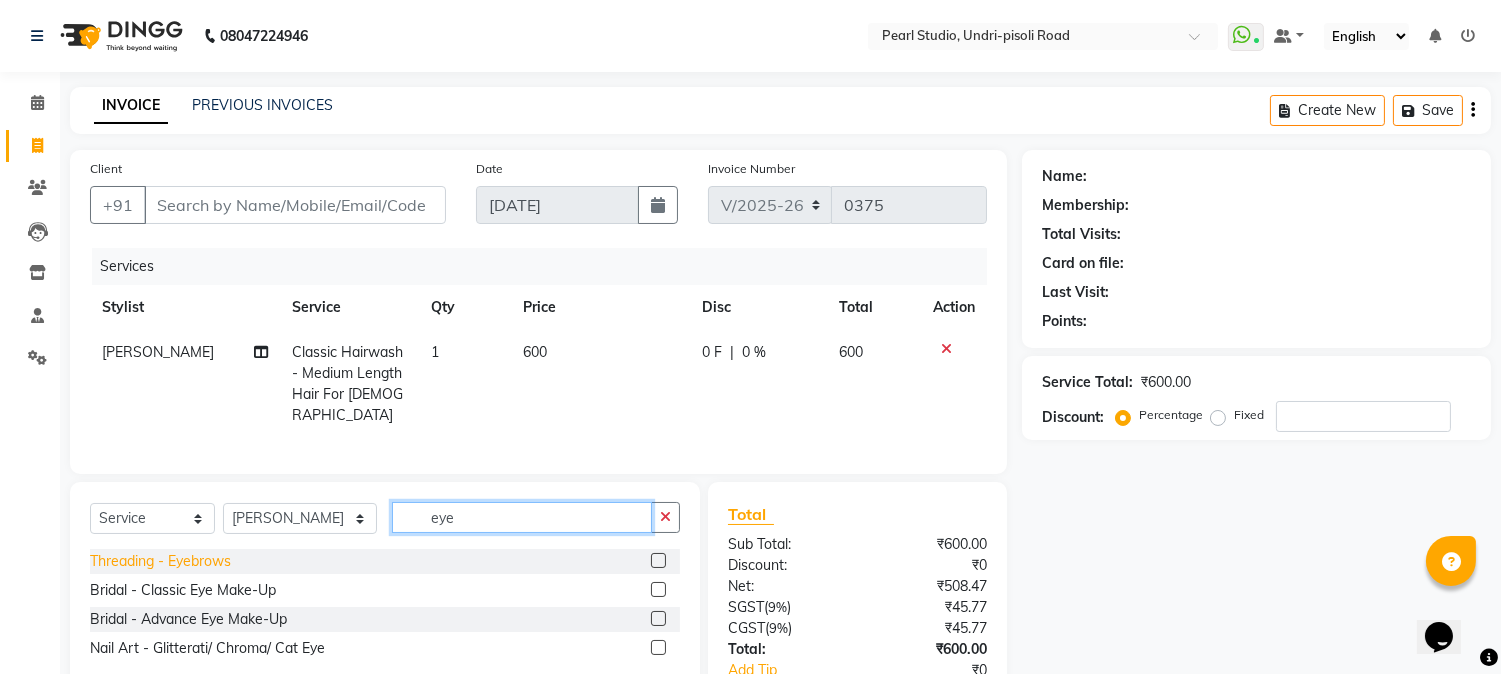 type on "eye" 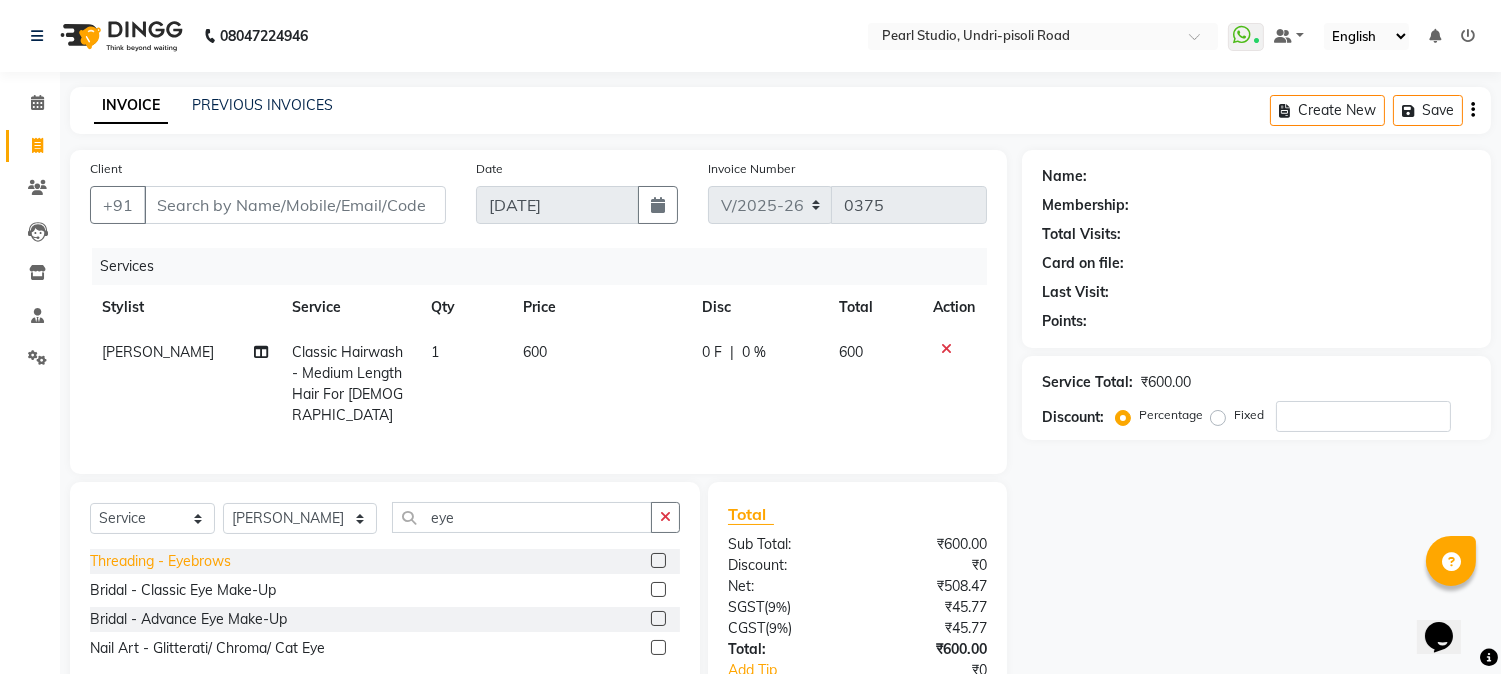 click on "Threading - Eyebrows" 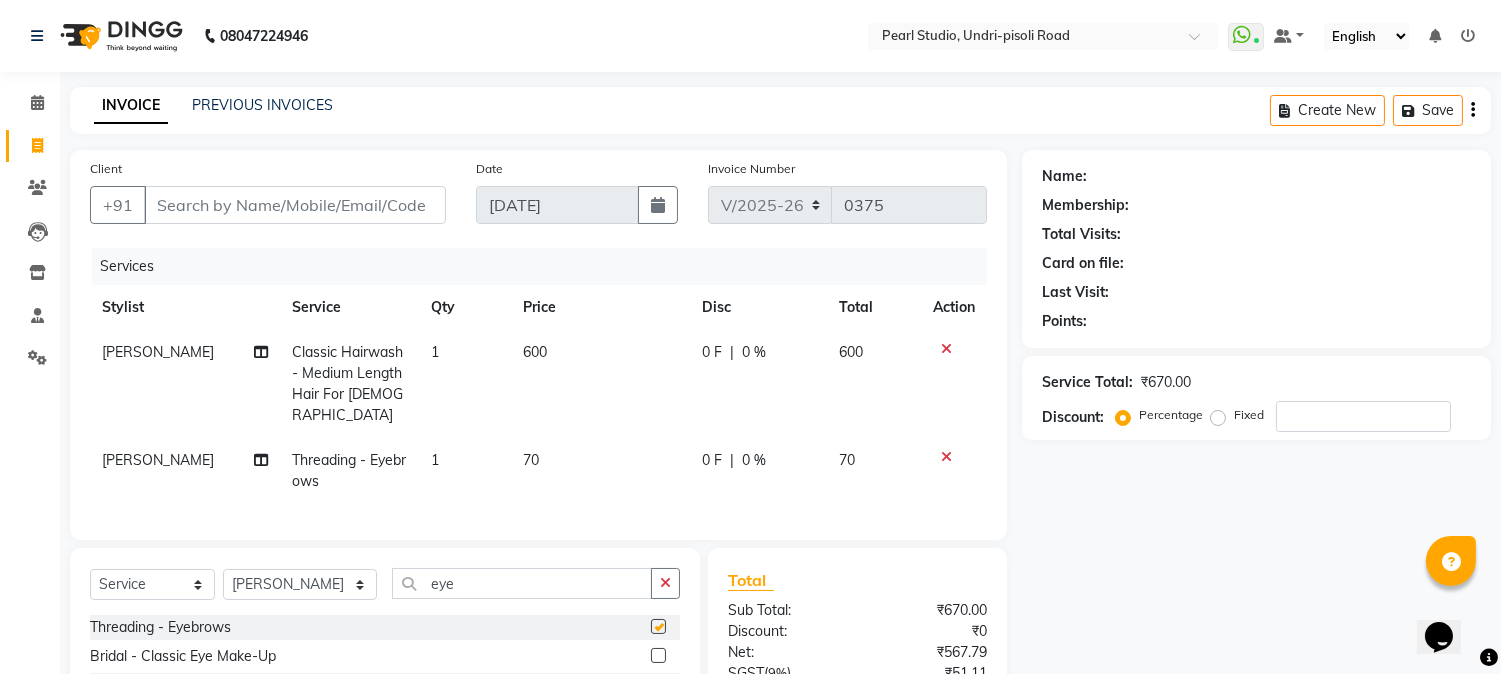 checkbox on "false" 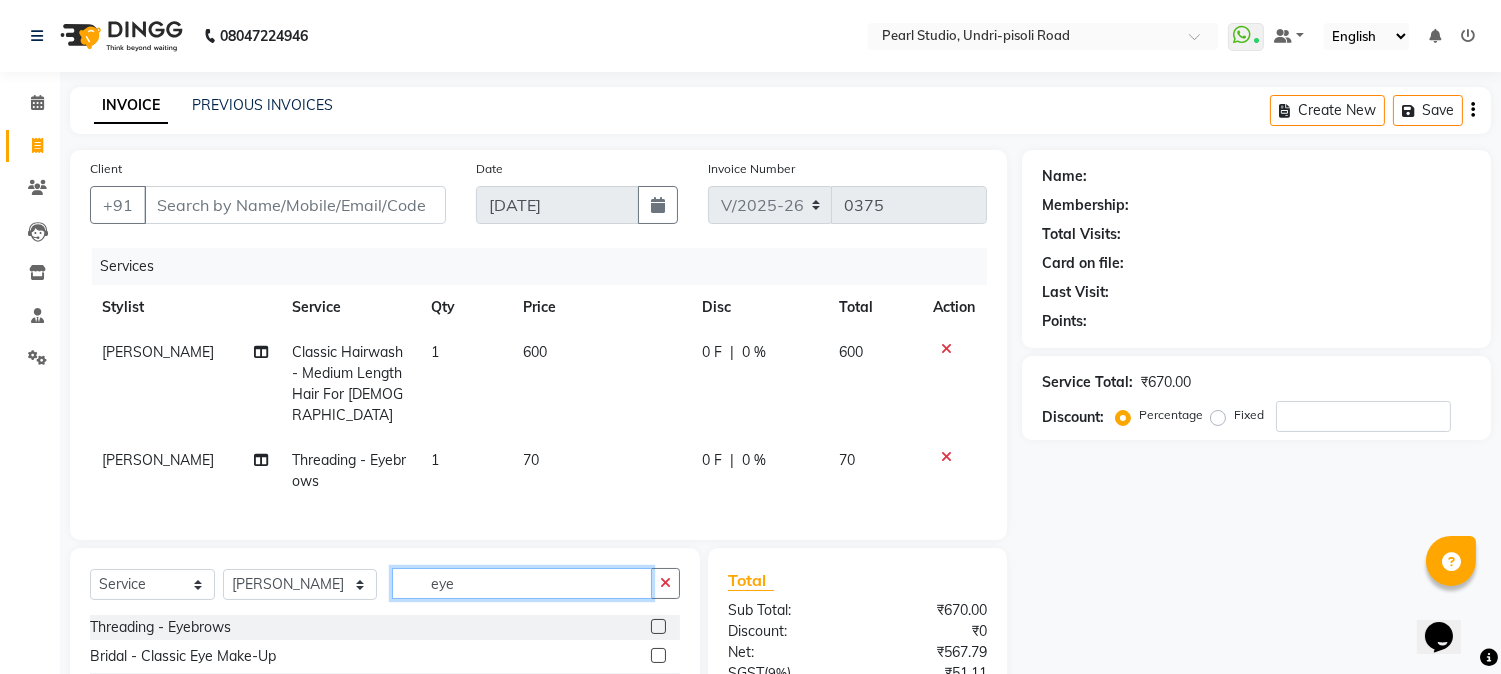 drag, startPoint x: 437, startPoint y: 576, endPoint x: 350, endPoint y: 571, distance: 87.14356 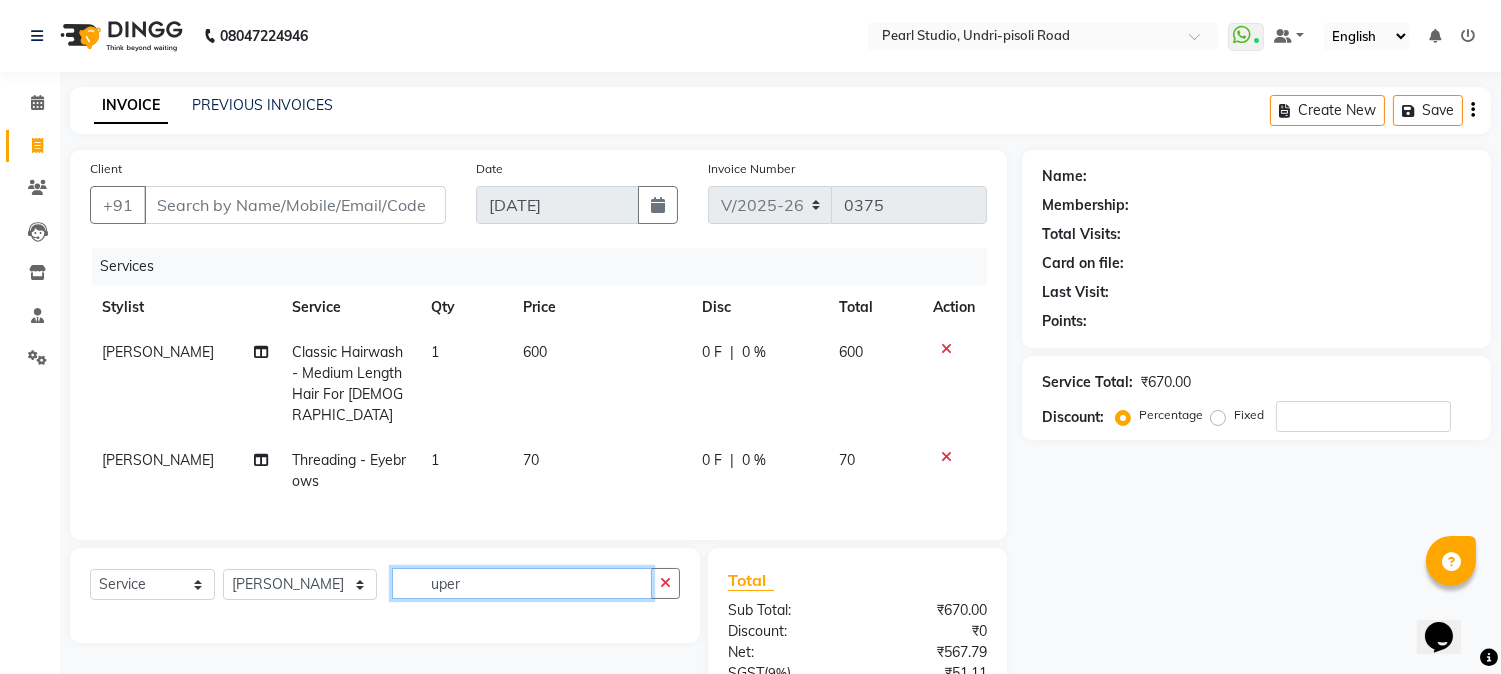 scroll, scrollTop: 193, scrollLeft: 0, axis: vertical 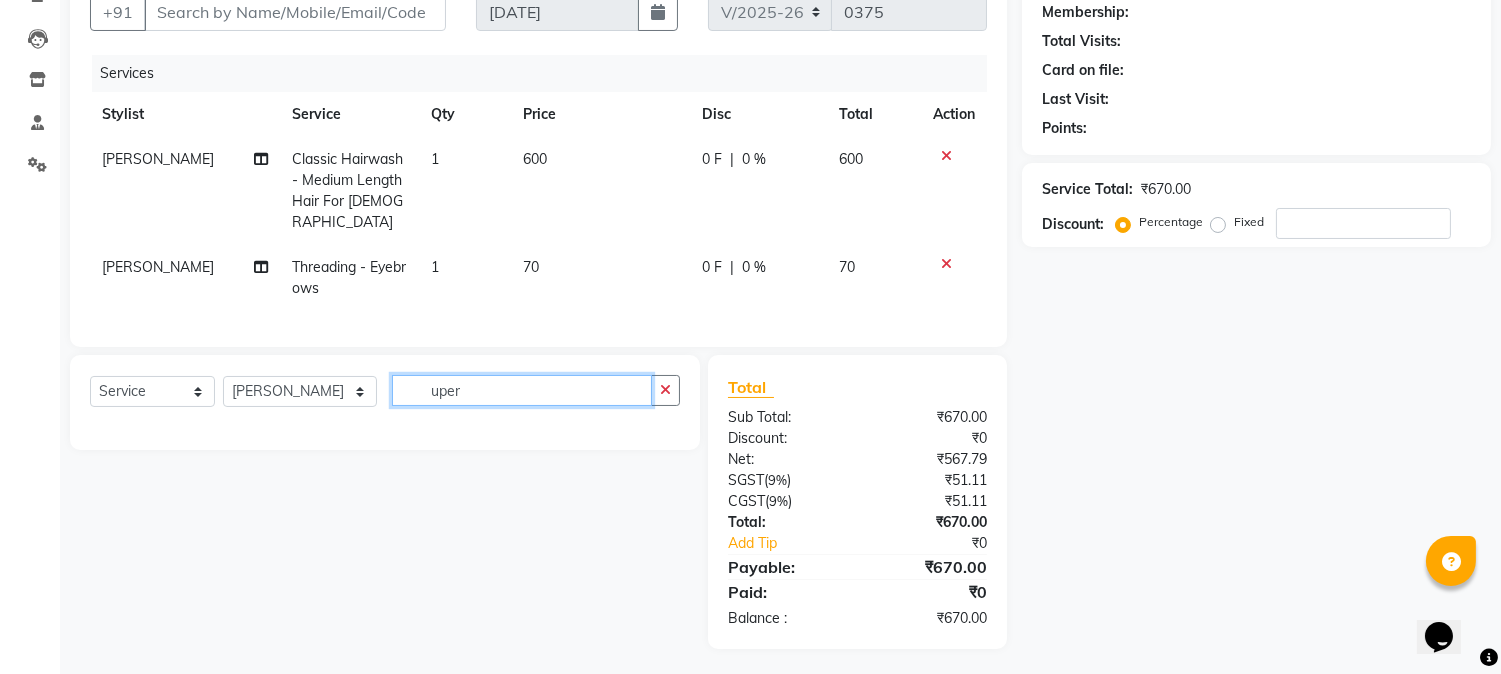 click on "uper" 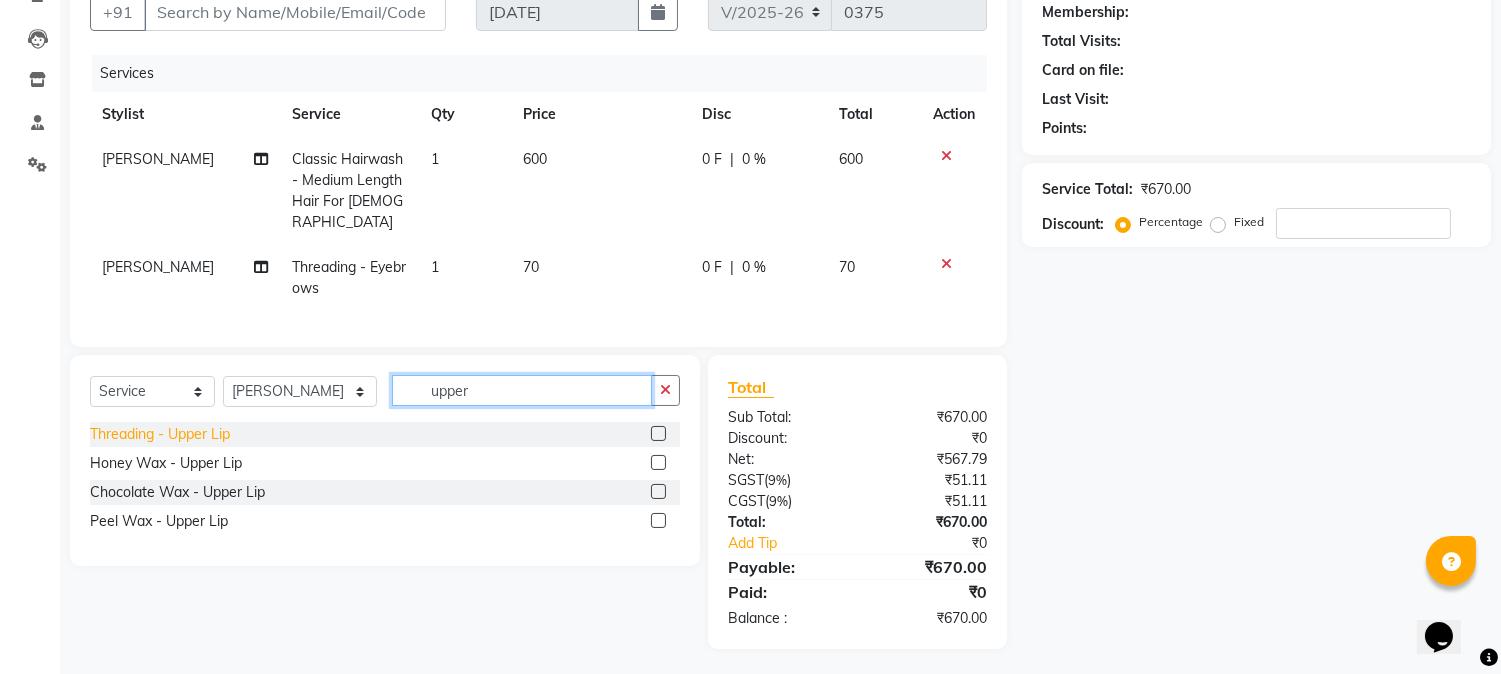 type on "upper" 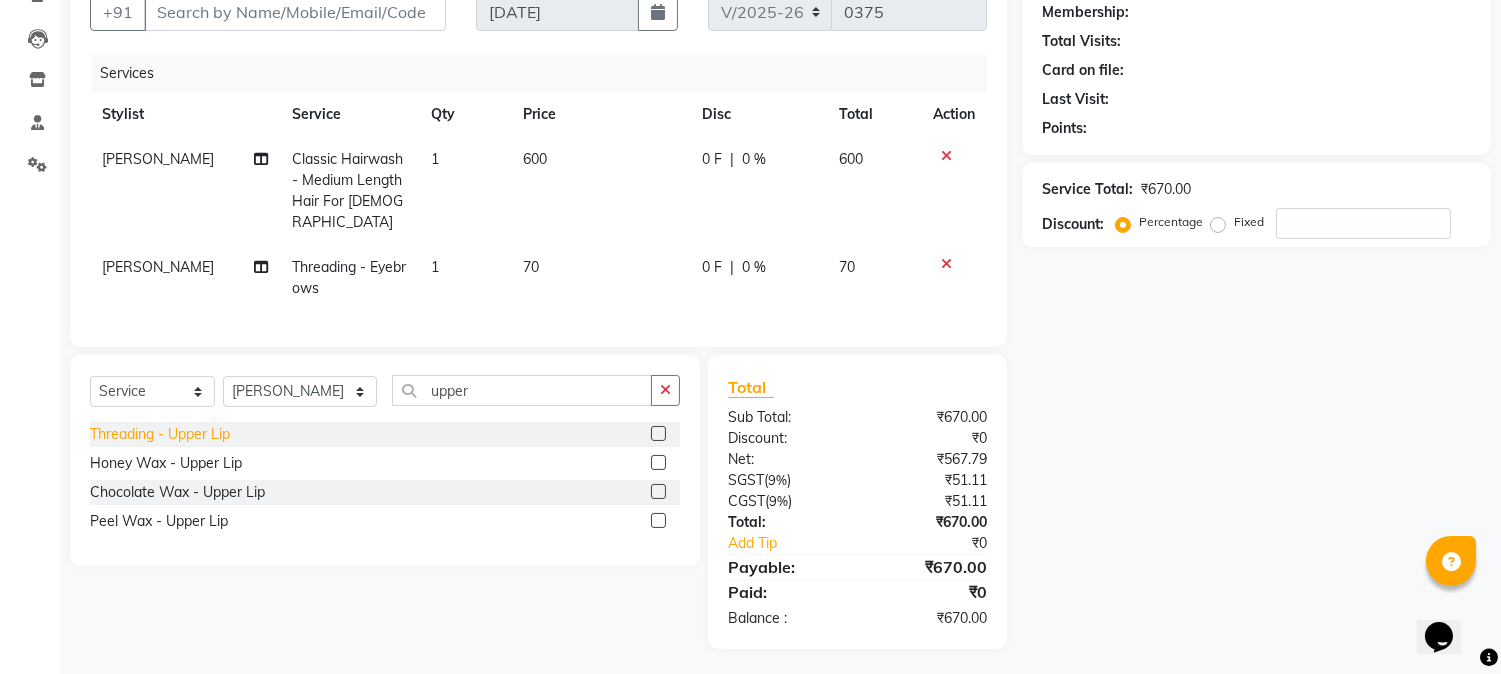 click on "Threading - Upper Lip" 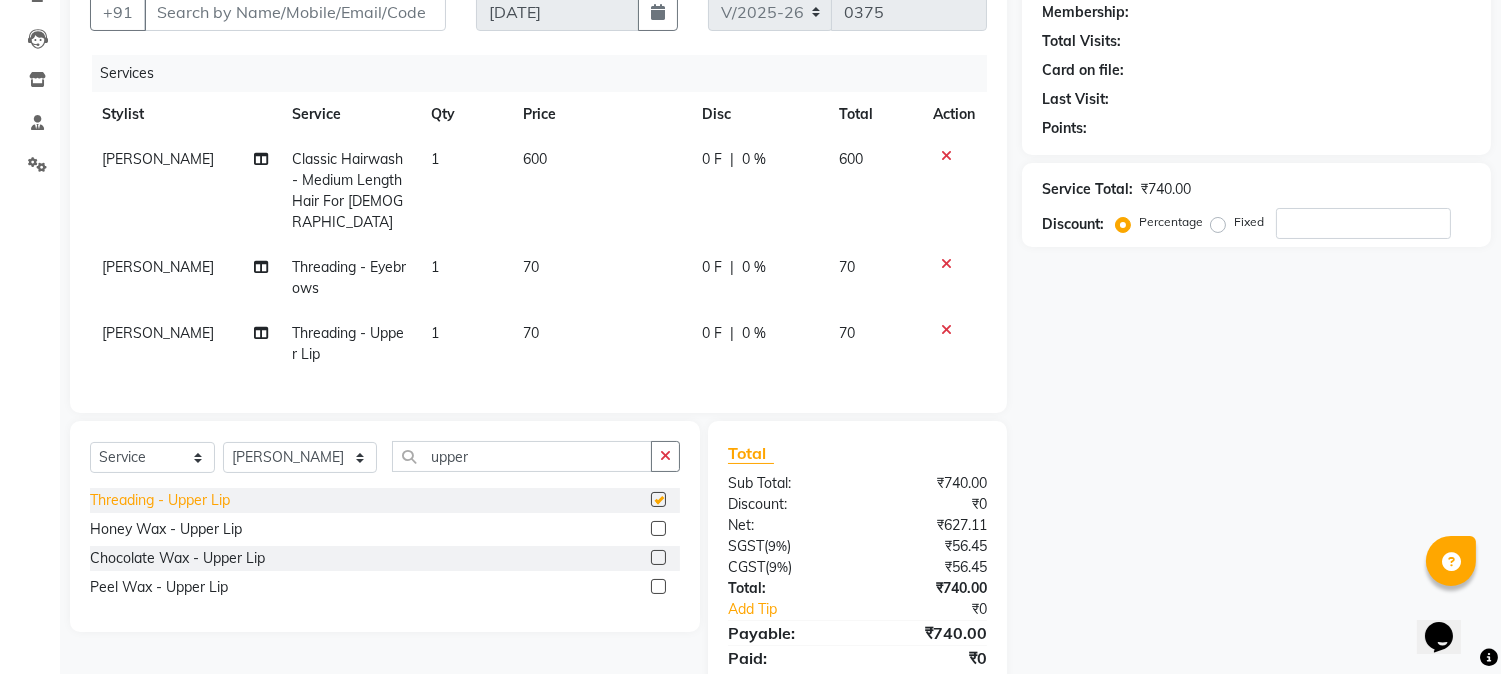 checkbox on "false" 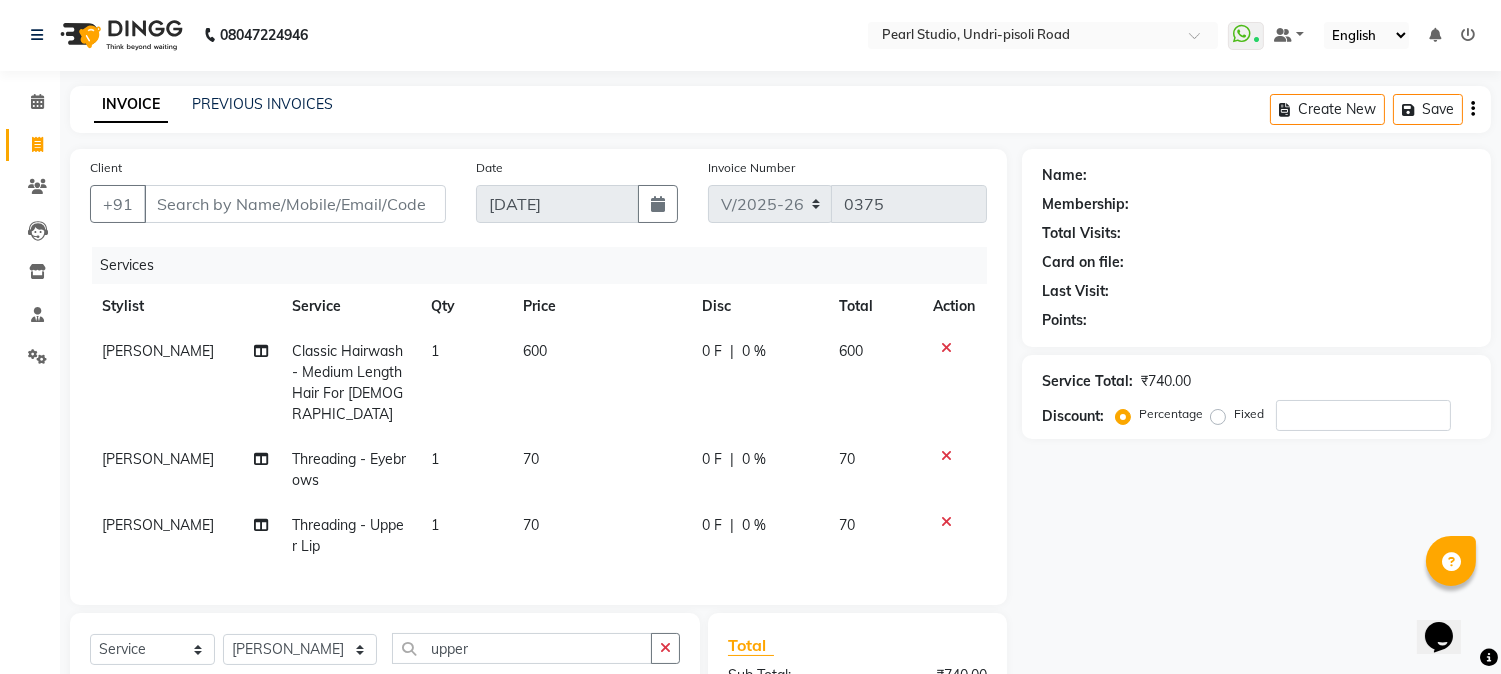scroll, scrollTop: 0, scrollLeft: 0, axis: both 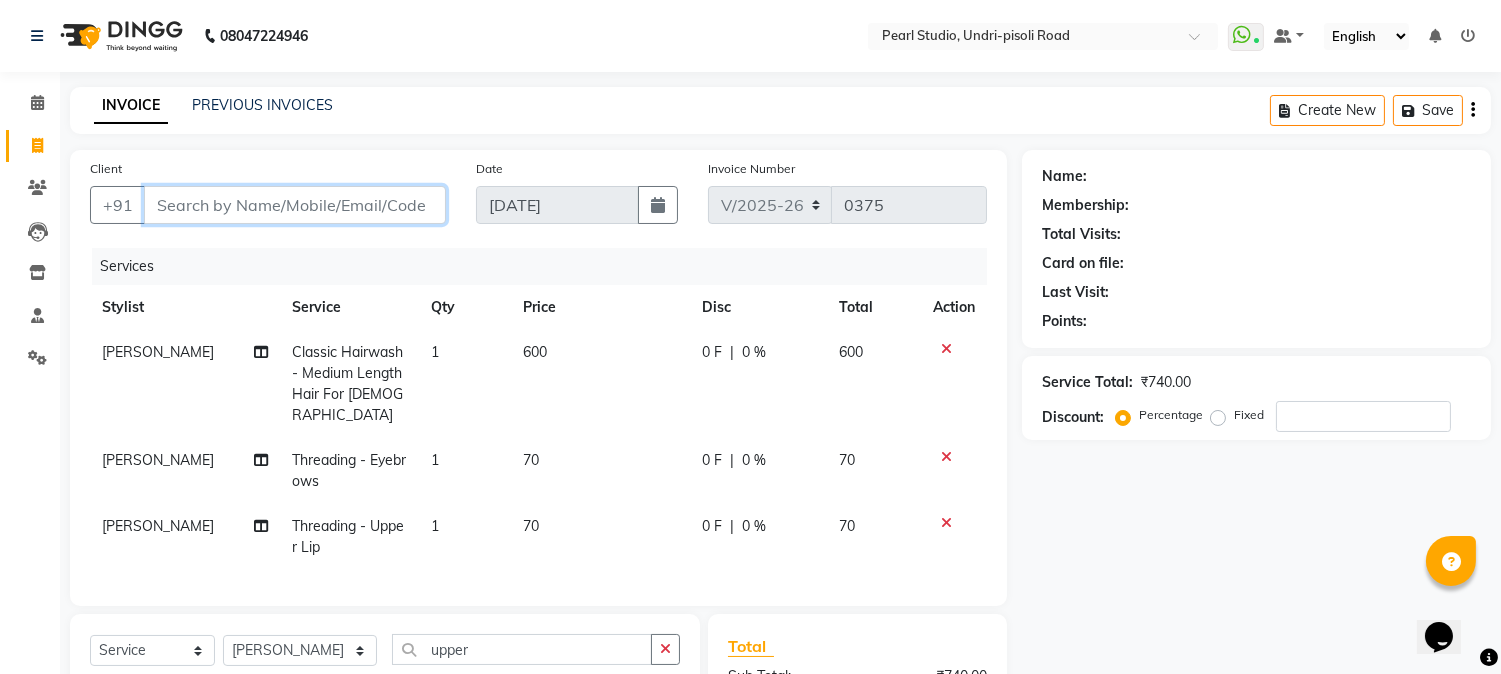 click on "Client" at bounding box center [295, 205] 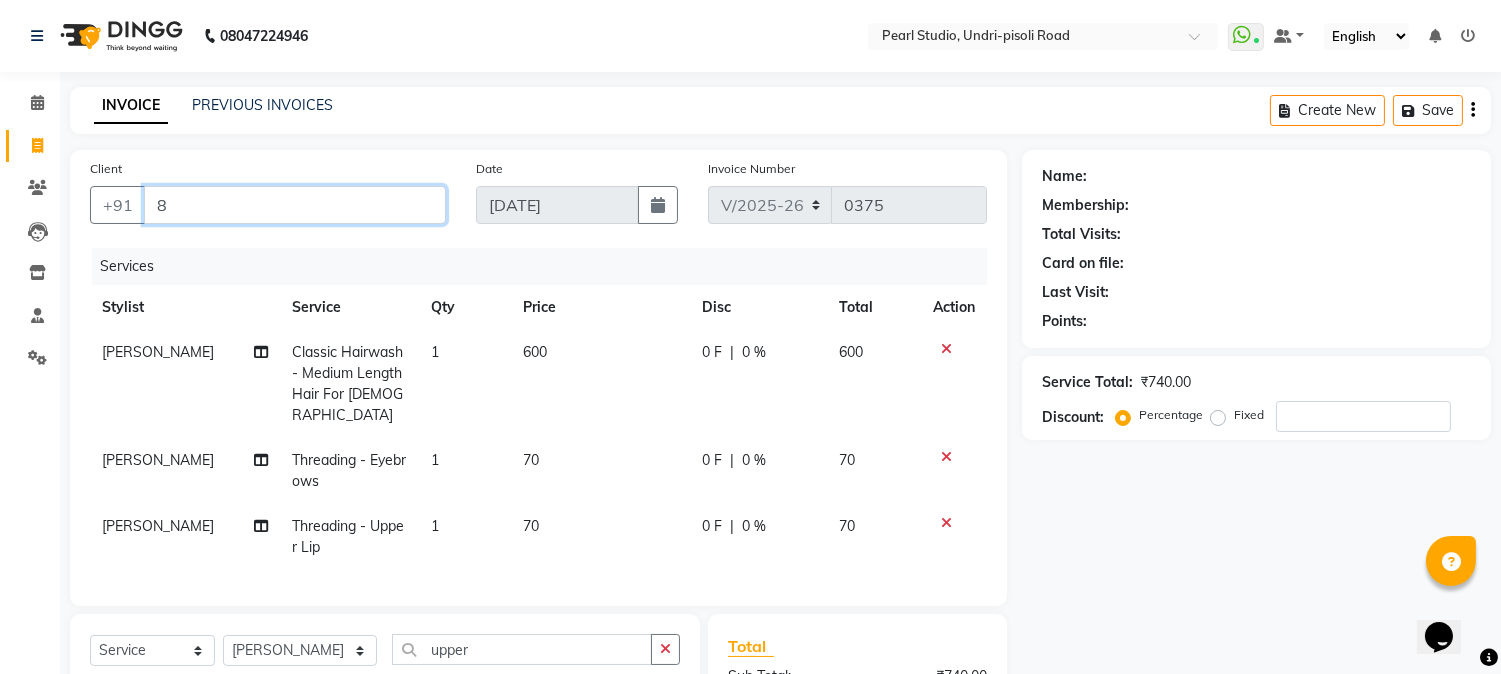 type on "0" 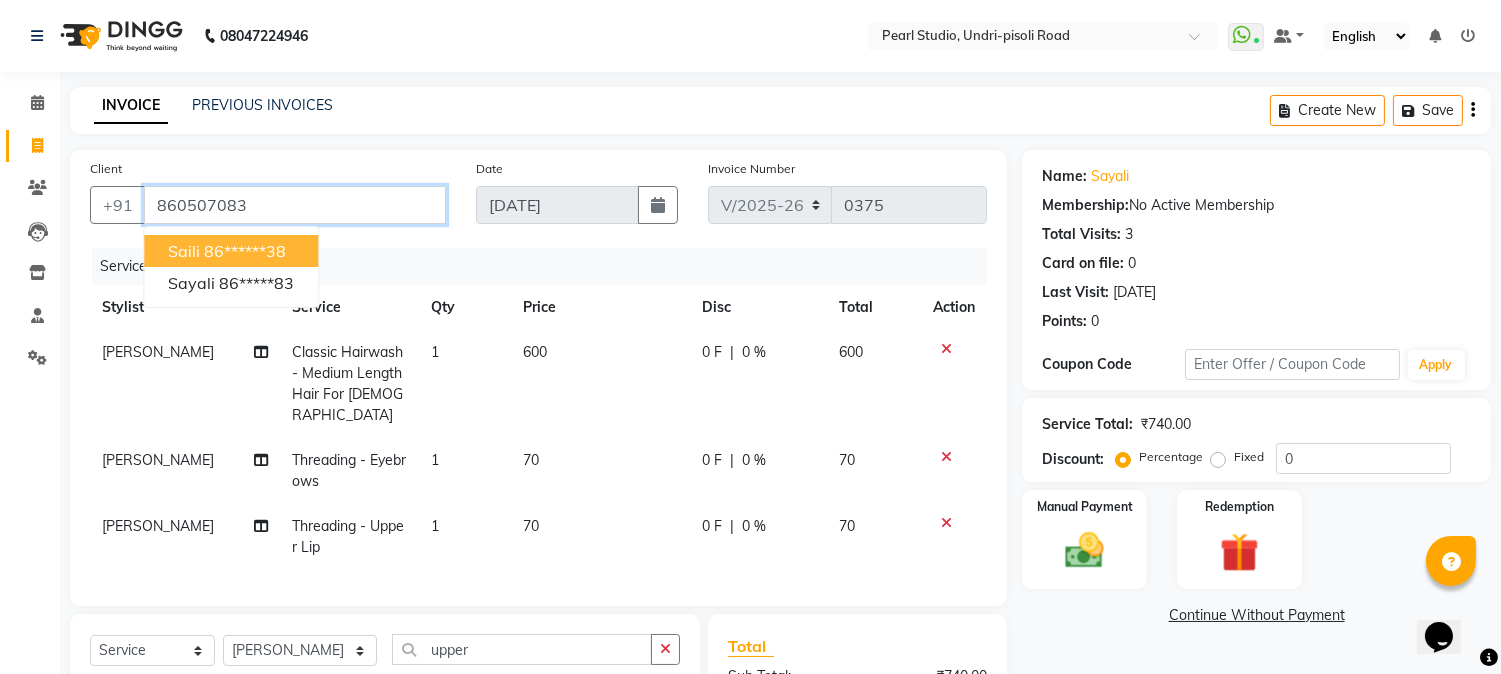 click on "860507083" at bounding box center (295, 205) 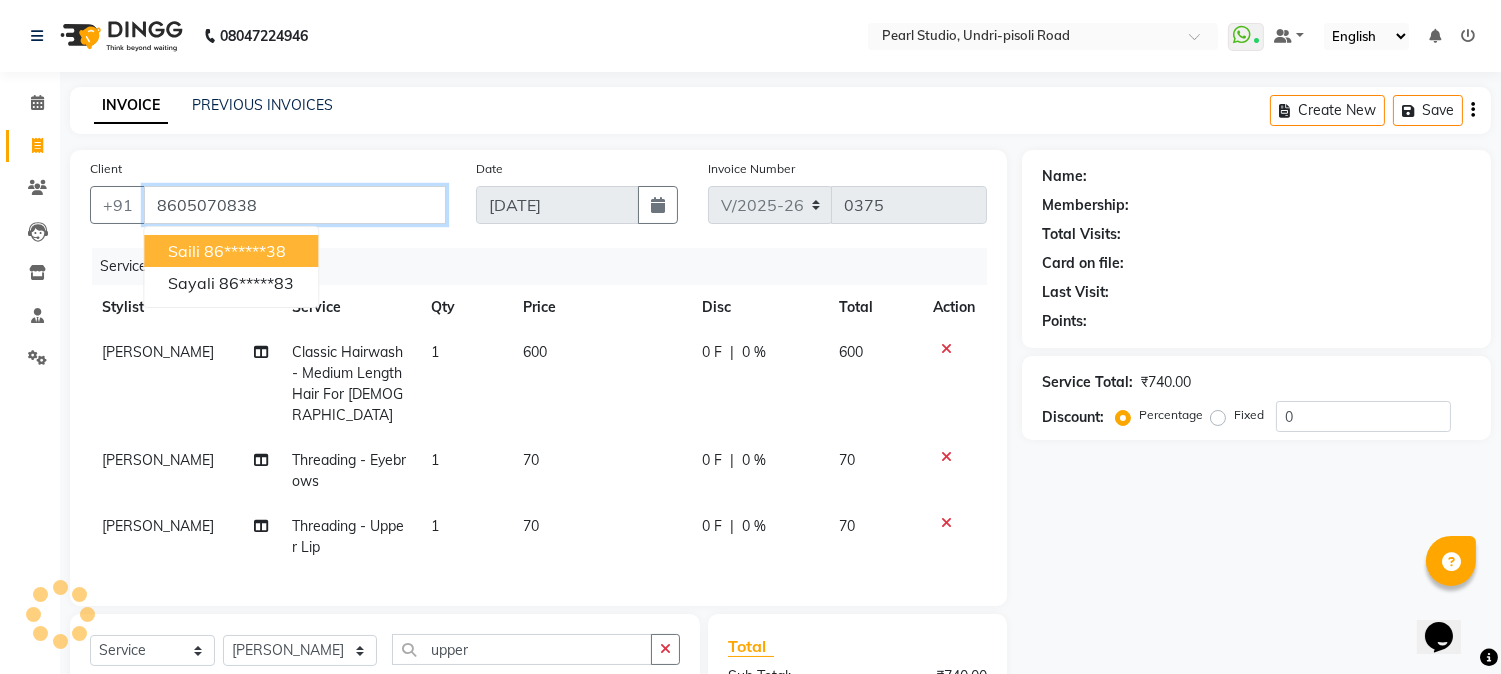 type on "8605070838" 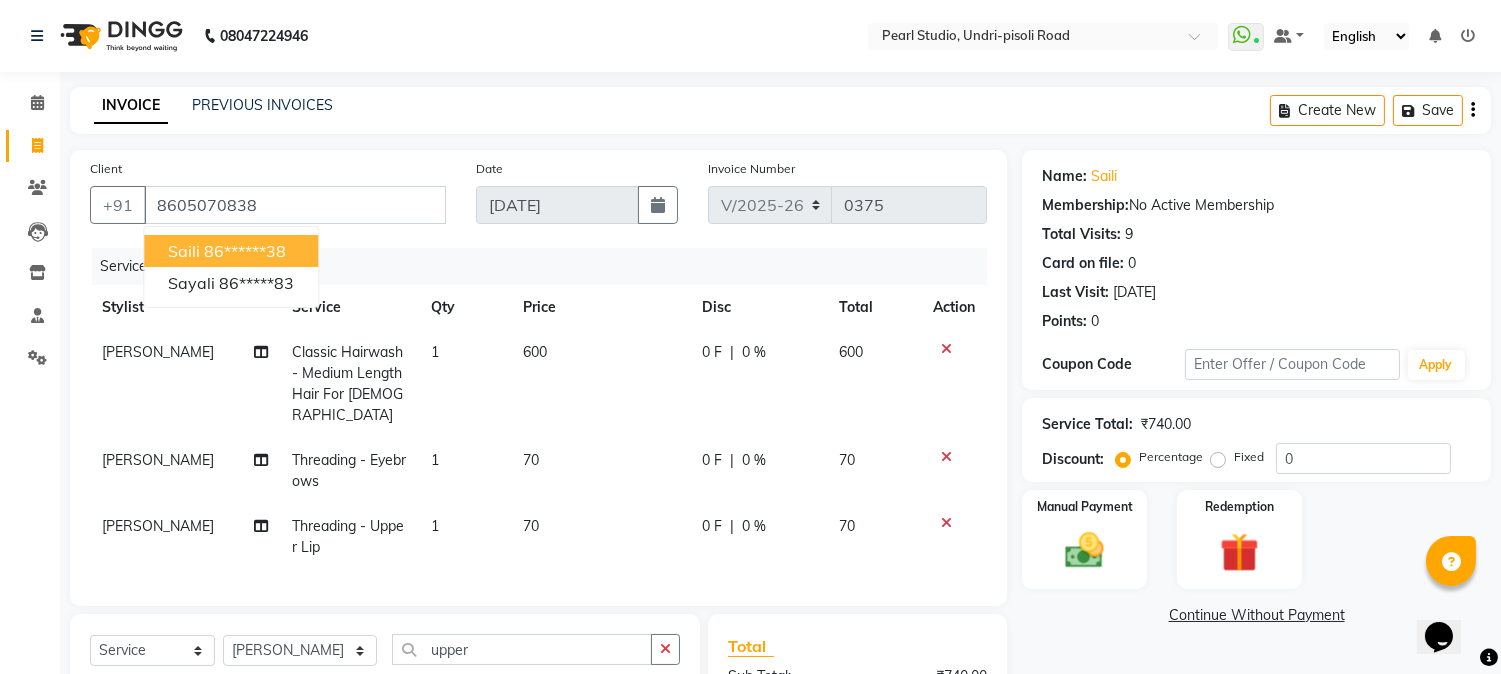 click on "Name: Saili" 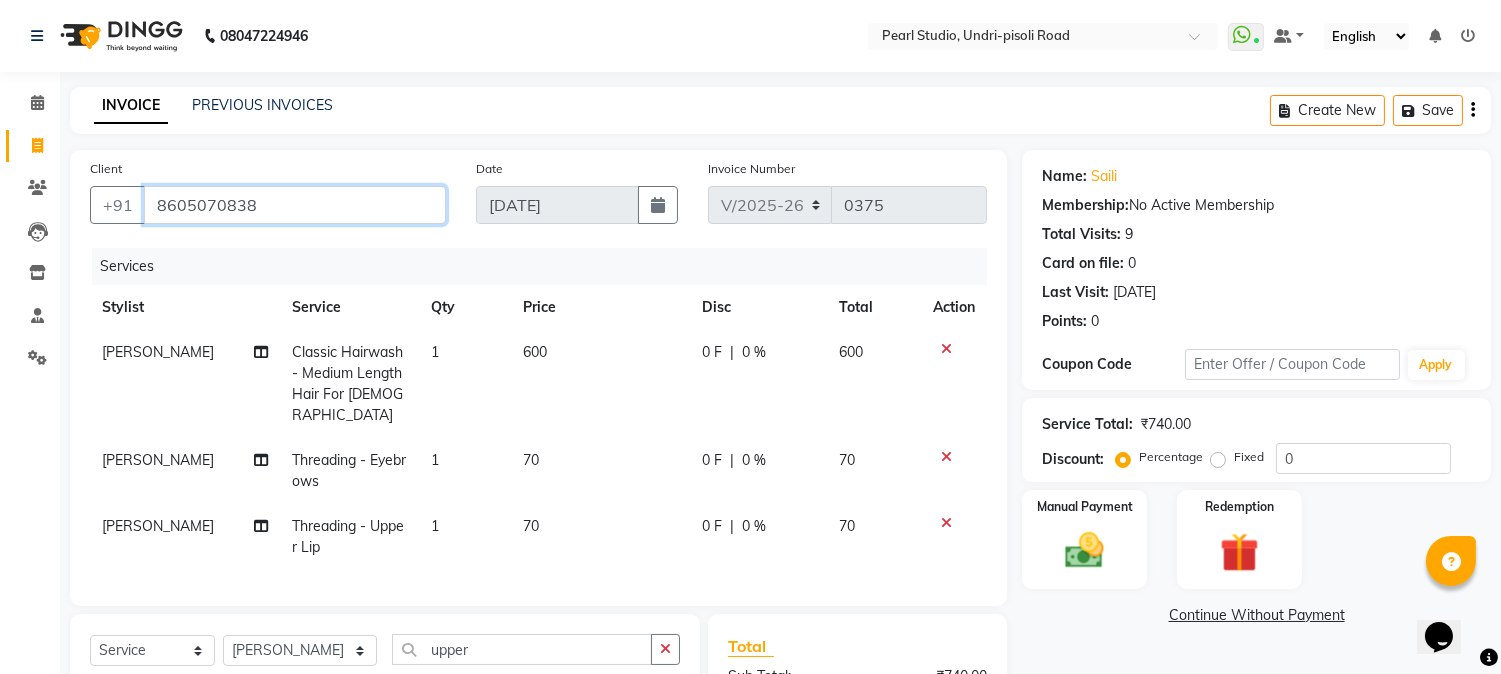 click on "8605070838" at bounding box center (295, 205) 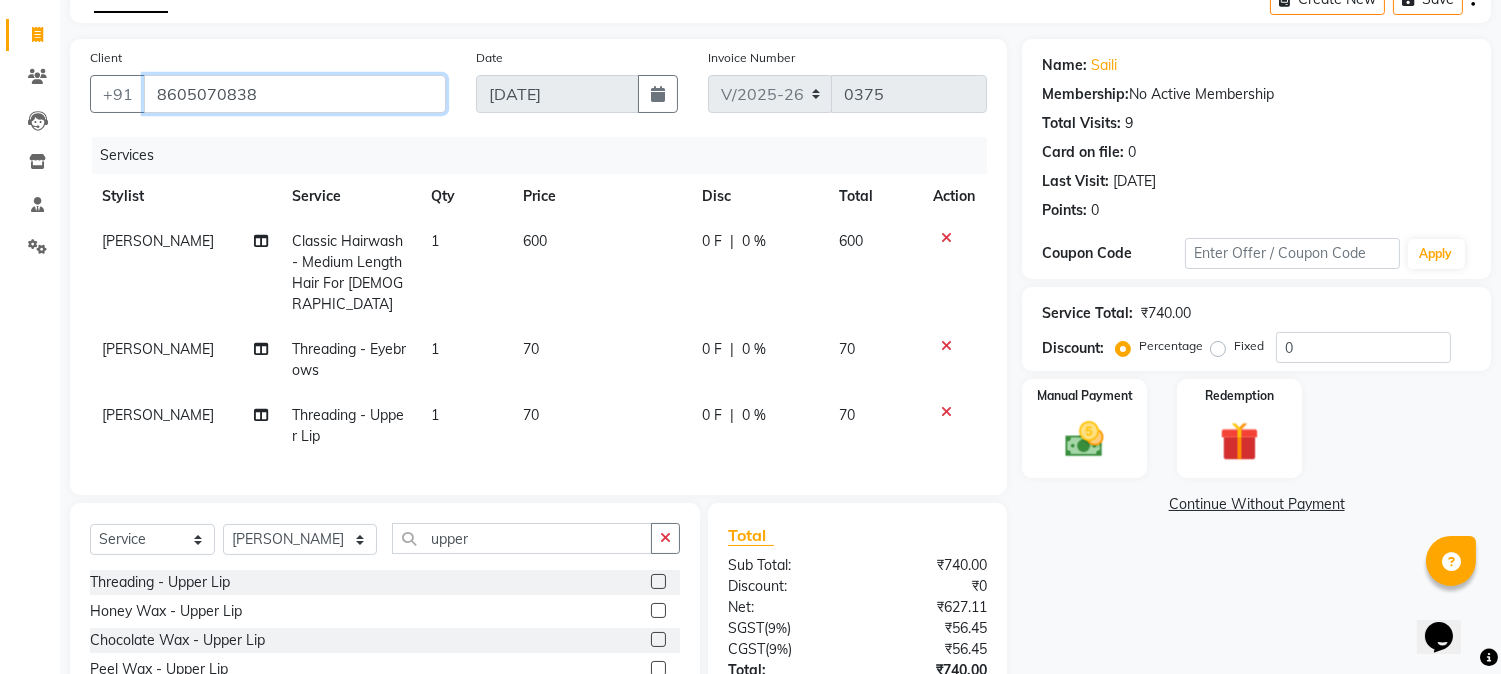 scroll, scrollTop: 0, scrollLeft: 0, axis: both 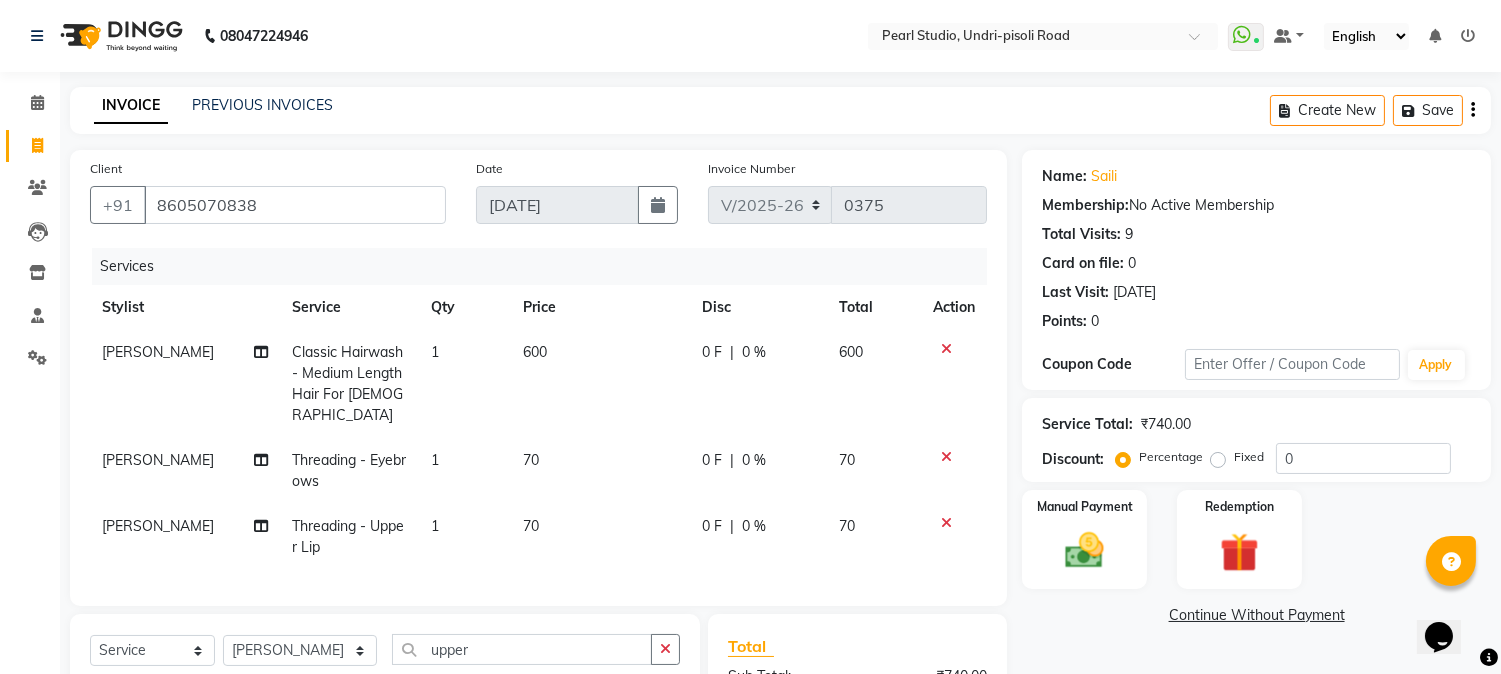 drag, startPoint x: 1127, startPoint y: 203, endPoint x: 1285, endPoint y: 202, distance: 158.00316 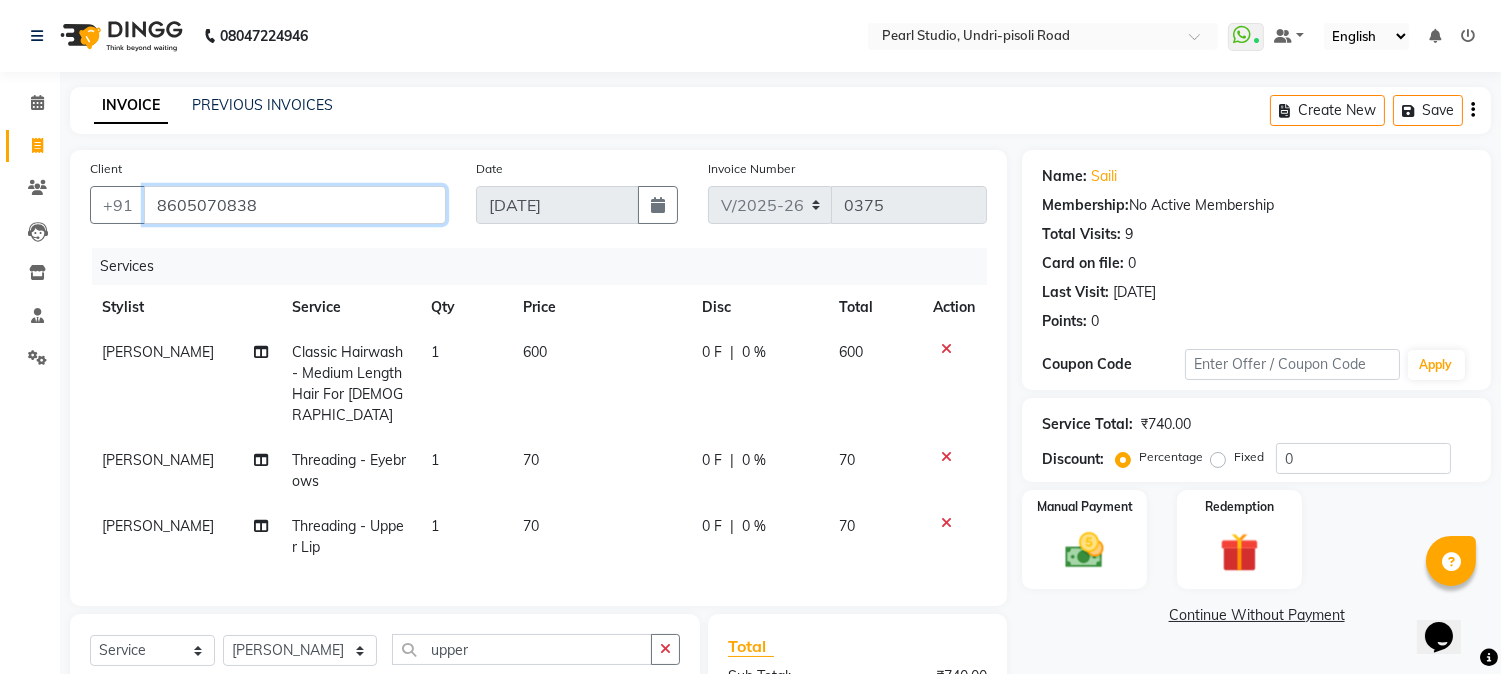 click on "8605070838" at bounding box center (295, 205) 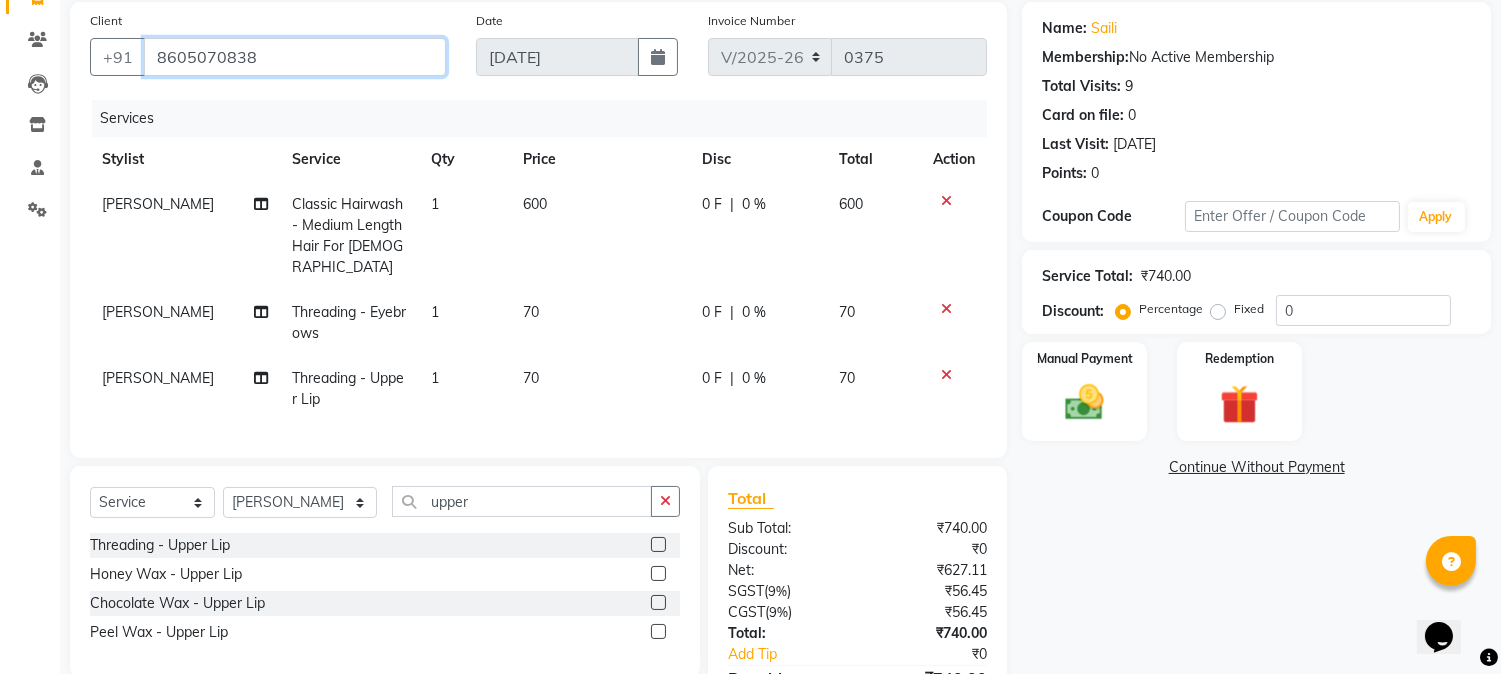 scroll, scrollTop: 260, scrollLeft: 0, axis: vertical 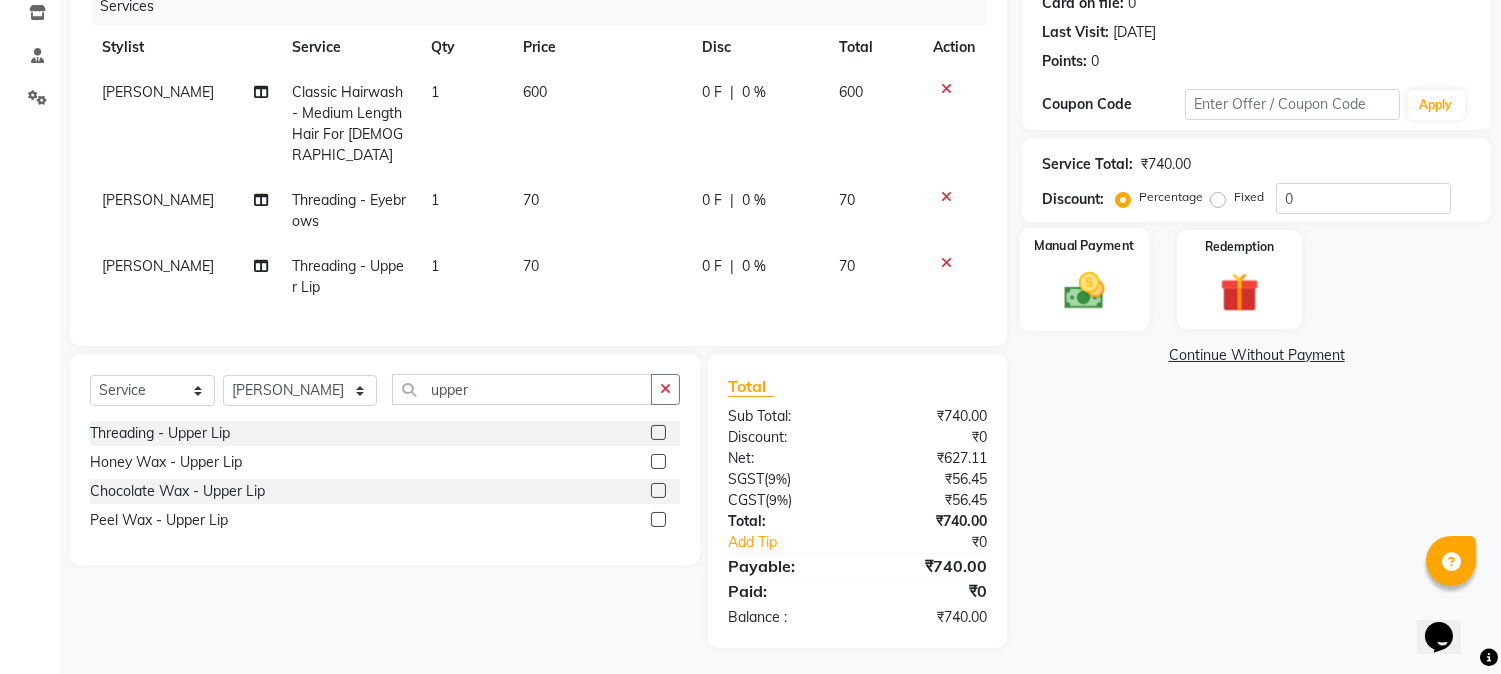 click on "Manual Payment" 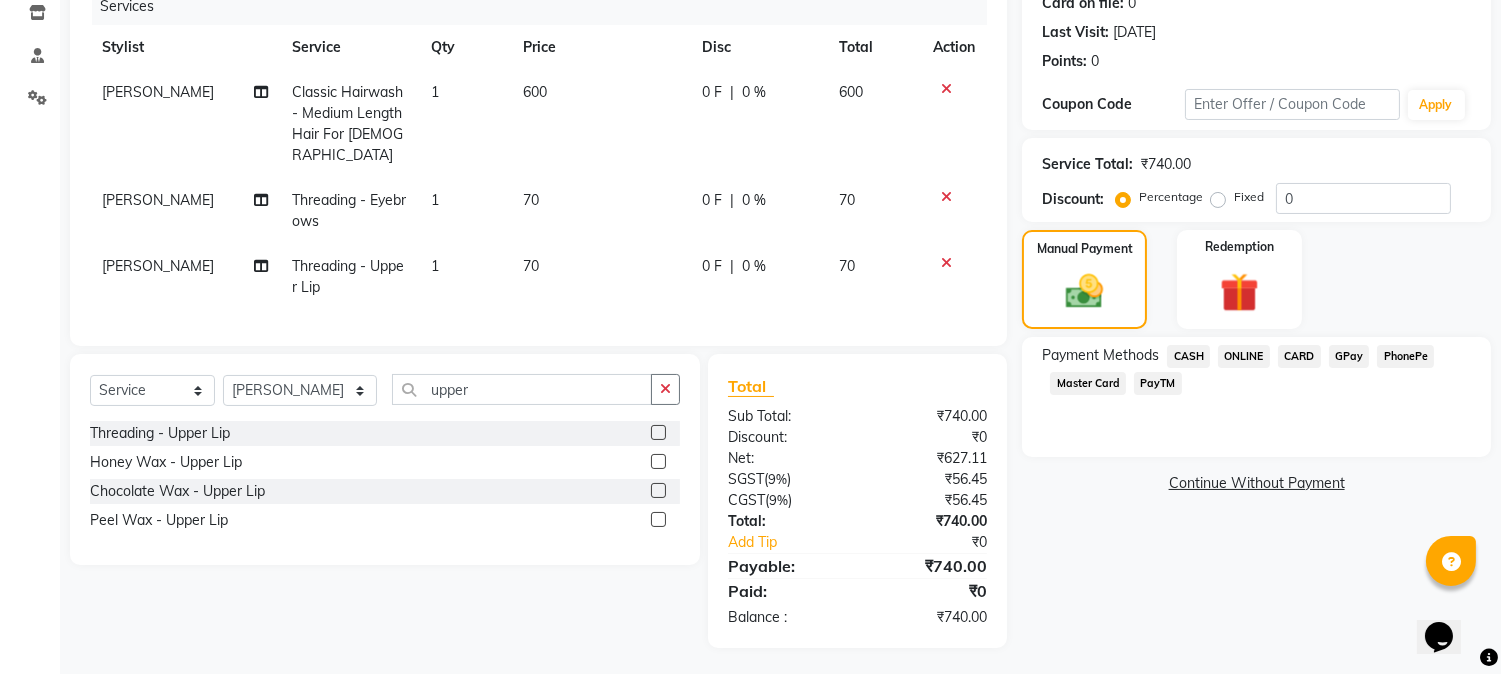 click on "PayTM" 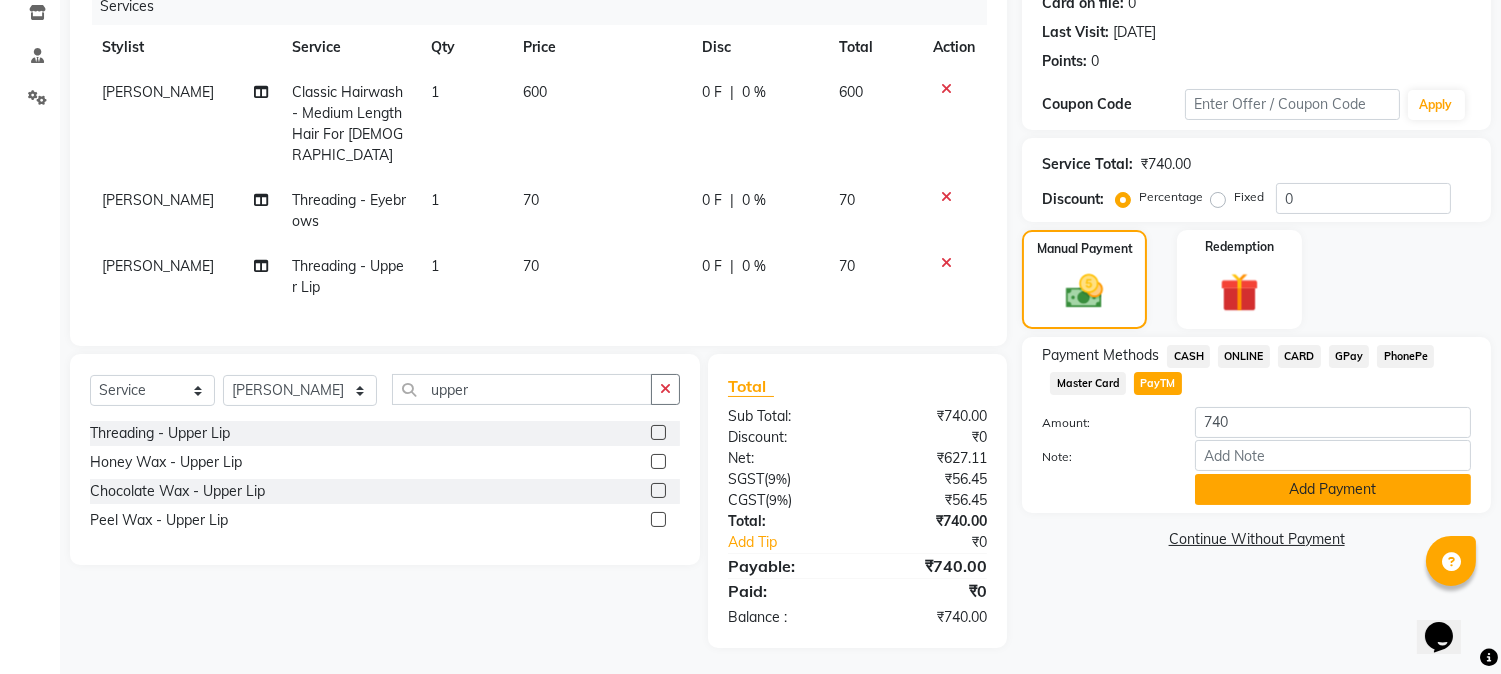 click on "Add Payment" 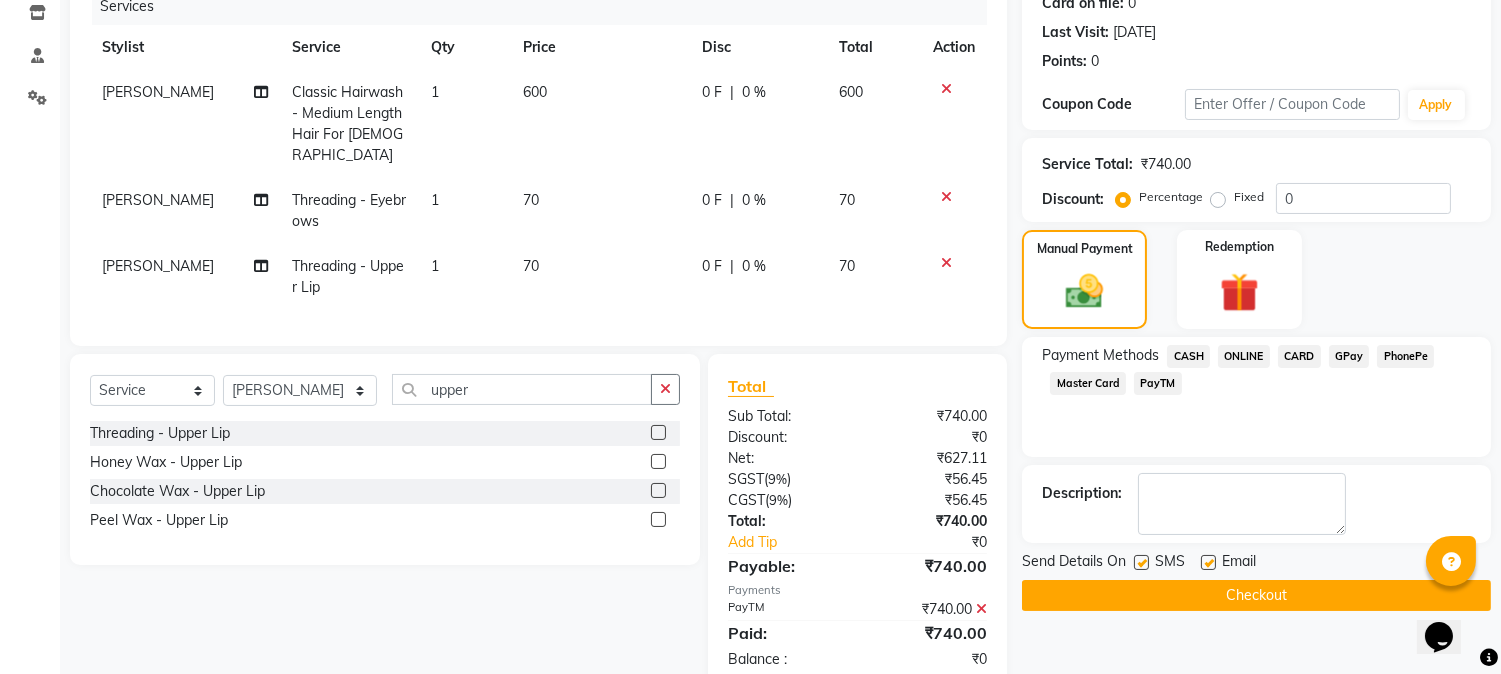 click on "Checkout" 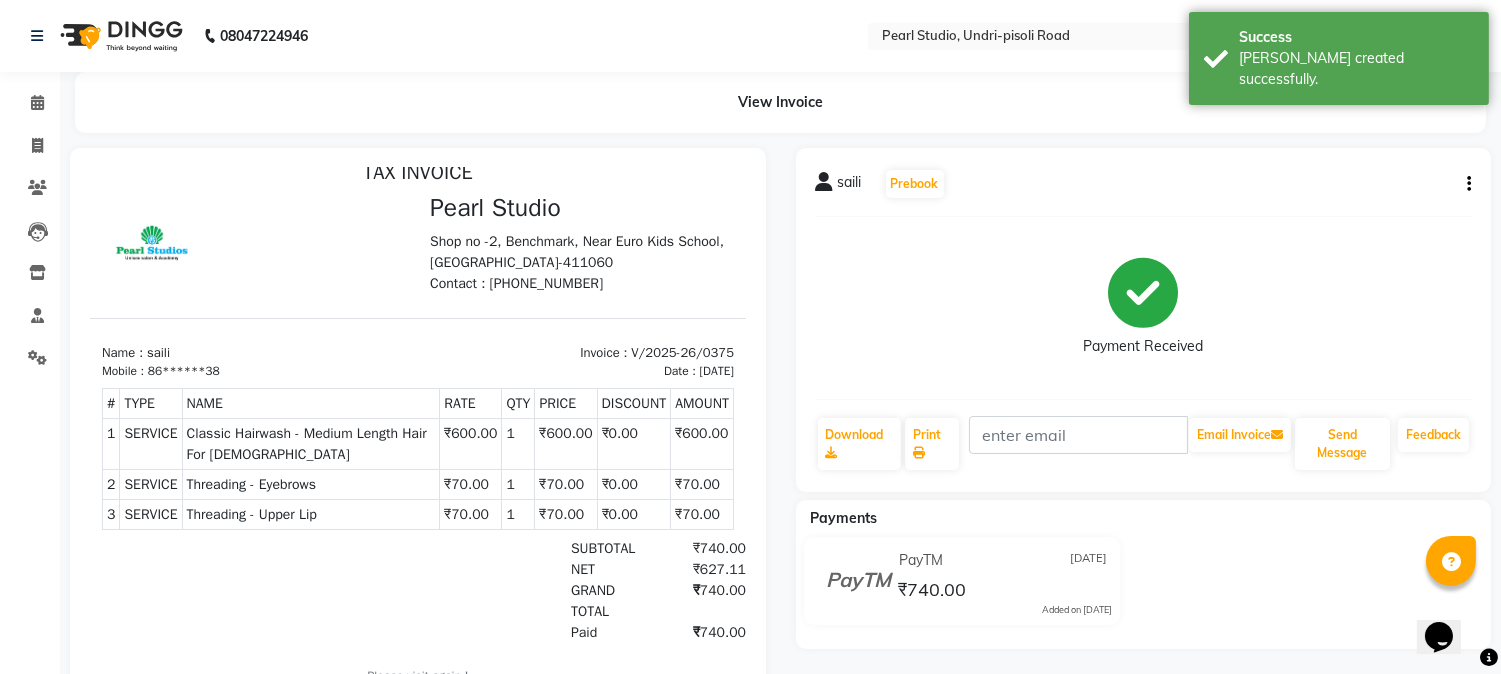 scroll, scrollTop: 0, scrollLeft: 0, axis: both 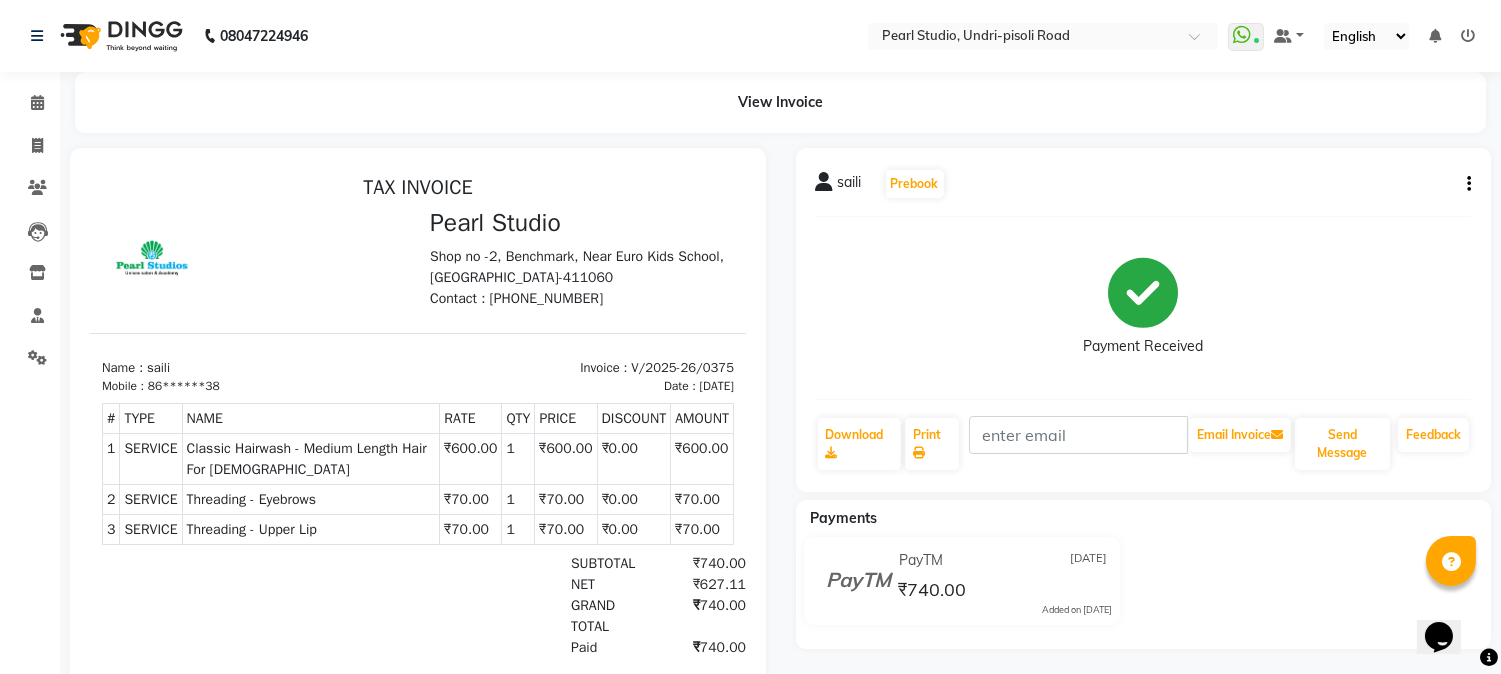 click on "Payment Received" 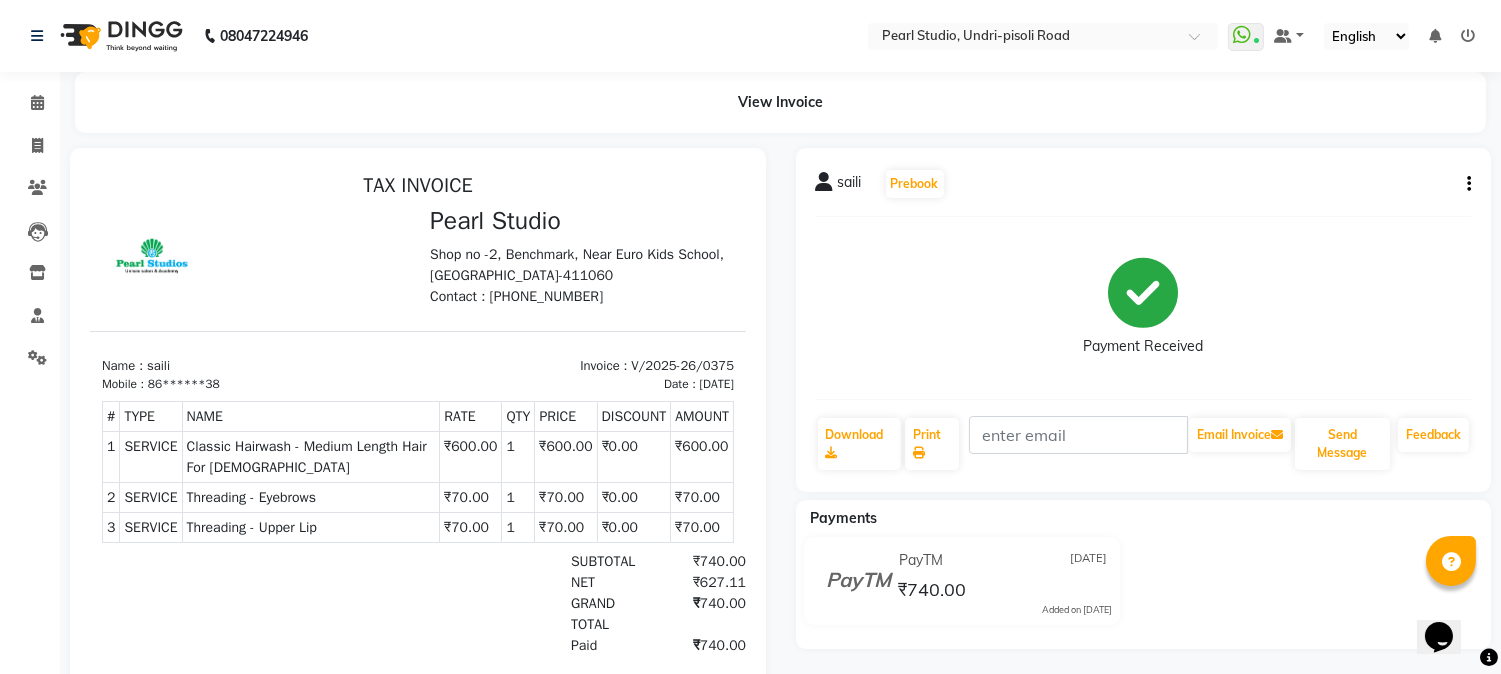scroll, scrollTop: 0, scrollLeft: 0, axis: both 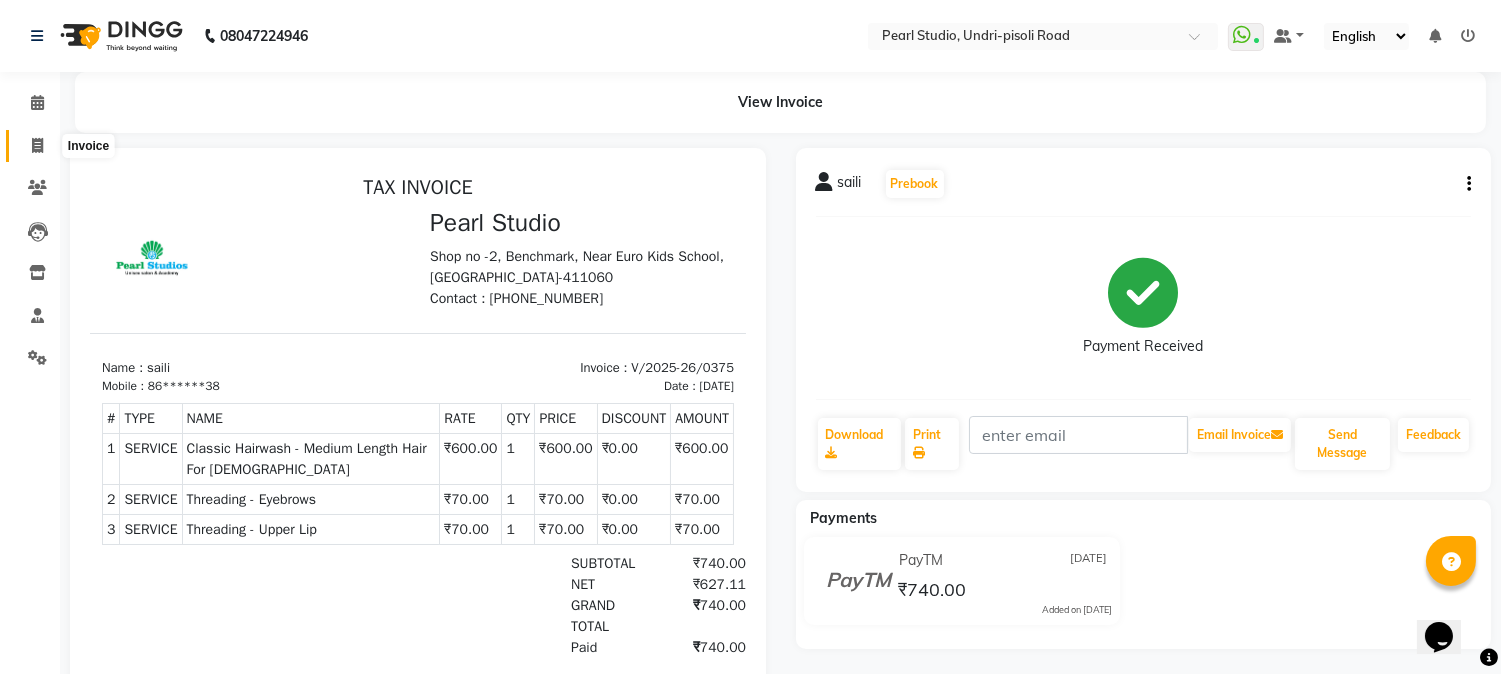 click 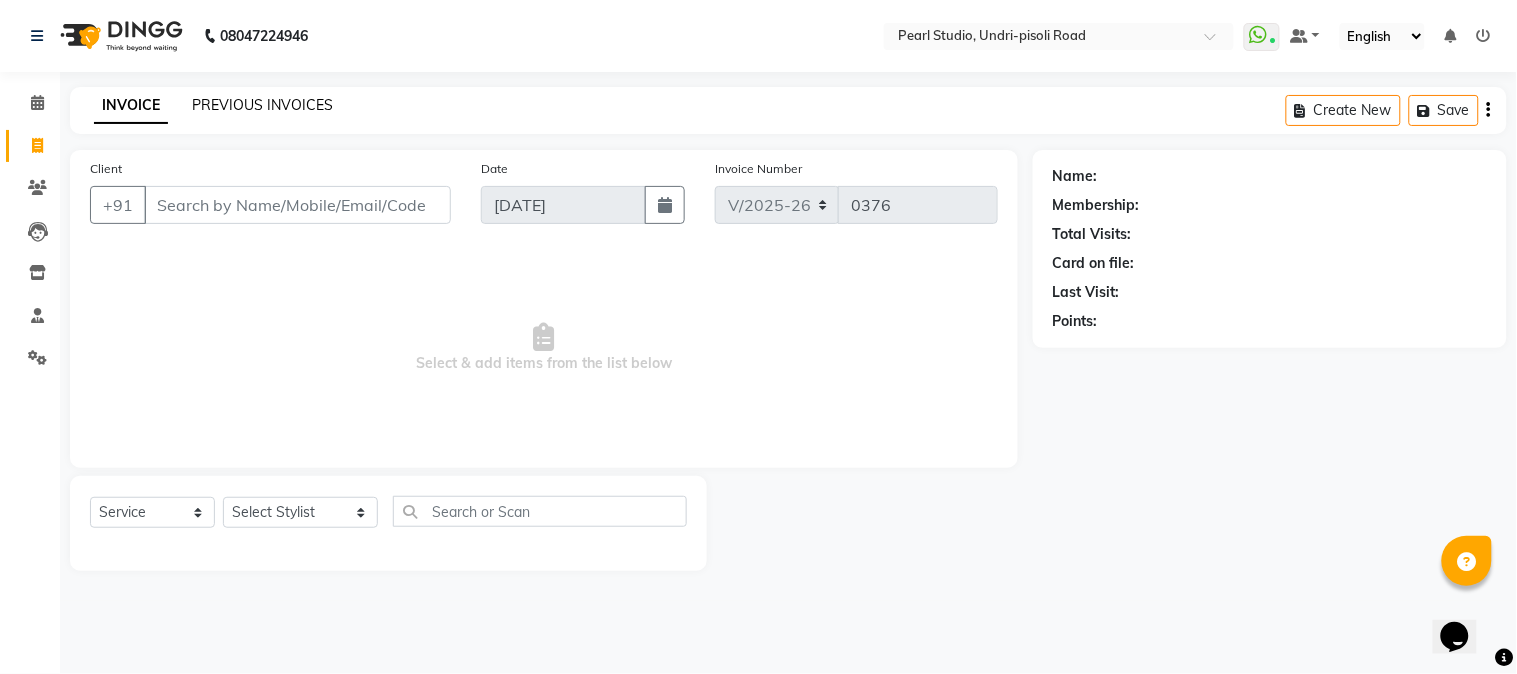 click on "PREVIOUS INVOICES" 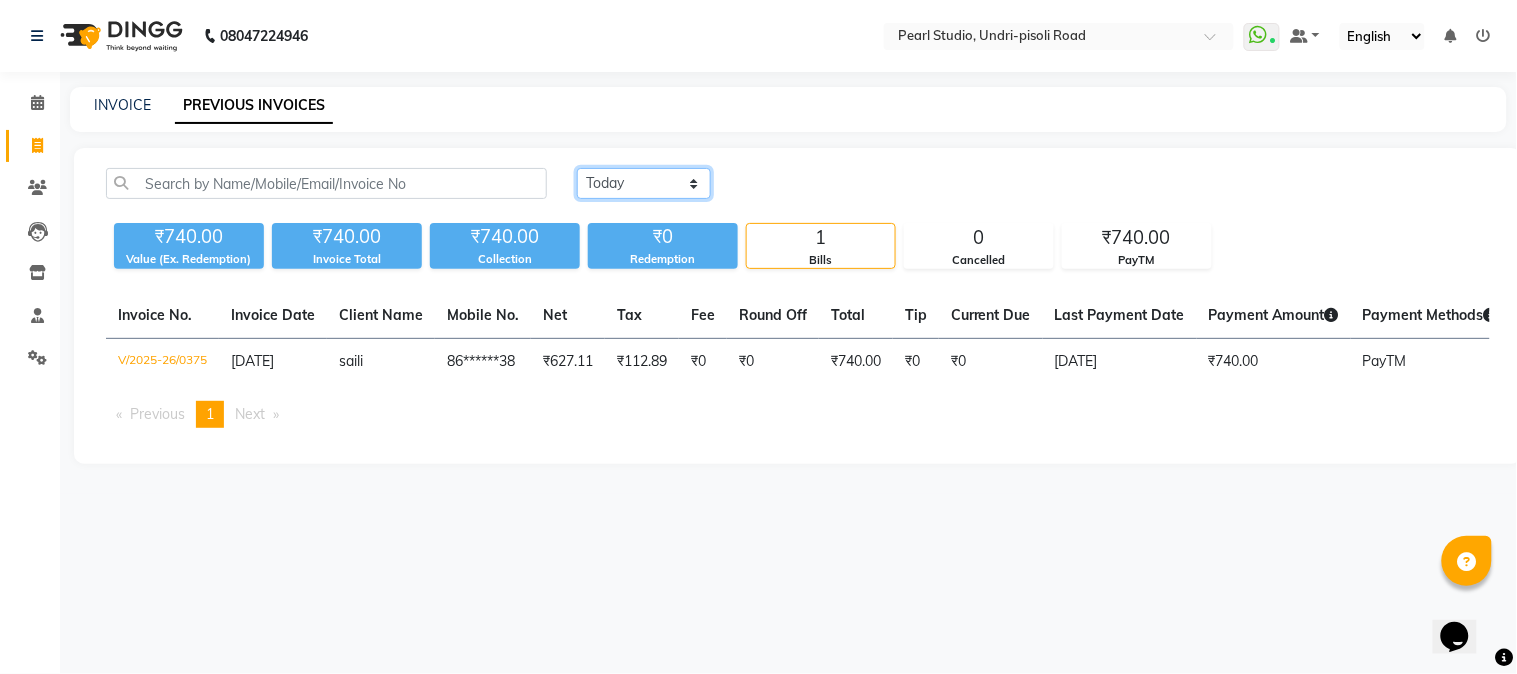 click on "Today Yesterday Custom Range" 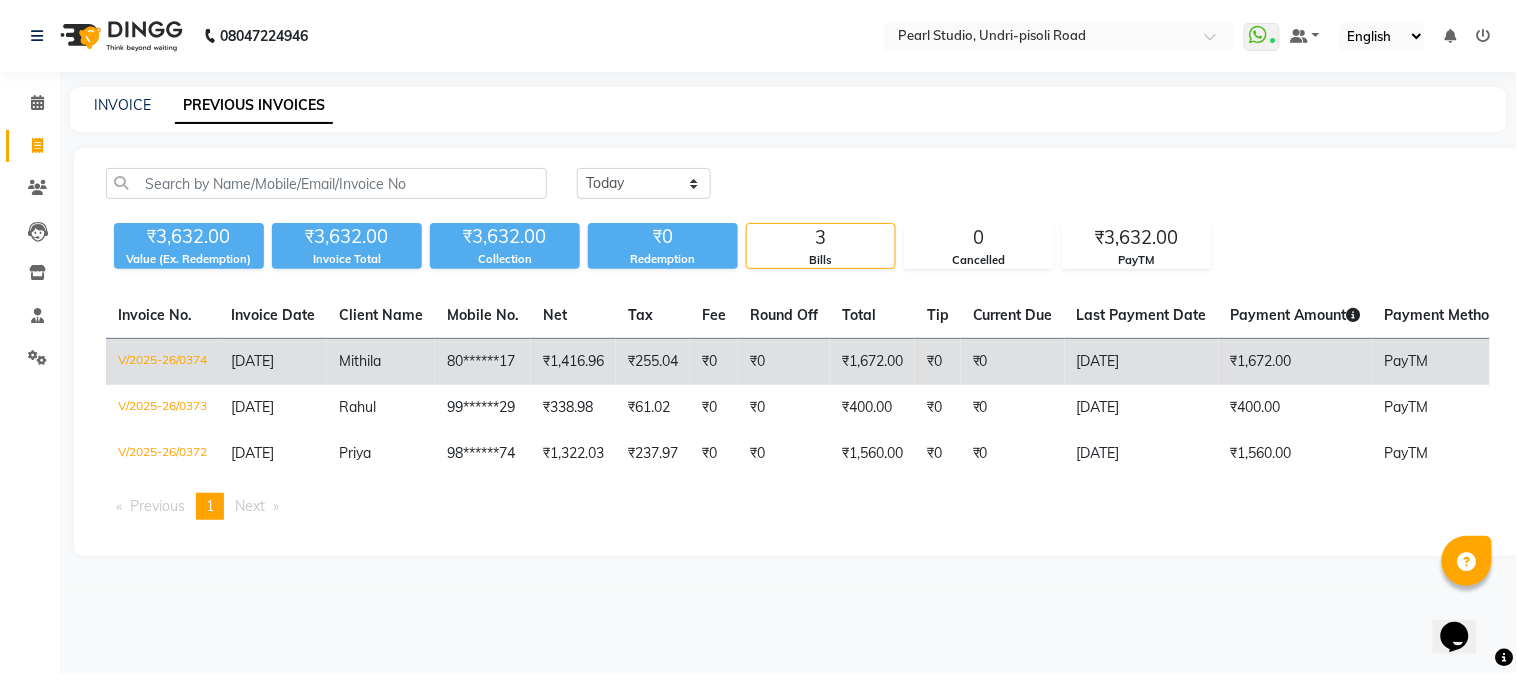 click on "Mithila" 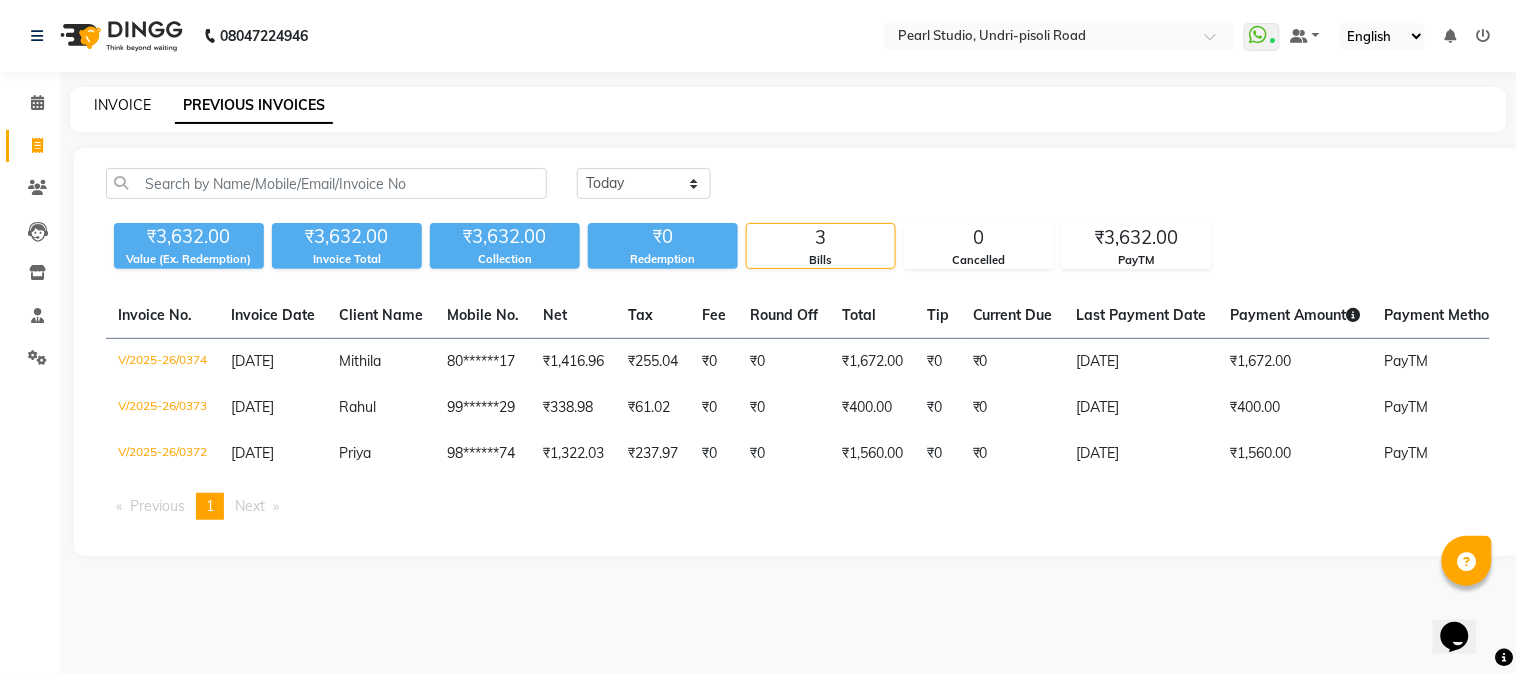 click on "INVOICE" 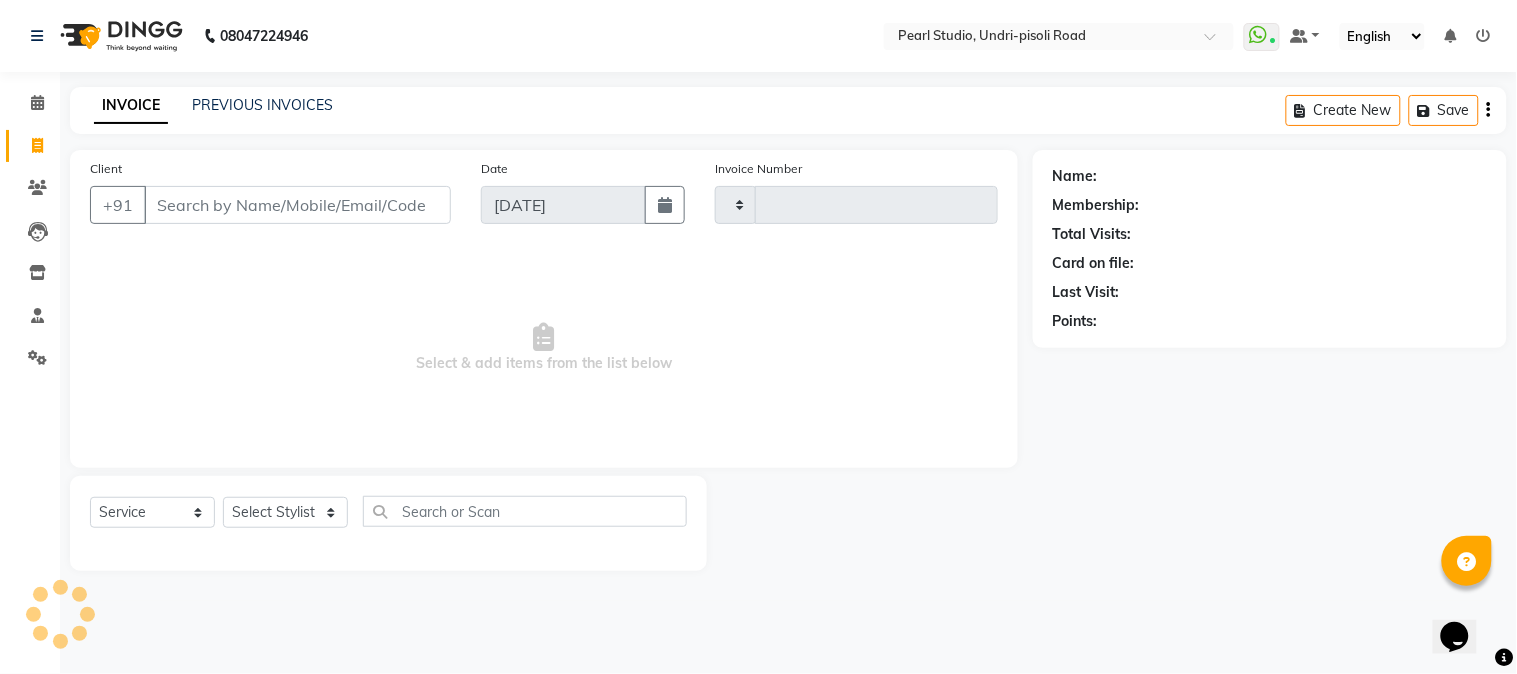 type on "0376" 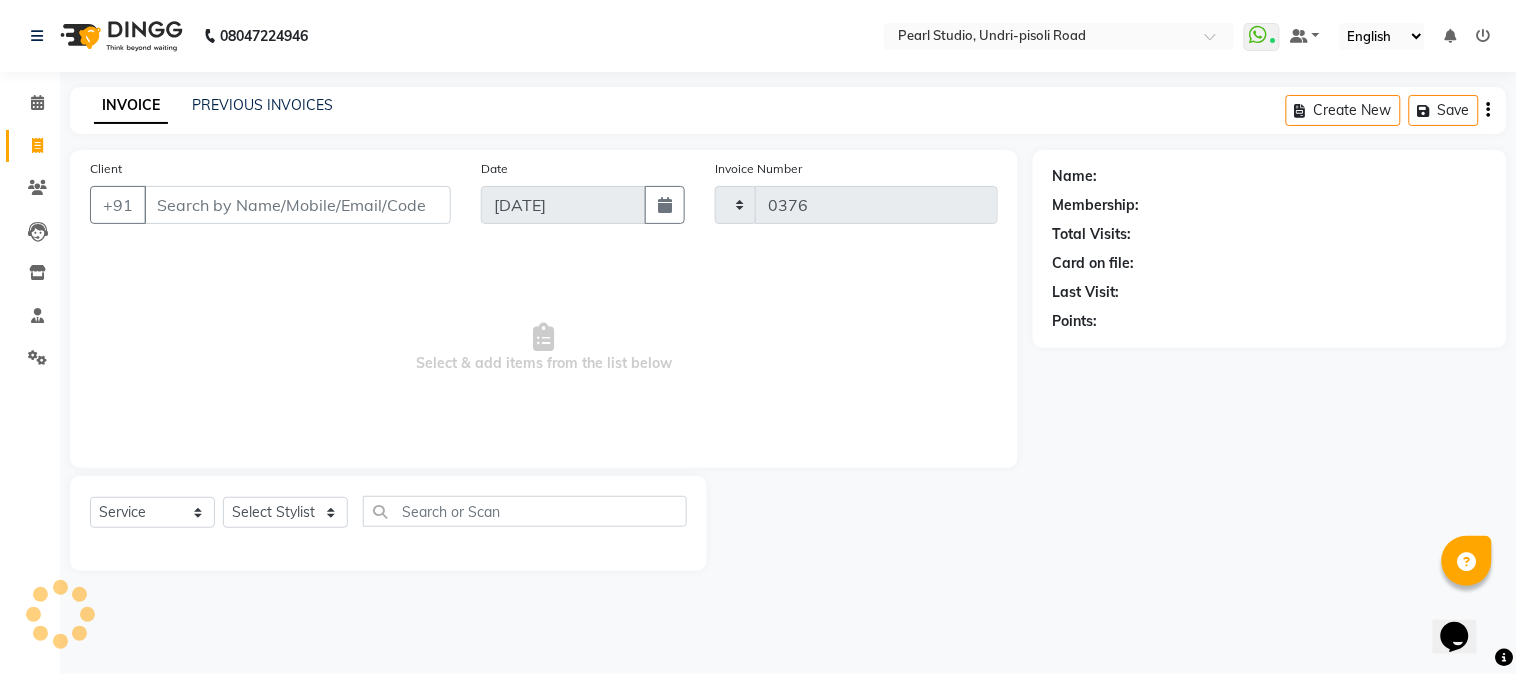 select on "5290" 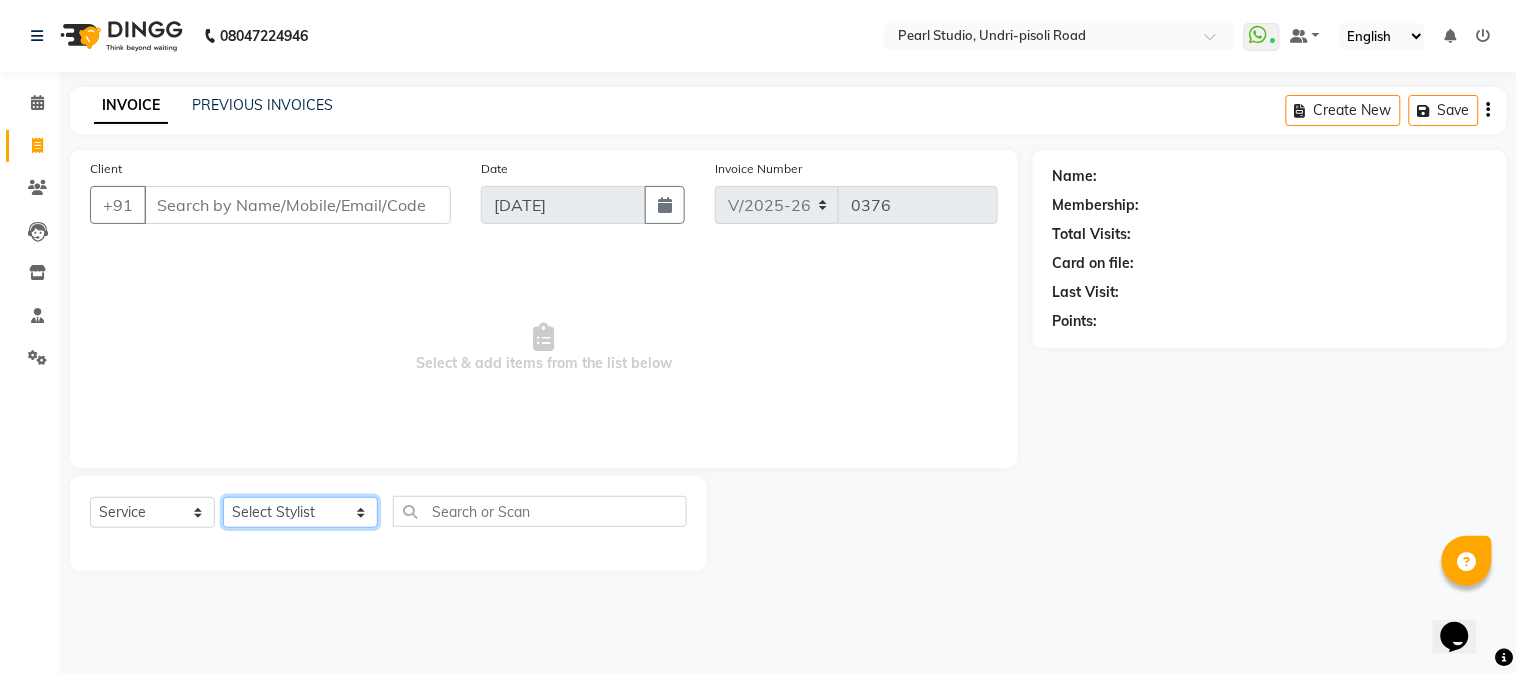 click on "Select Stylist Manager Nikhil Gulhane Nitu Rai Pratik Pratima Akshay Sonawane Sabita Pariyar Sahil Samundra Thapa" 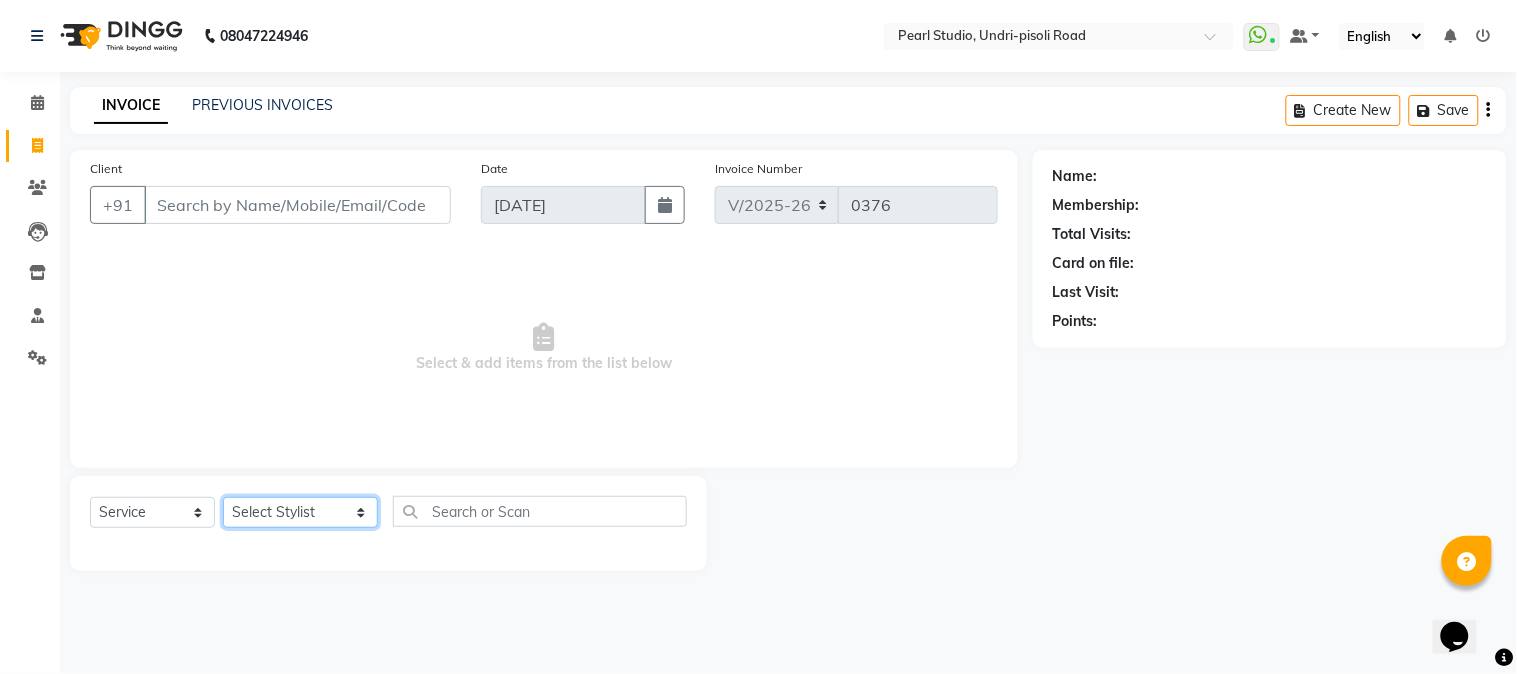 select on "71778" 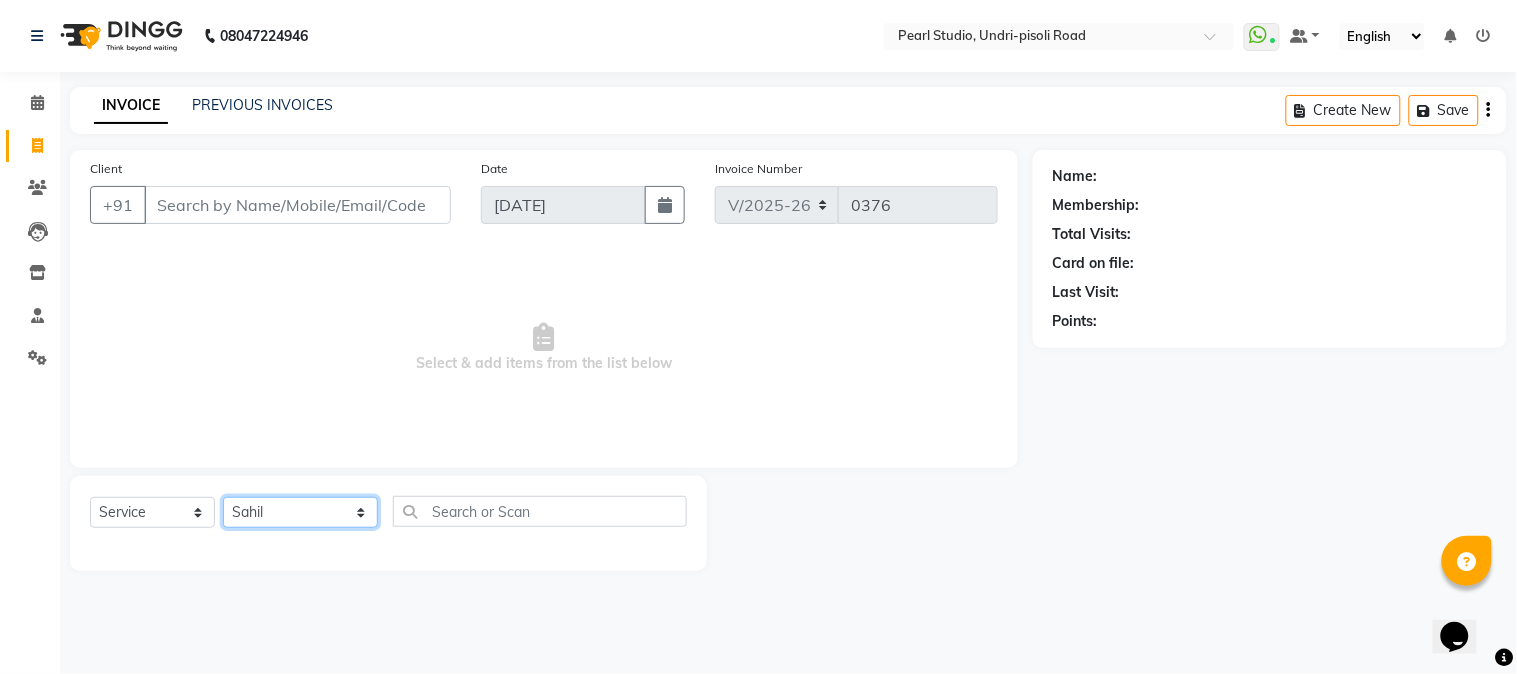 click on "Select Stylist Manager Nikhil Gulhane Nitu Rai Pratik Pratima Akshay Sonawane Sabita Pariyar Sahil Samundra Thapa" 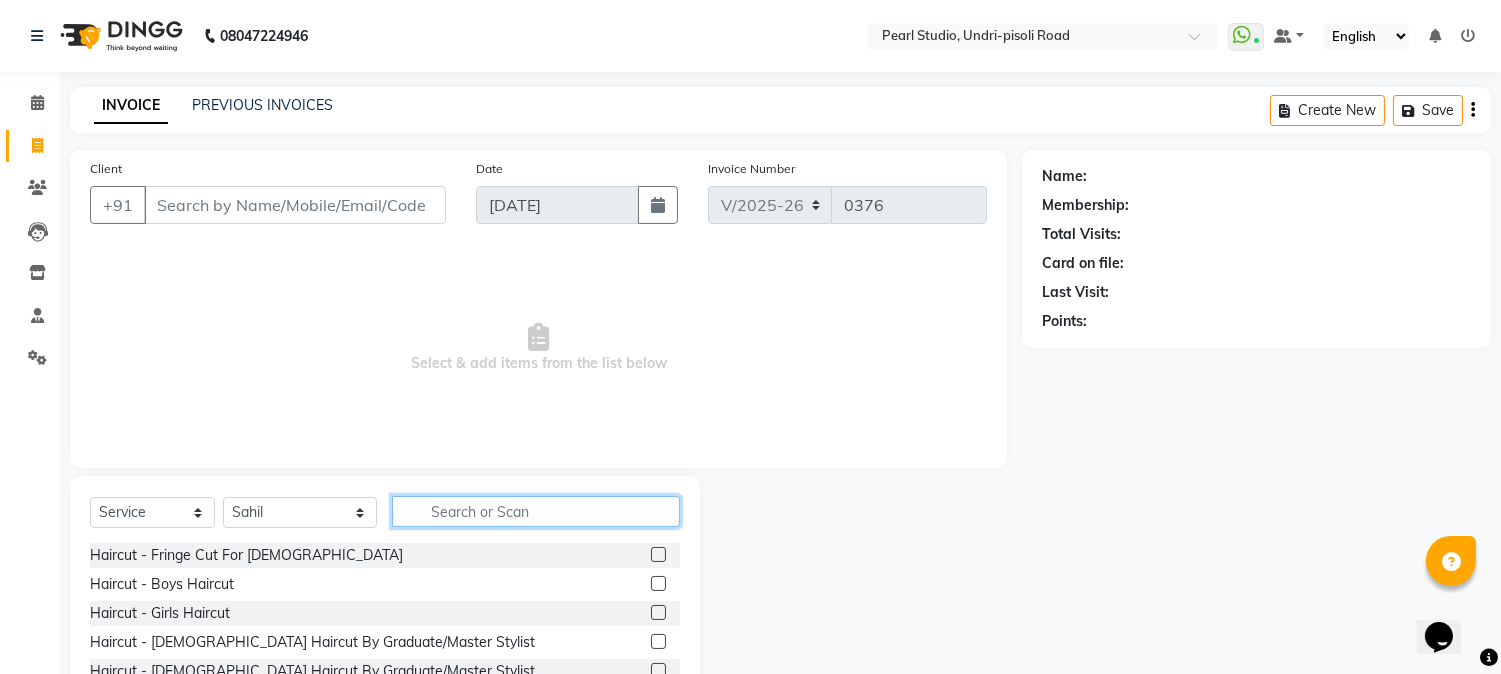 click 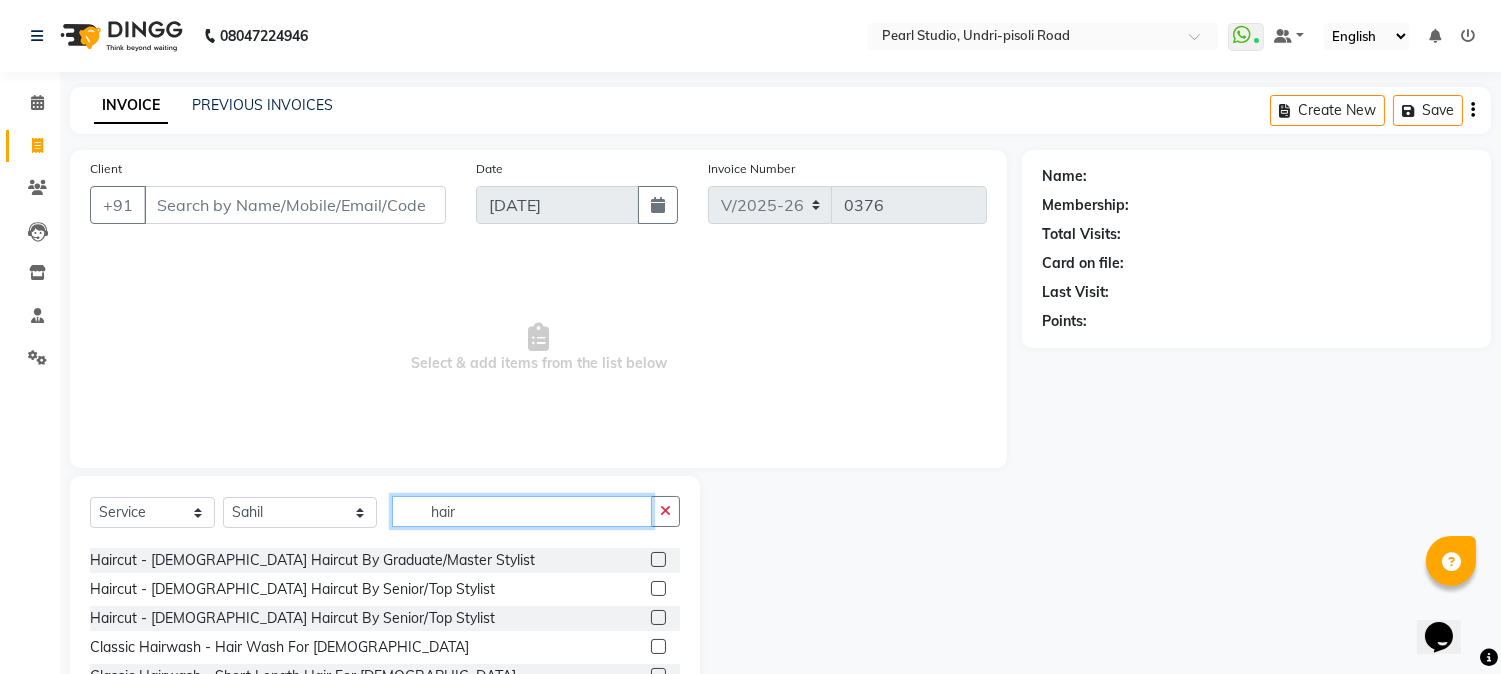 scroll, scrollTop: 222, scrollLeft: 0, axis: vertical 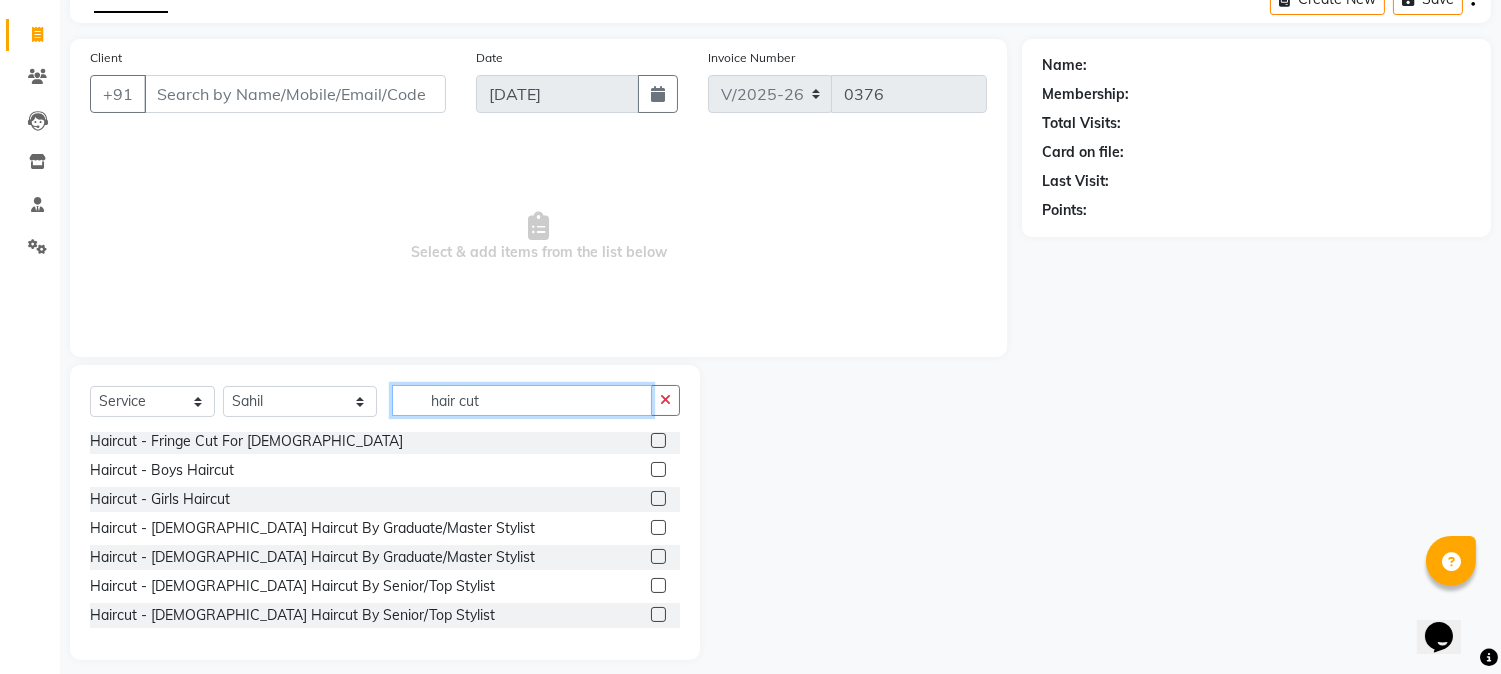 type on "hair cut" 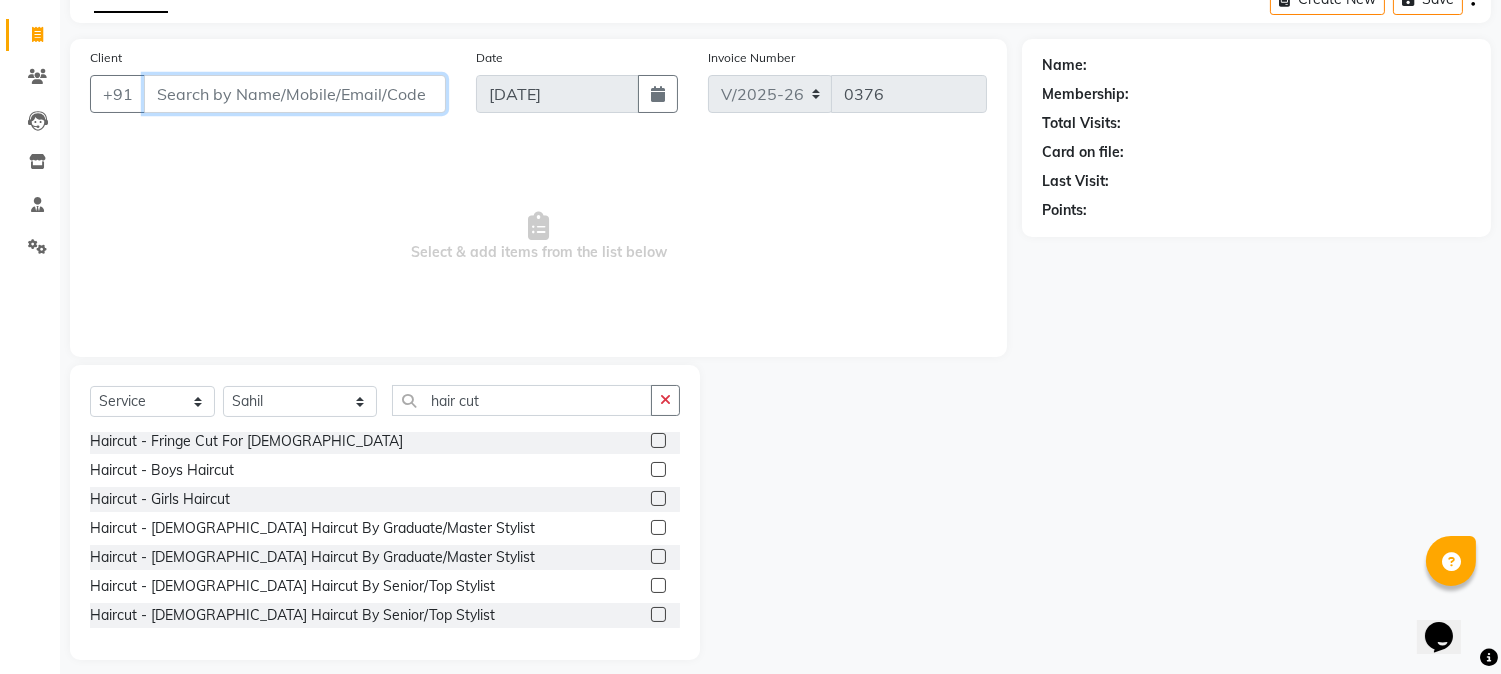 click on "Client" at bounding box center [295, 94] 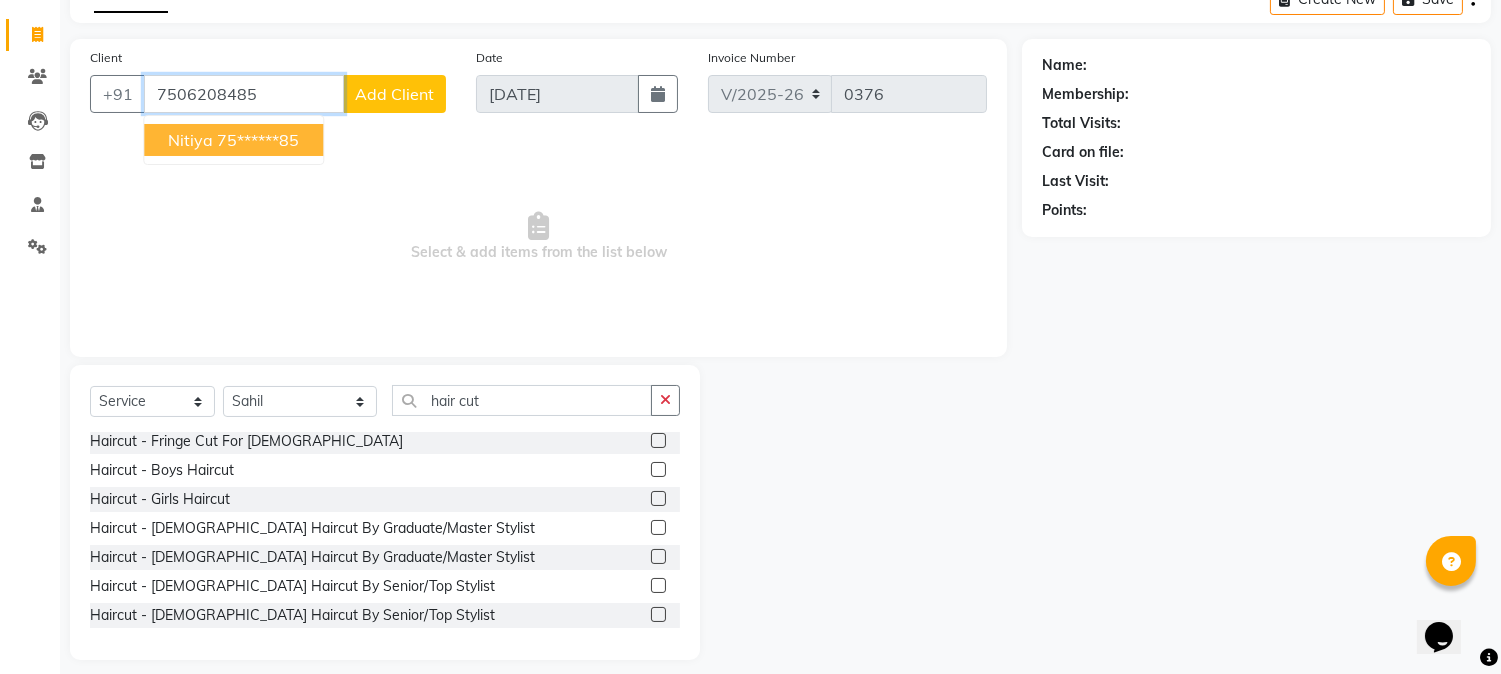 type on "7506208485" 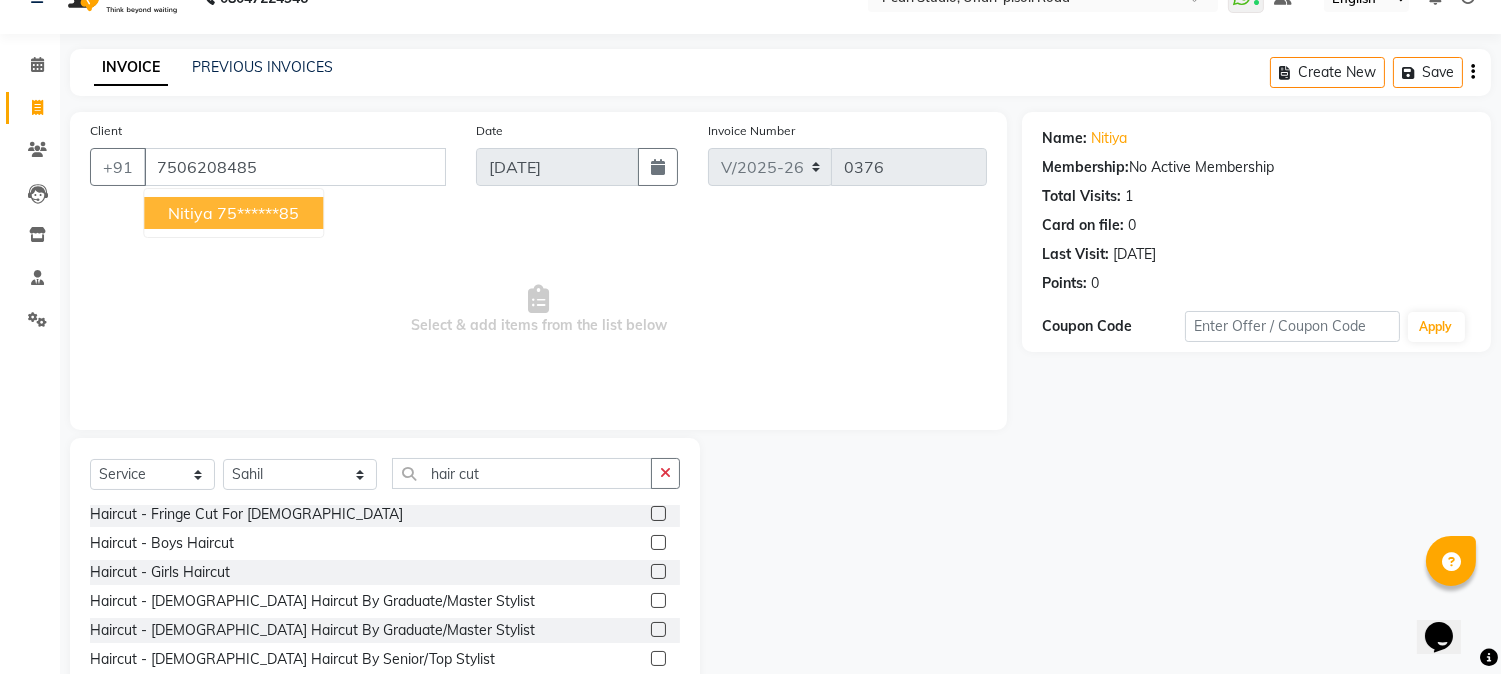 scroll, scrollTop: 0, scrollLeft: 0, axis: both 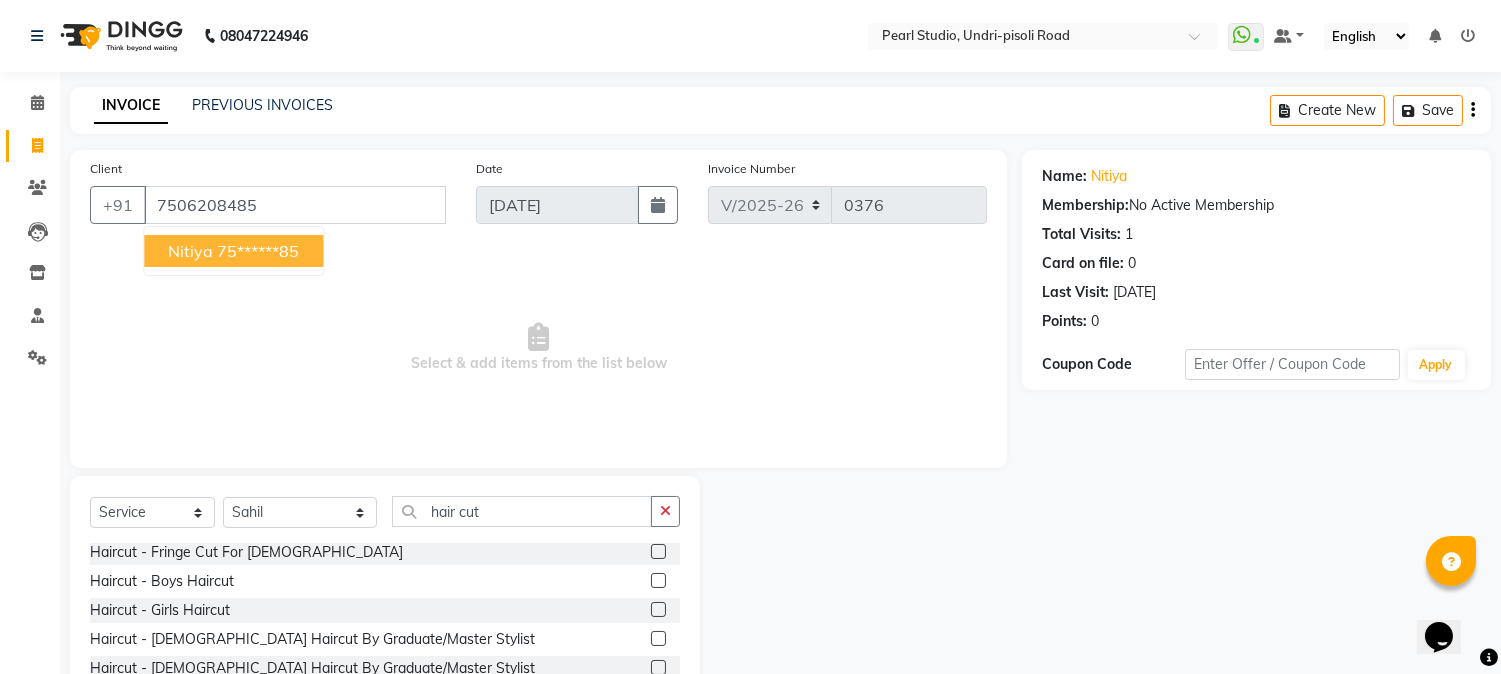 click 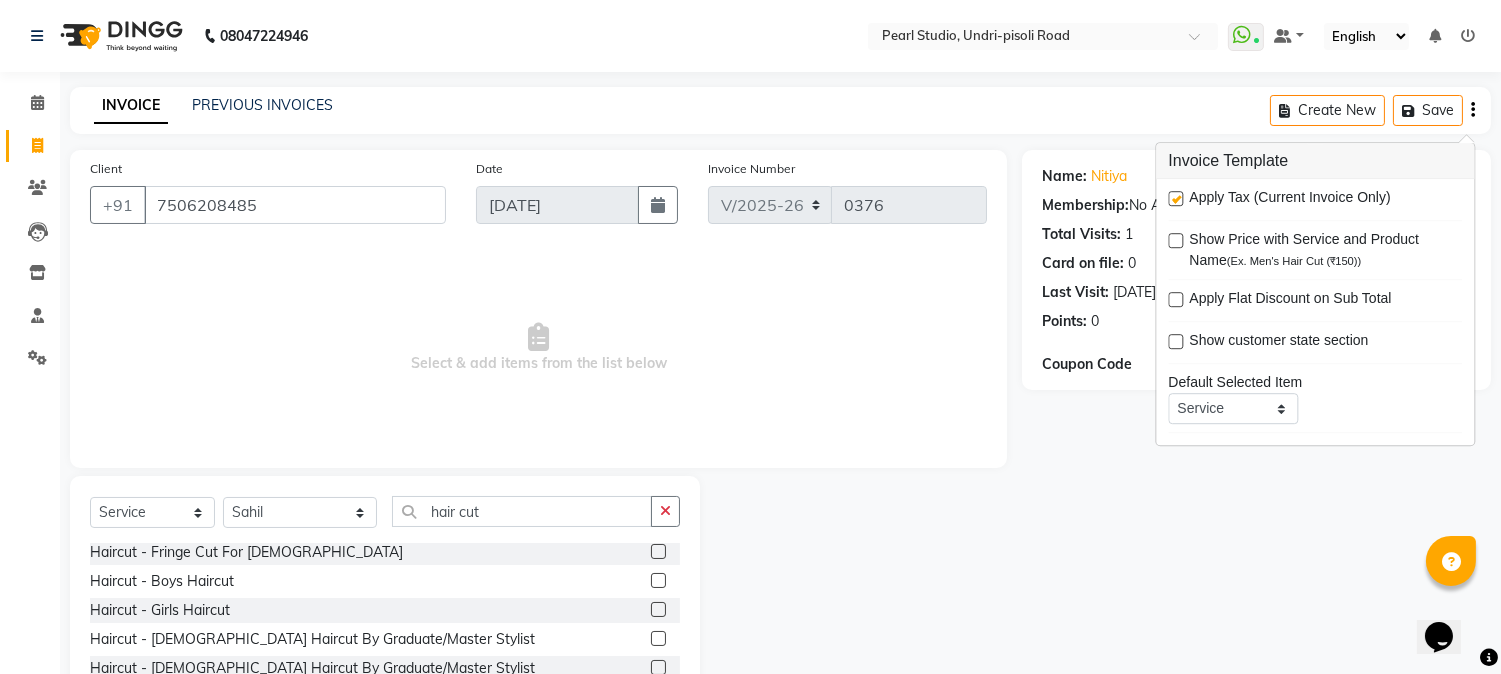 click 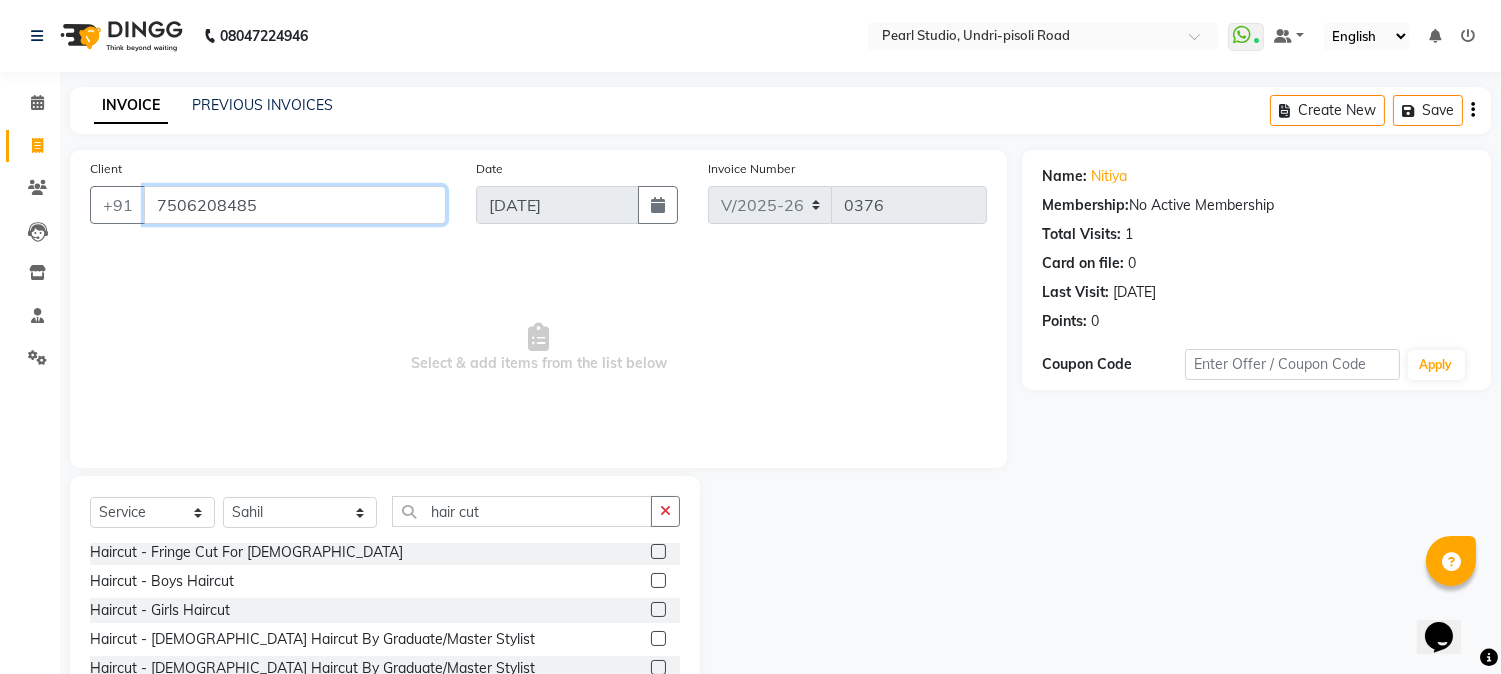 click on "7506208485" at bounding box center (295, 205) 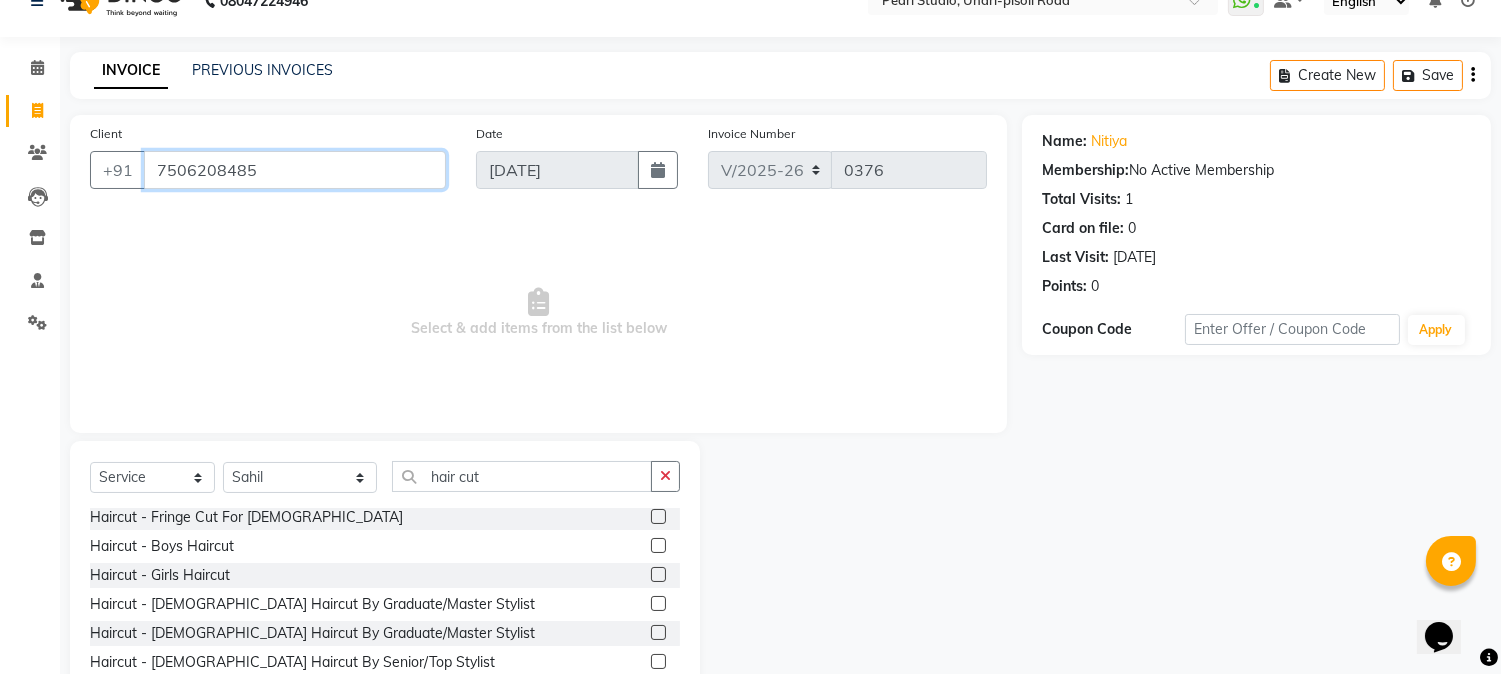 scroll, scrollTop: 0, scrollLeft: 0, axis: both 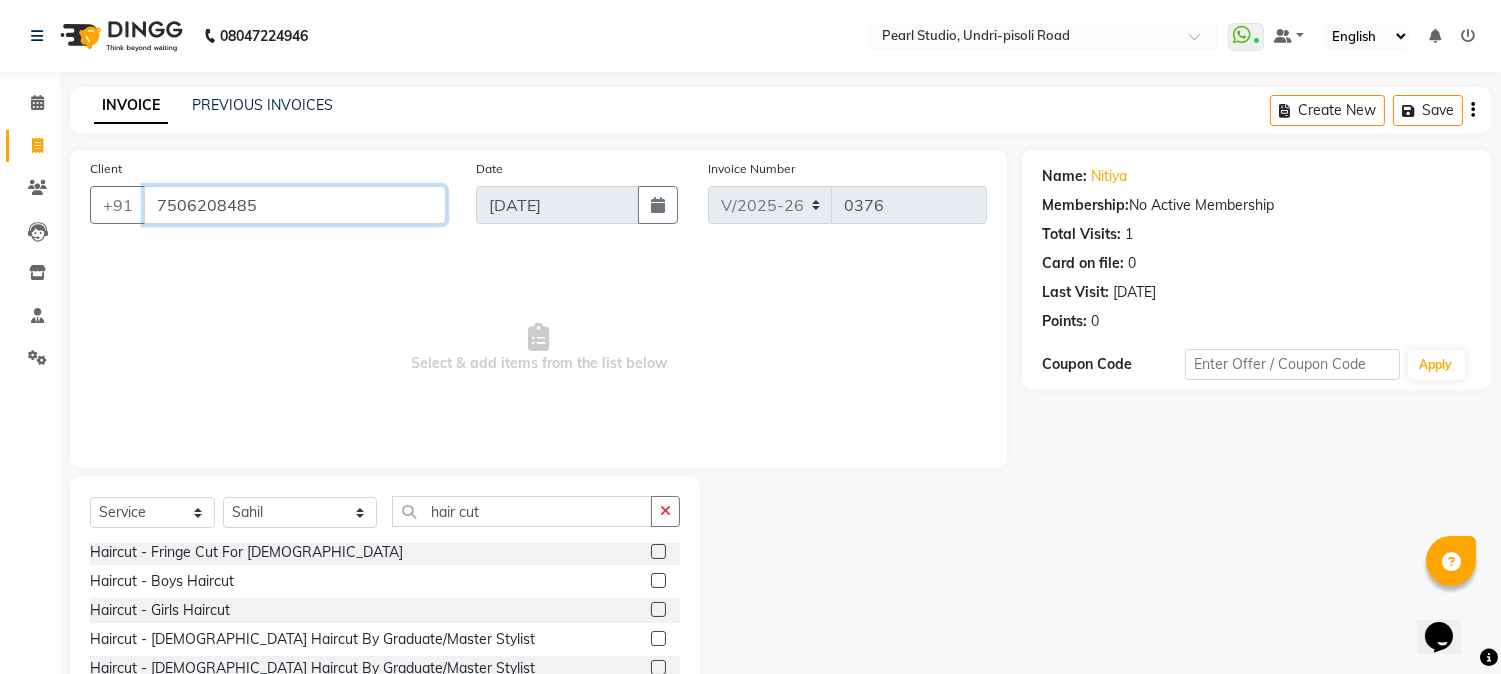 click on "7506208485" at bounding box center [295, 205] 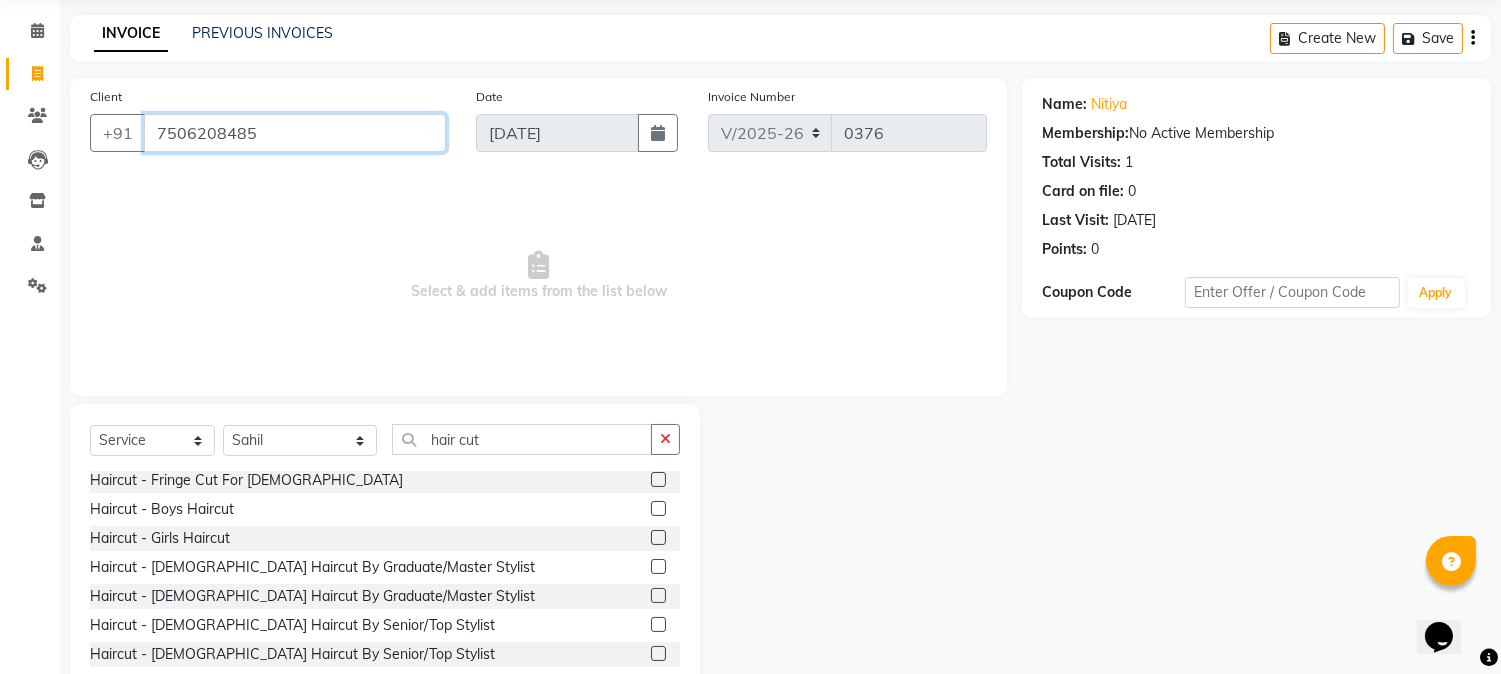 scroll, scrollTop: 111, scrollLeft: 0, axis: vertical 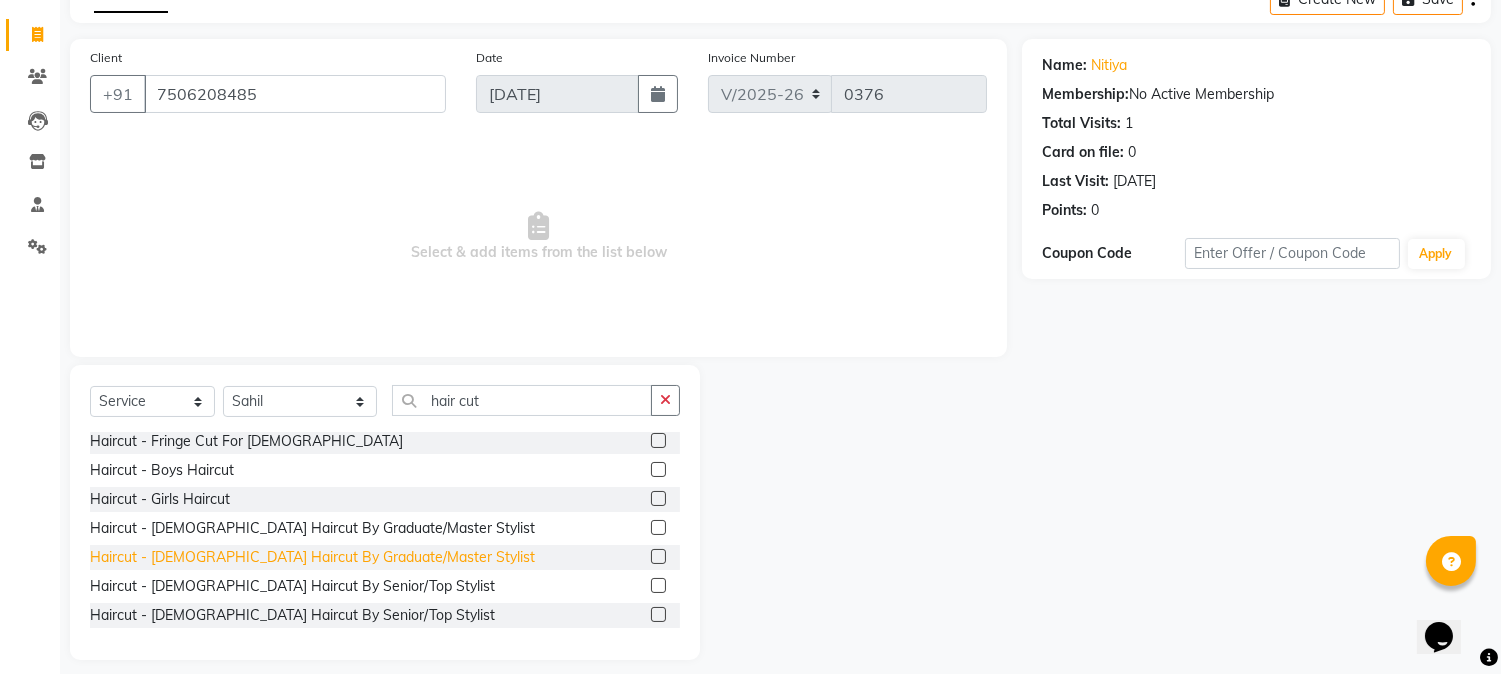 click on "Haircut  - Female Haircut By Graduate/Master Stylist" 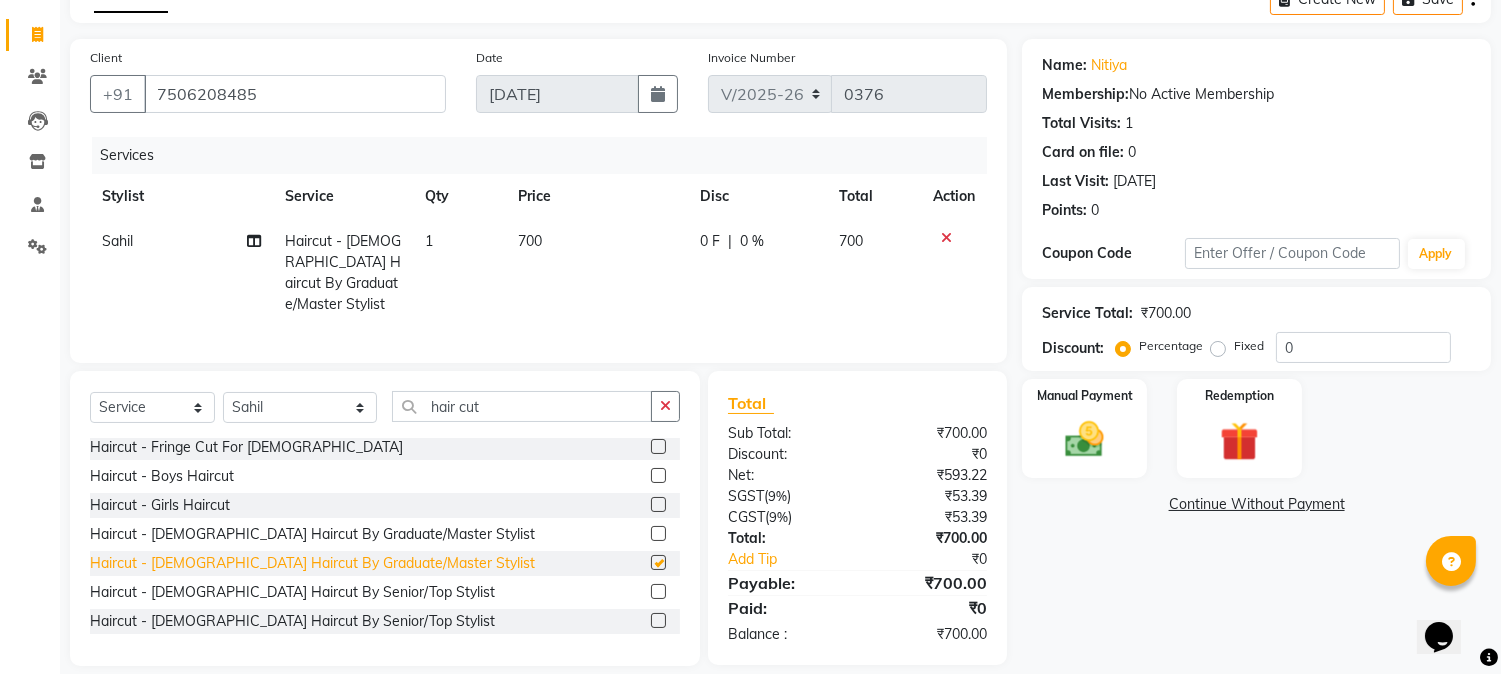 checkbox on "false" 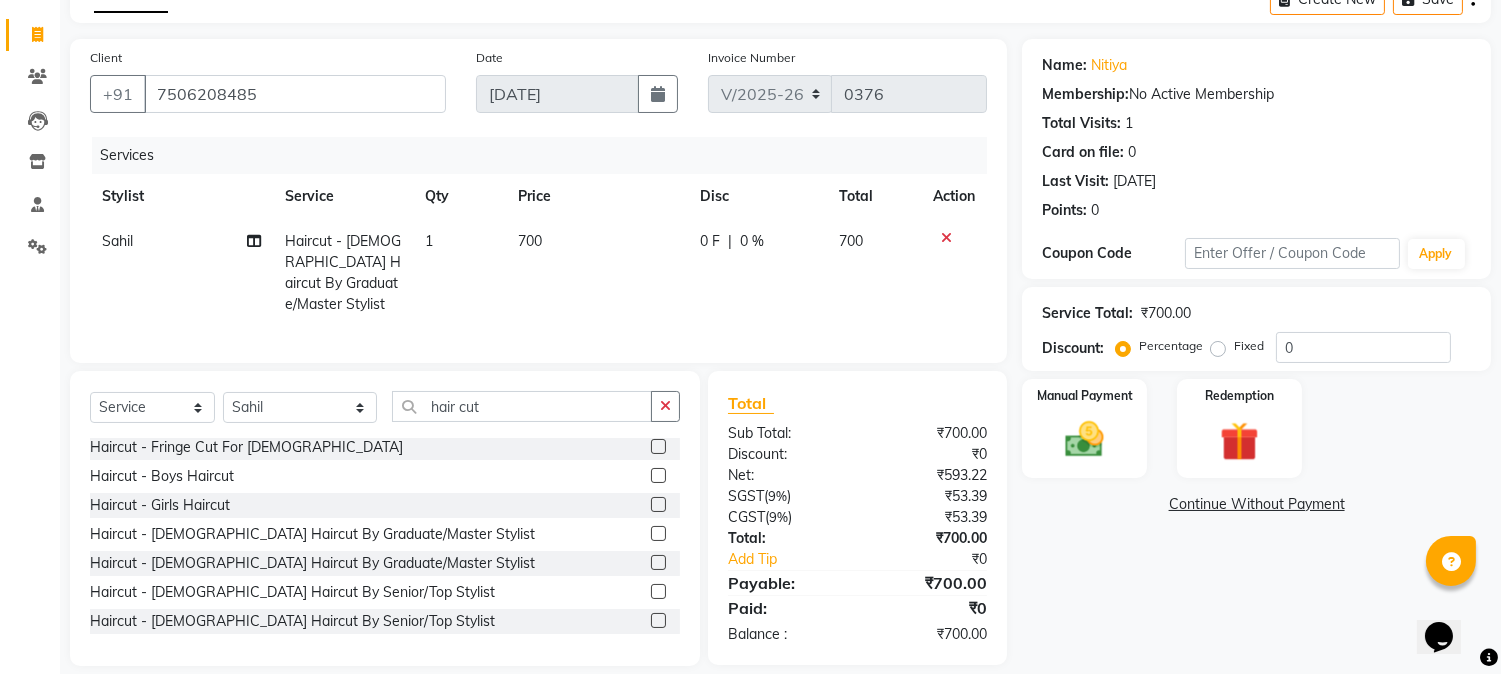 click on "700" 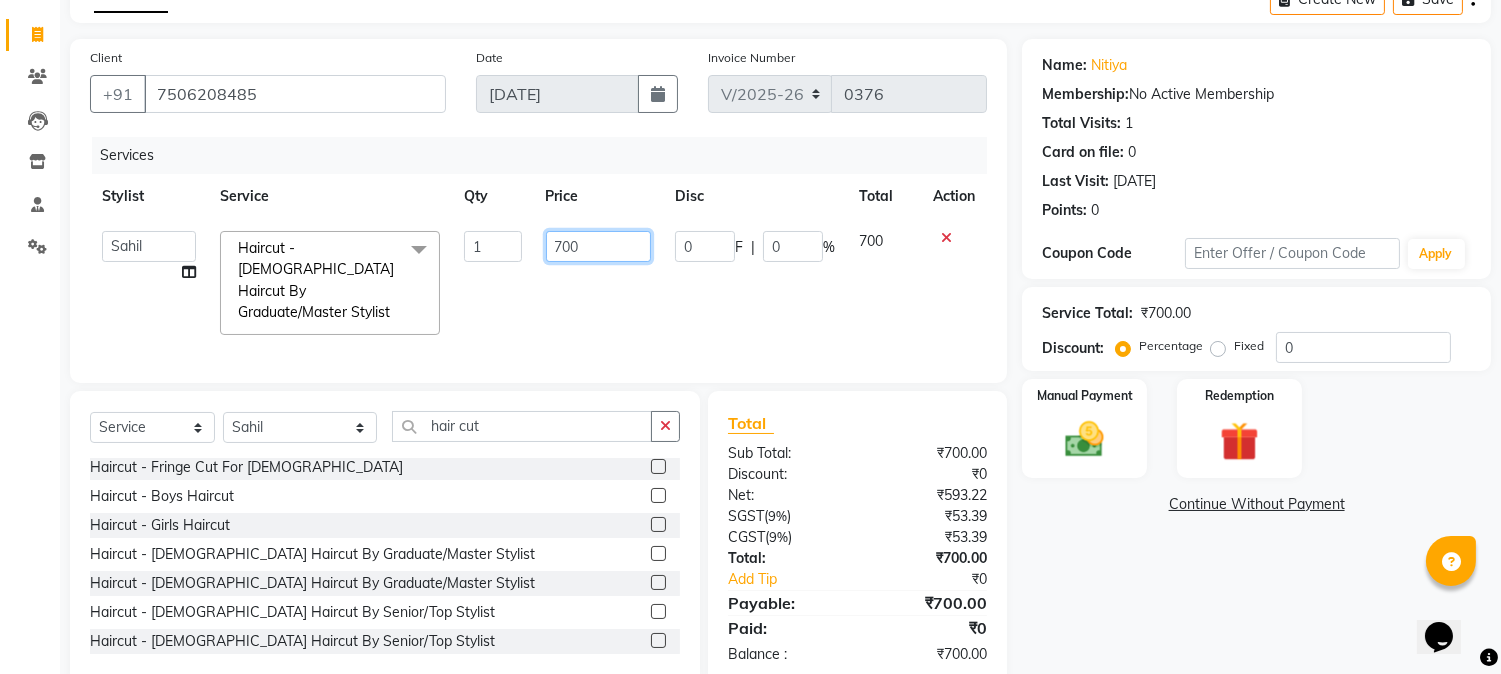 click on "700" 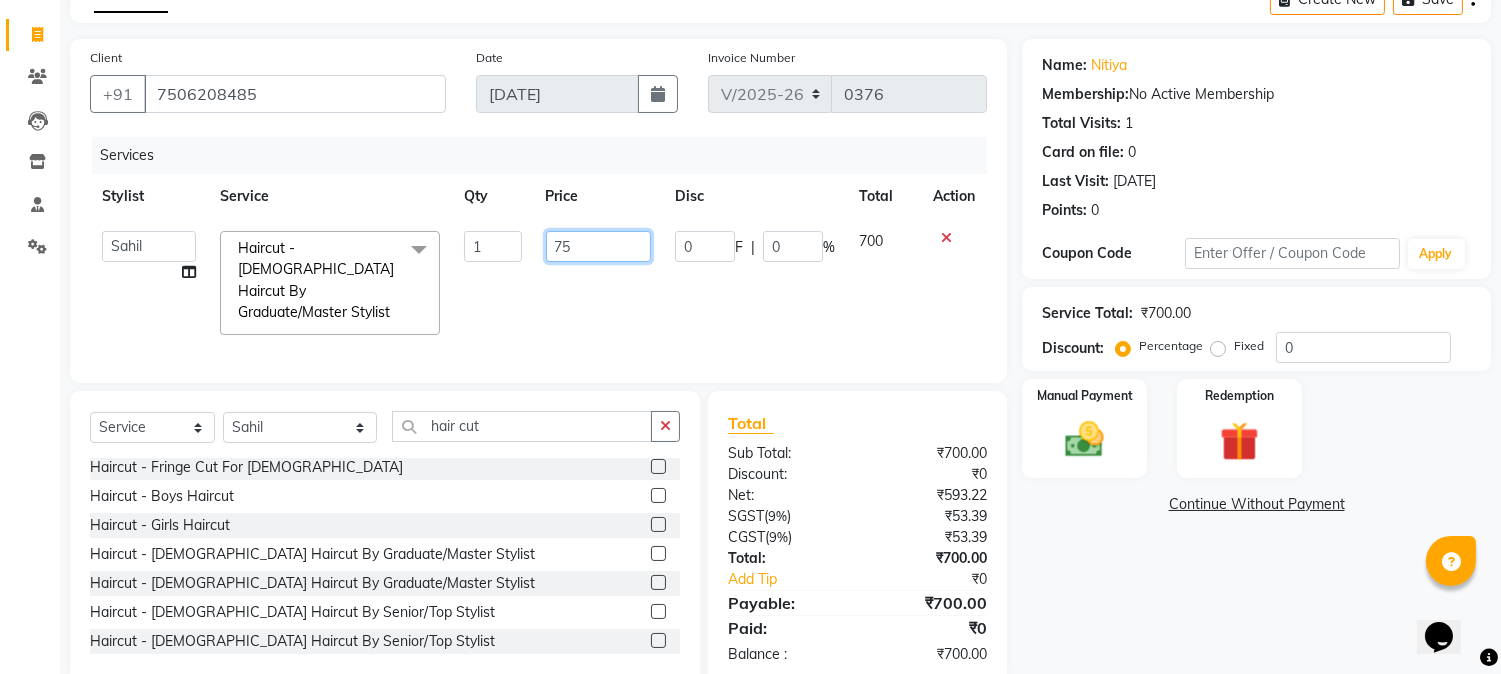 type on "750" 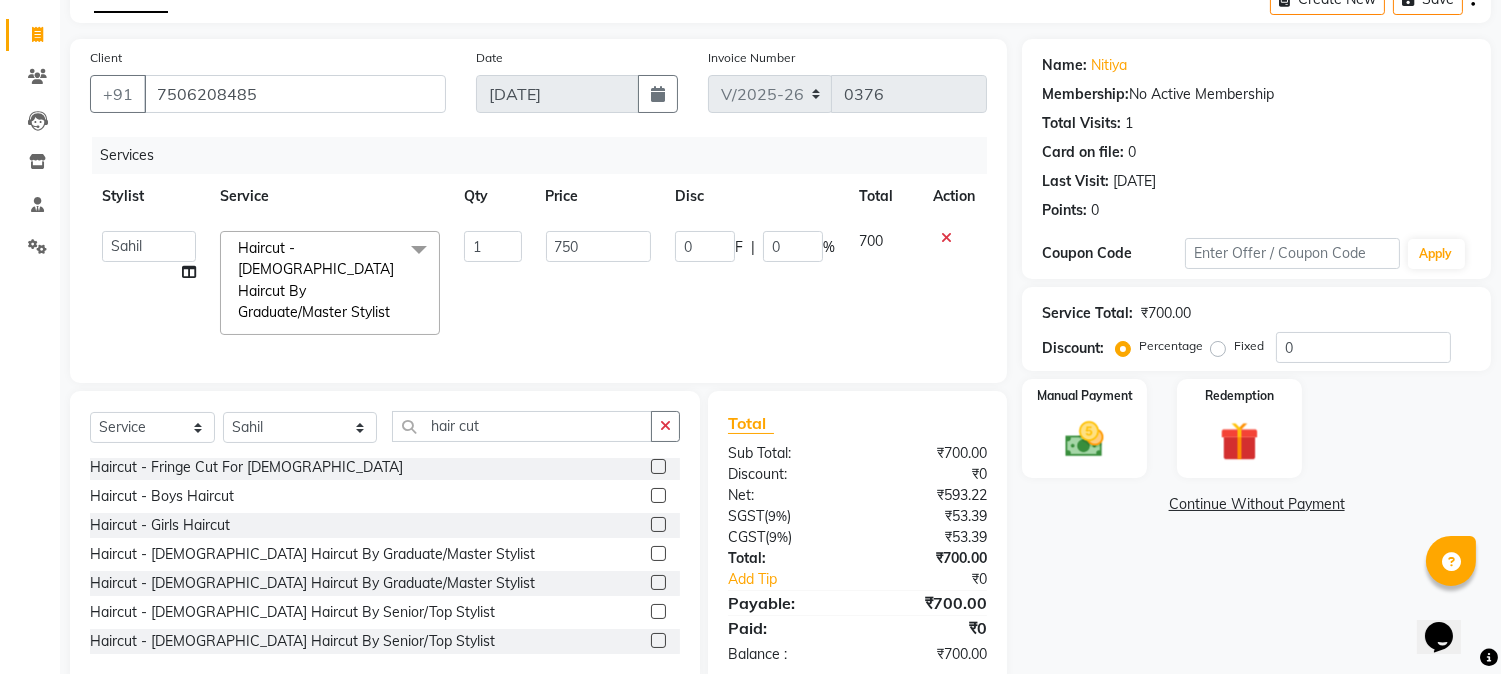 click on "700" 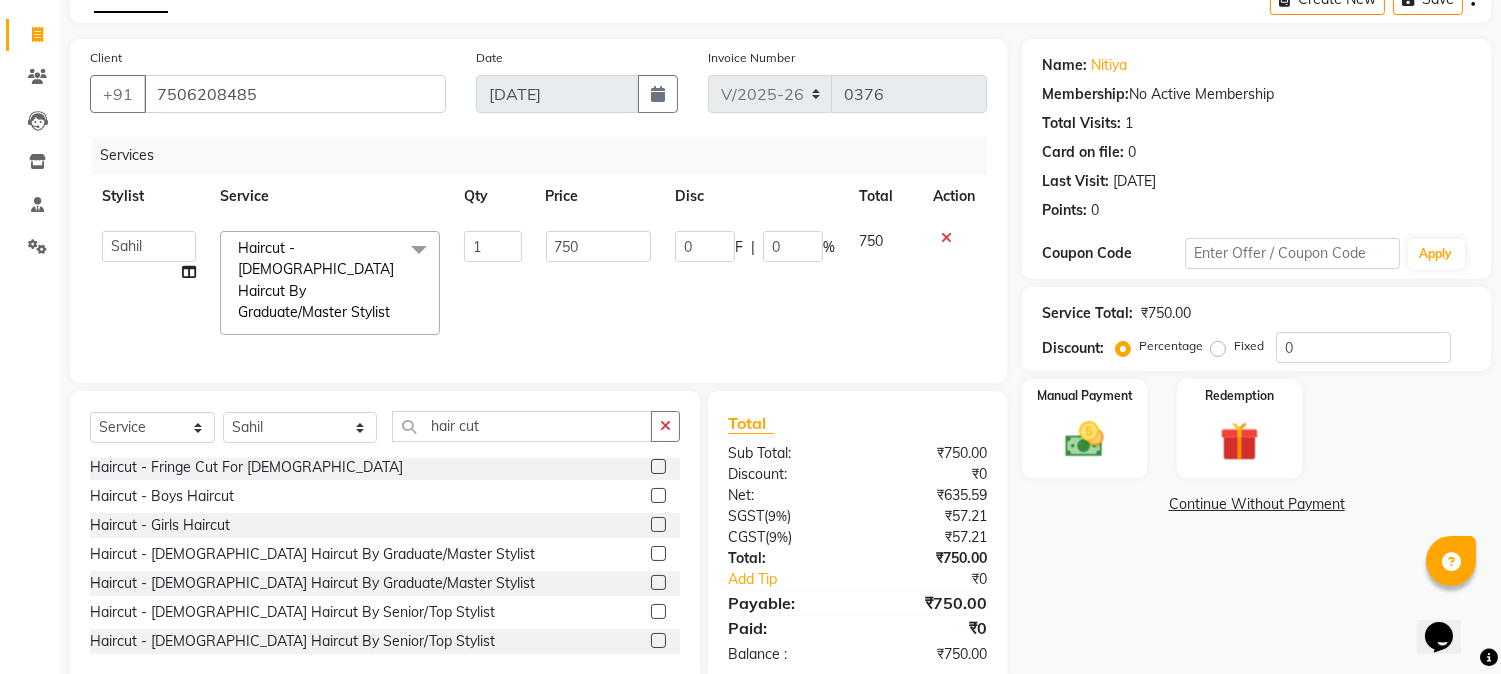 click on "750" 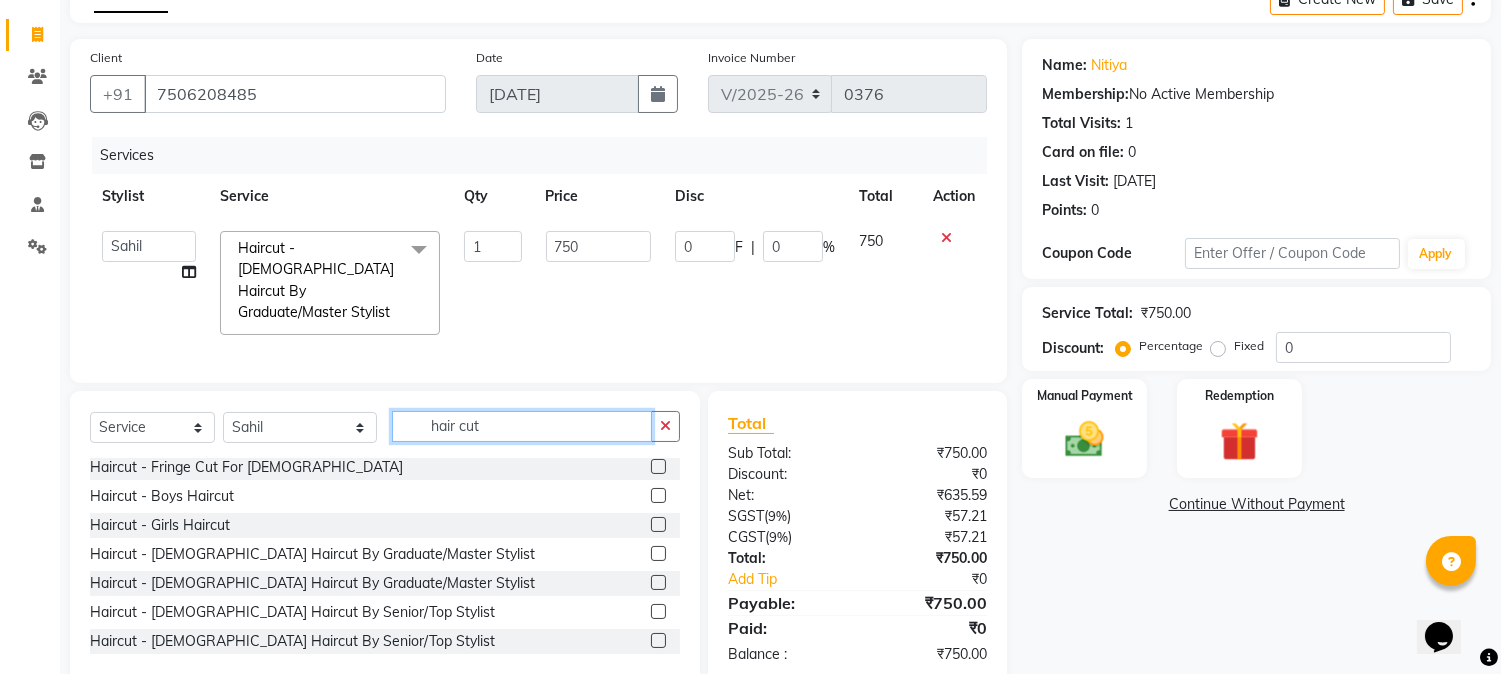 click on "hair cut" 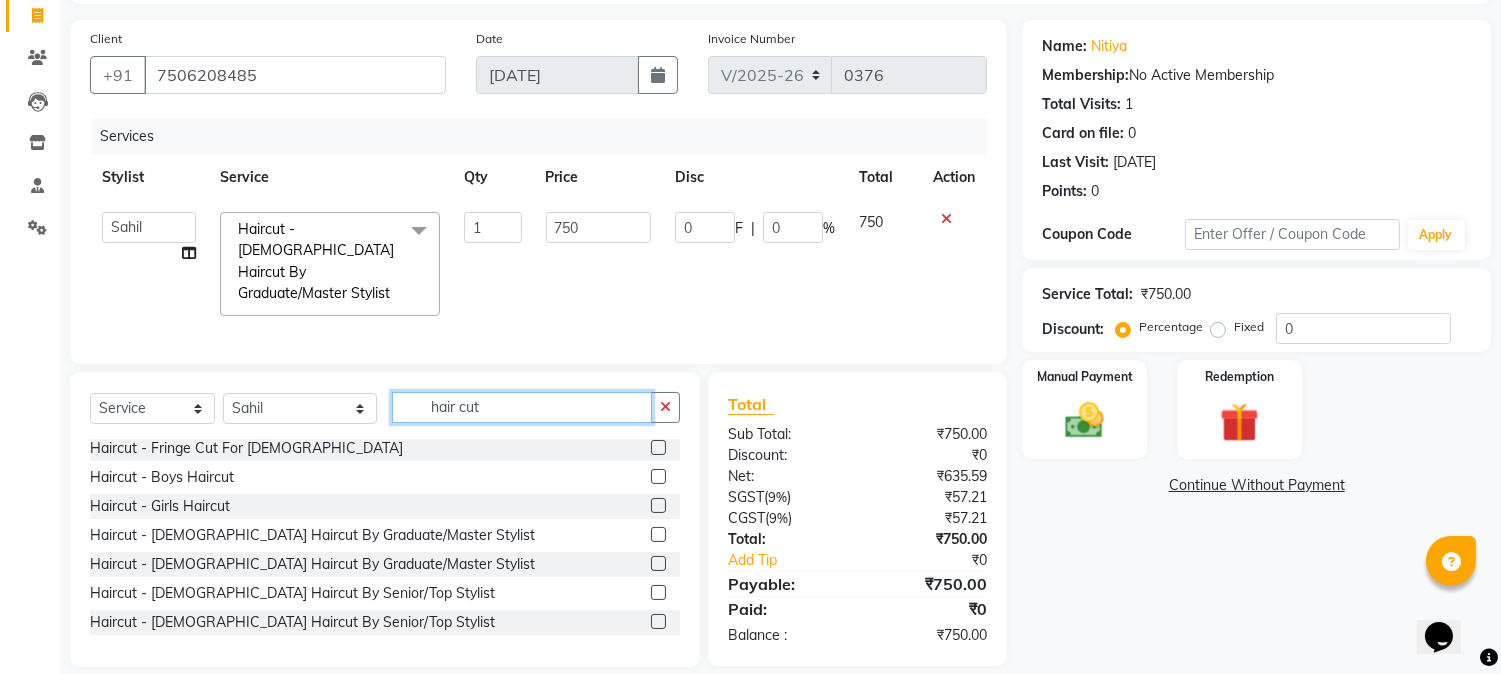 scroll, scrollTop: 147, scrollLeft: 0, axis: vertical 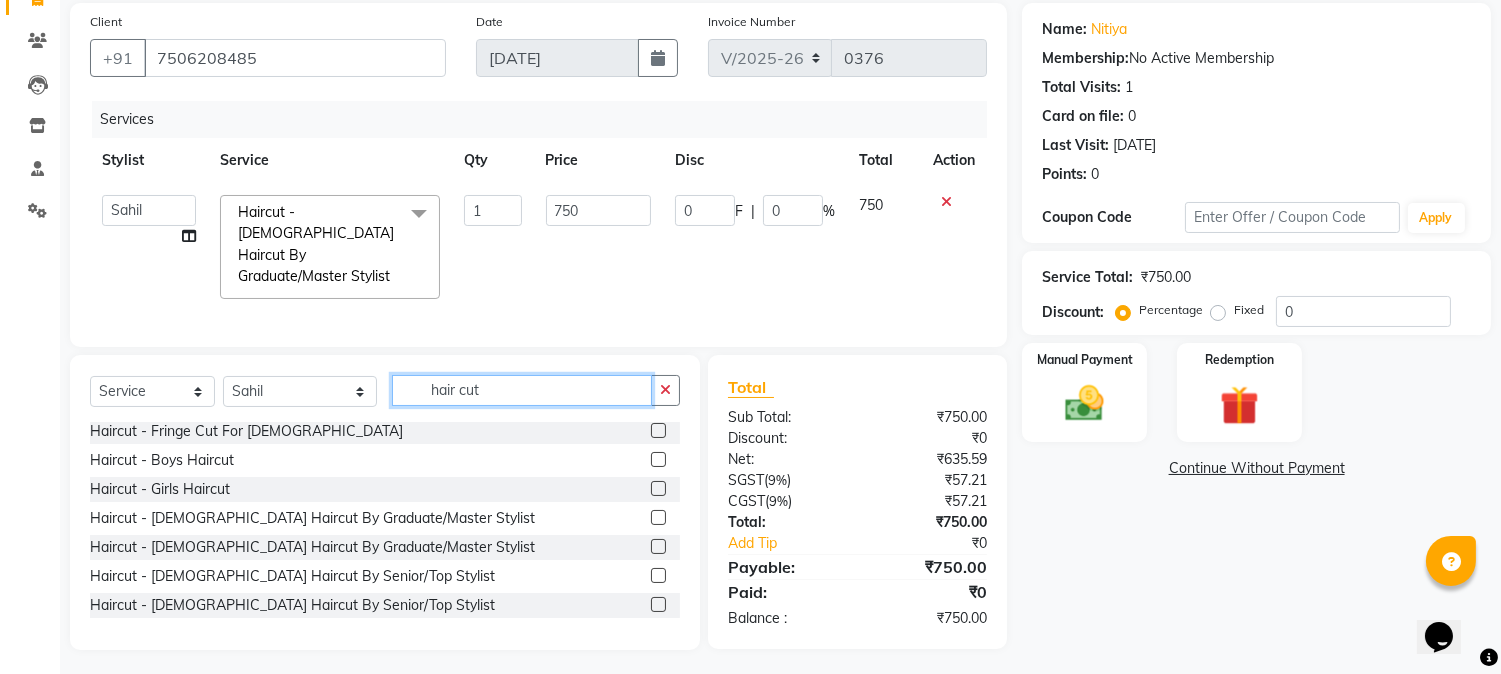 drag, startPoint x: 466, startPoint y: 387, endPoint x: 430, endPoint y: 383, distance: 36.221542 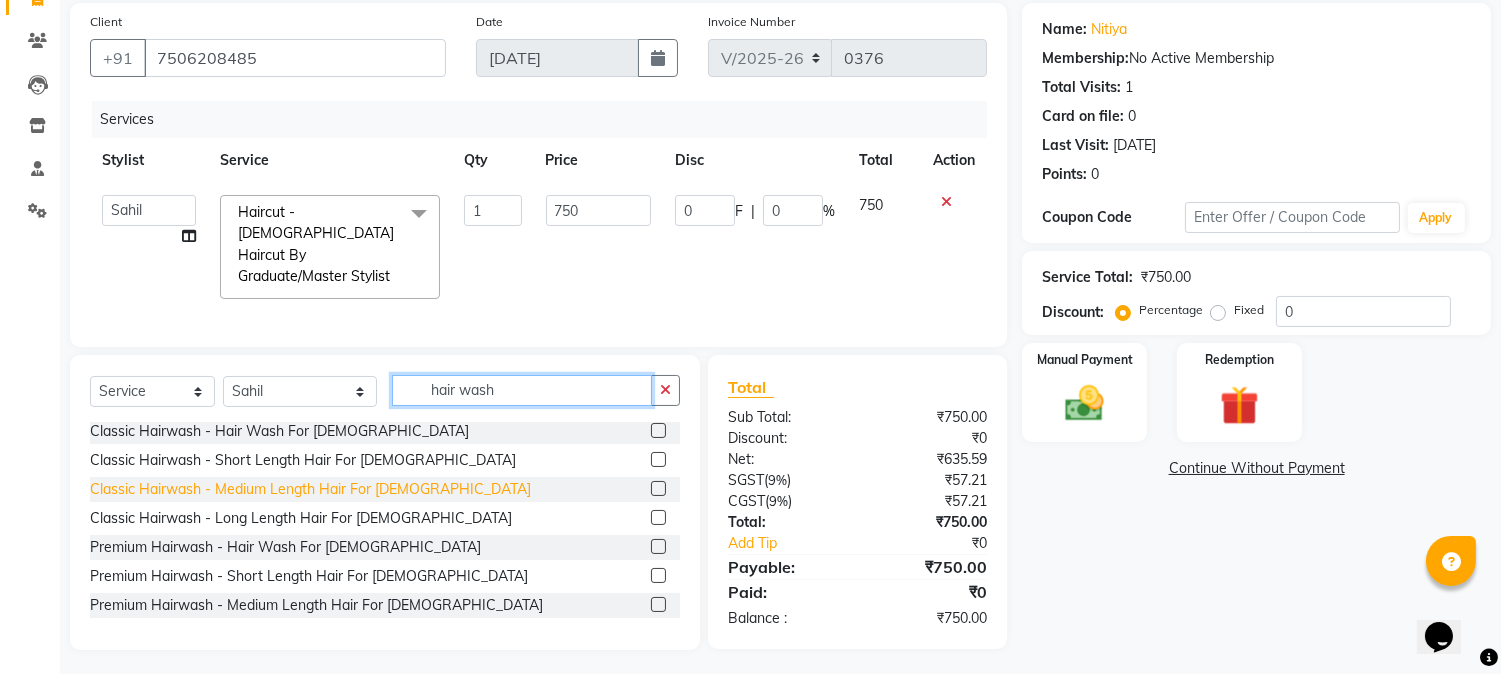 type on "hair wash" 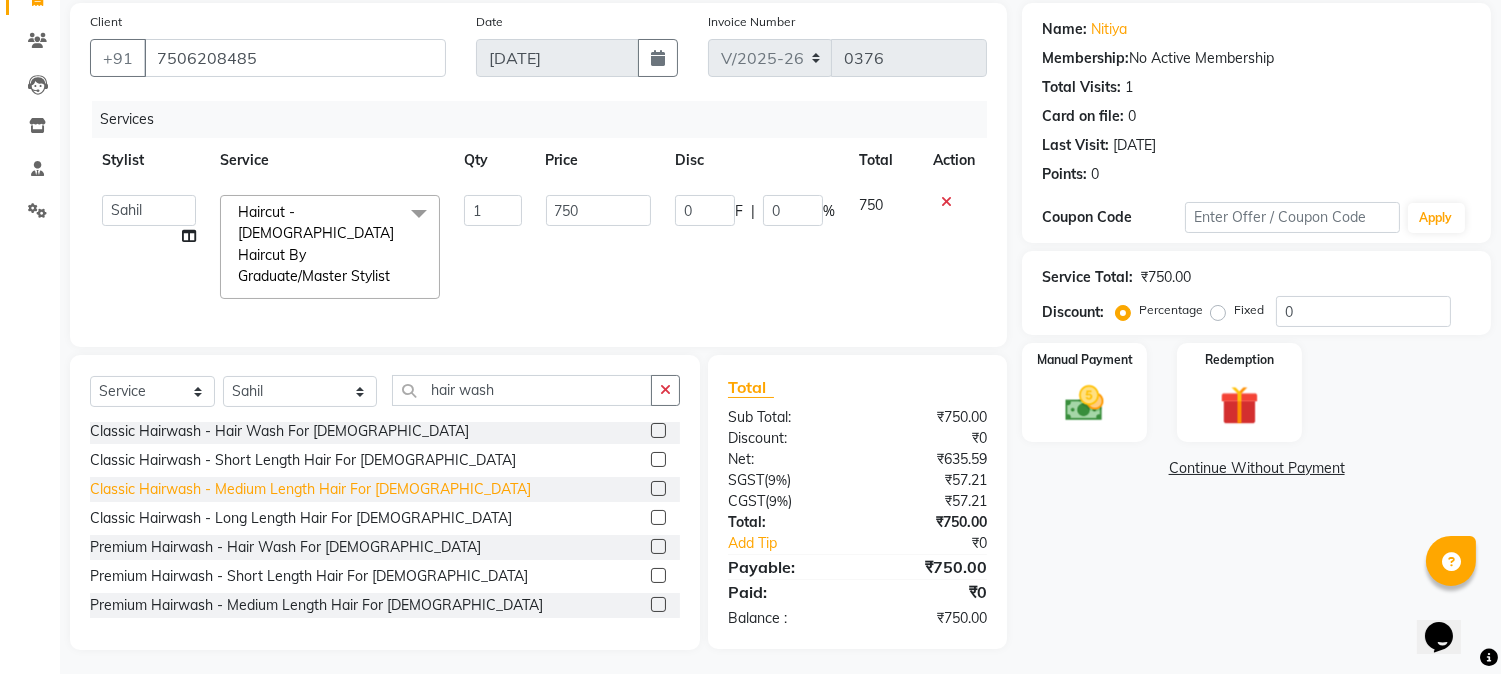 click on "Classic Hairwash  - Medium Length Hair For Female" 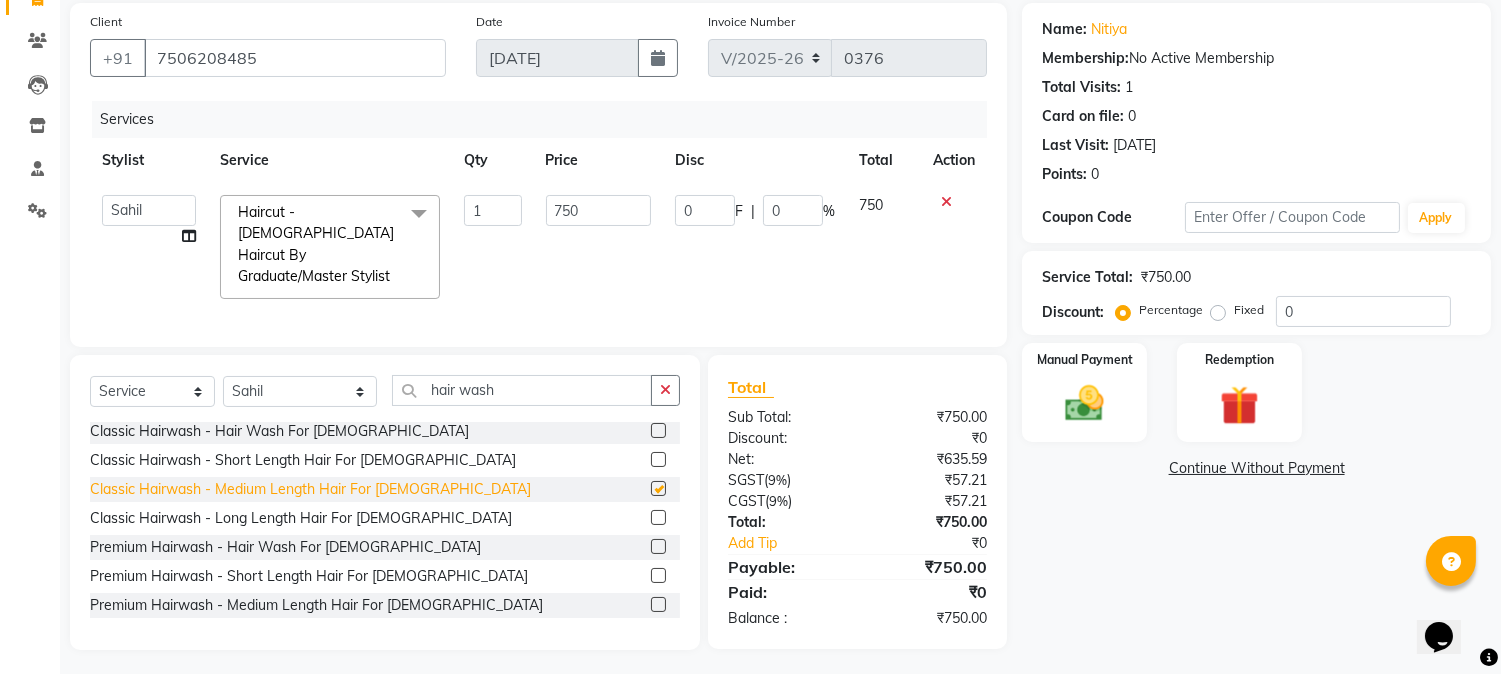 checkbox on "false" 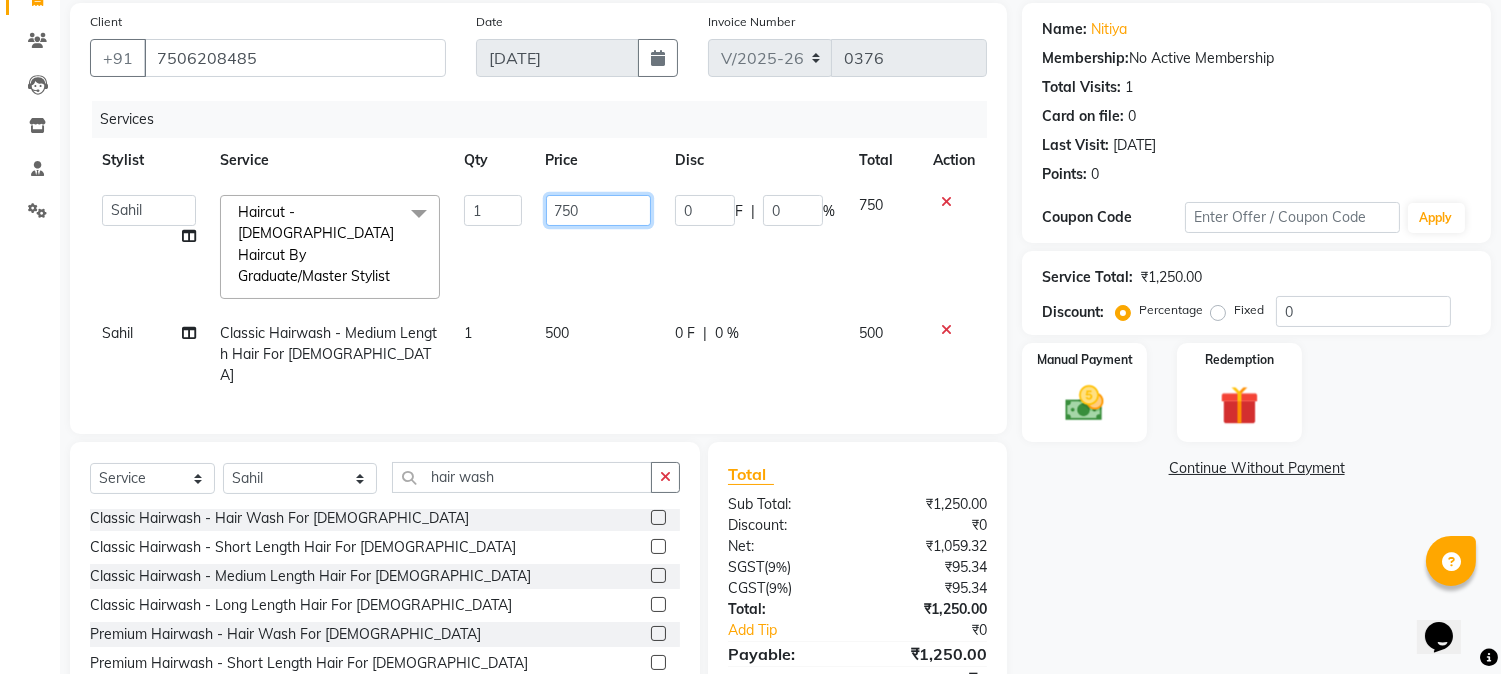 click on "750" 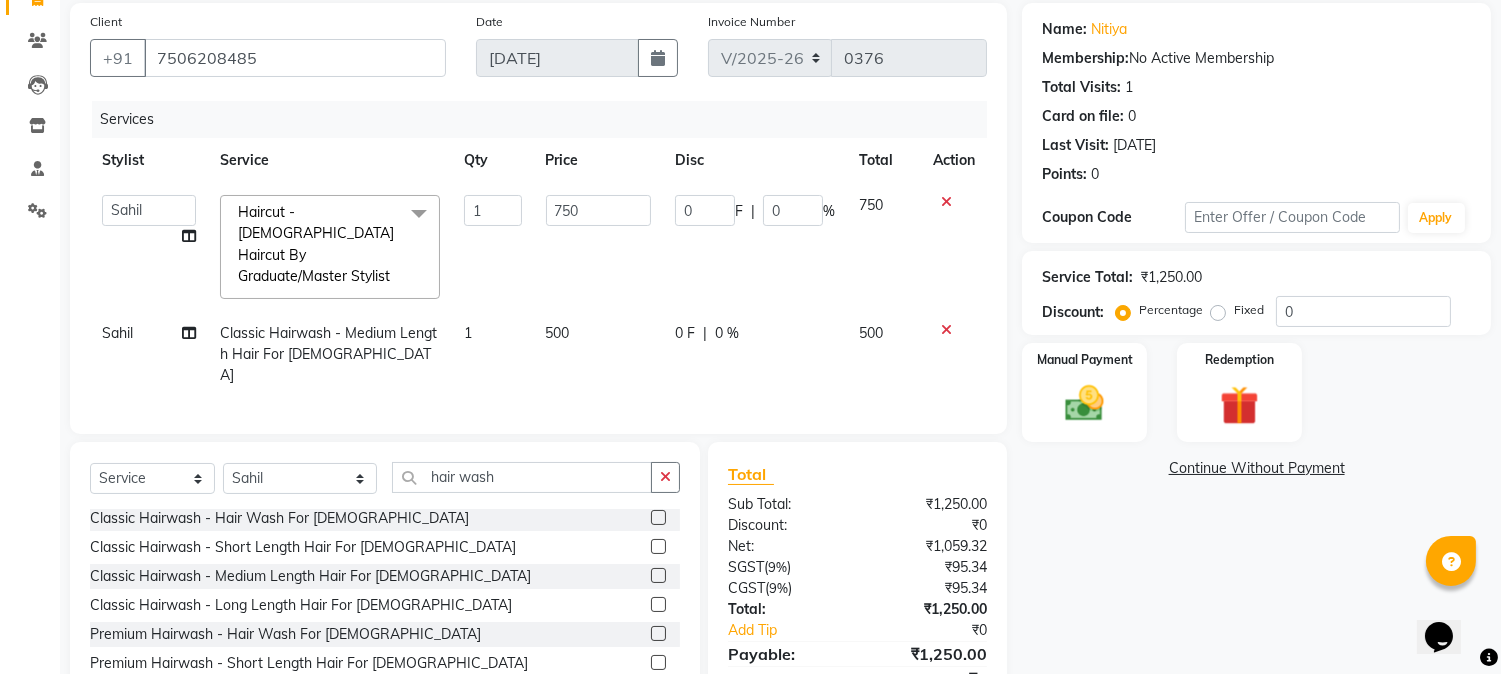 click on "Price" 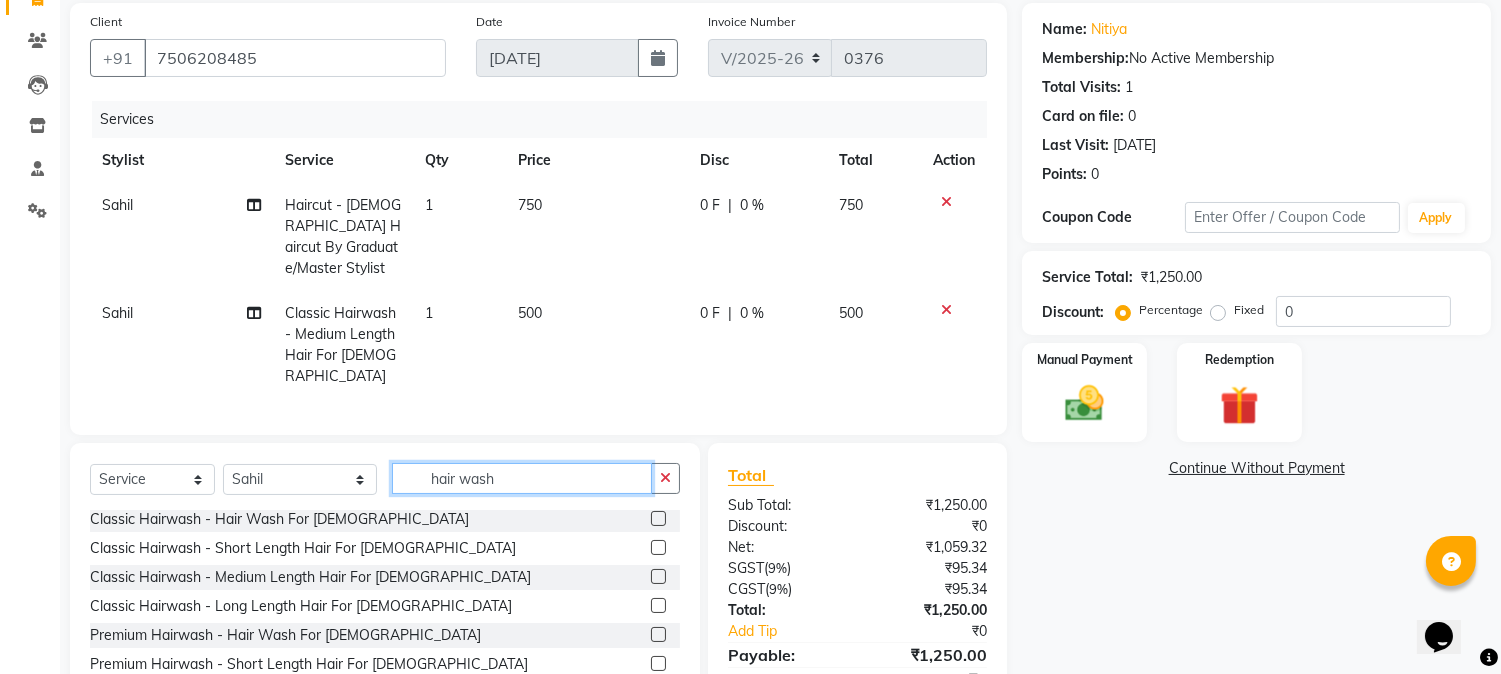 drag, startPoint x: 475, startPoint y: 451, endPoint x: 378, endPoint y: 450, distance: 97.00516 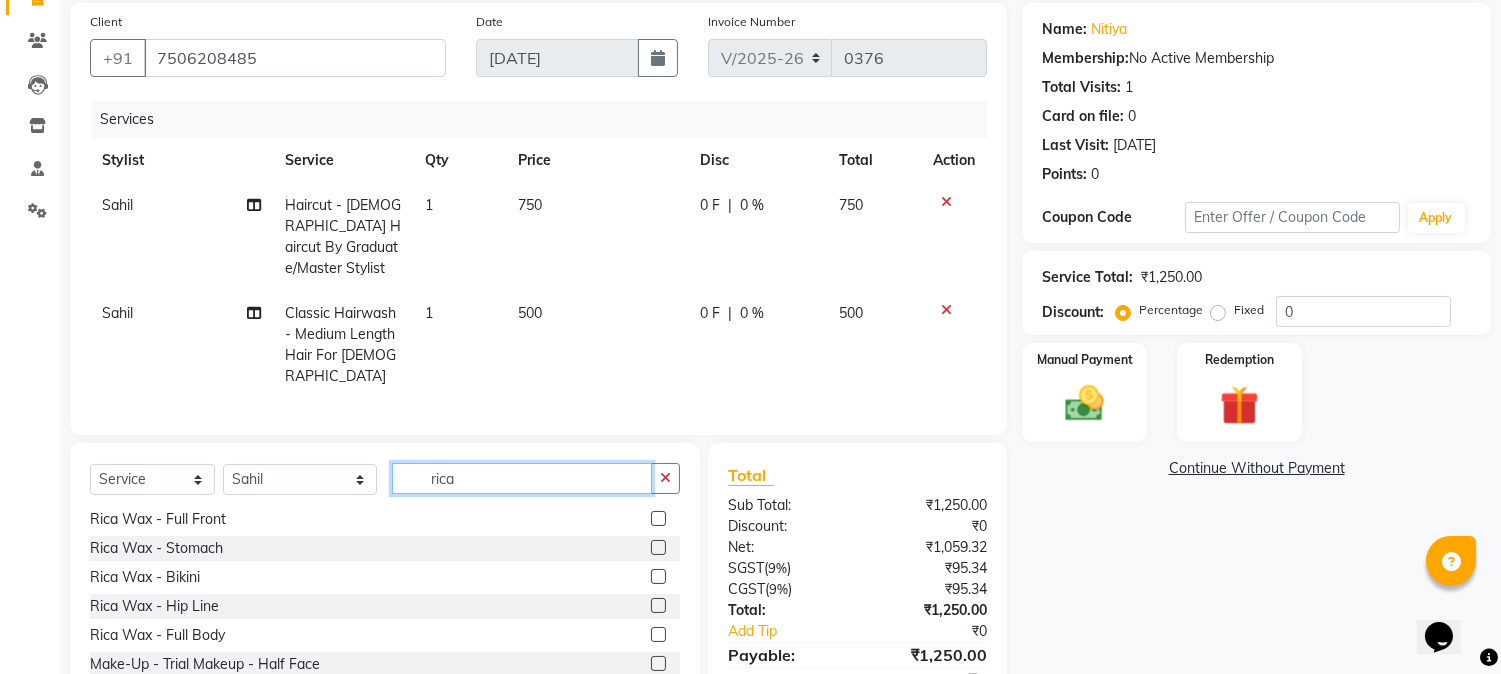 scroll, scrollTop: 176, scrollLeft: 0, axis: vertical 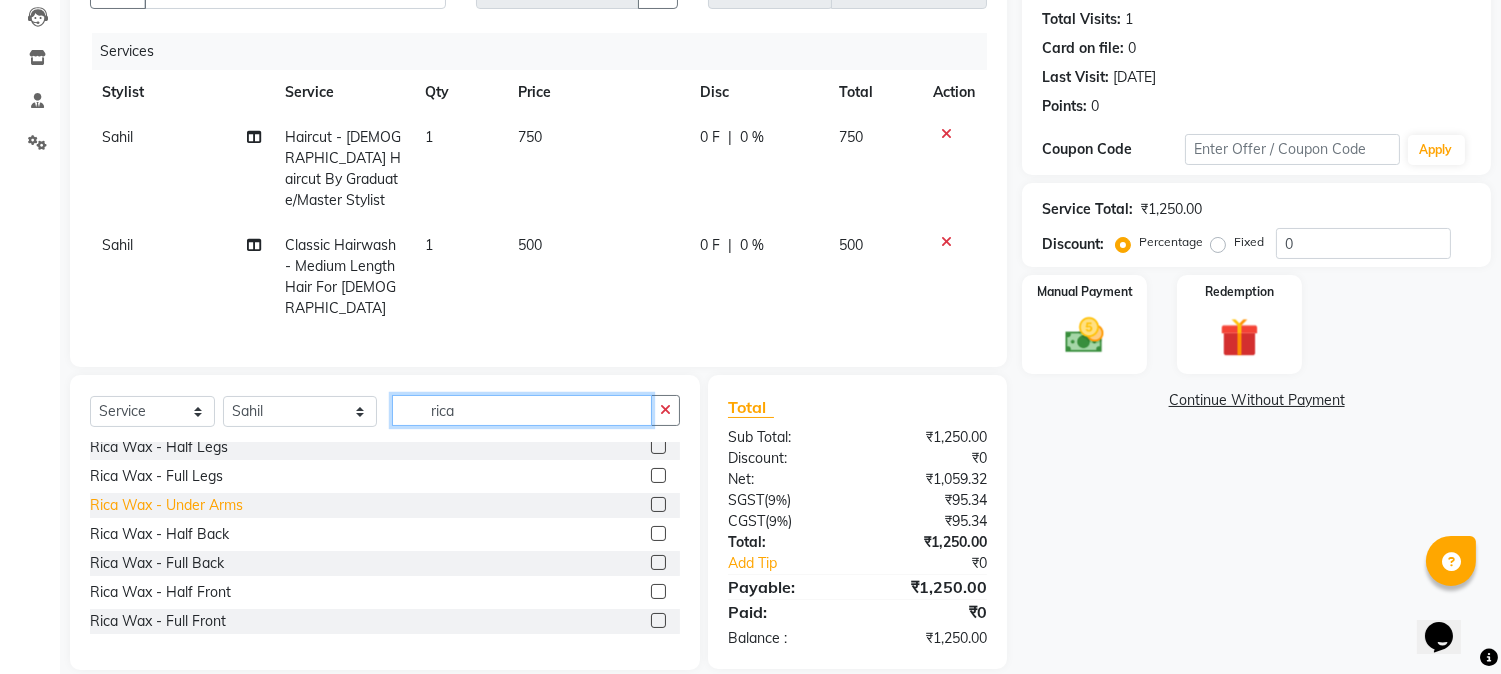 type on "rica" 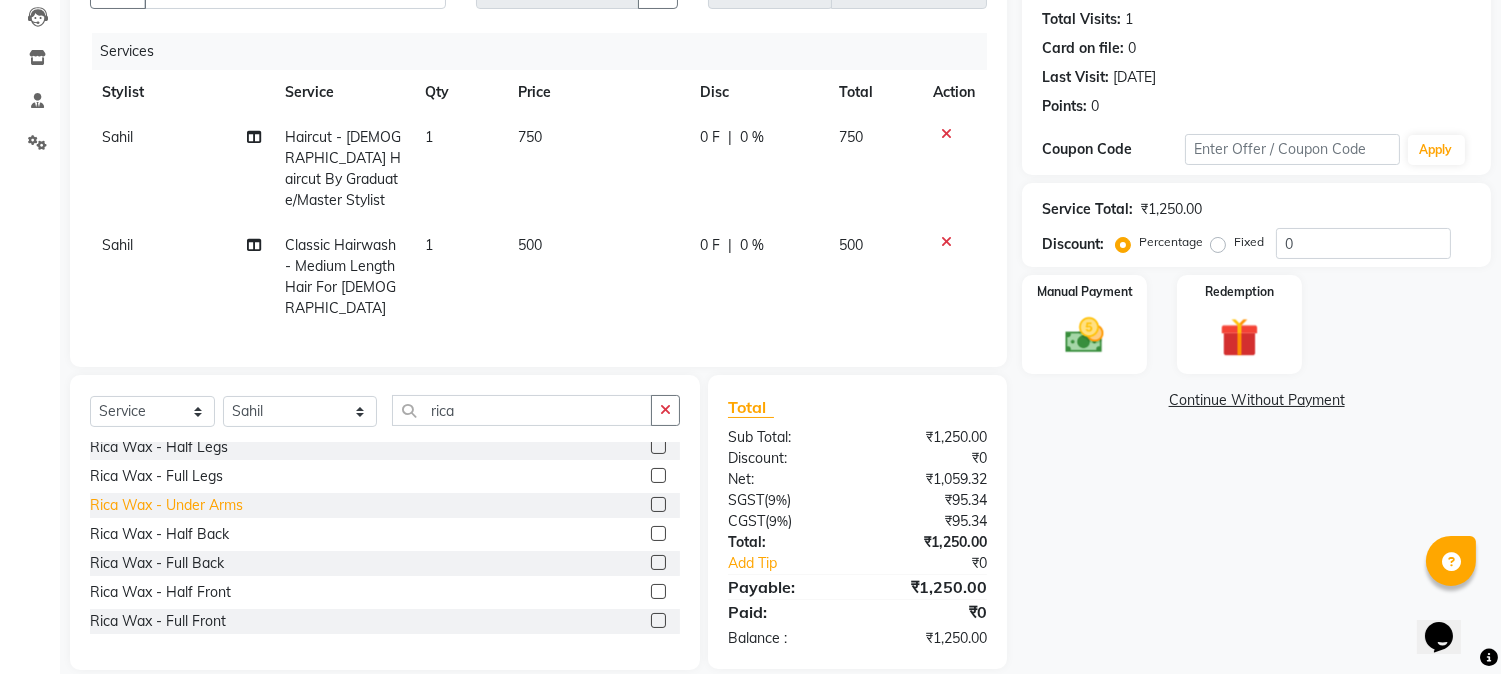 click on "Rica Wax - Under Arms" 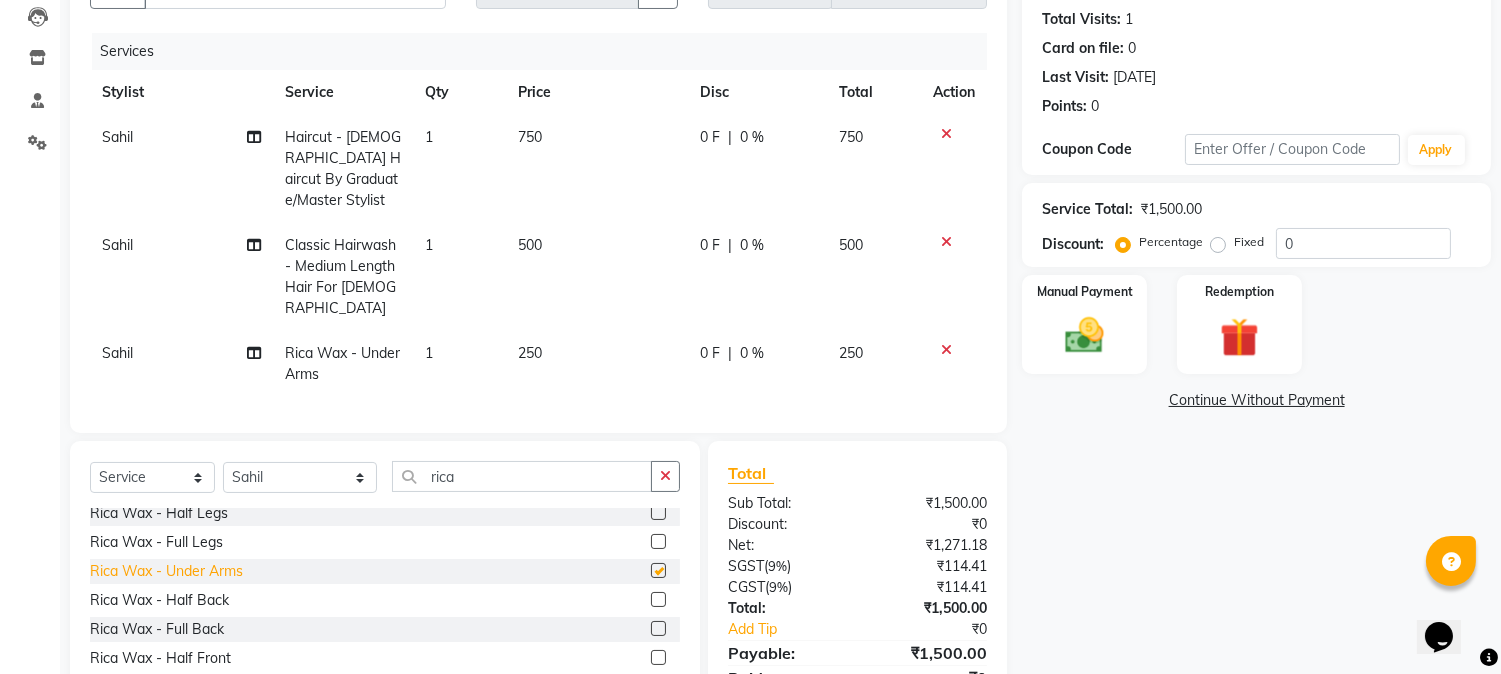 checkbox on "false" 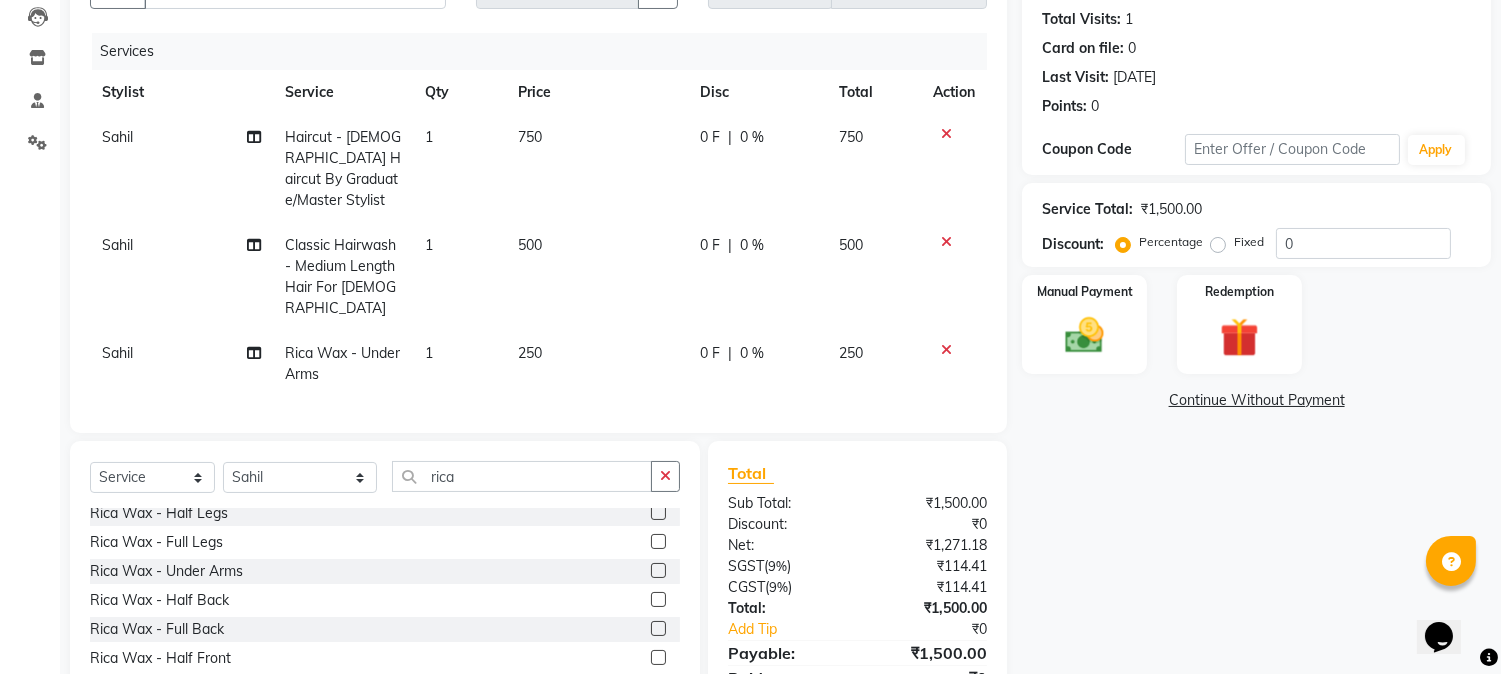 click on "250" 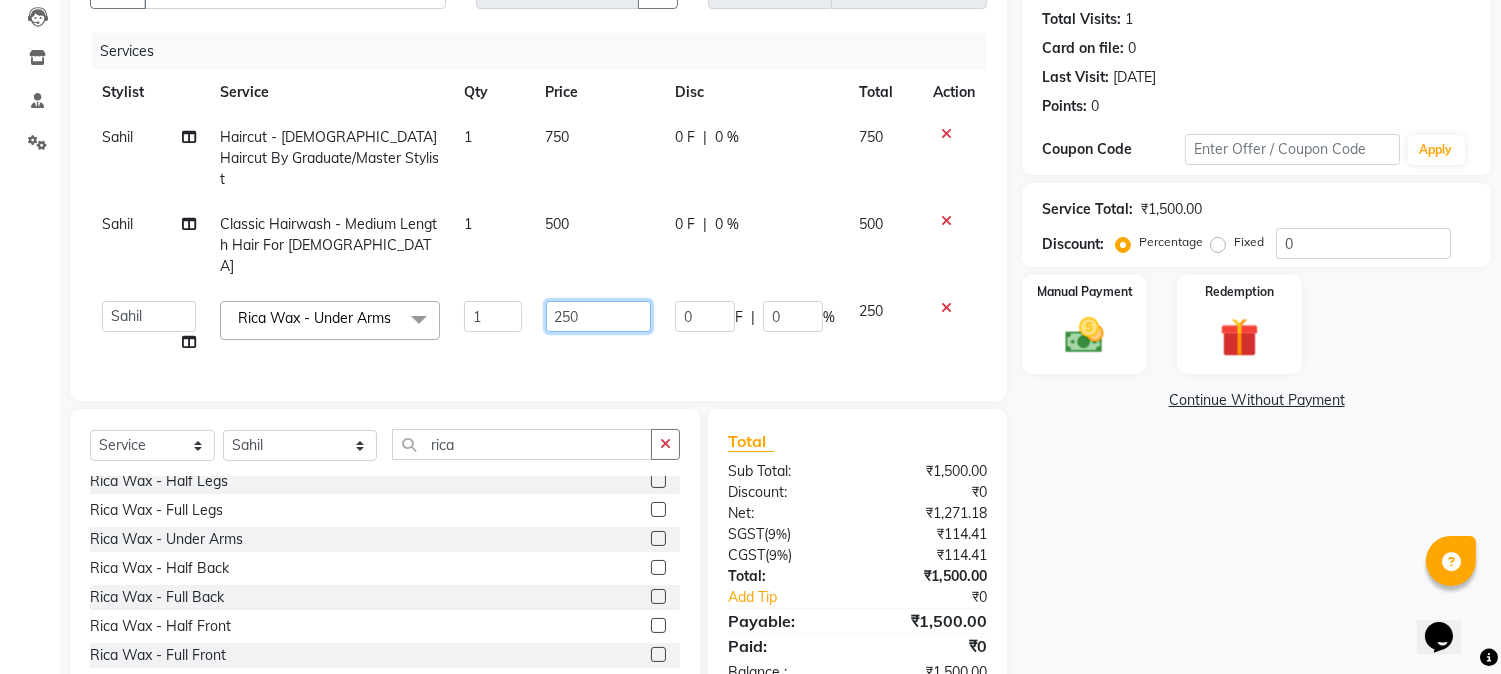 drag, startPoint x: 612, startPoint y: 281, endPoint x: 501, endPoint y: 266, distance: 112.00893 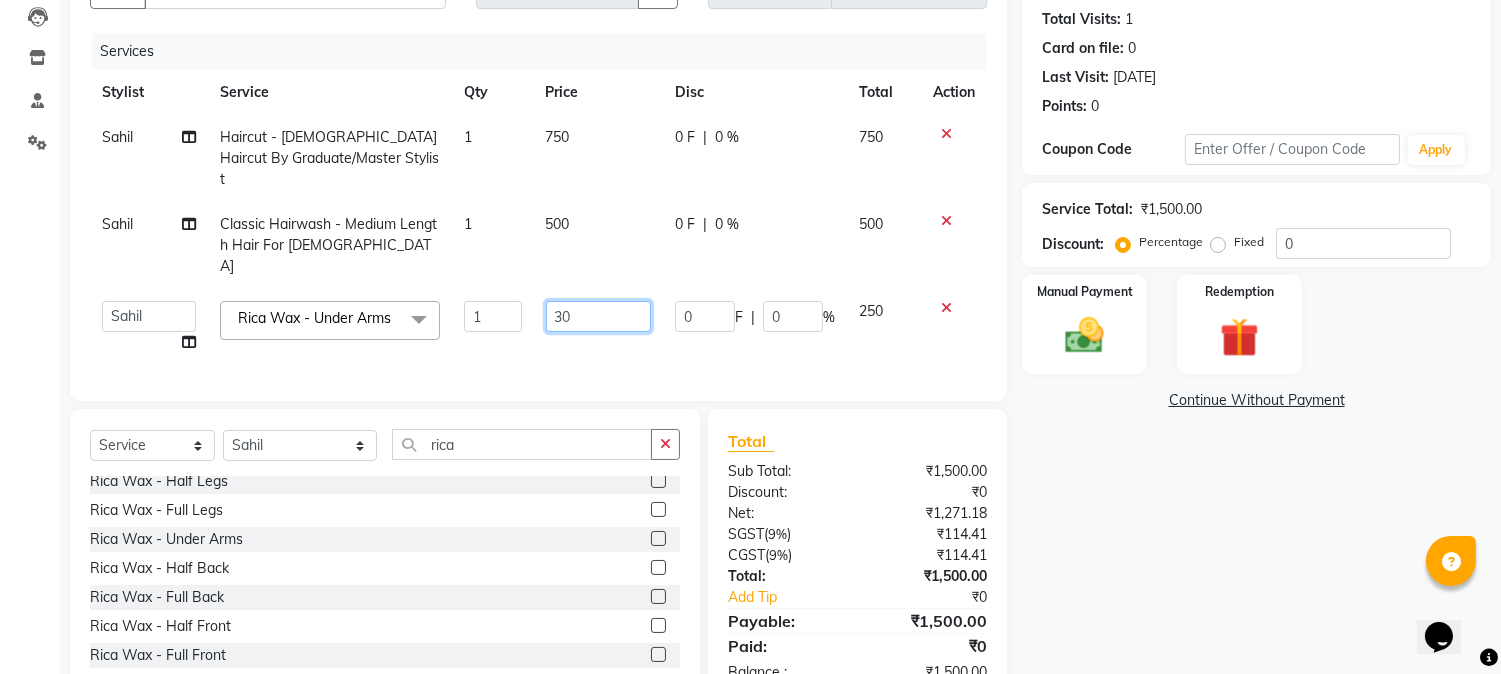 type on "300" 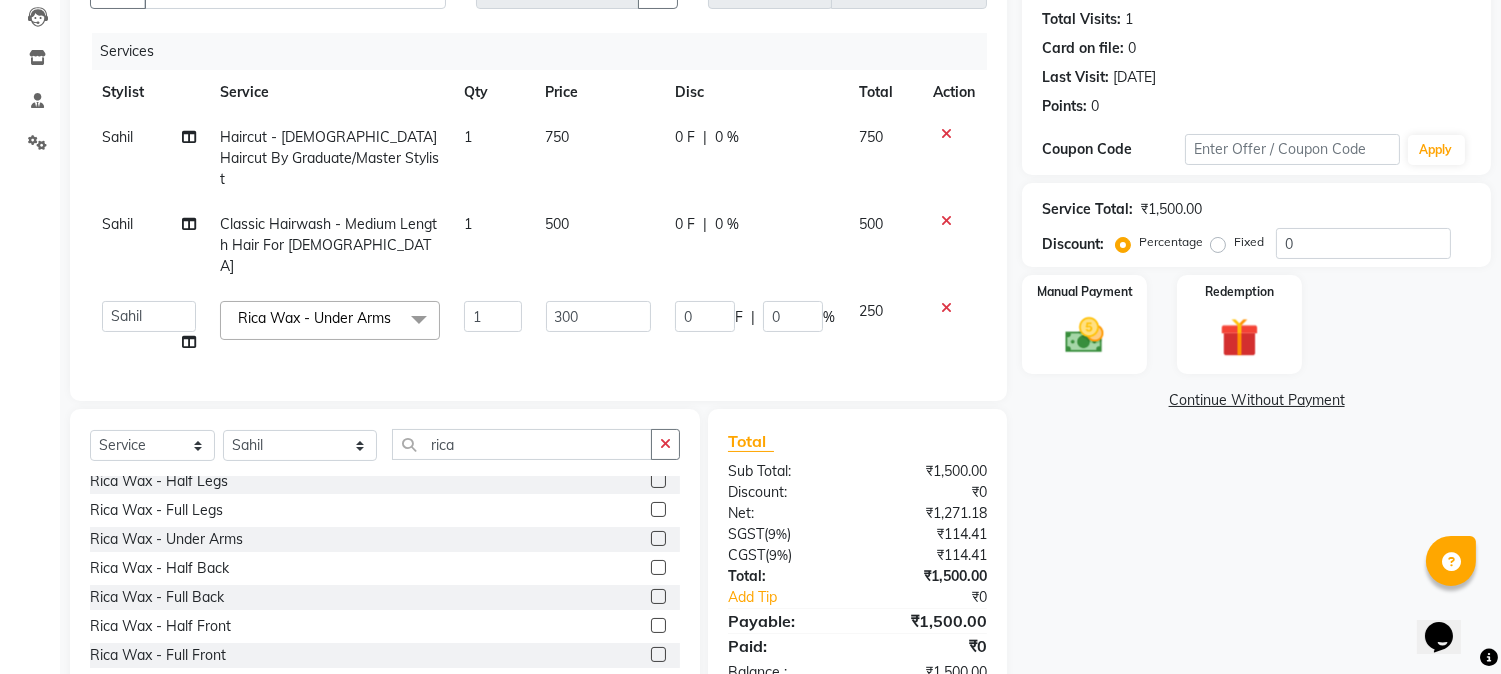 click on "500" 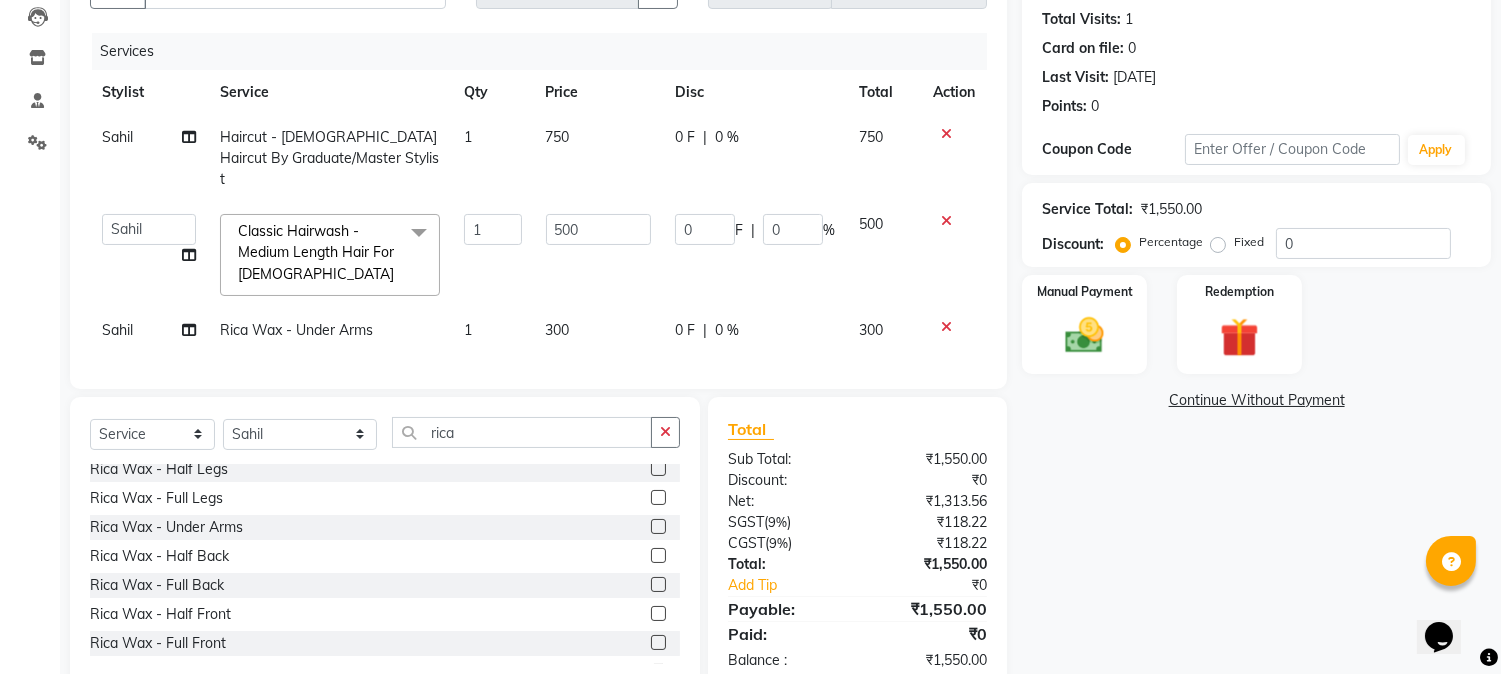scroll, scrollTop: 258, scrollLeft: 0, axis: vertical 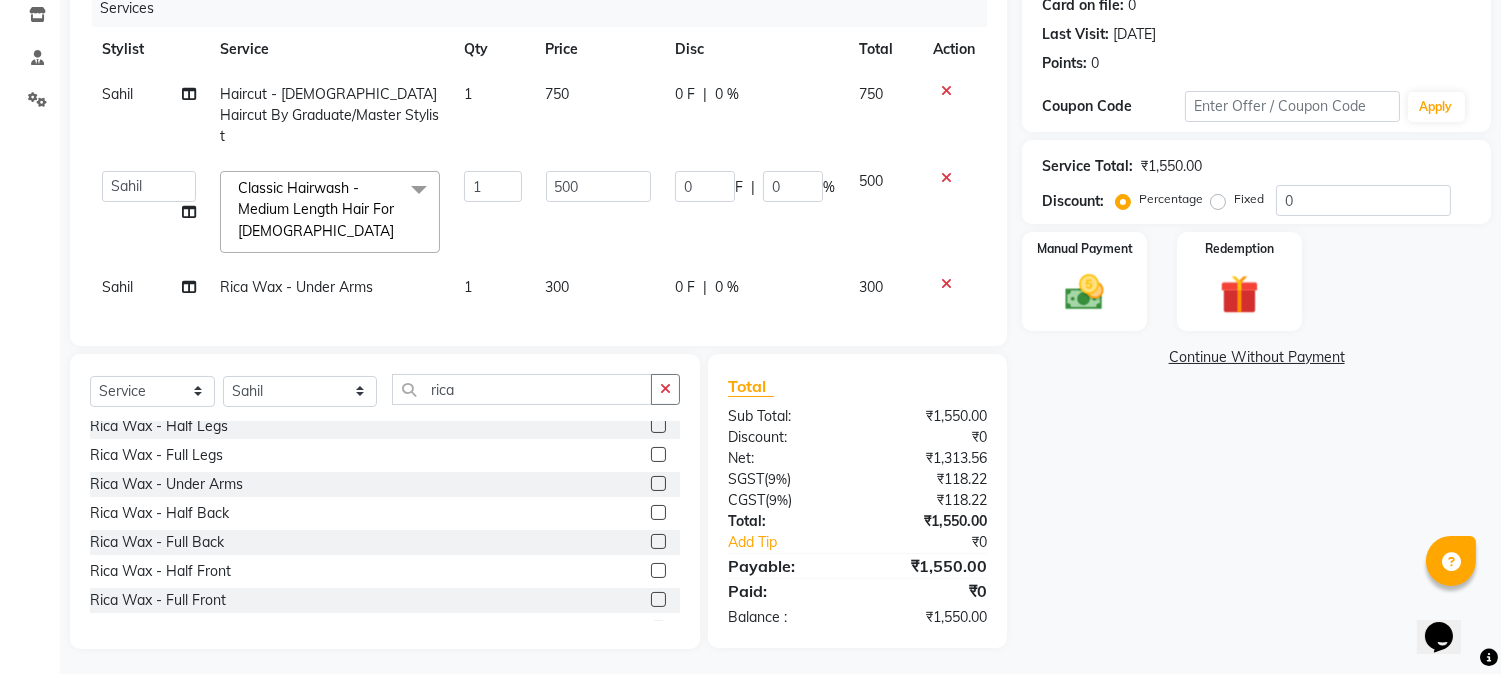 click on "Name: Nitiya  Membership:  No Active Membership  Total Visits:  1 Card on file:  0 Last Visit:   09-06-2025 Points:   0  Coupon Code Apply Service Total:  ₹1,550.00  Discount:  Percentage   Fixed  0 Manual Payment Redemption  Continue Without Payment" 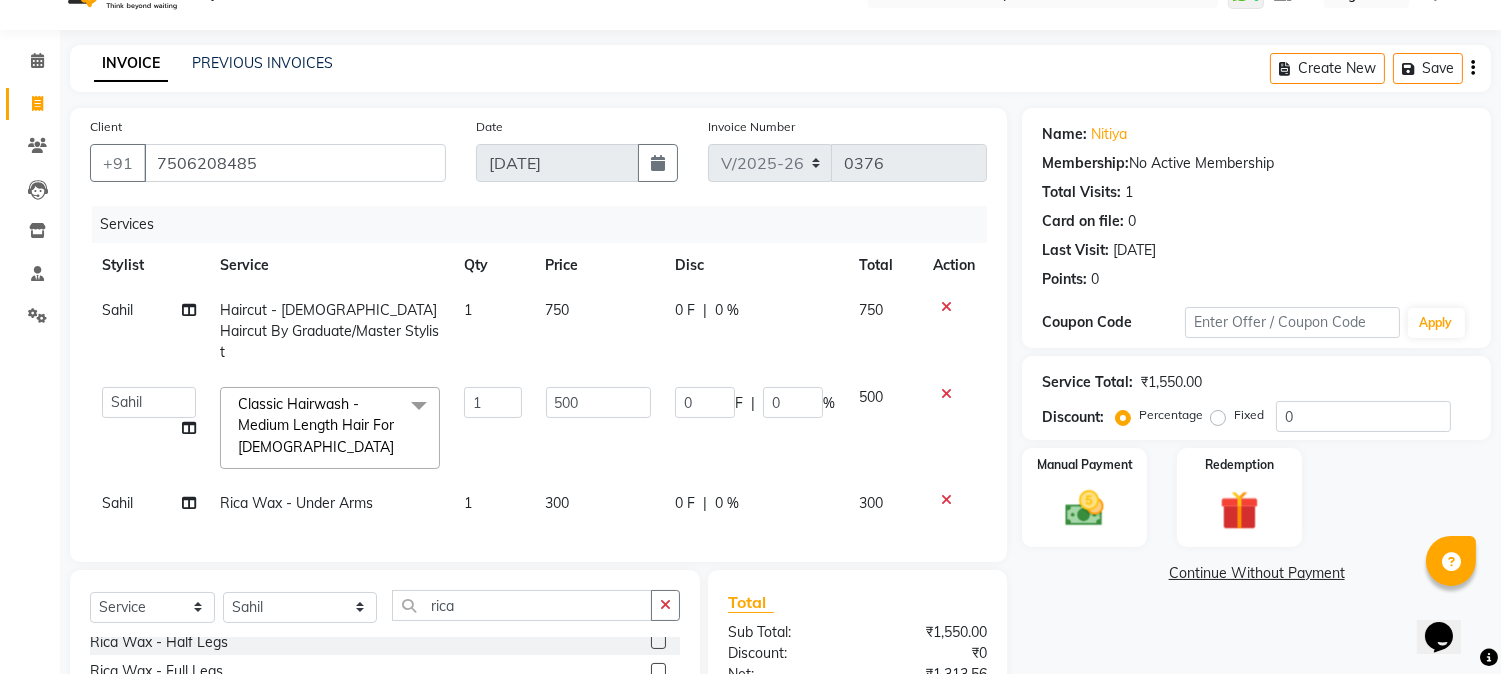 scroll, scrollTop: 36, scrollLeft: 0, axis: vertical 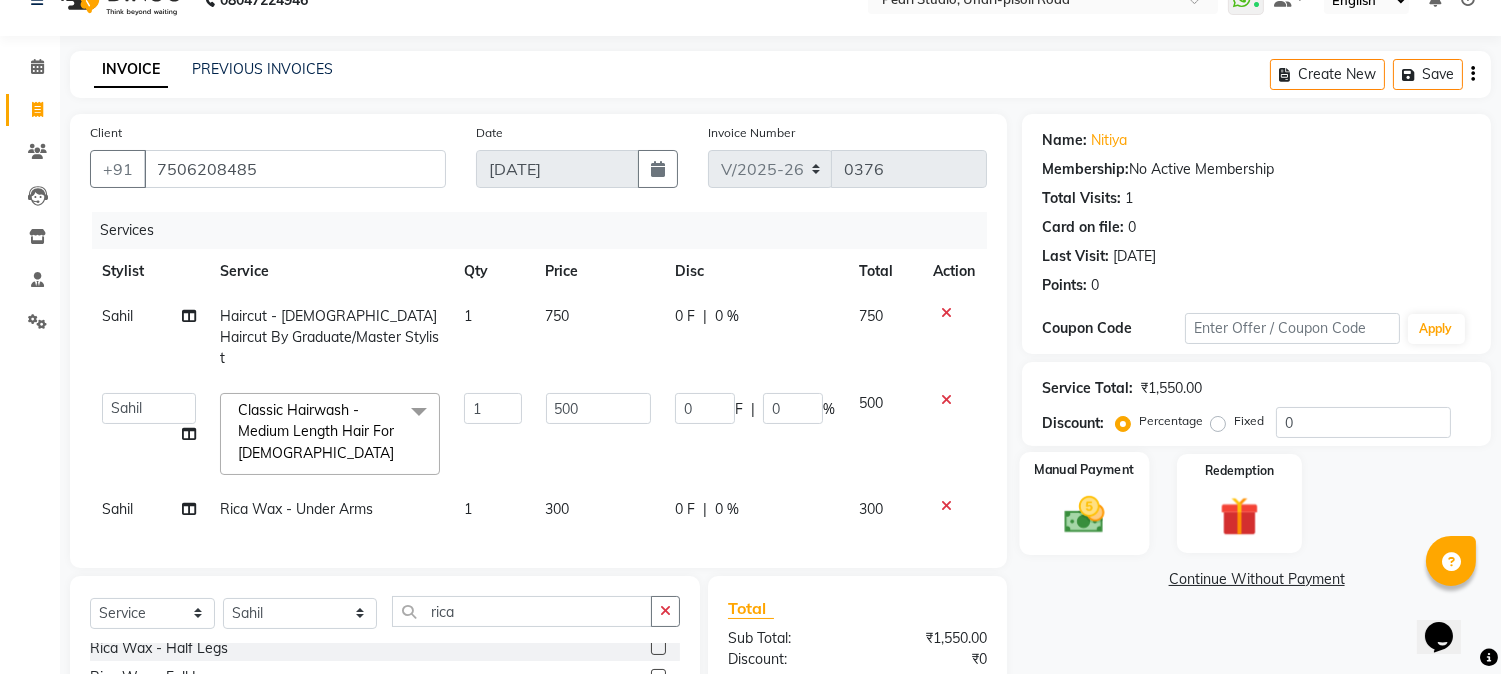 click 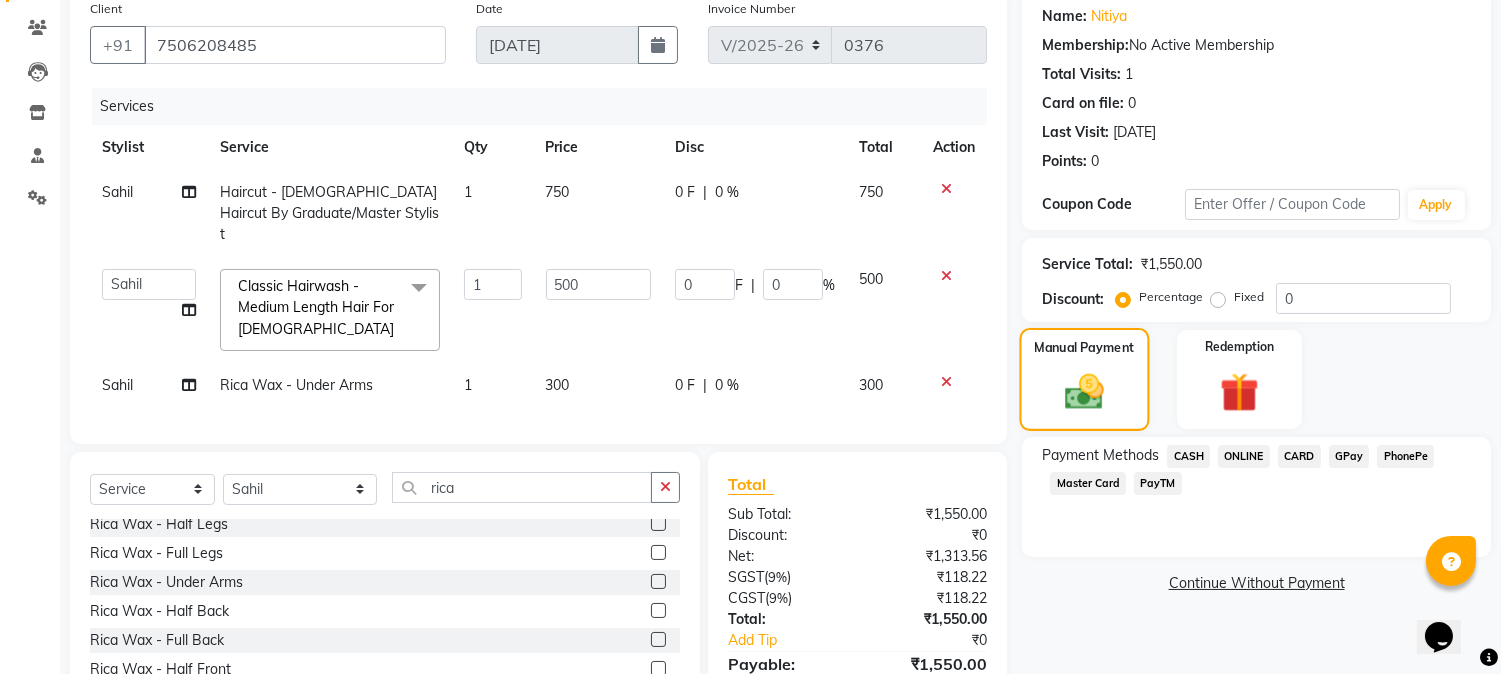 scroll, scrollTop: 258, scrollLeft: 0, axis: vertical 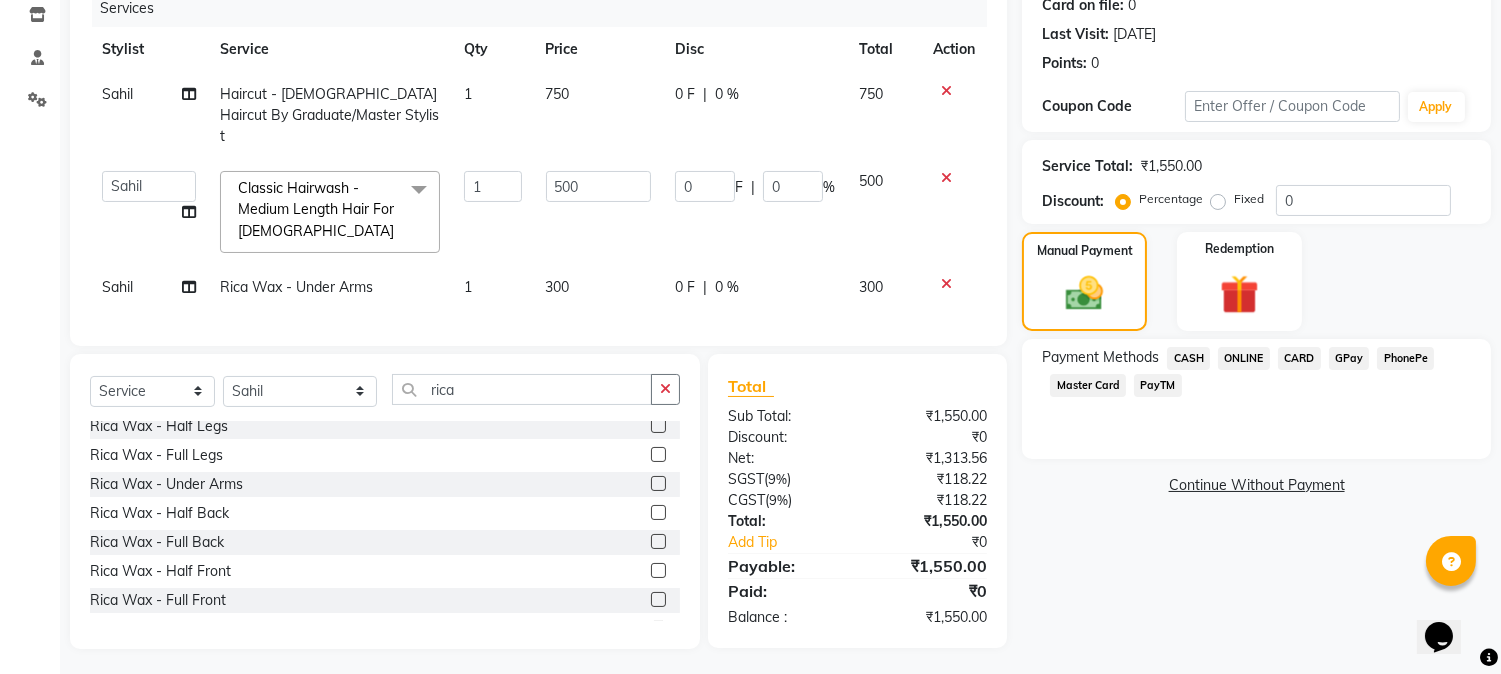 click on "PayTM" 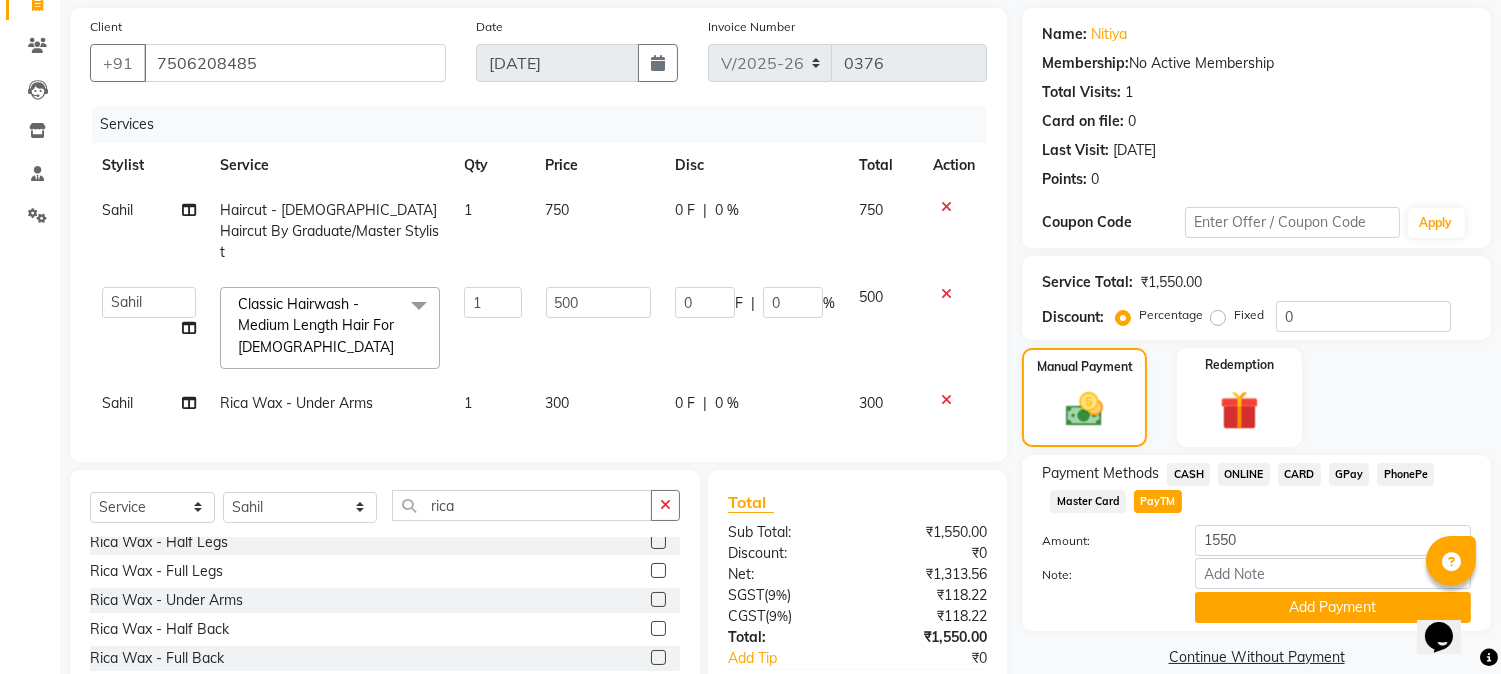 scroll, scrollTop: 0, scrollLeft: 0, axis: both 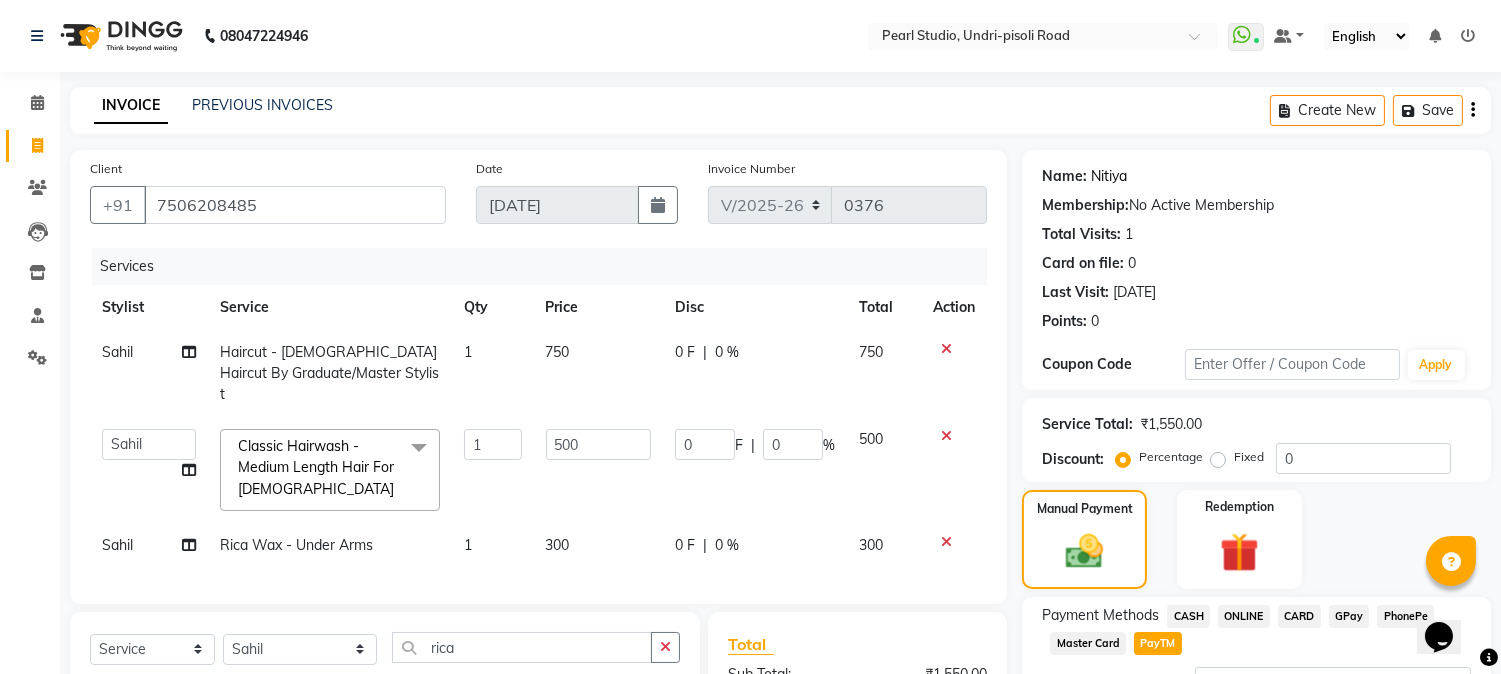 click on "Nitiya" 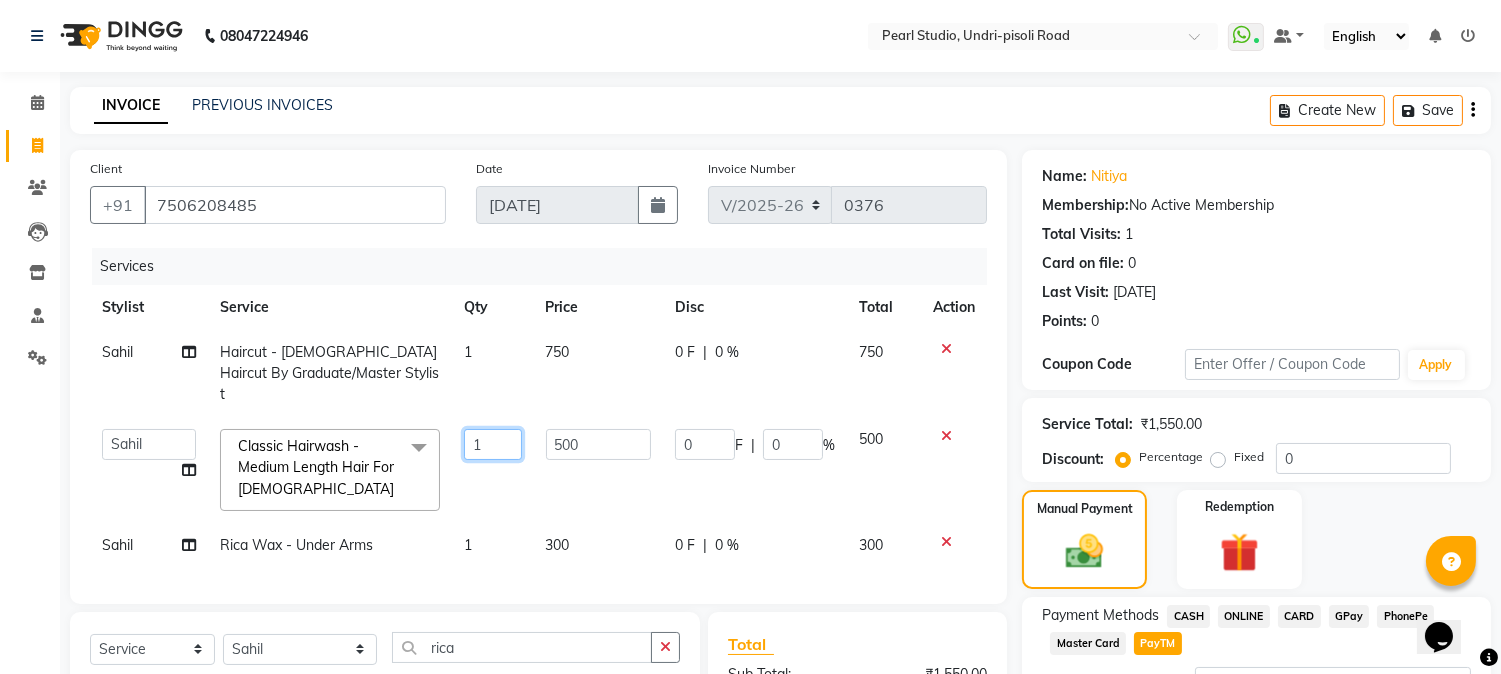 click on "1" 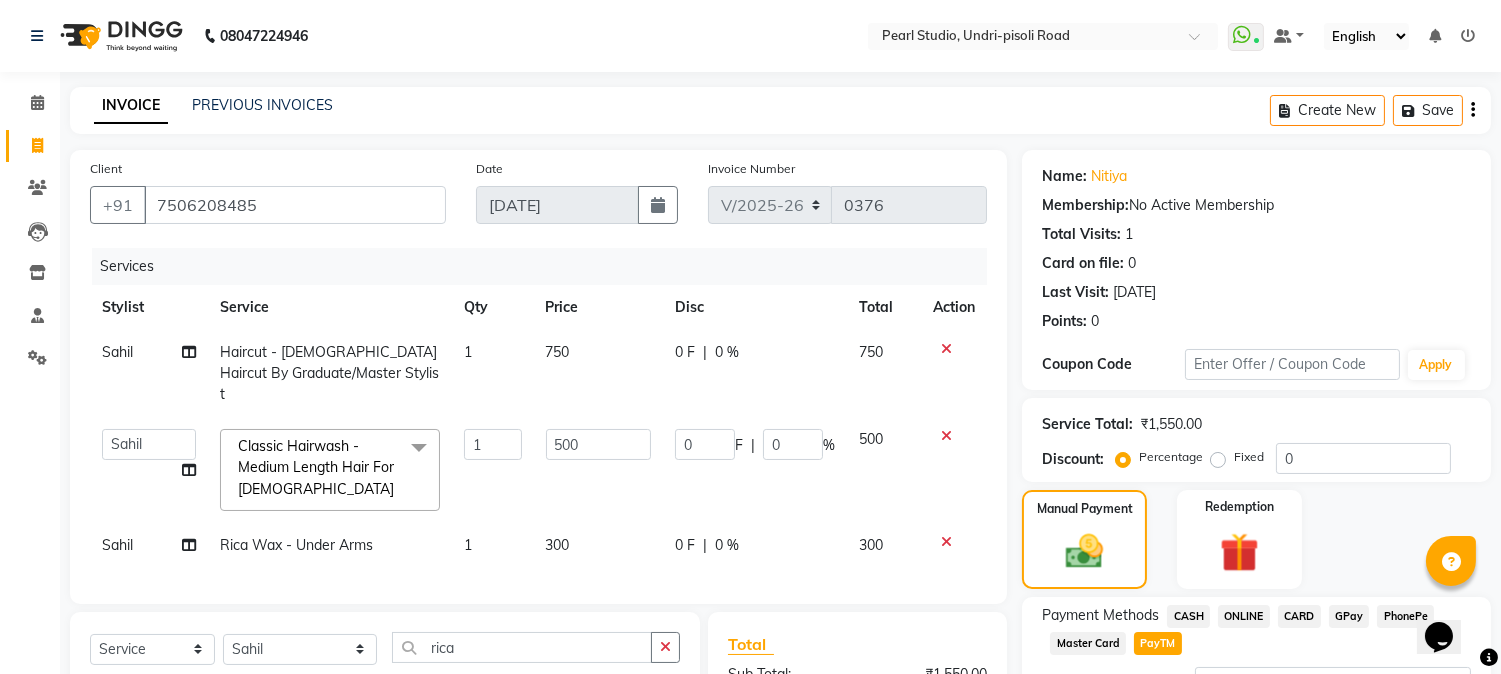 click on "750" 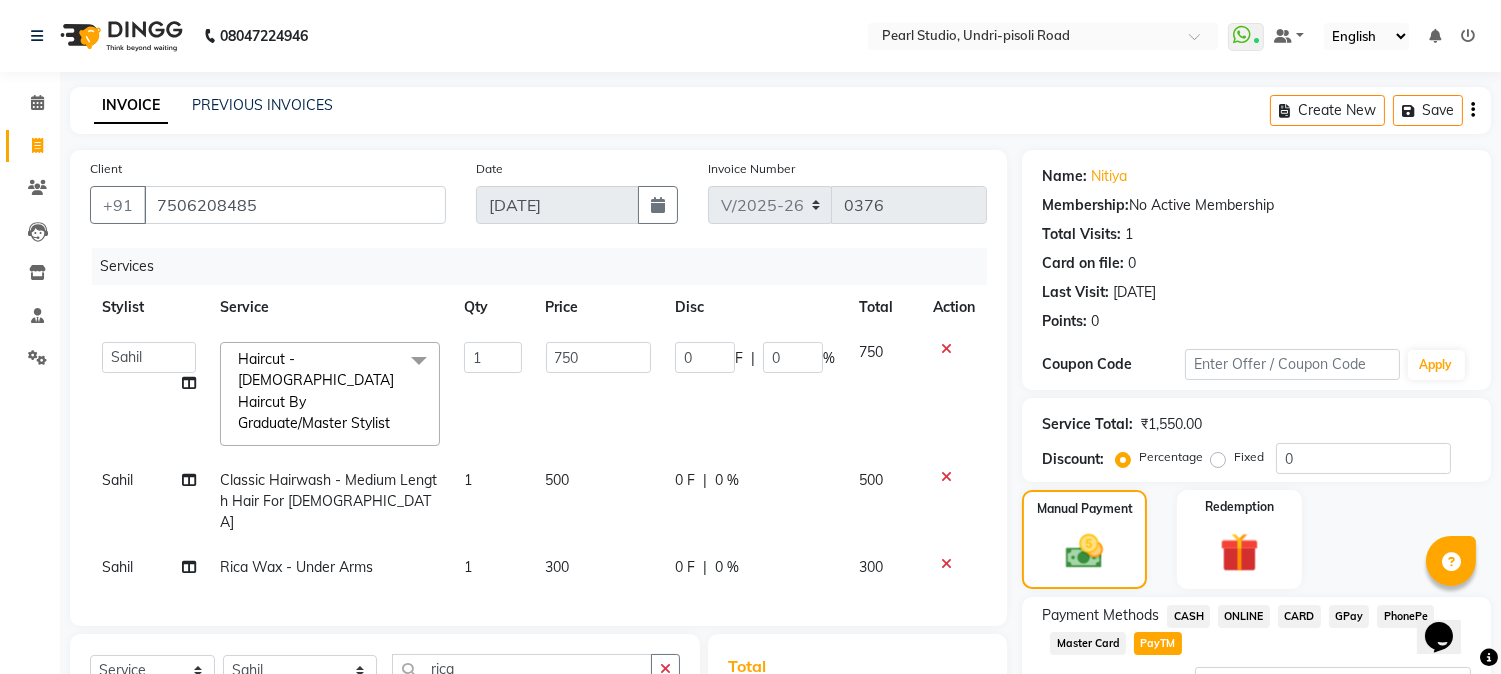 click on "750" 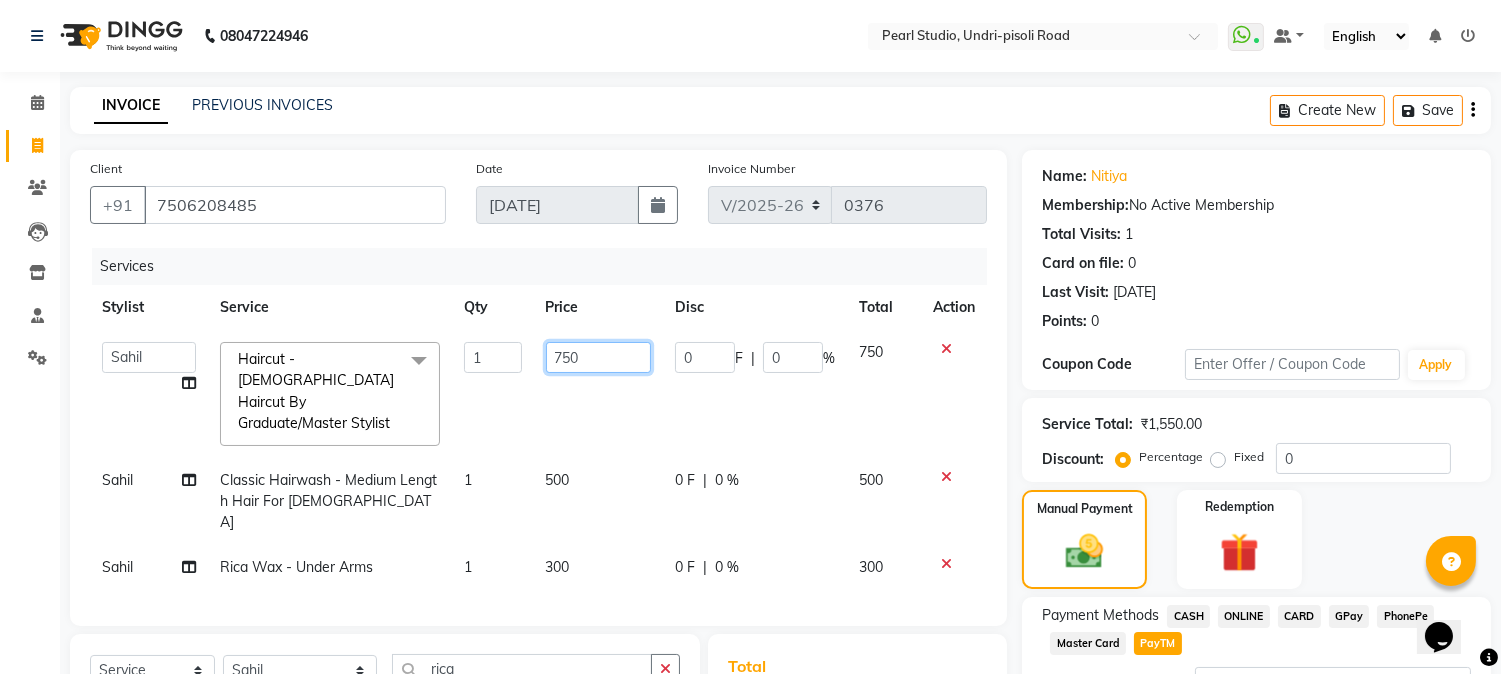 click on "750" 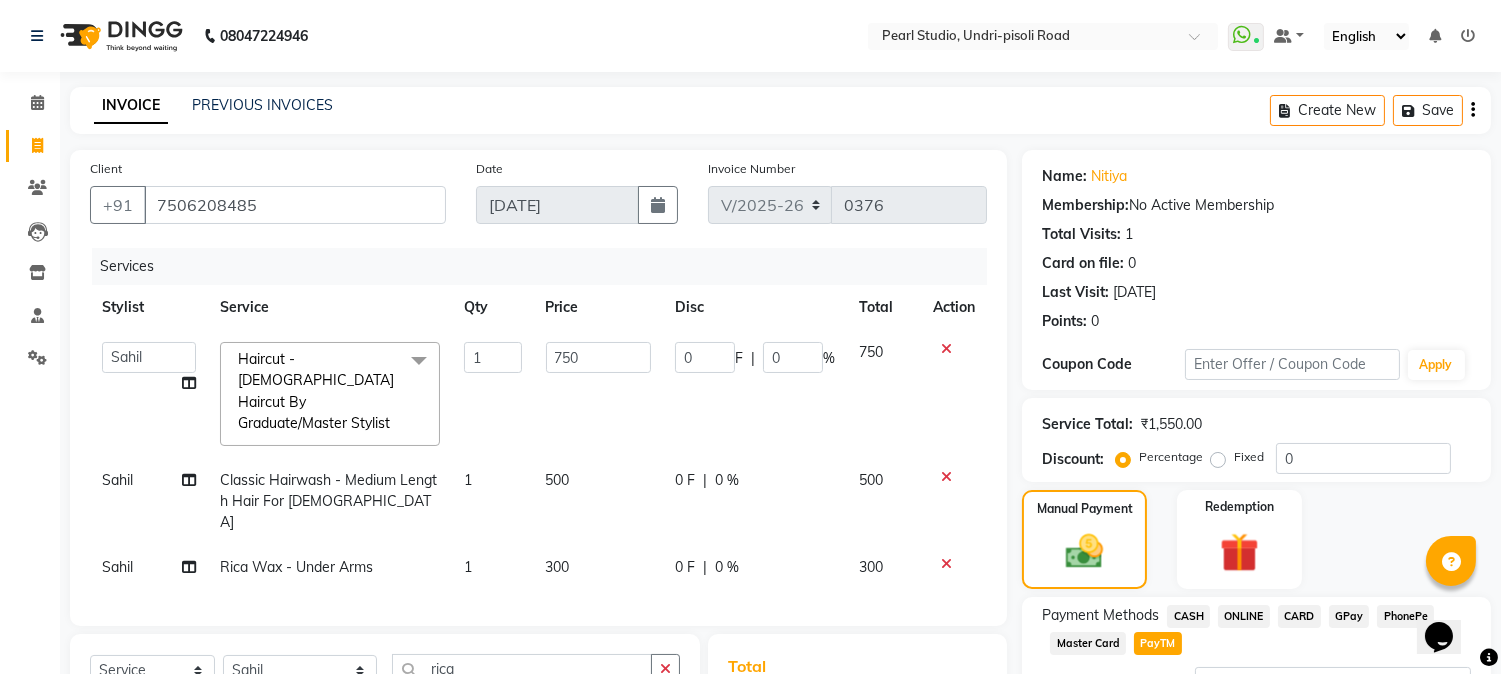 click on "Price" 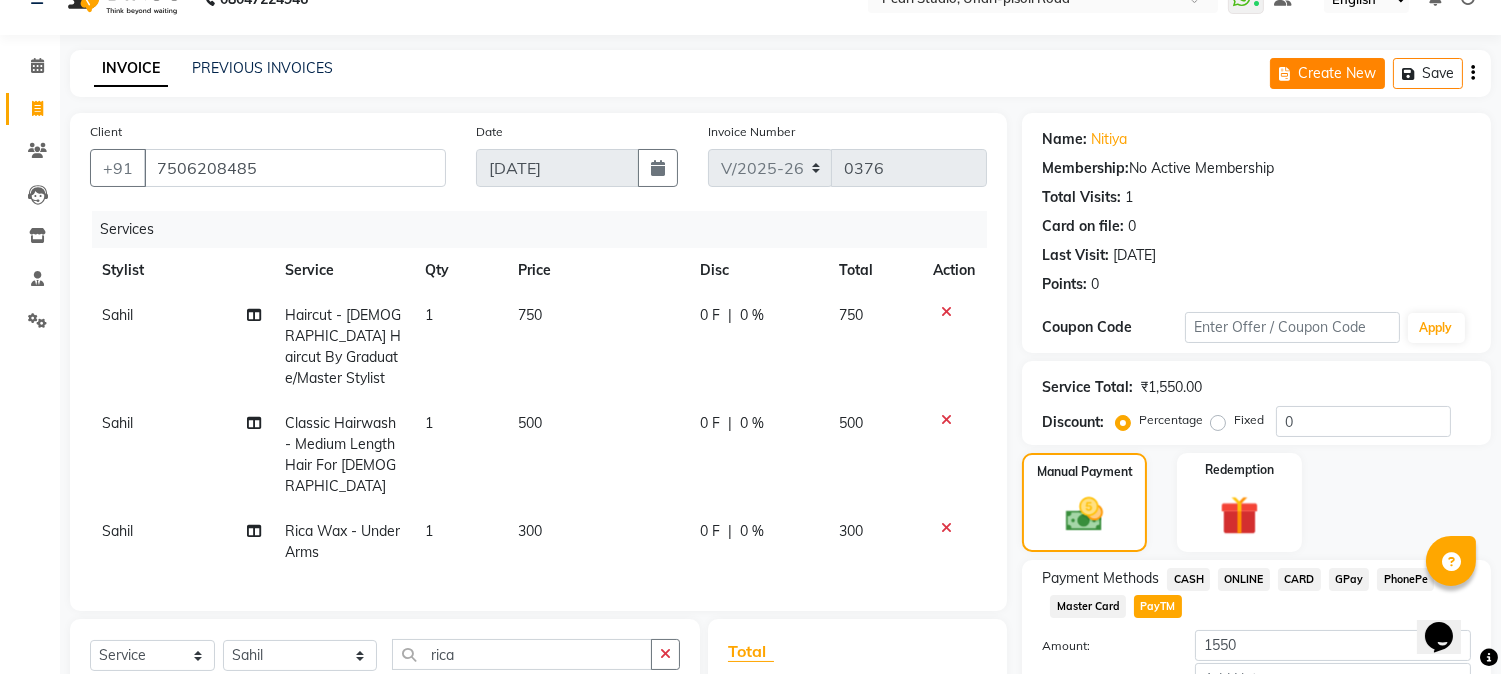 scroll, scrollTop: 0, scrollLeft: 0, axis: both 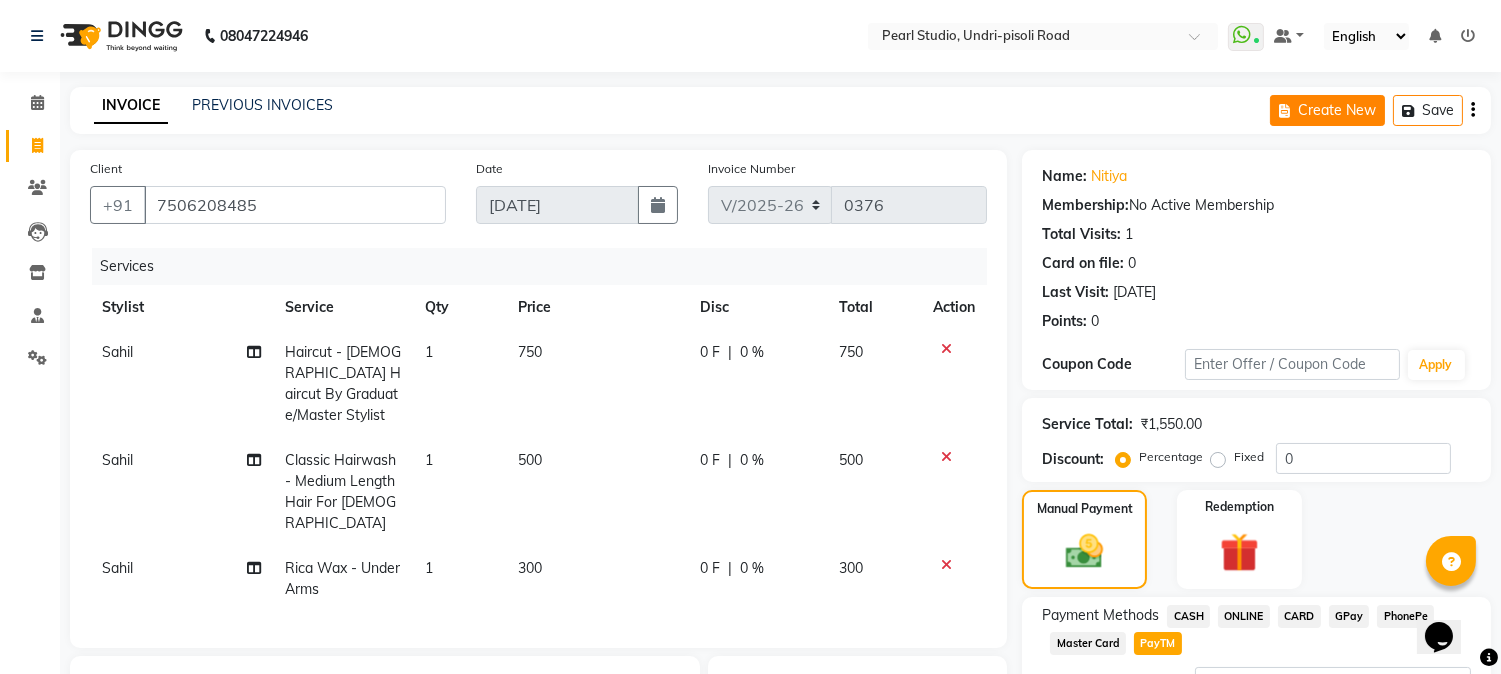 click 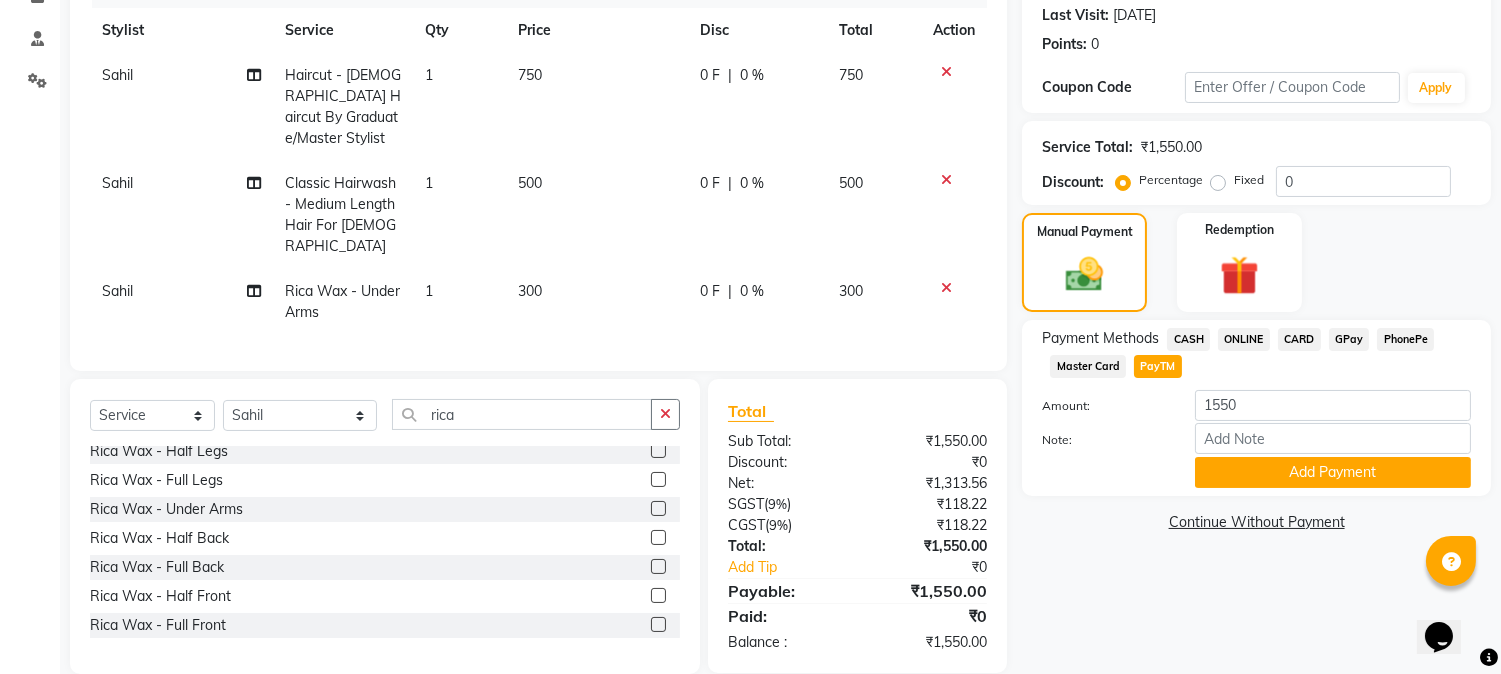 scroll, scrollTop: 281, scrollLeft: 0, axis: vertical 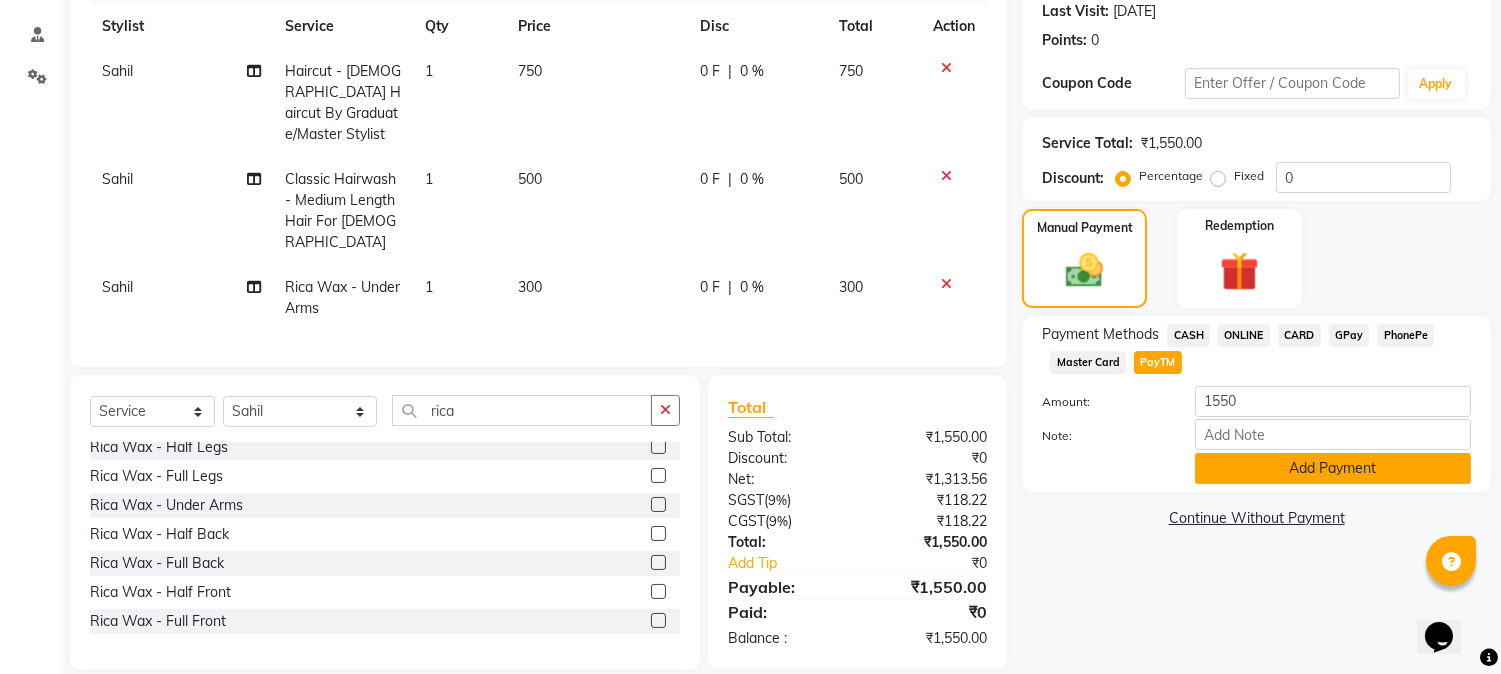 click on "Add Payment" 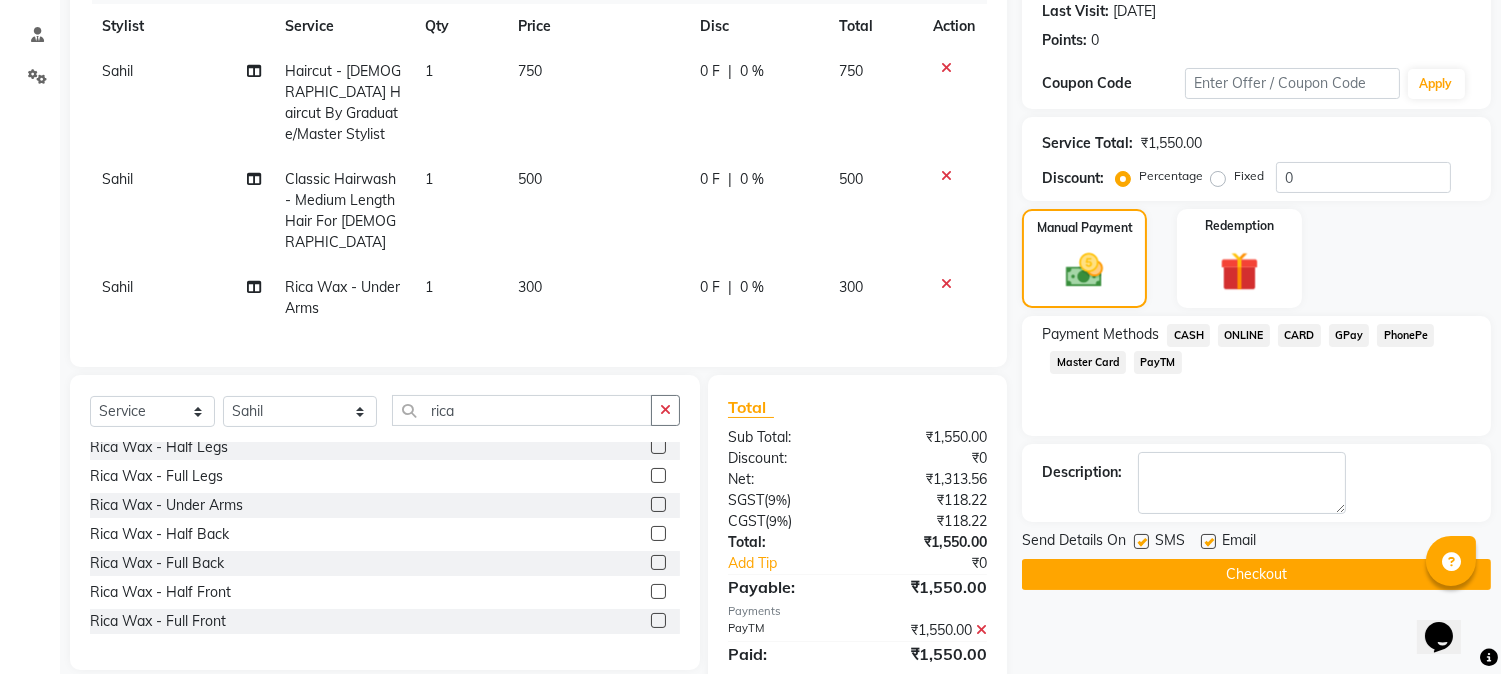 scroll, scrollTop: 322, scrollLeft: 0, axis: vertical 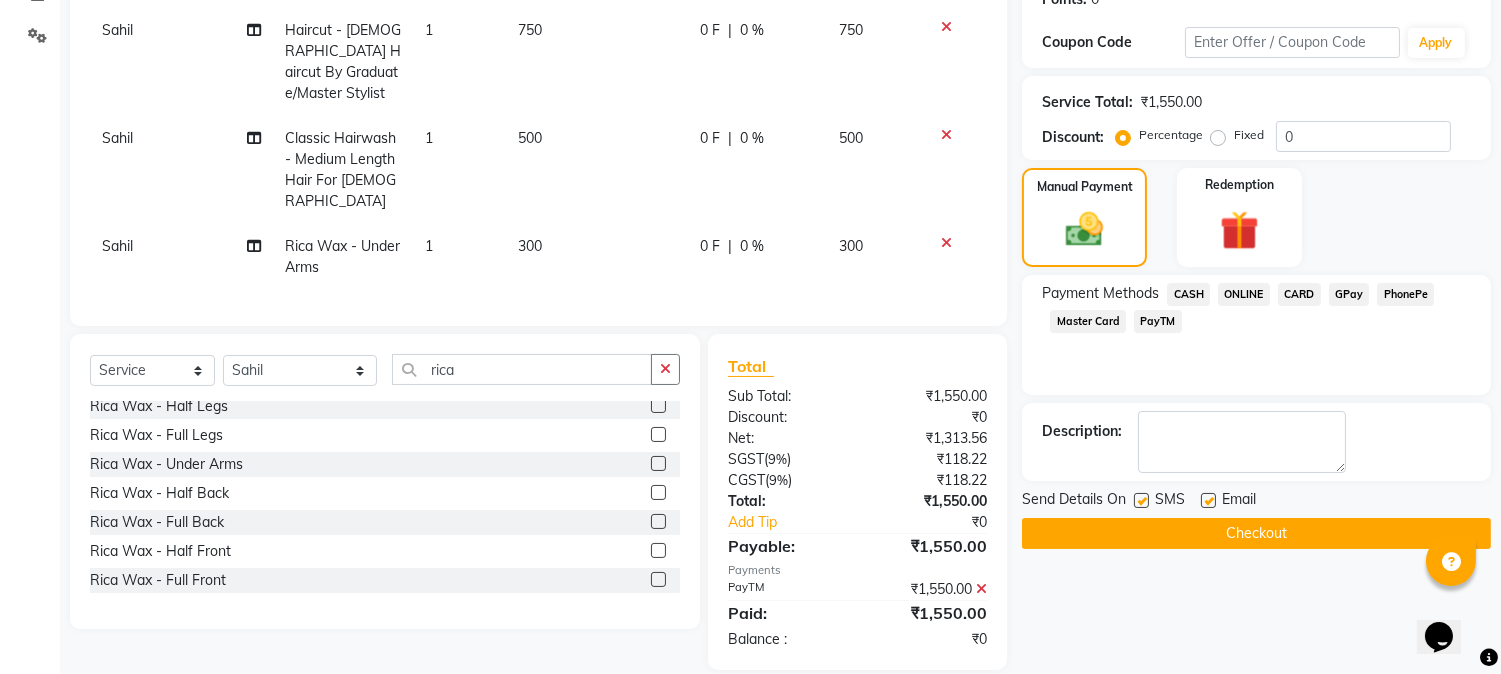 click on "Checkout" 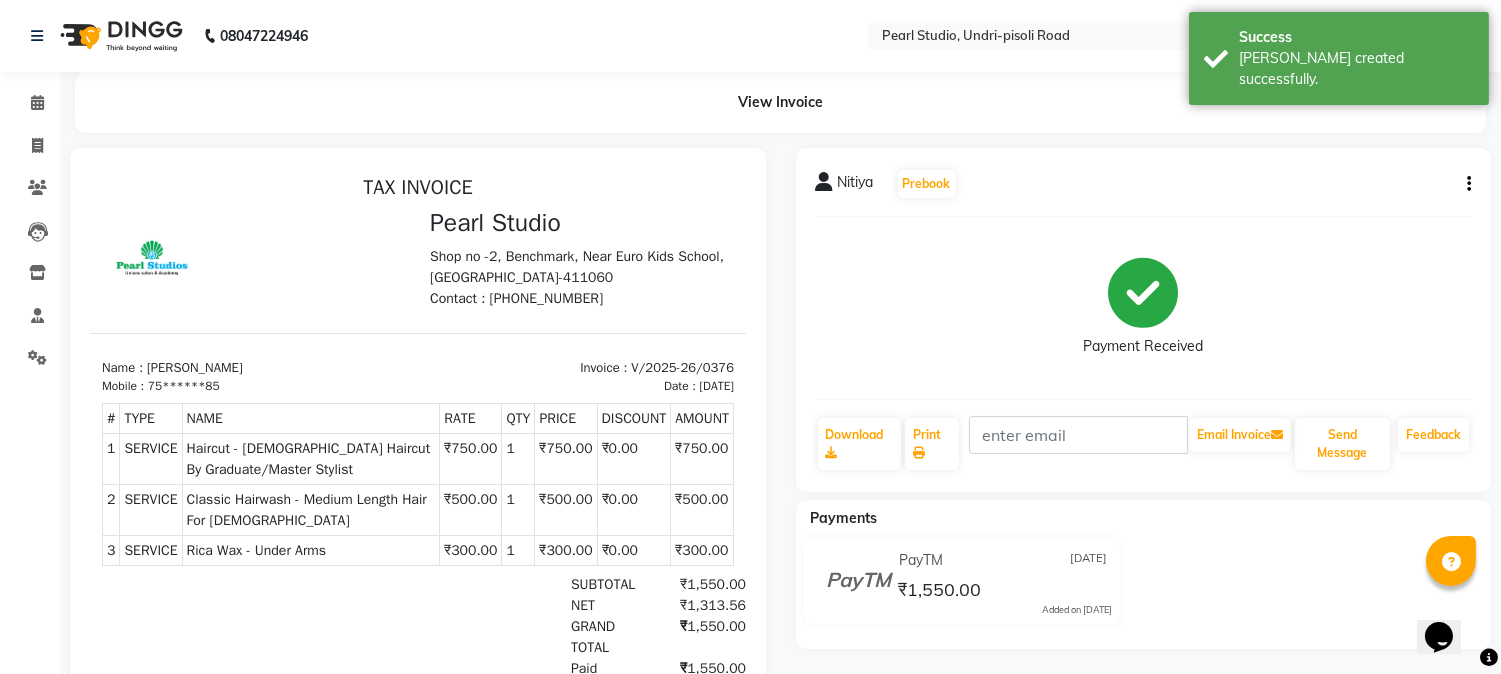 scroll, scrollTop: 0, scrollLeft: 0, axis: both 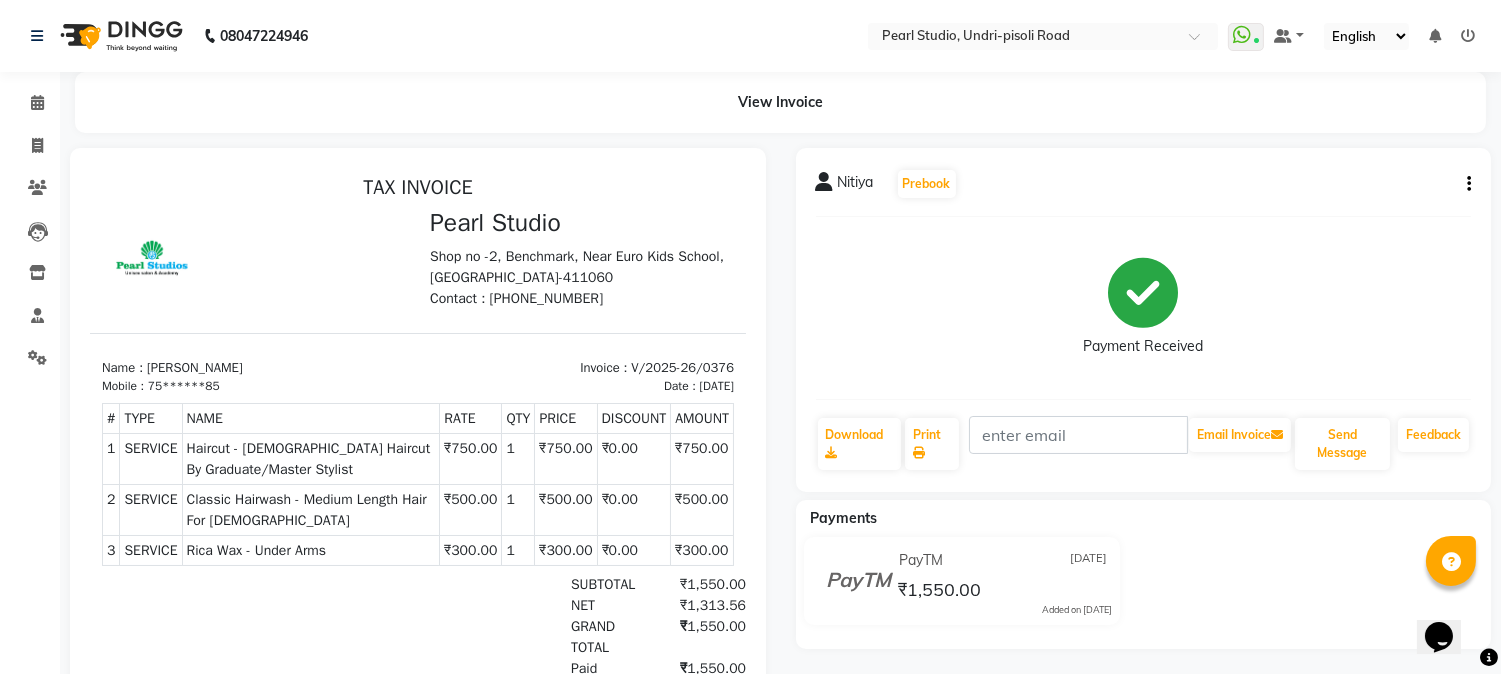 click on "Haircut  - Female Haircut By Graduate/Master Stylist" at bounding box center [311, 458] 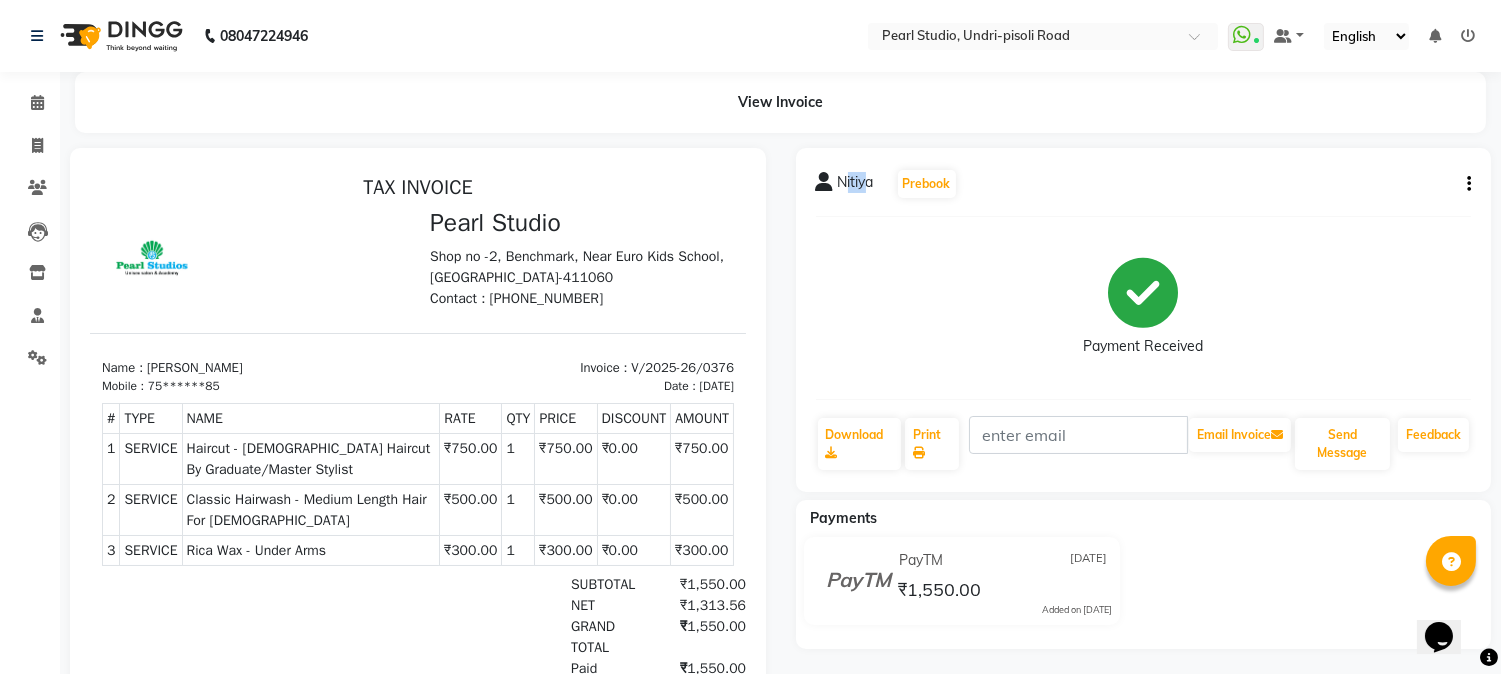drag, startPoint x: 845, startPoint y: 180, endPoint x: 867, endPoint y: 181, distance: 22.022715 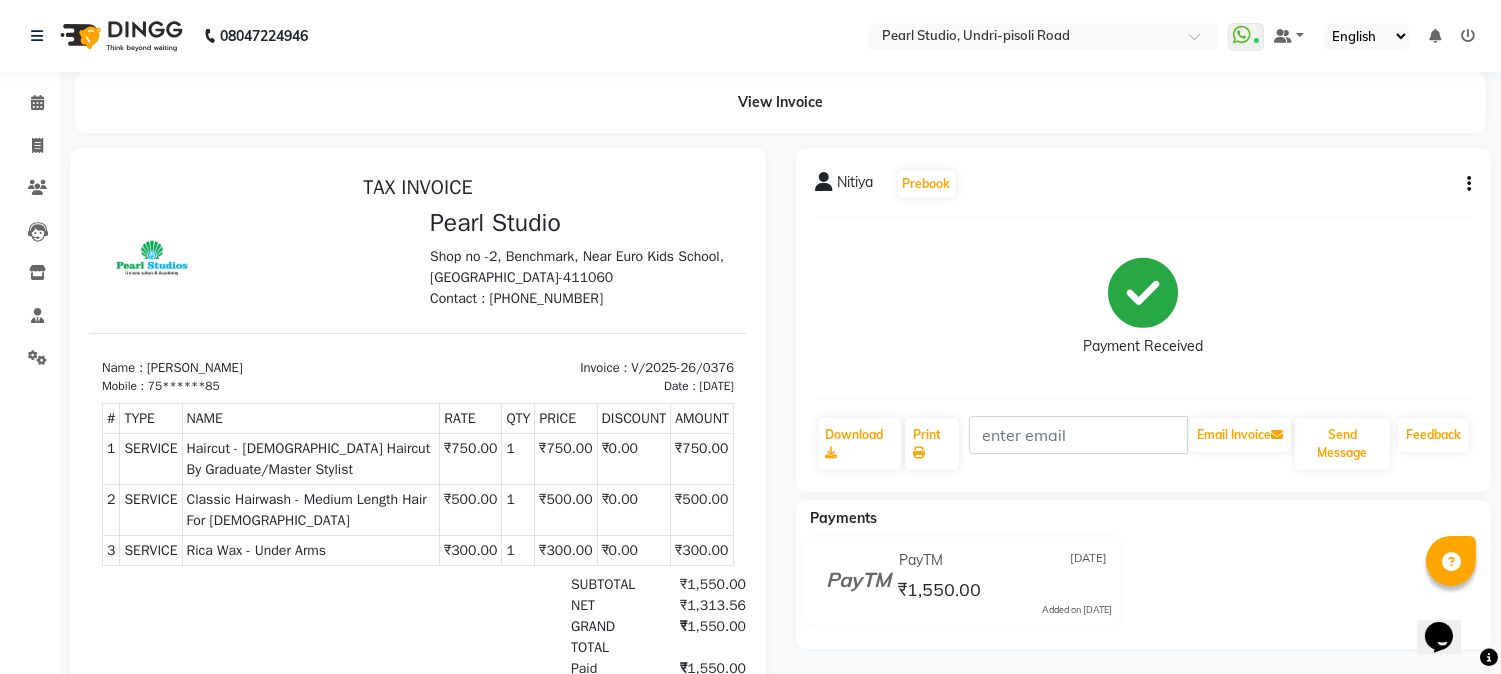 click on "Payment Received" 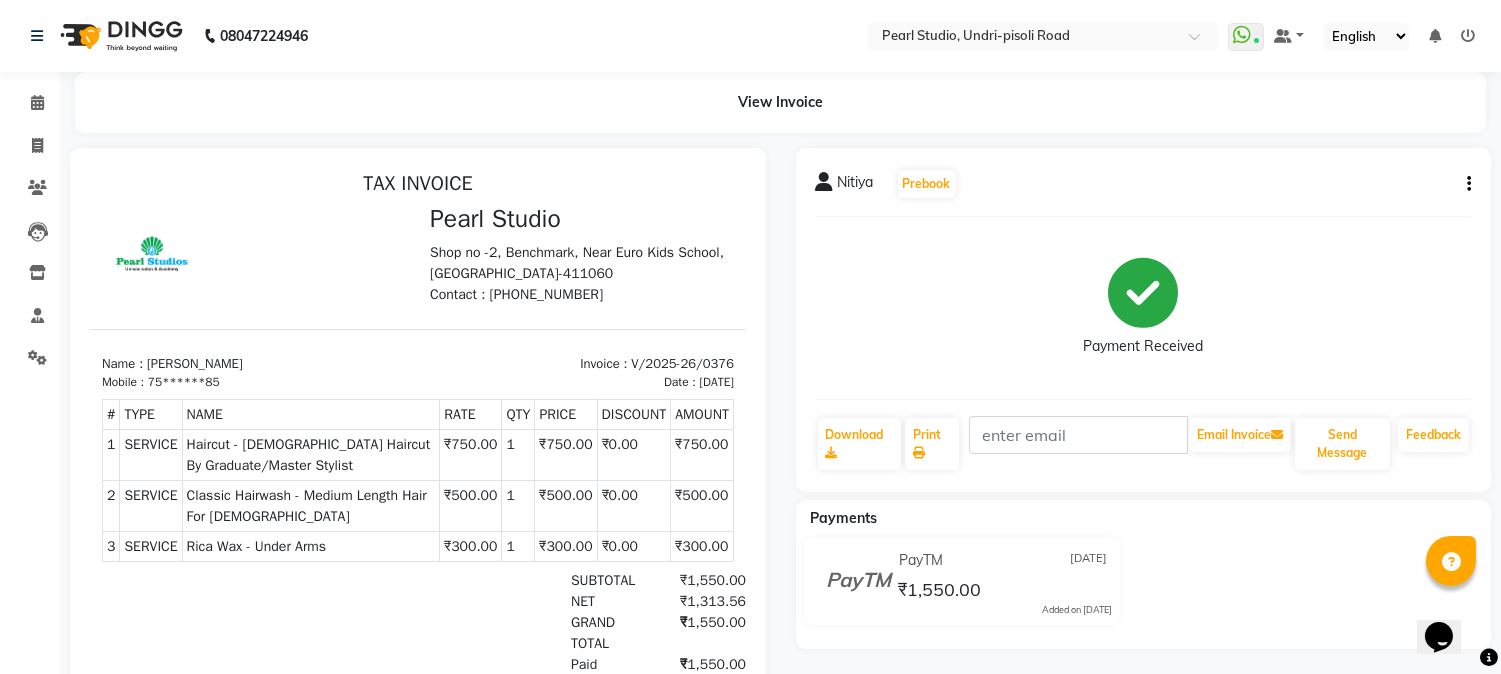 scroll, scrollTop: 0, scrollLeft: 0, axis: both 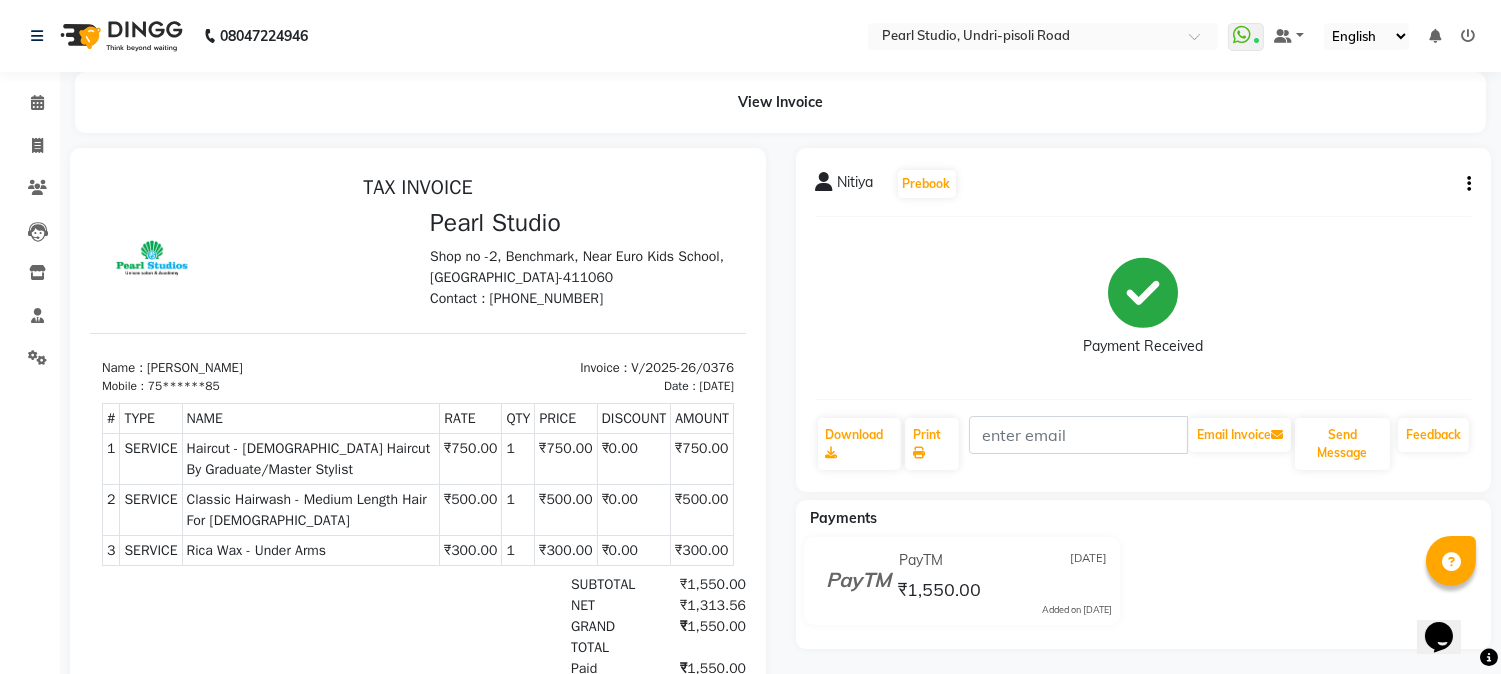 click on "Nitiya   Prebook" 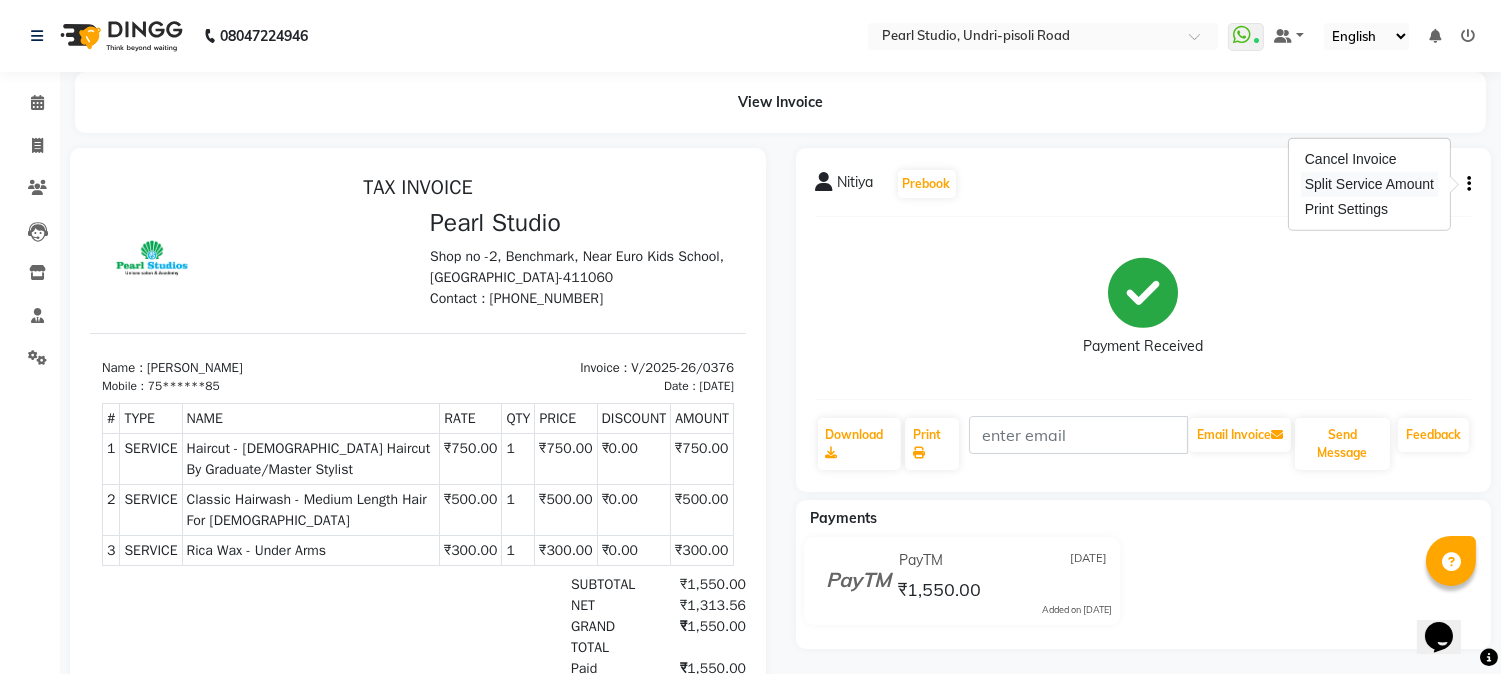 click on "Split Service Amount" at bounding box center (1369, 184) 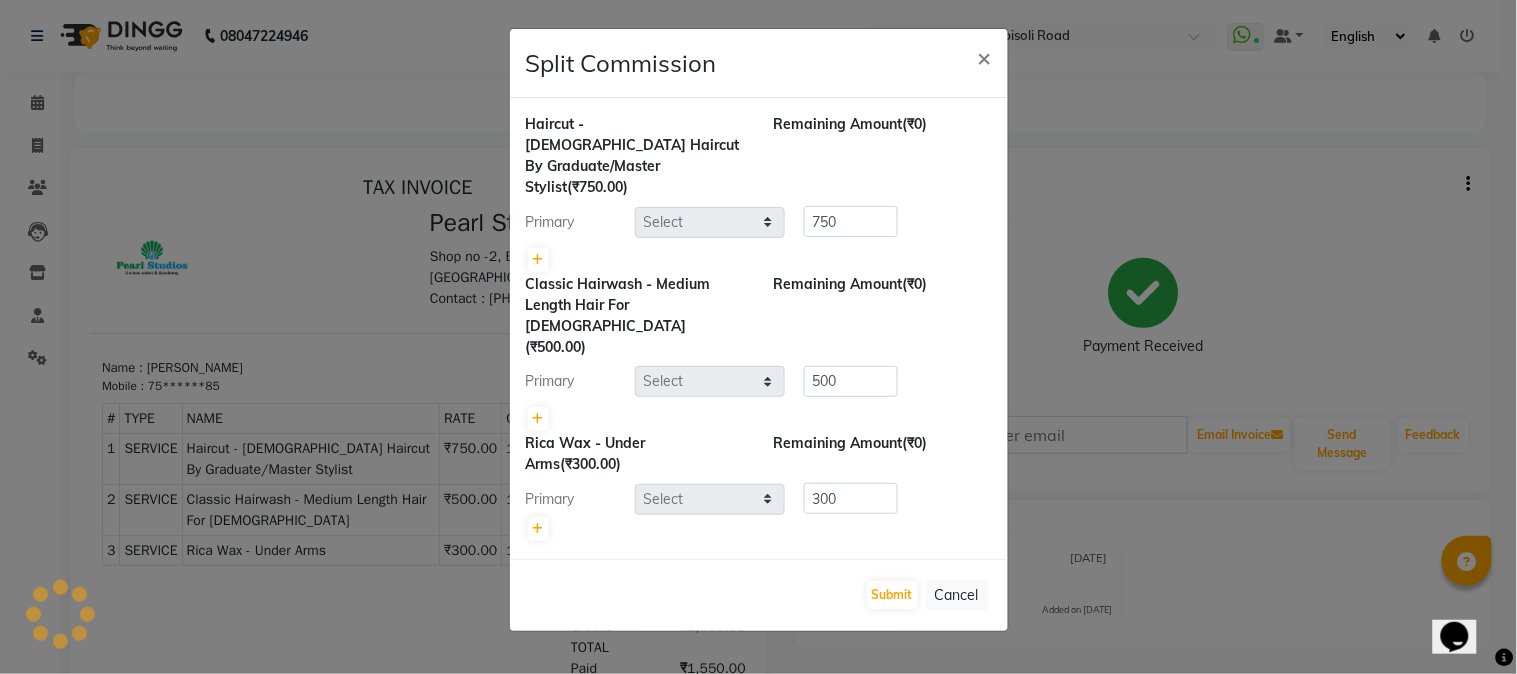 select on "71778" 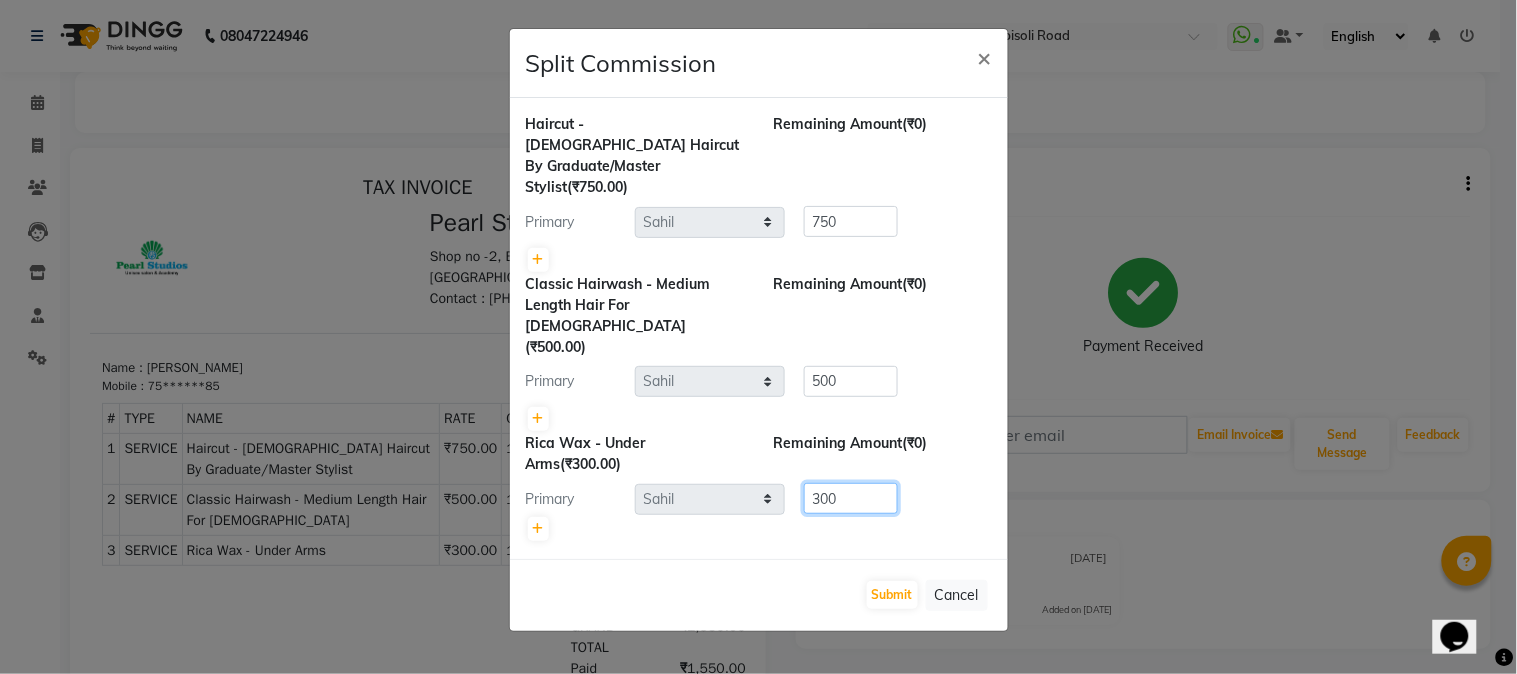 click on "300" 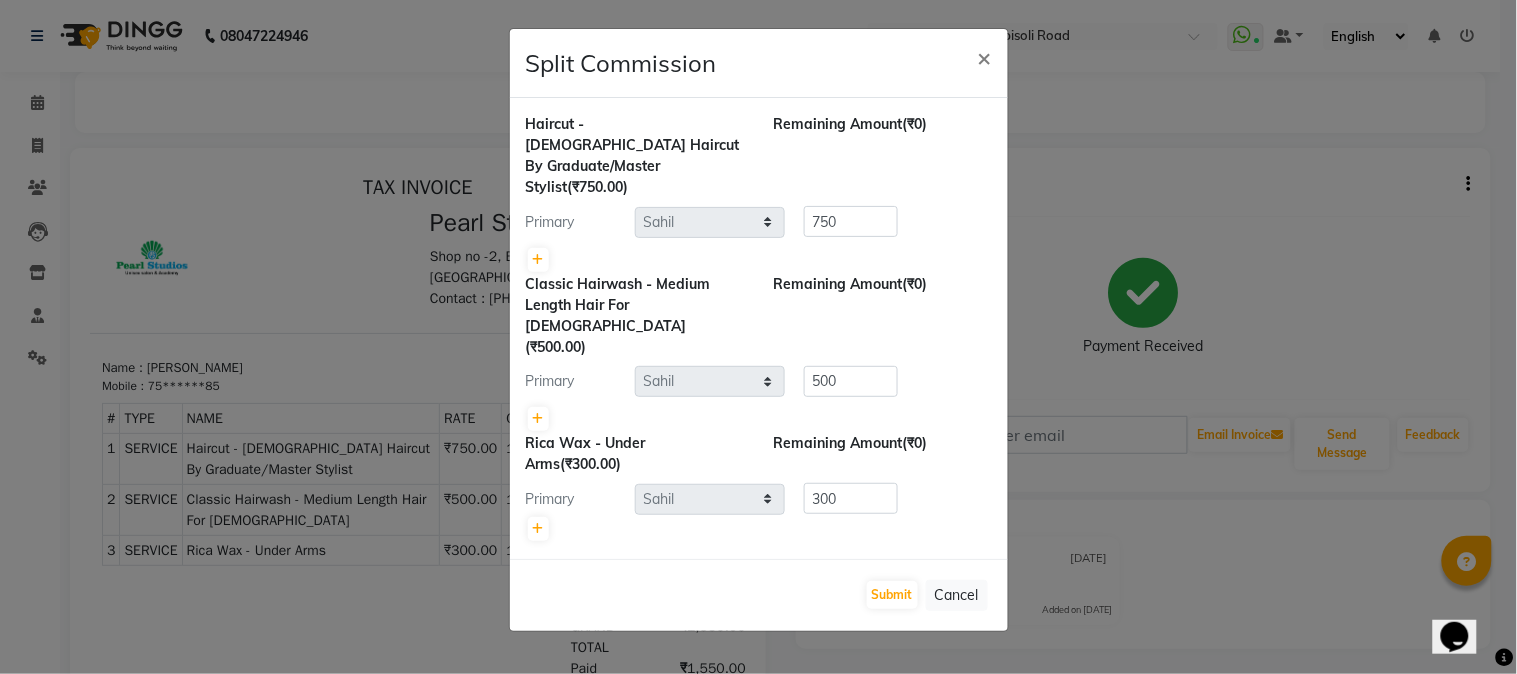 click on "Primary Select  Manager   Nikhil Gulhane   Nitu Rai   Pratik   Pratima Akshay Sonawane   Sabita Pariyar   Sahil   Samundra Thapa  300" 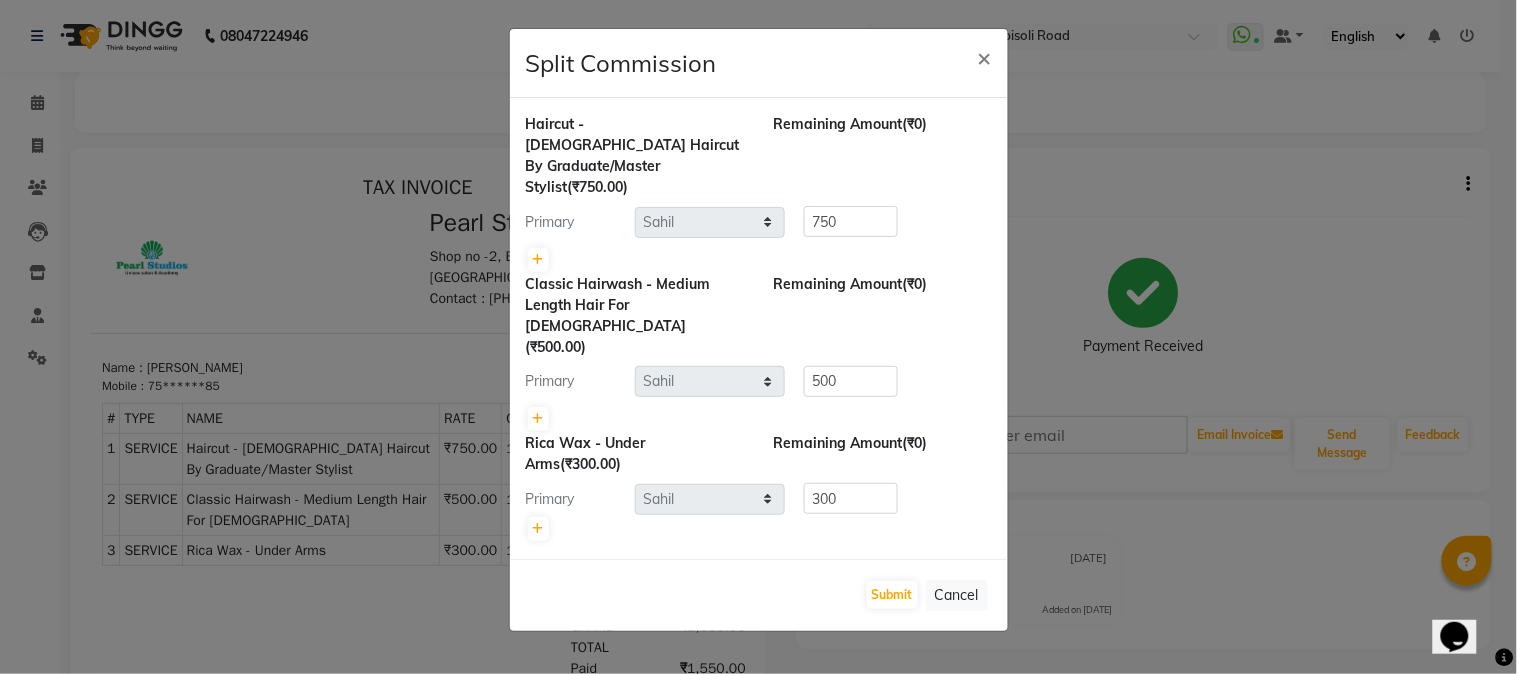 drag, startPoint x: 971, startPoint y: 554, endPoint x: 962, endPoint y: 473, distance: 81.49847 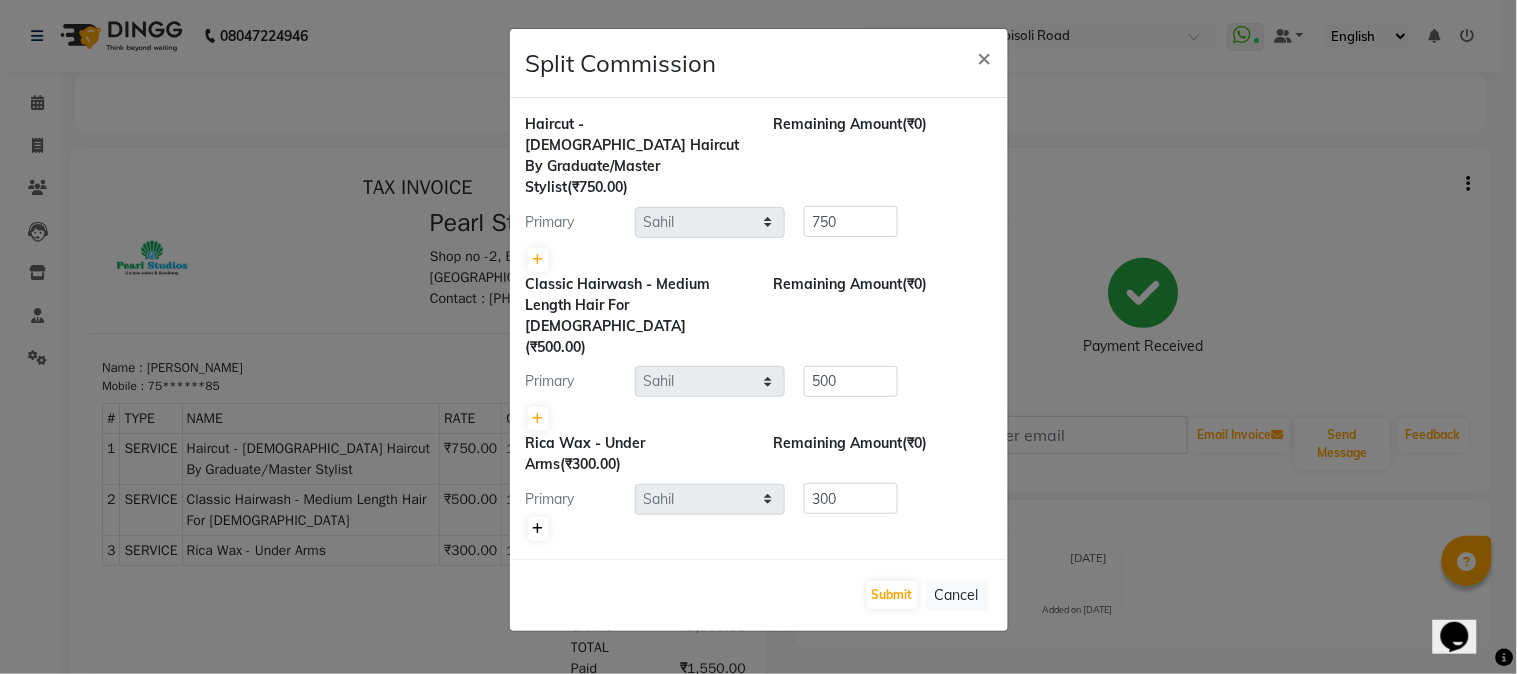 click 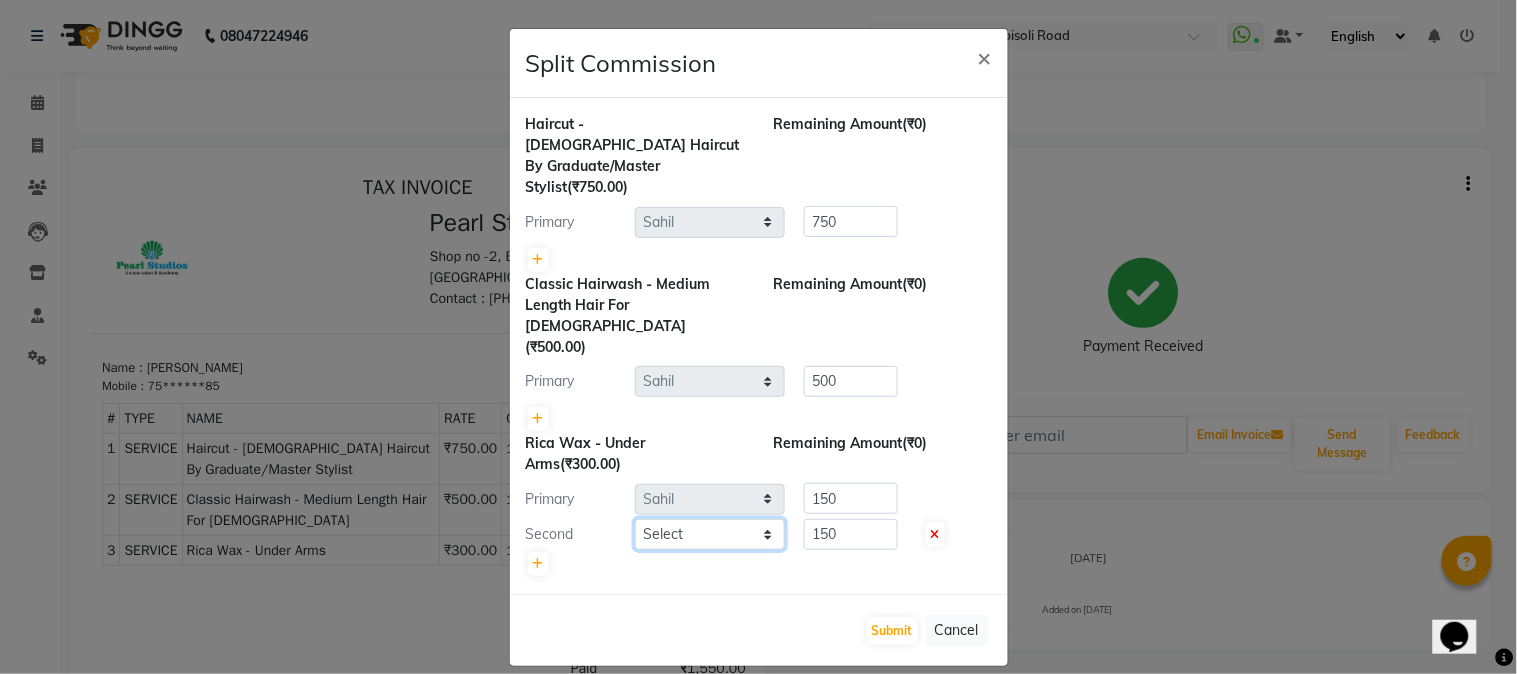 click on "Select  Manager   Nikhil Gulhane   Nitu Rai   Pratik   Pratima Akshay Sonawane   Sabita Pariyar   Sahil   Samundra Thapa" 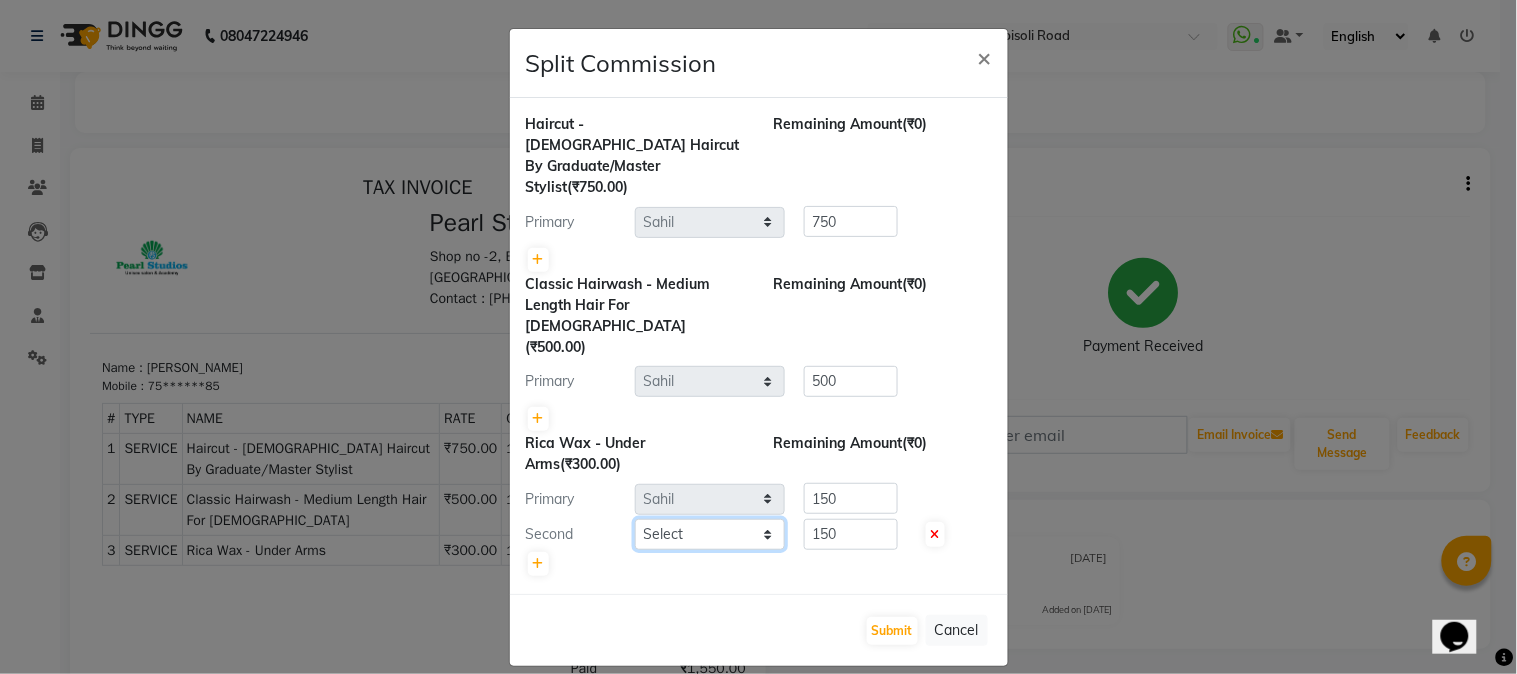 select on "38008" 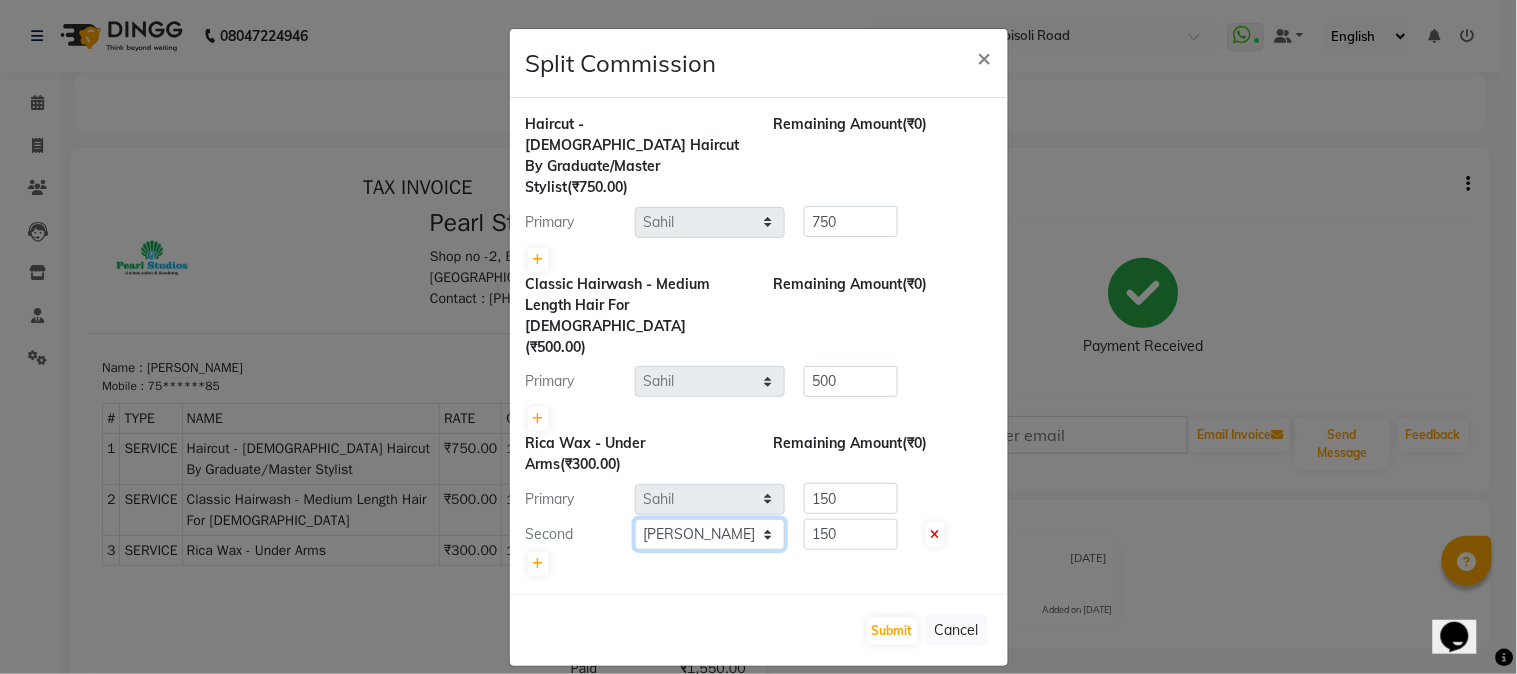 click on "Select  Manager   Nikhil Gulhane   Nitu Rai   Pratik   Pratima Akshay Sonawane   Sabita Pariyar   Sahil   Samundra Thapa" 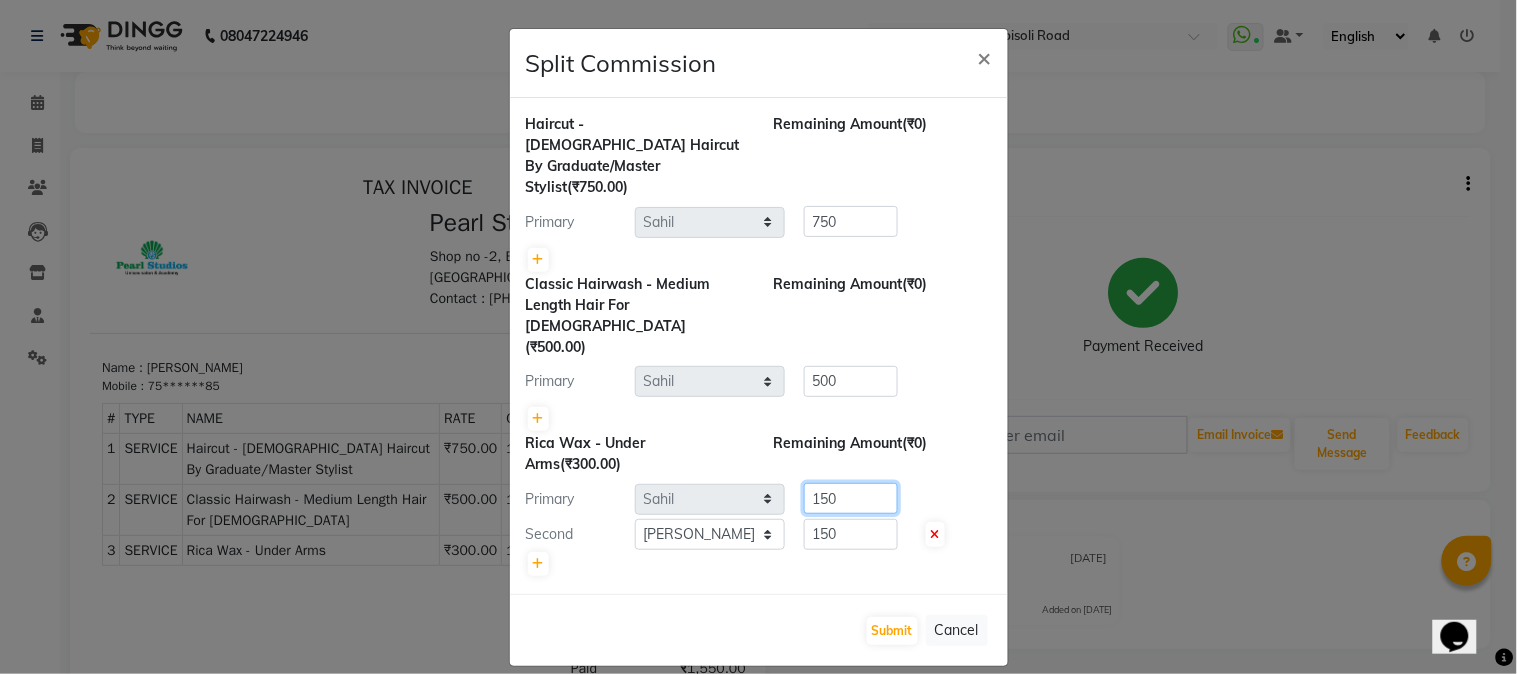 click on "150" 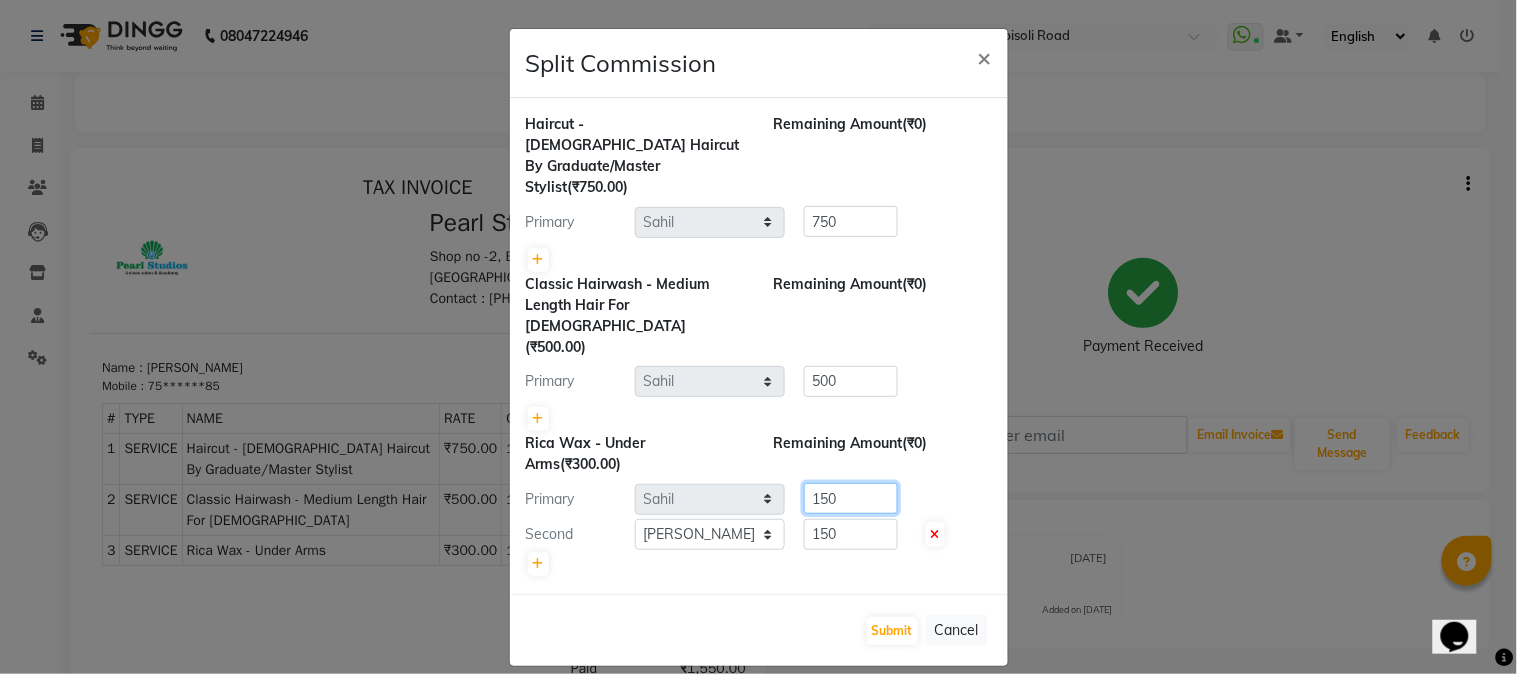 click on "Primary Select  Manager   Nikhil Gulhane   Nitu Rai   Pratik   Pratima Akshay Sonawane   Sabita Pariyar   Sahil   Samundra Thapa  150" 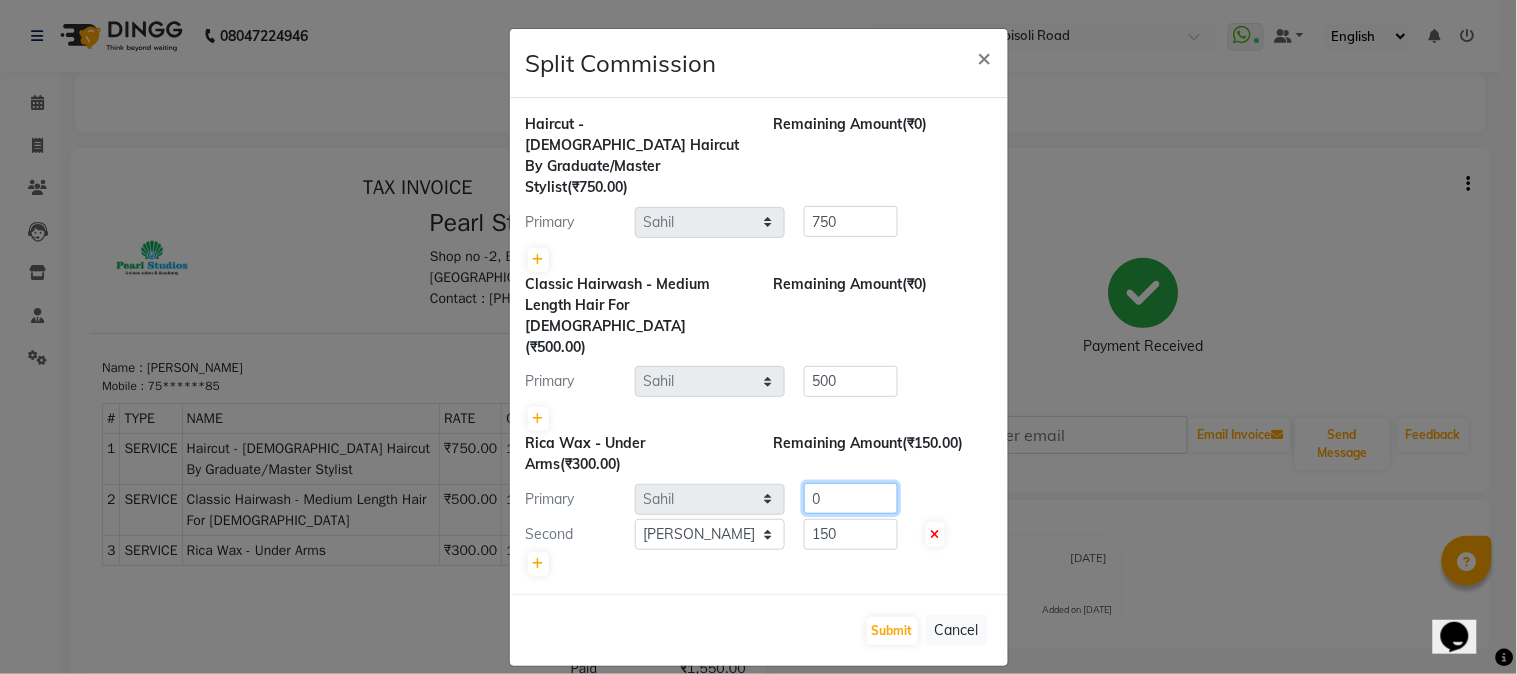 type on "0" 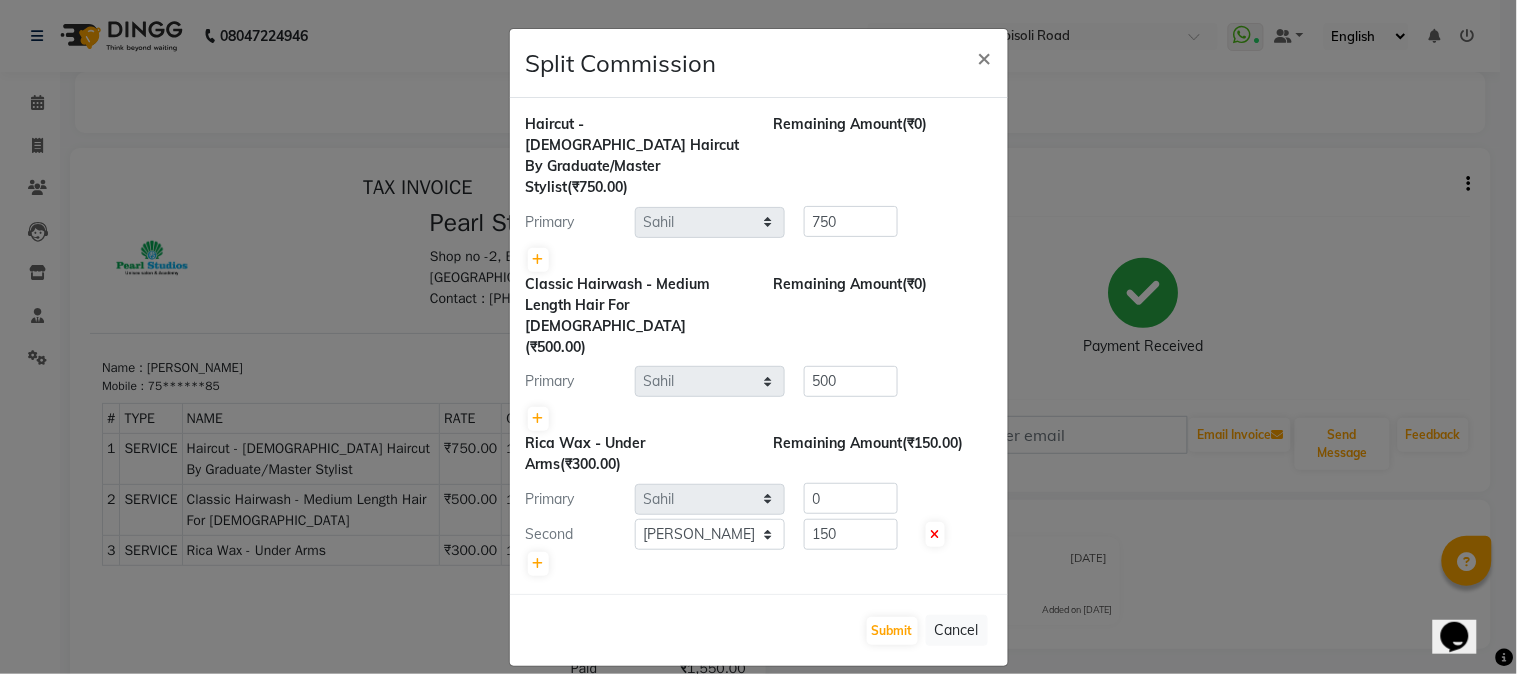 click on "Rica Wax - Under Arms  (₹300.00) Remaining Amount  (₹150.00) Primary Select  Manager   Nikhil Gulhane   Nitu Rai   Pratik   Pratima Akshay Sonawane   Sabita Pariyar   Sahil   Samundra Thapa  0 Second Select  Manager   Nikhil Gulhane   Nitu Rai   Pratik   Pratima Akshay Sonawane   Sabita Pariyar   Sahil   Samundra Thapa  150" 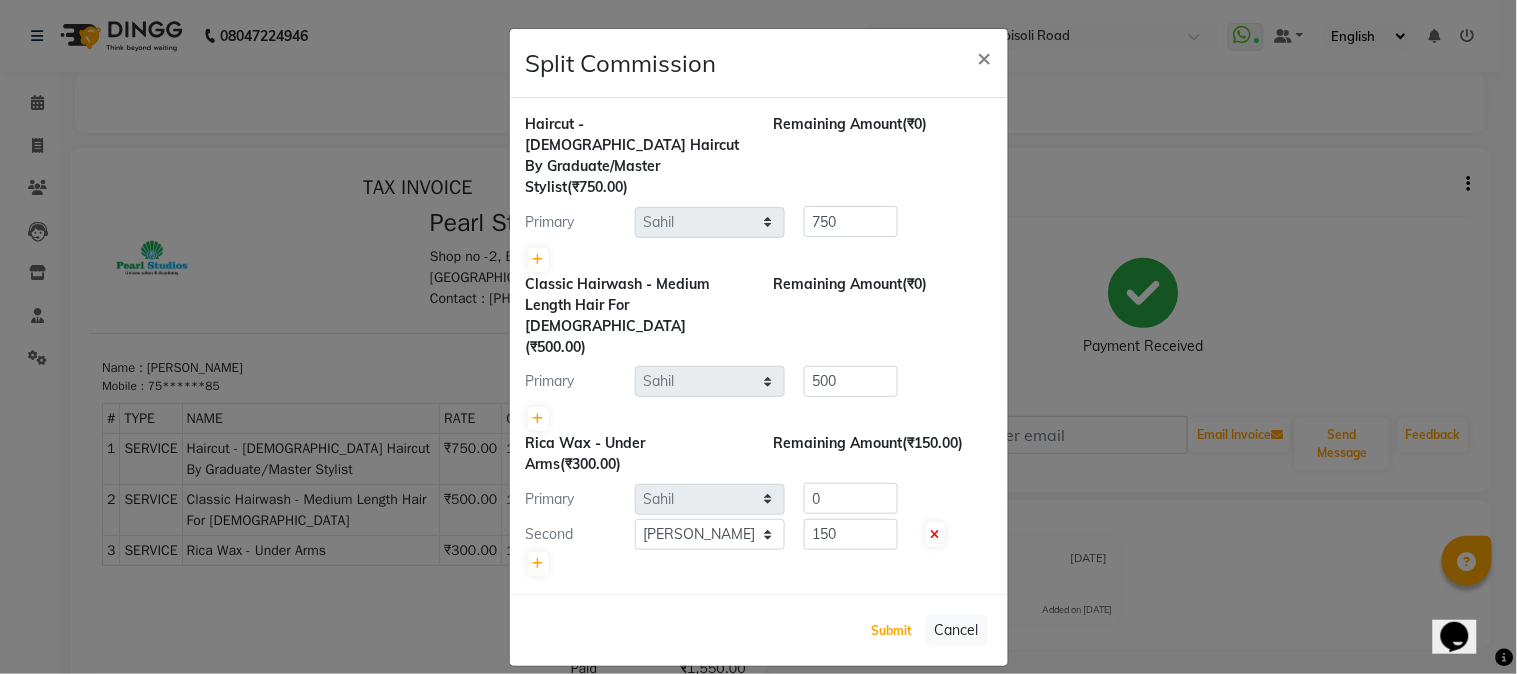 drag, startPoint x: 892, startPoint y: 596, endPoint x: 888, endPoint y: 586, distance: 10.770329 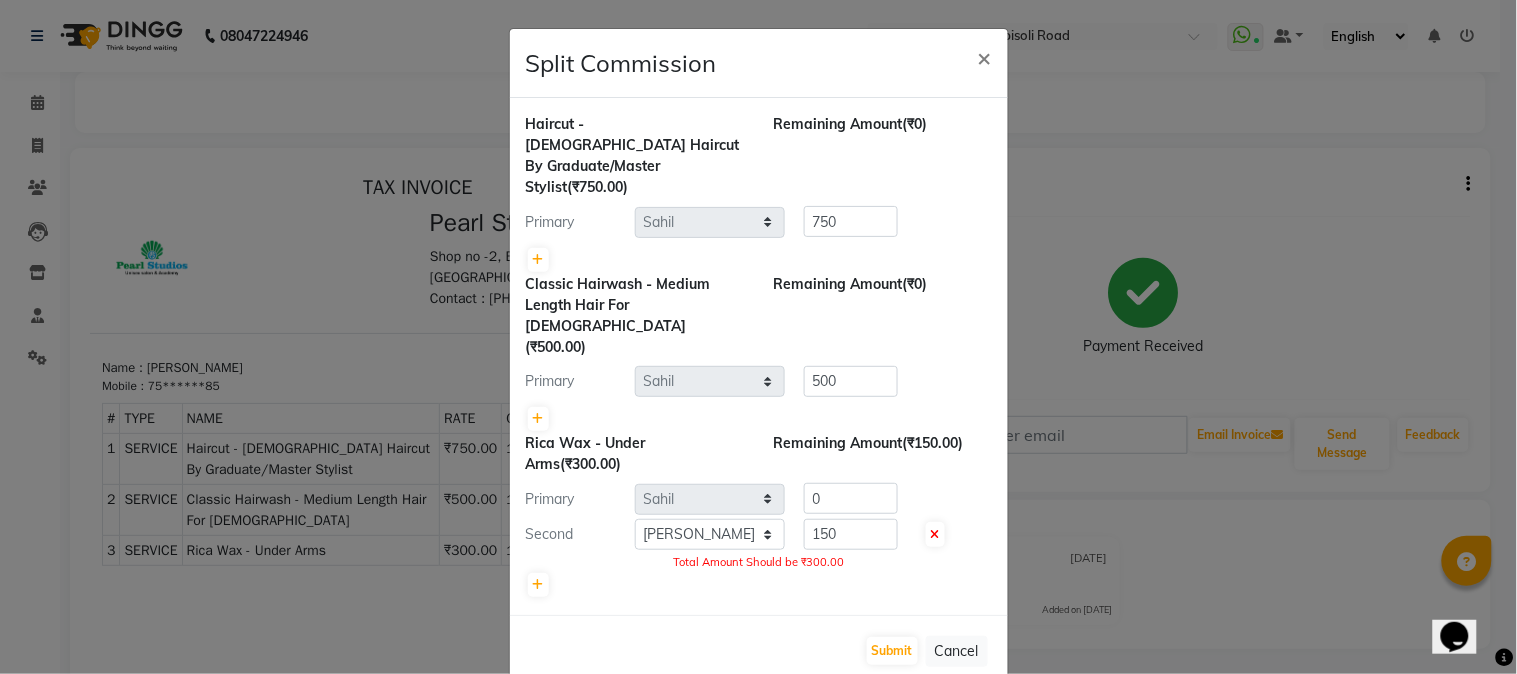click on "Submit   Cancel" 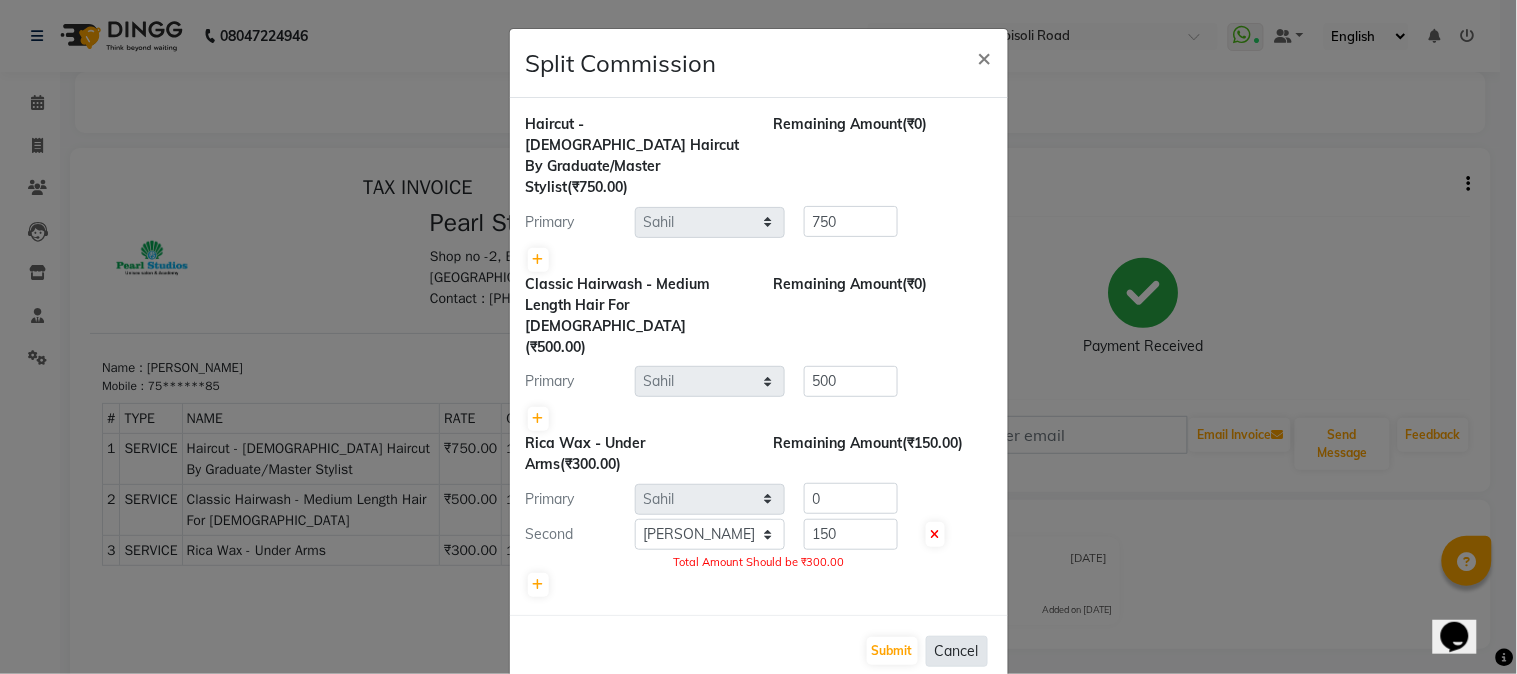 click on "Cancel" 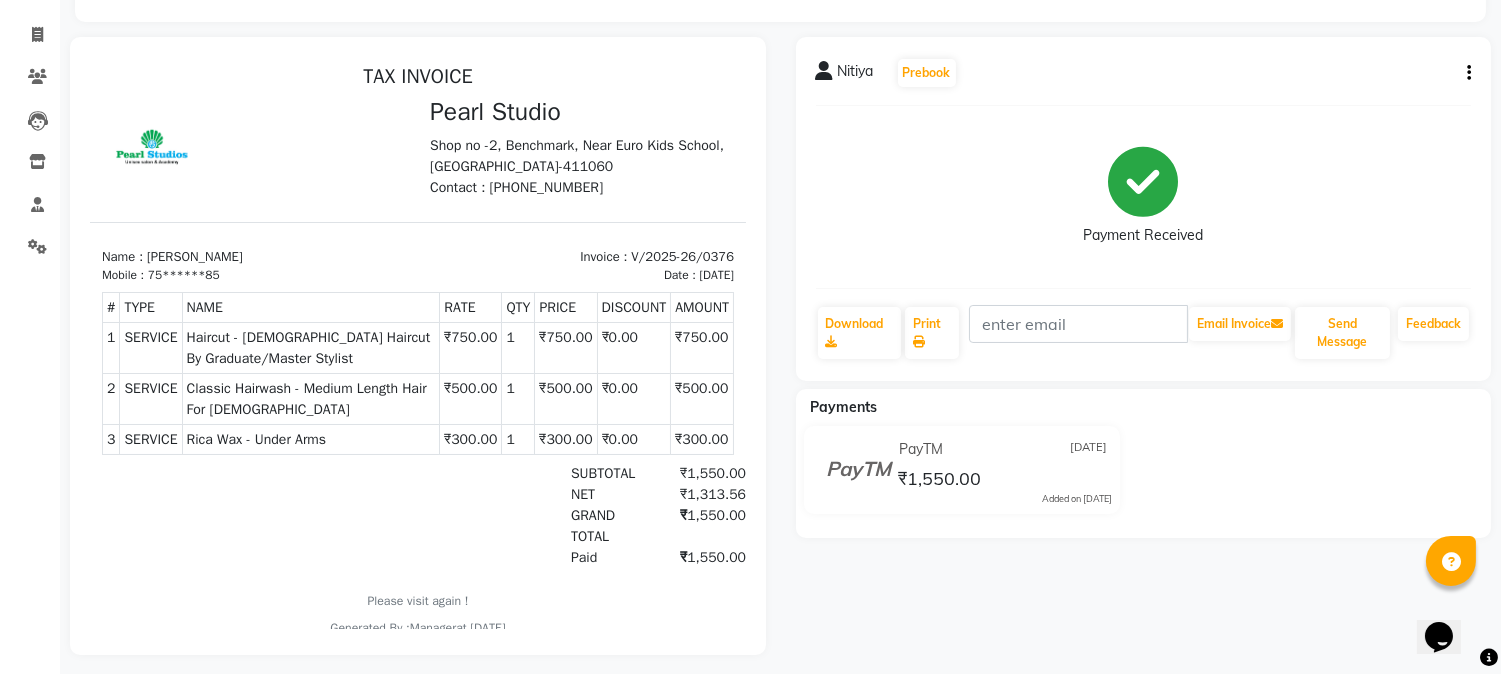scroll, scrollTop: 137, scrollLeft: 0, axis: vertical 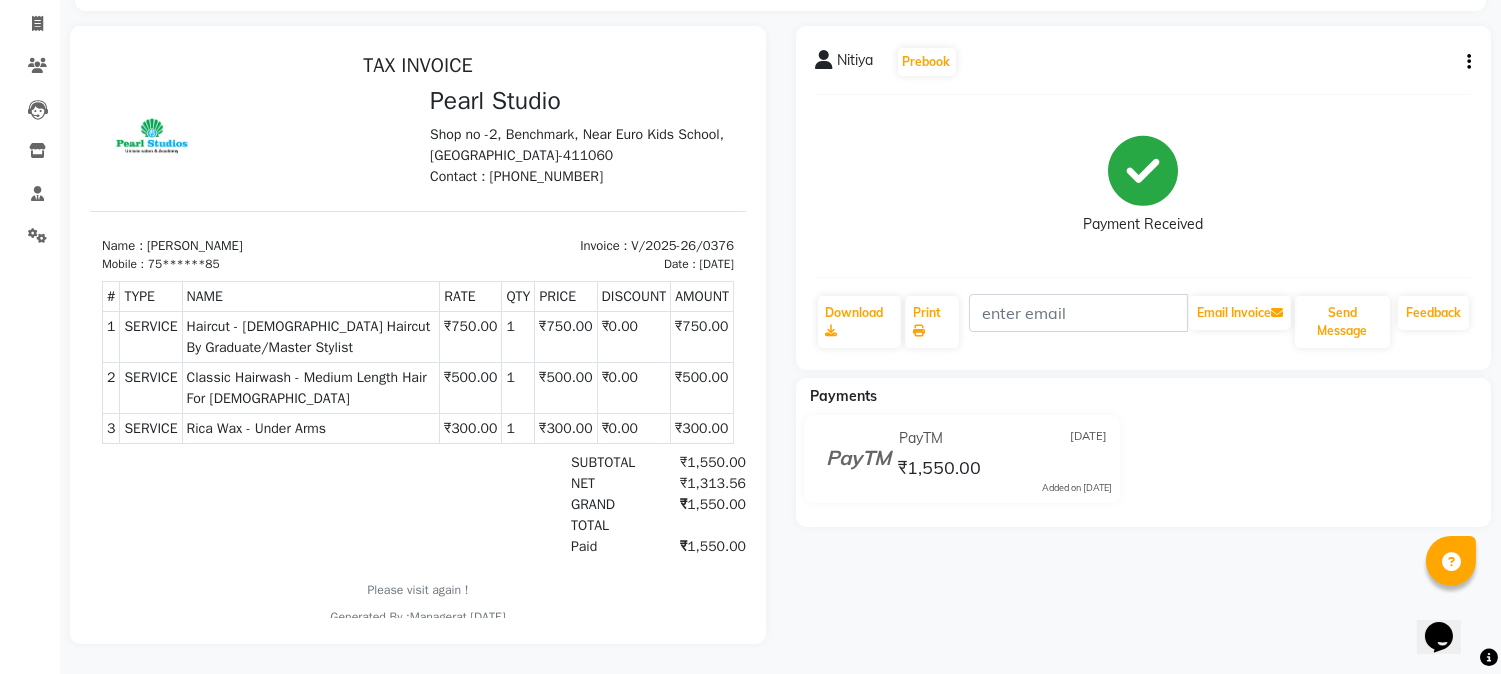 click on "PayTM" 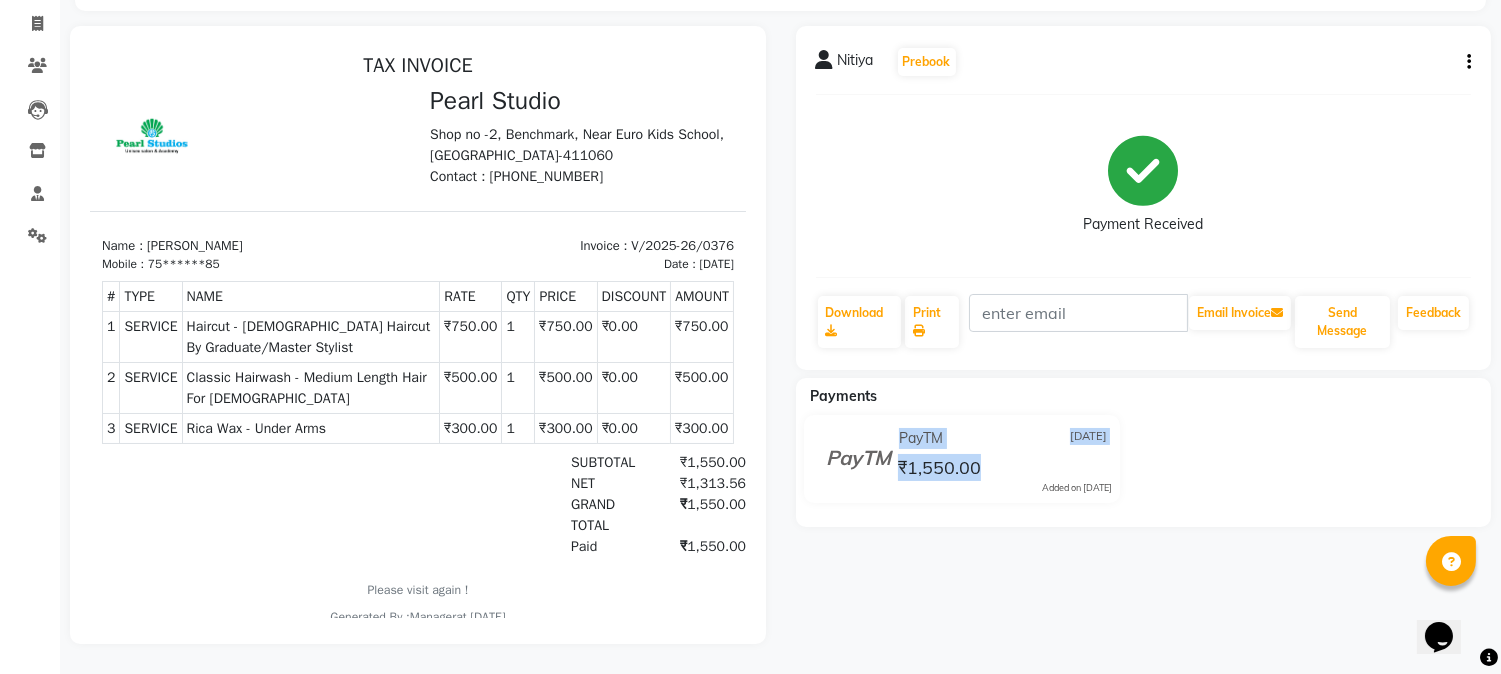 drag, startPoint x: 888, startPoint y: 435, endPoint x: 1138, endPoint y: 483, distance: 254.5663 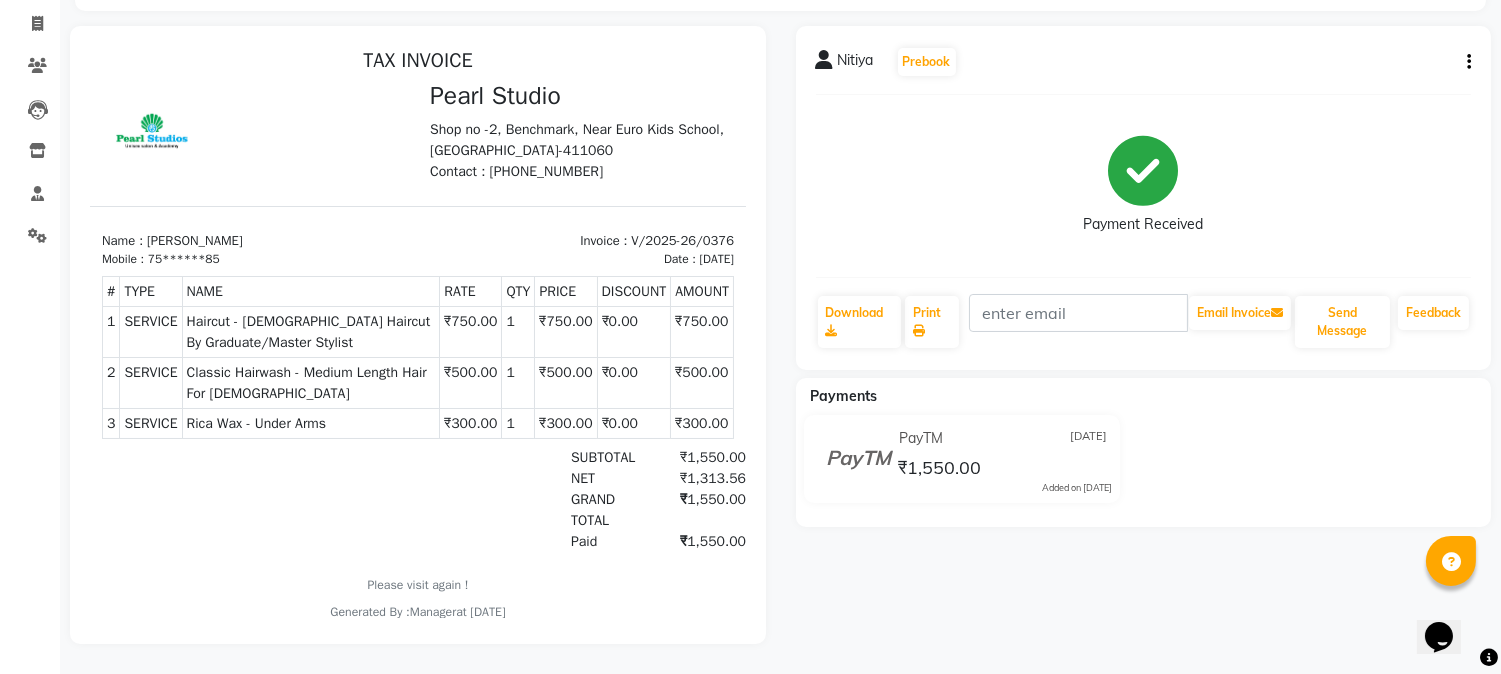 scroll, scrollTop: 0, scrollLeft: 0, axis: both 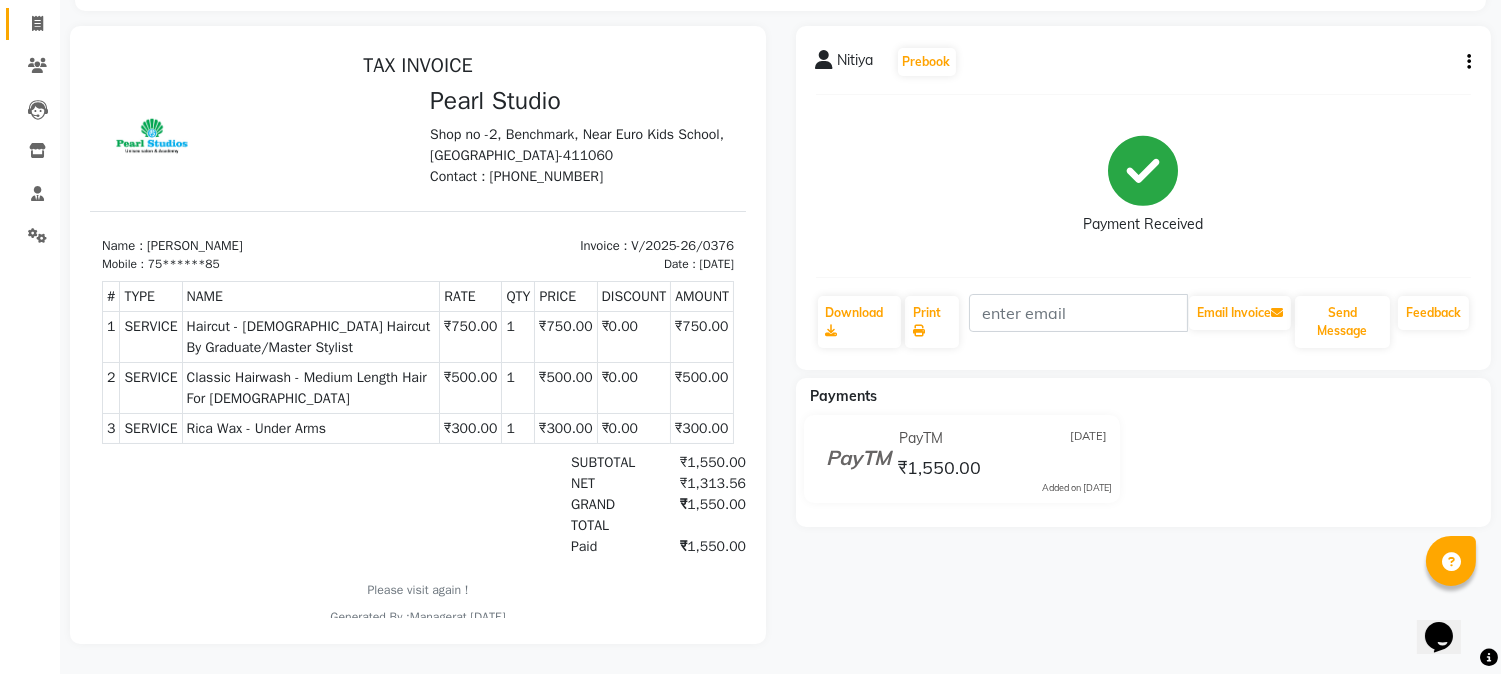click on "Invoice" 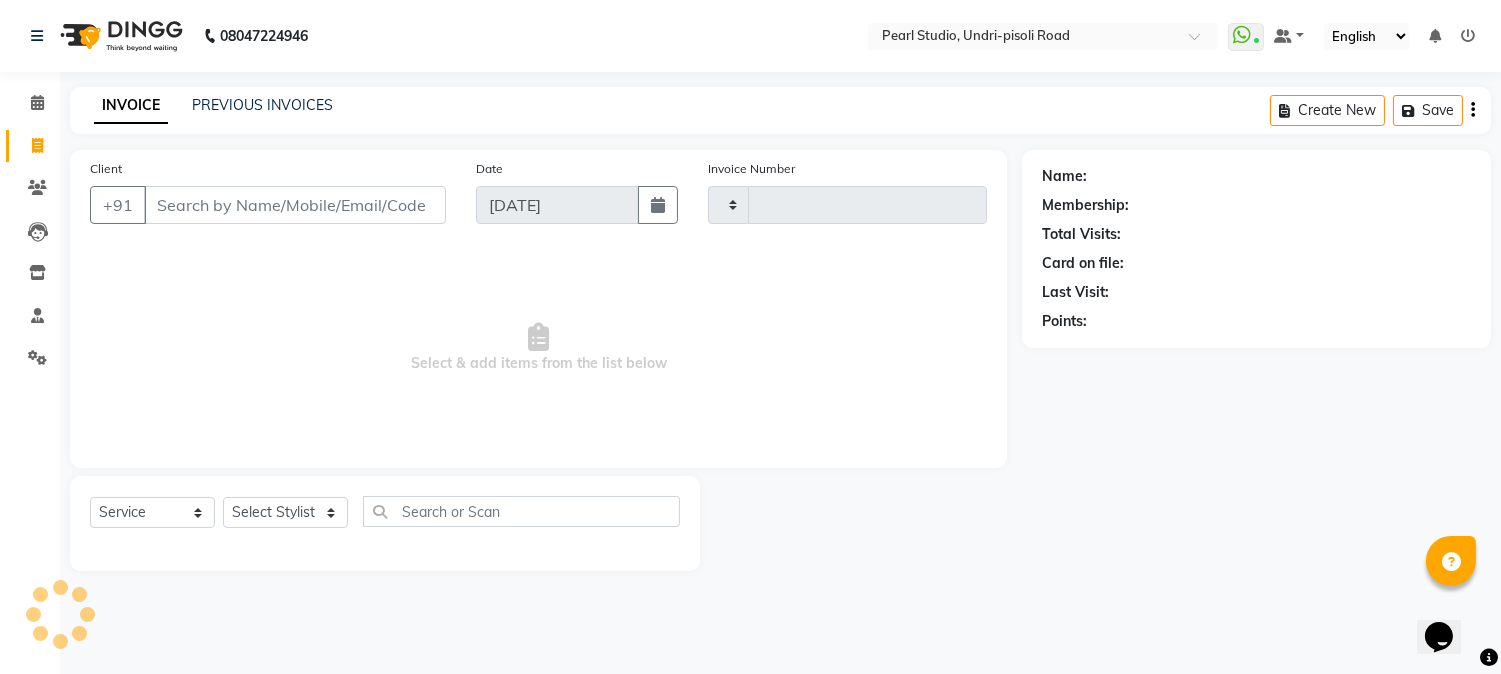 type on "0377" 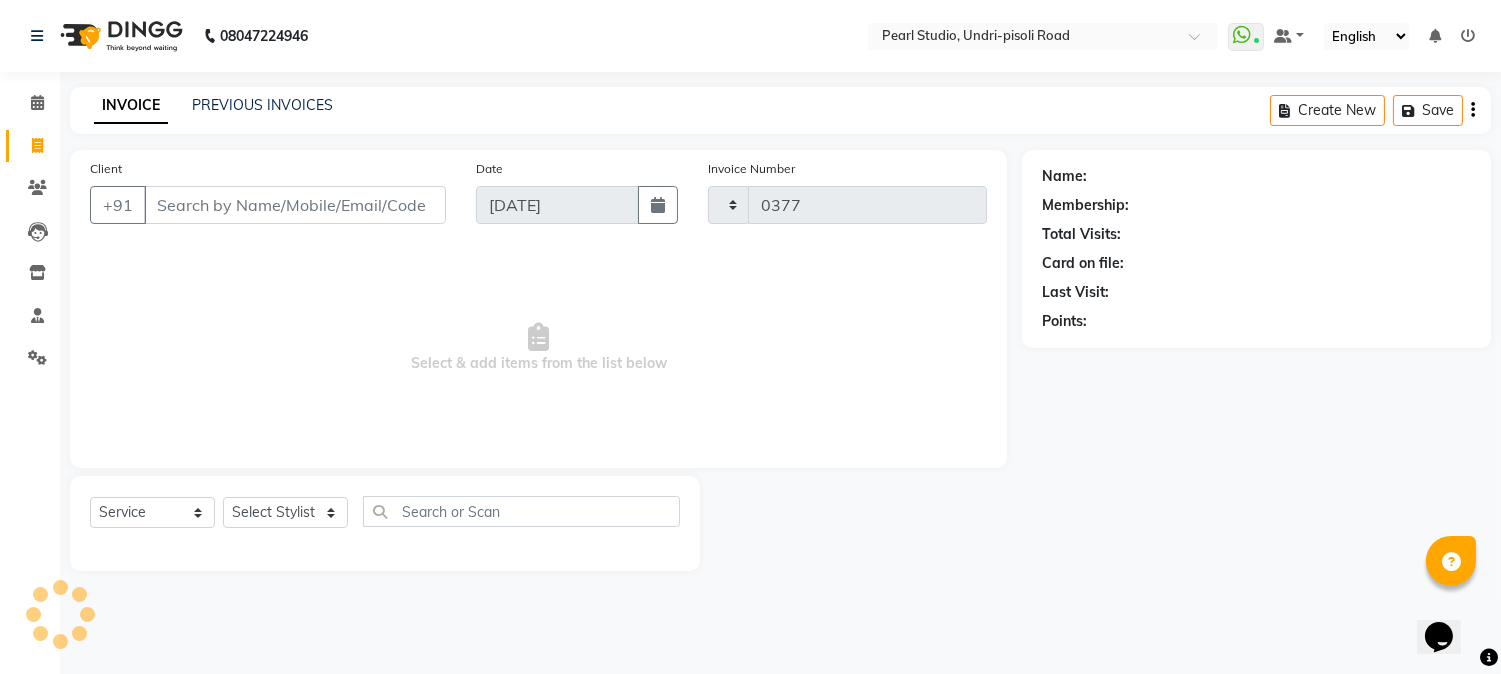 scroll, scrollTop: 0, scrollLeft: 0, axis: both 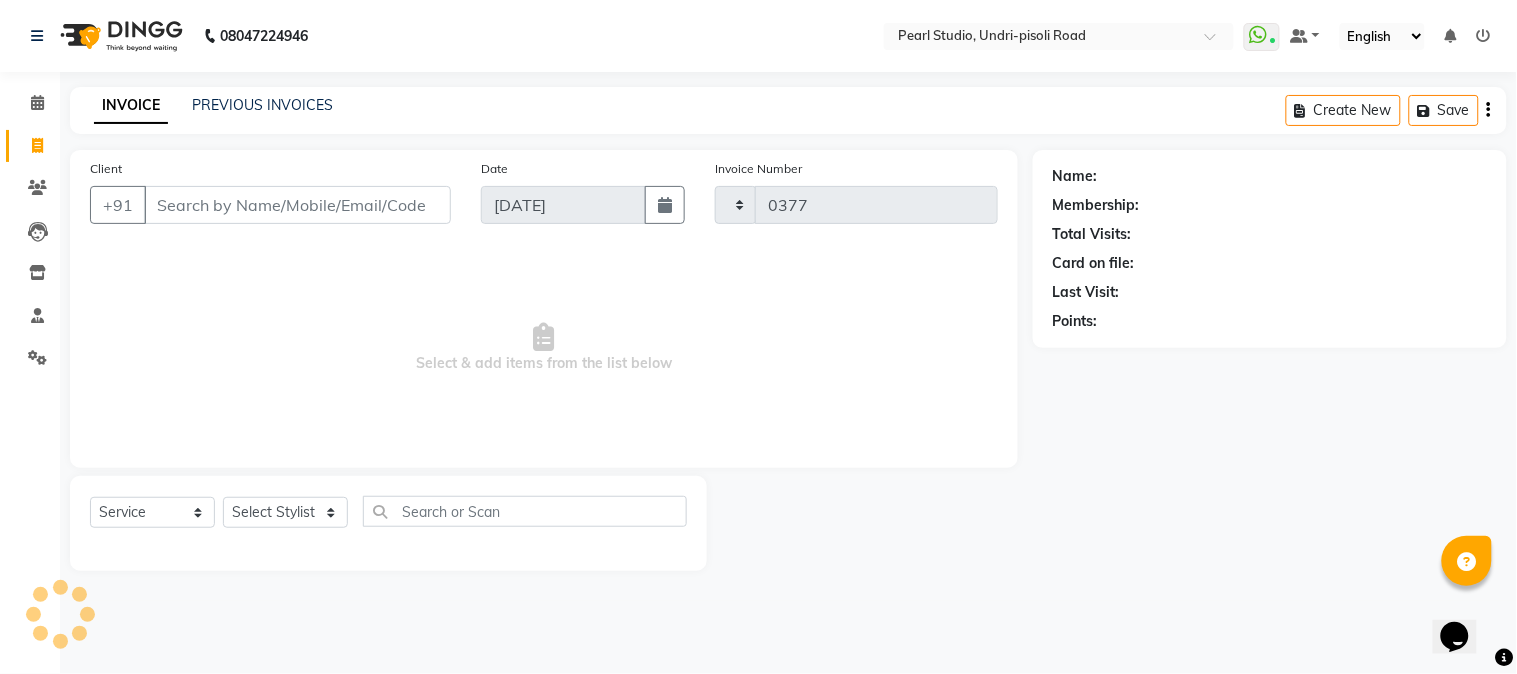 select on "5290" 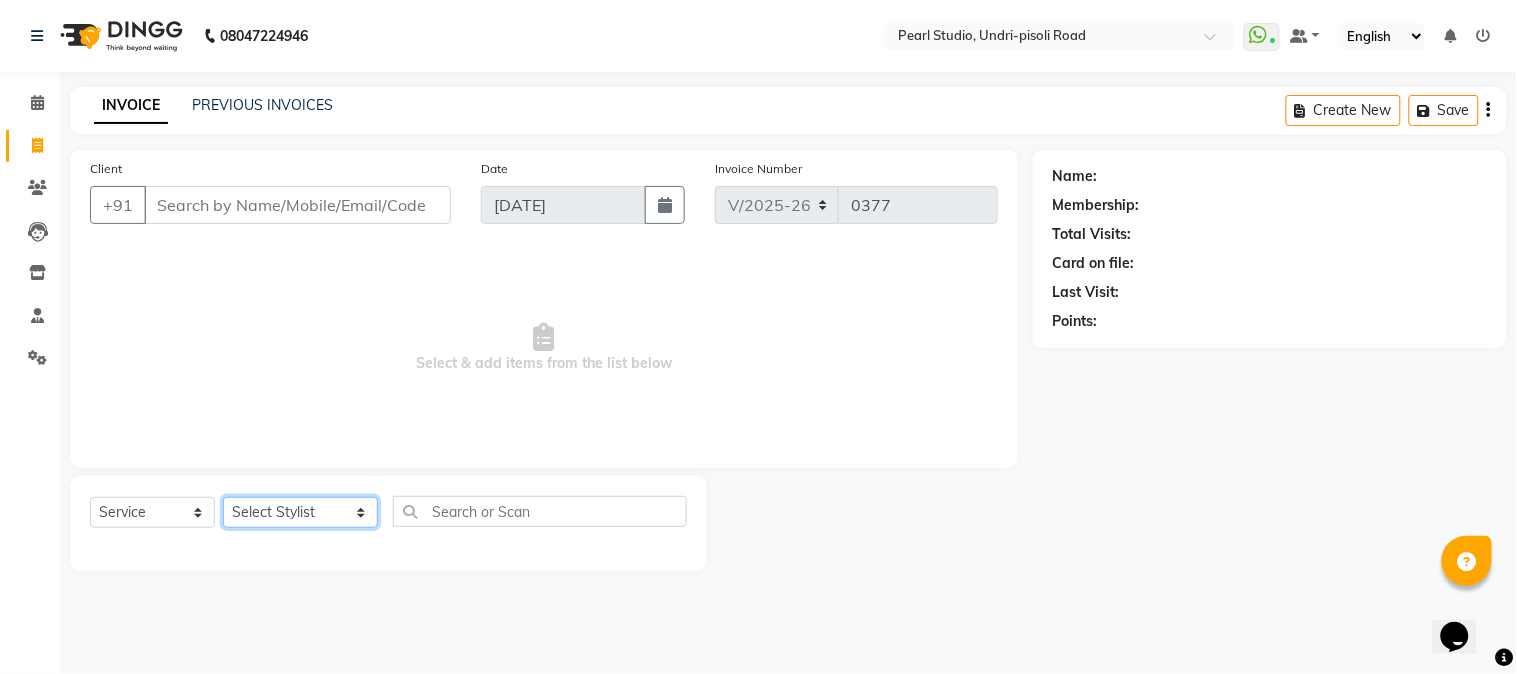 click on "Select Stylist Manager Nikhil Gulhane Nitu Rai Pratik Pratima Akshay Sonawane Sabita Pariyar Sahil Samundra Thapa" 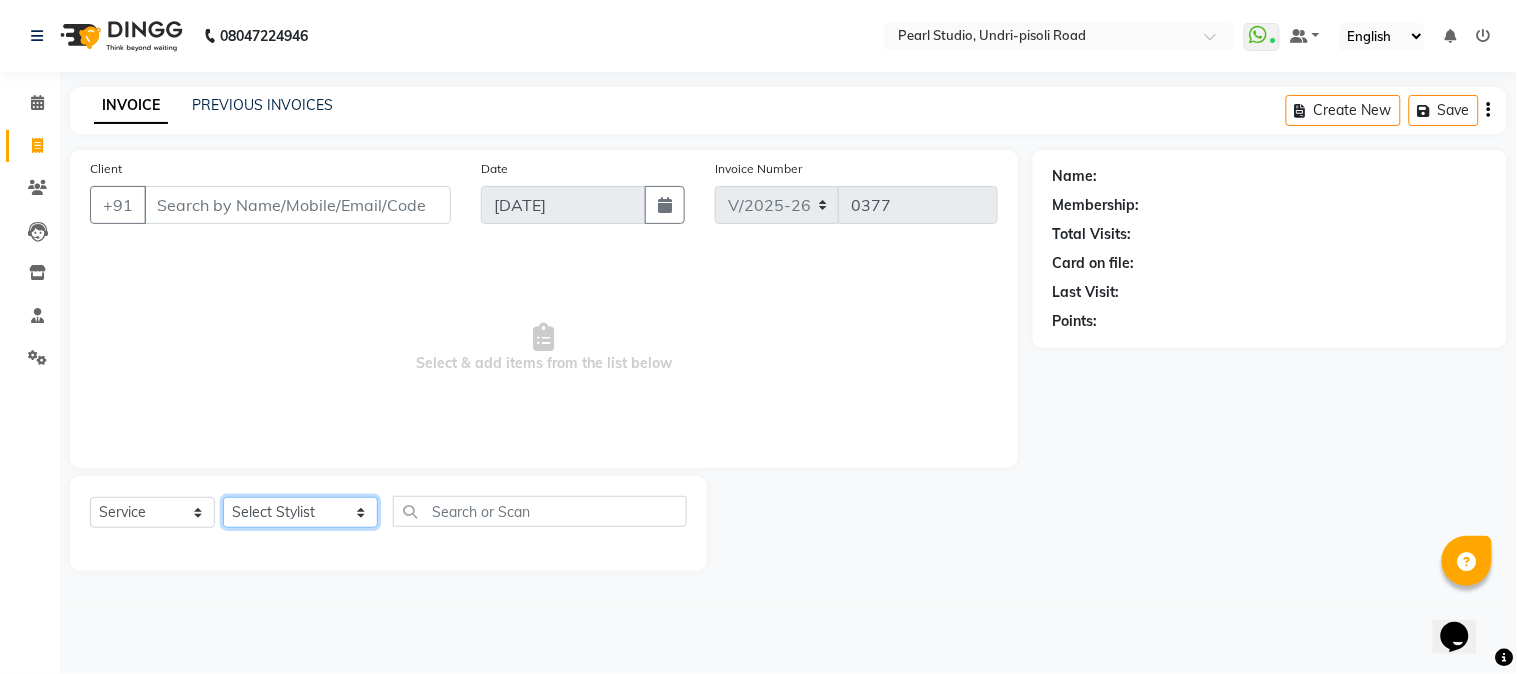 select on "63726" 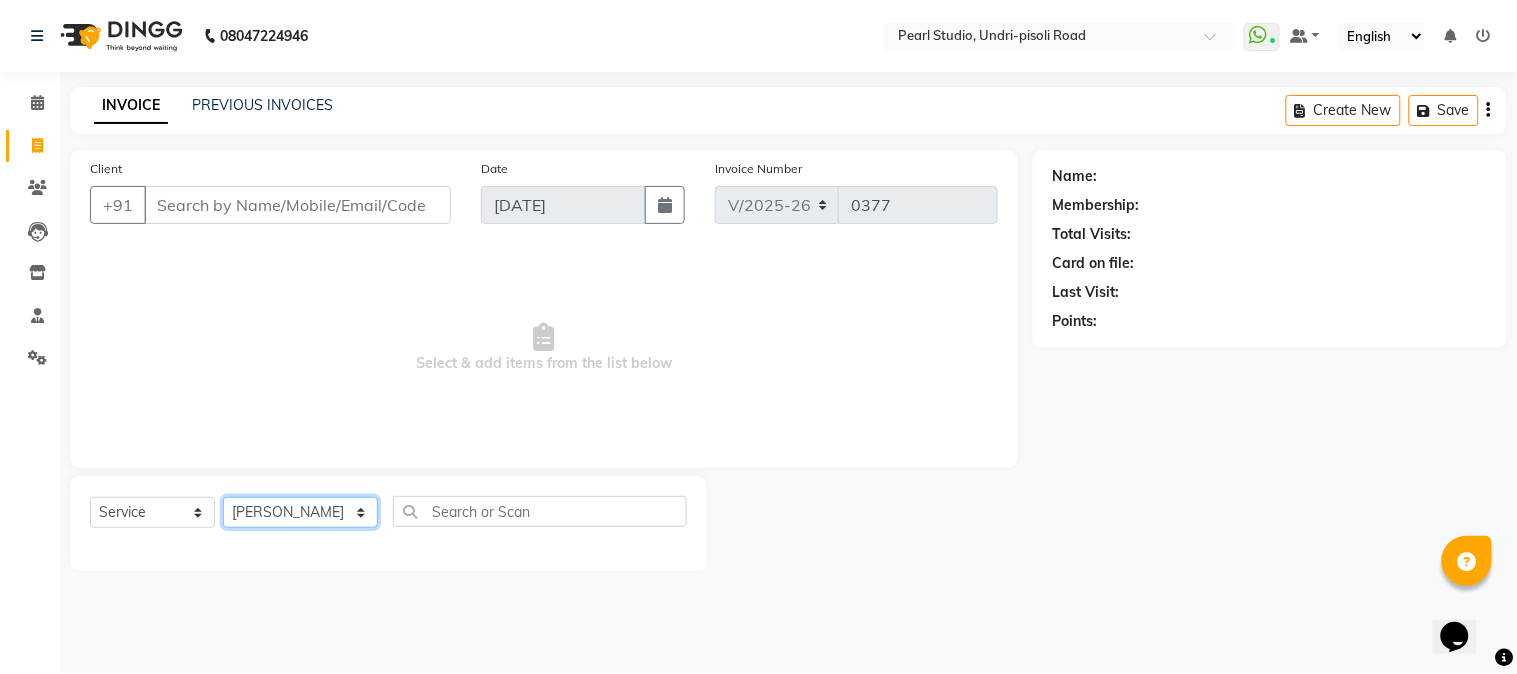 click on "Select Stylist Manager Nikhil Gulhane Nitu Rai Pratik Pratima Akshay Sonawane Sabita Pariyar Sahil Samundra Thapa" 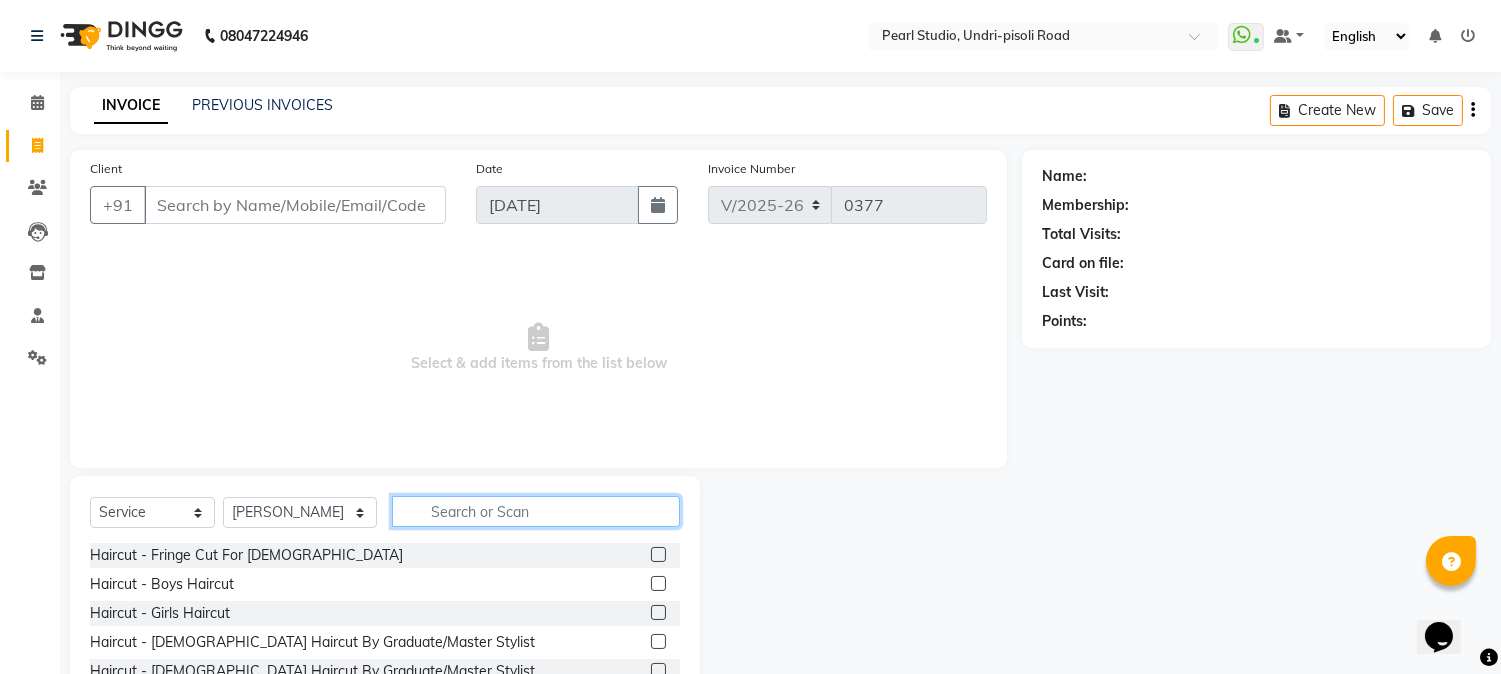 click 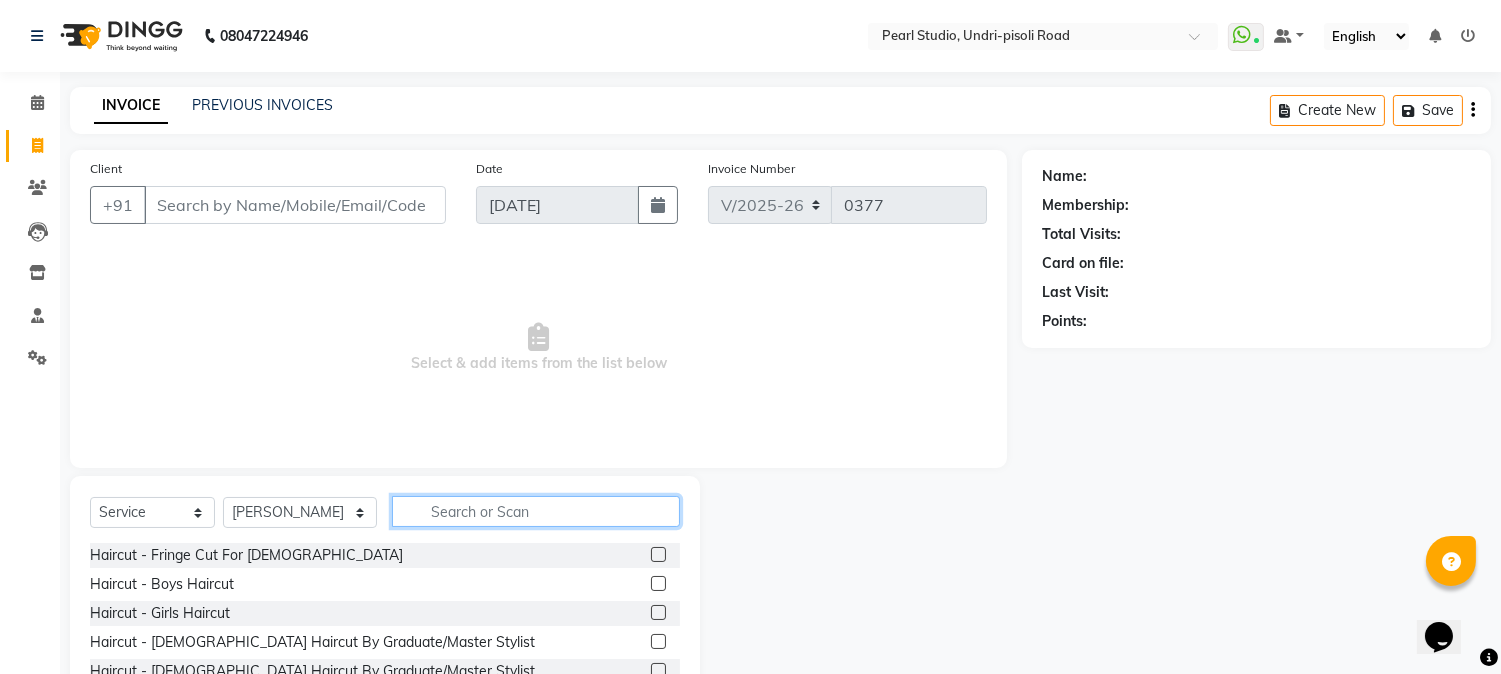 type on "u" 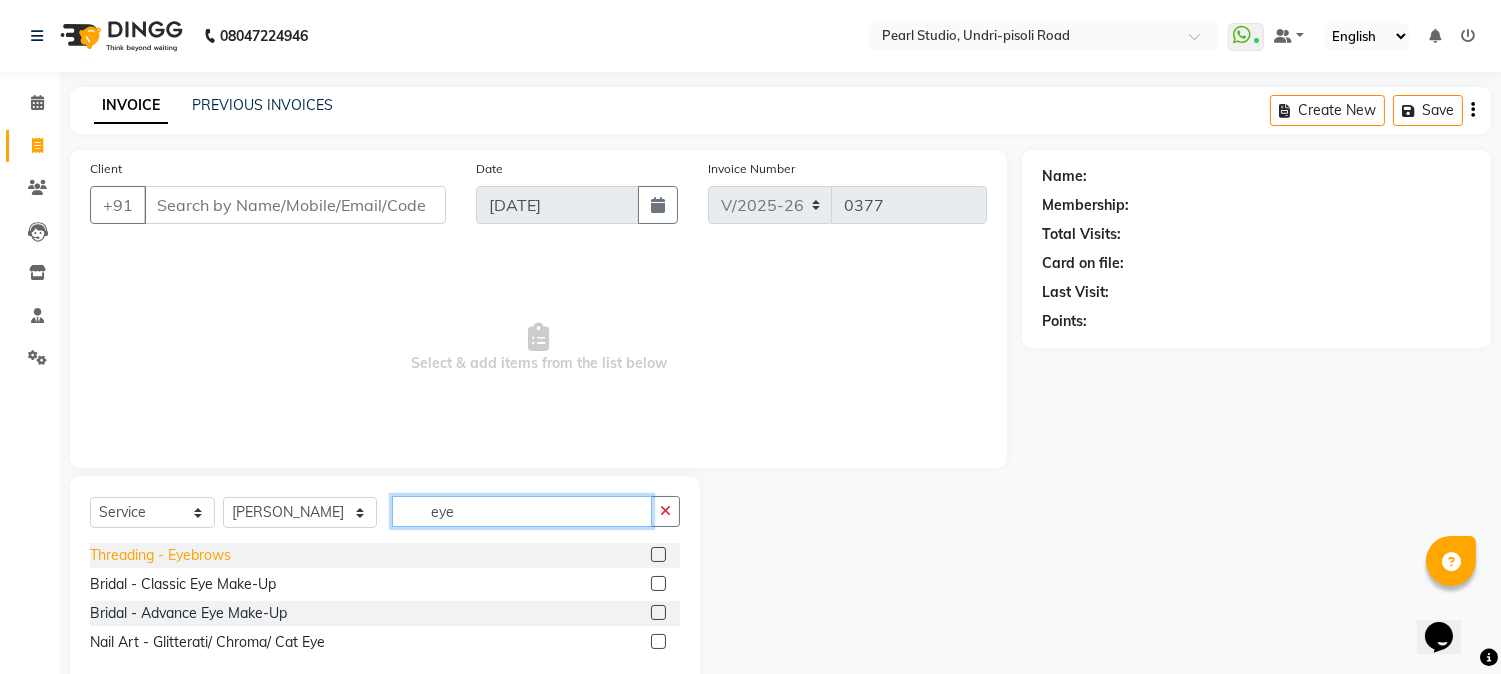 type on "eye" 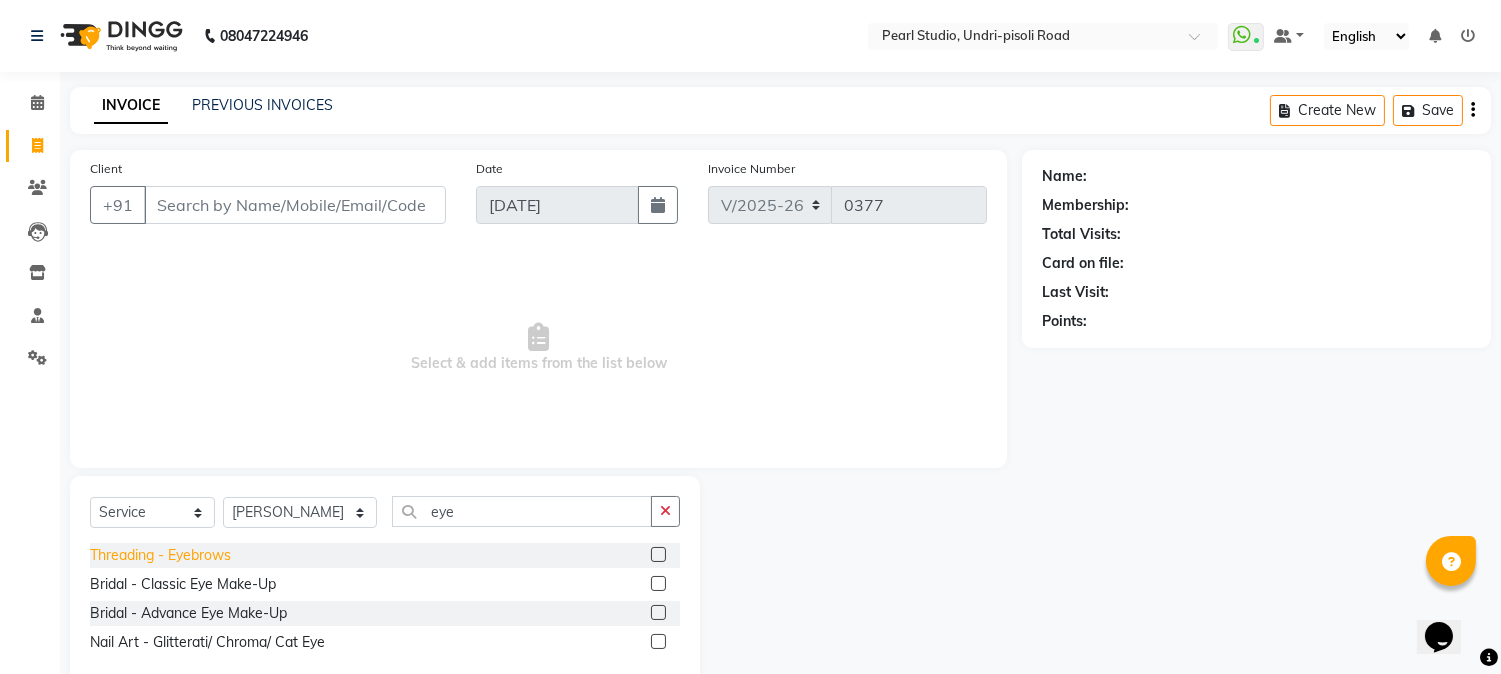 click on "Threading - Eyebrows" 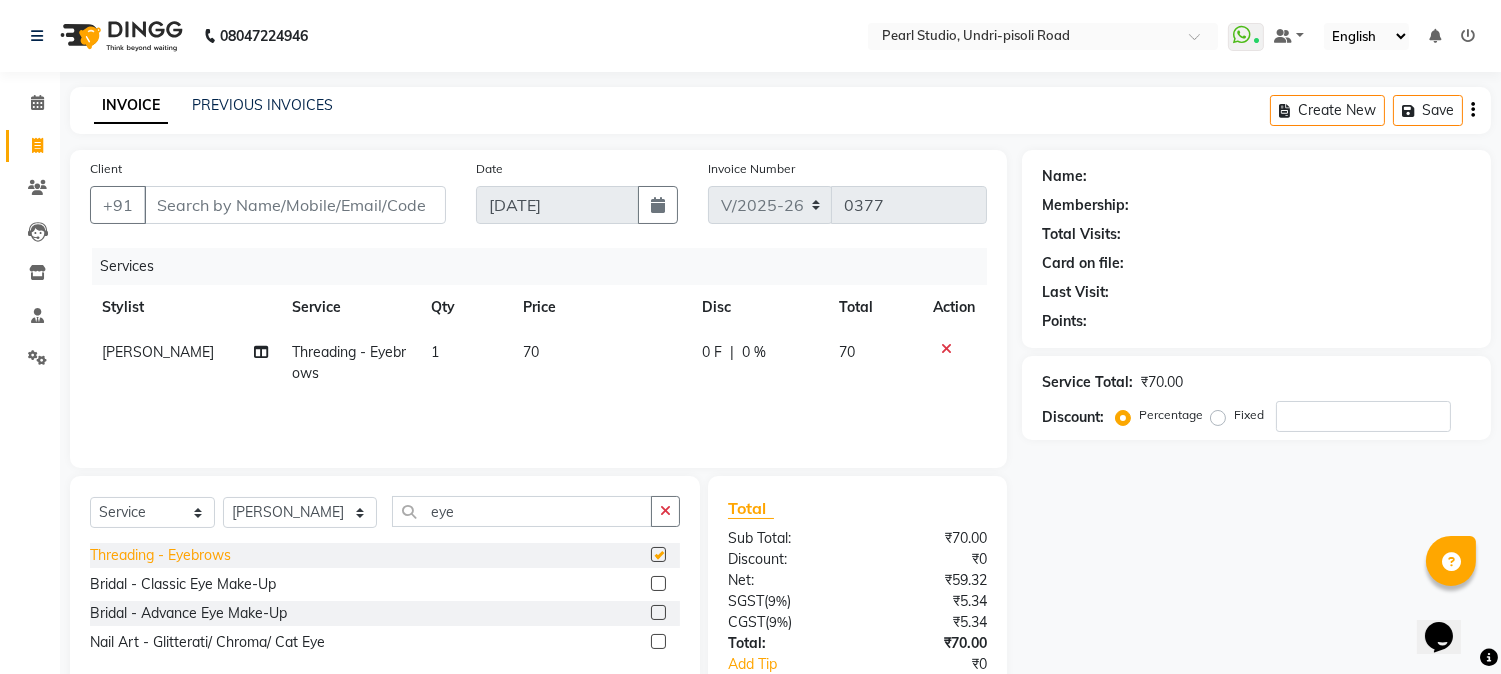 checkbox on "false" 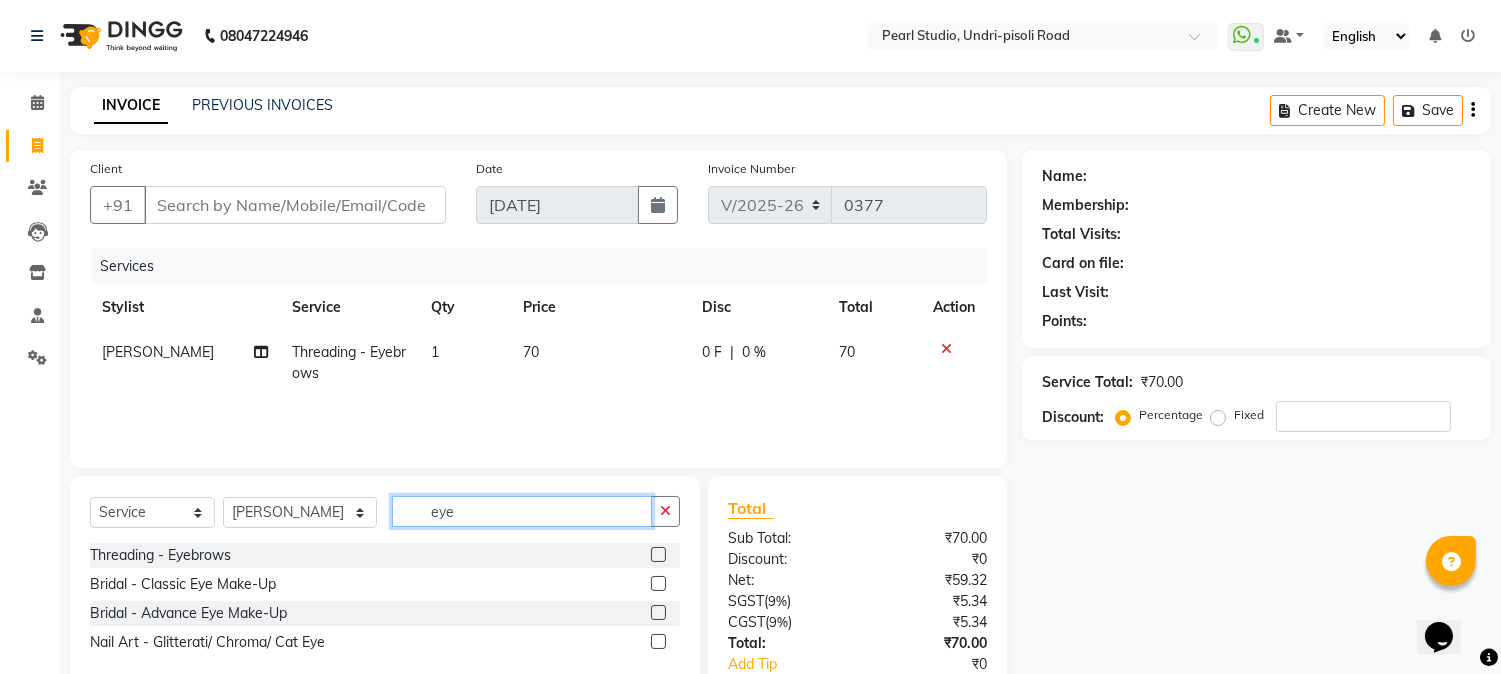 drag, startPoint x: 456, startPoint y: 516, endPoint x: 377, endPoint y: 503, distance: 80.06248 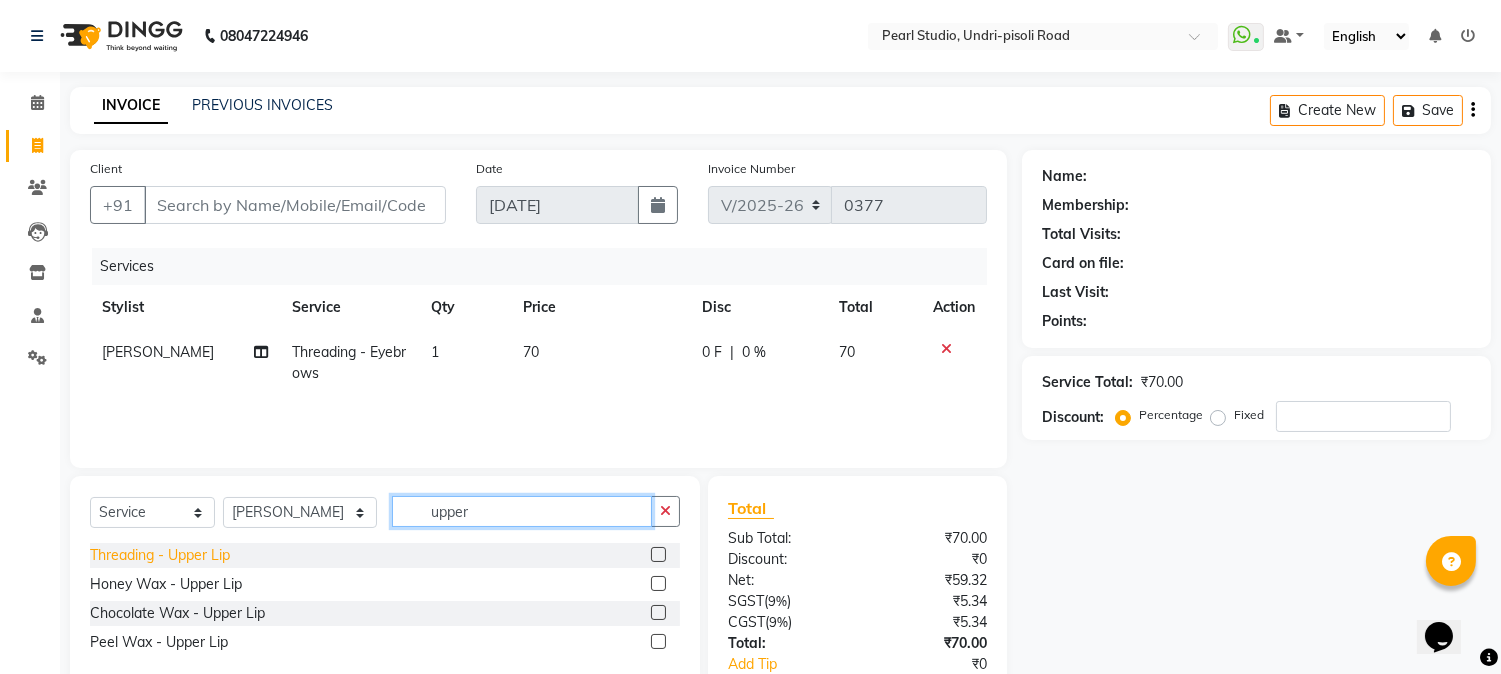 type on "upper" 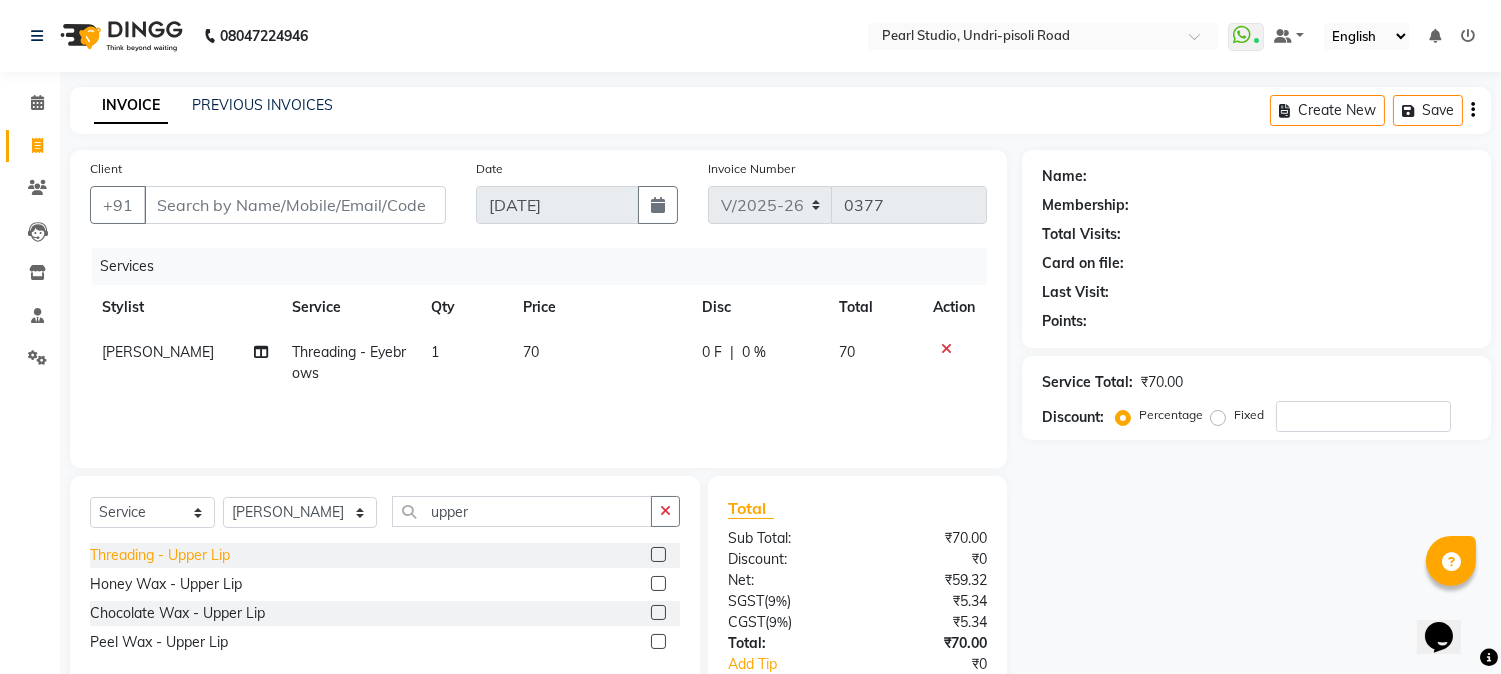 click on "Threading - Upper Lip" 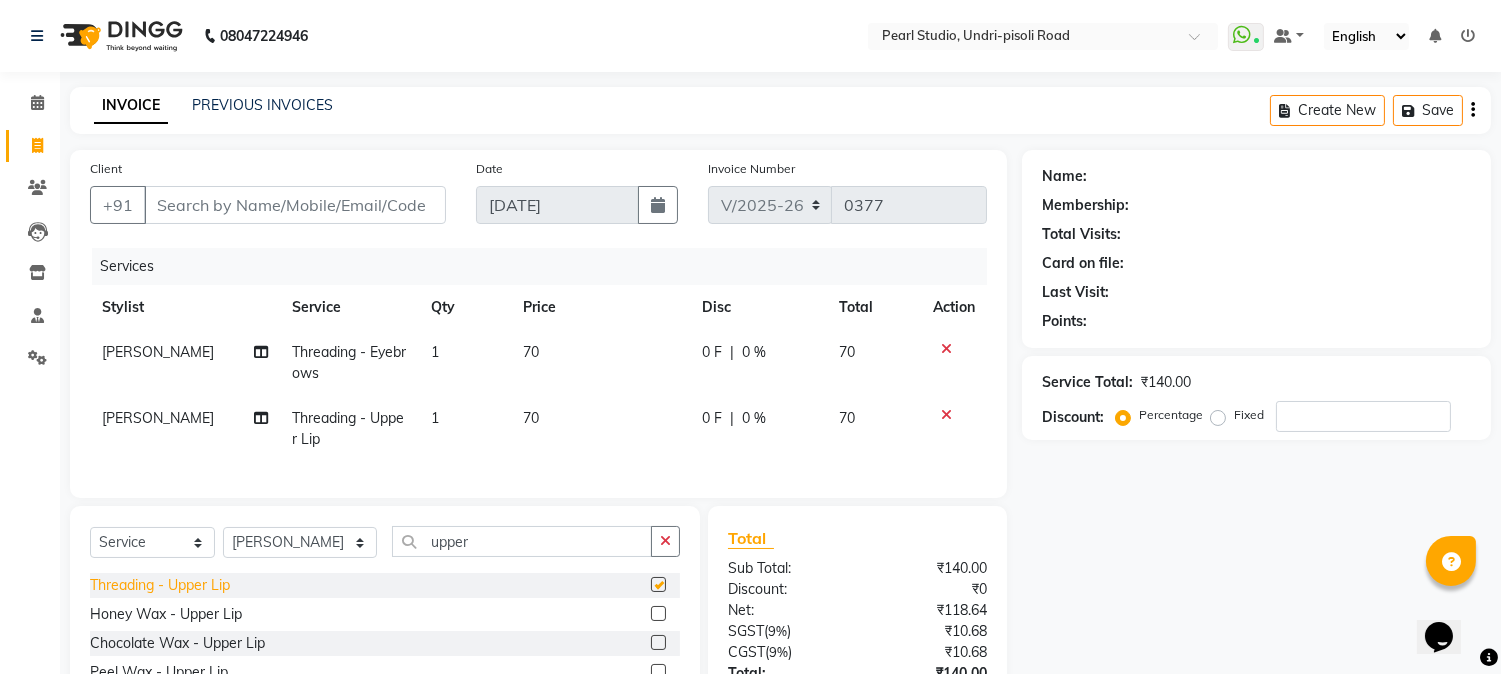 checkbox on "false" 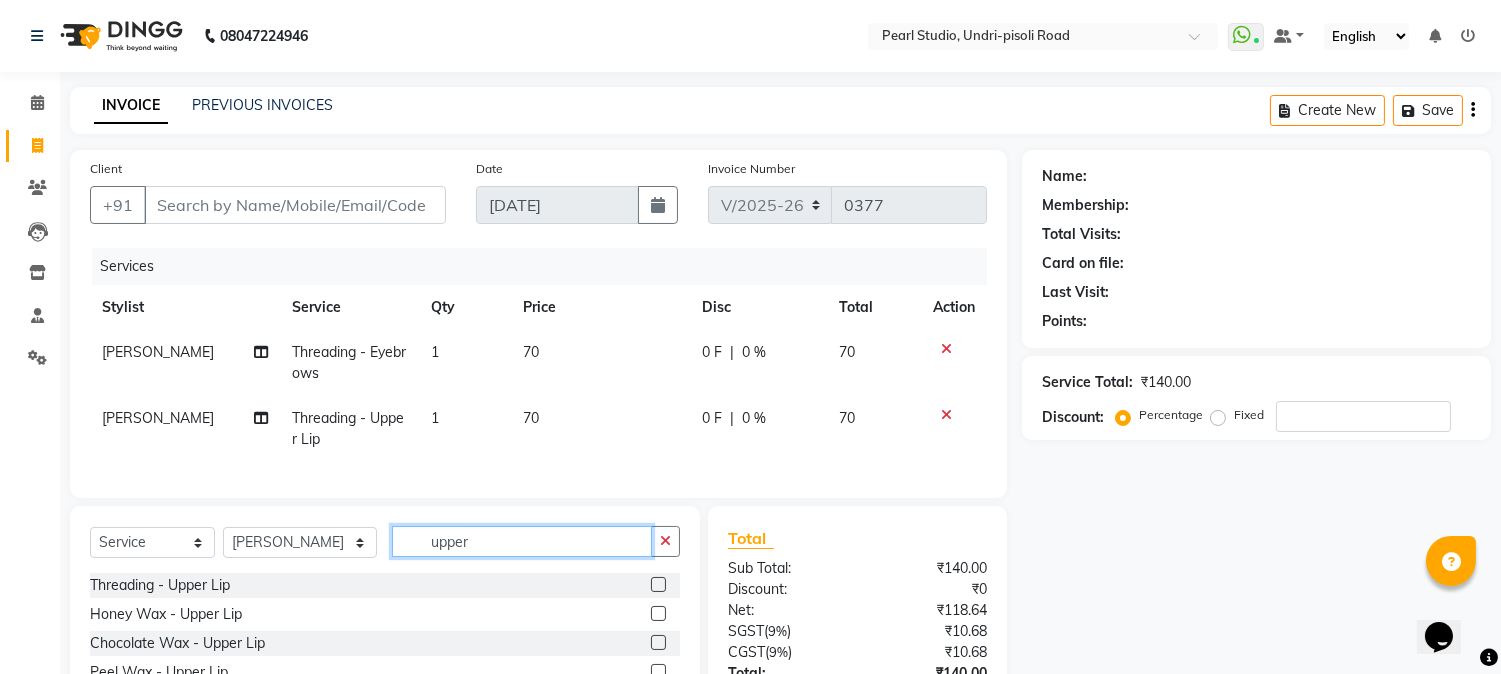 drag, startPoint x: 461, startPoint y: 558, endPoint x: 335, endPoint y: 560, distance: 126.01587 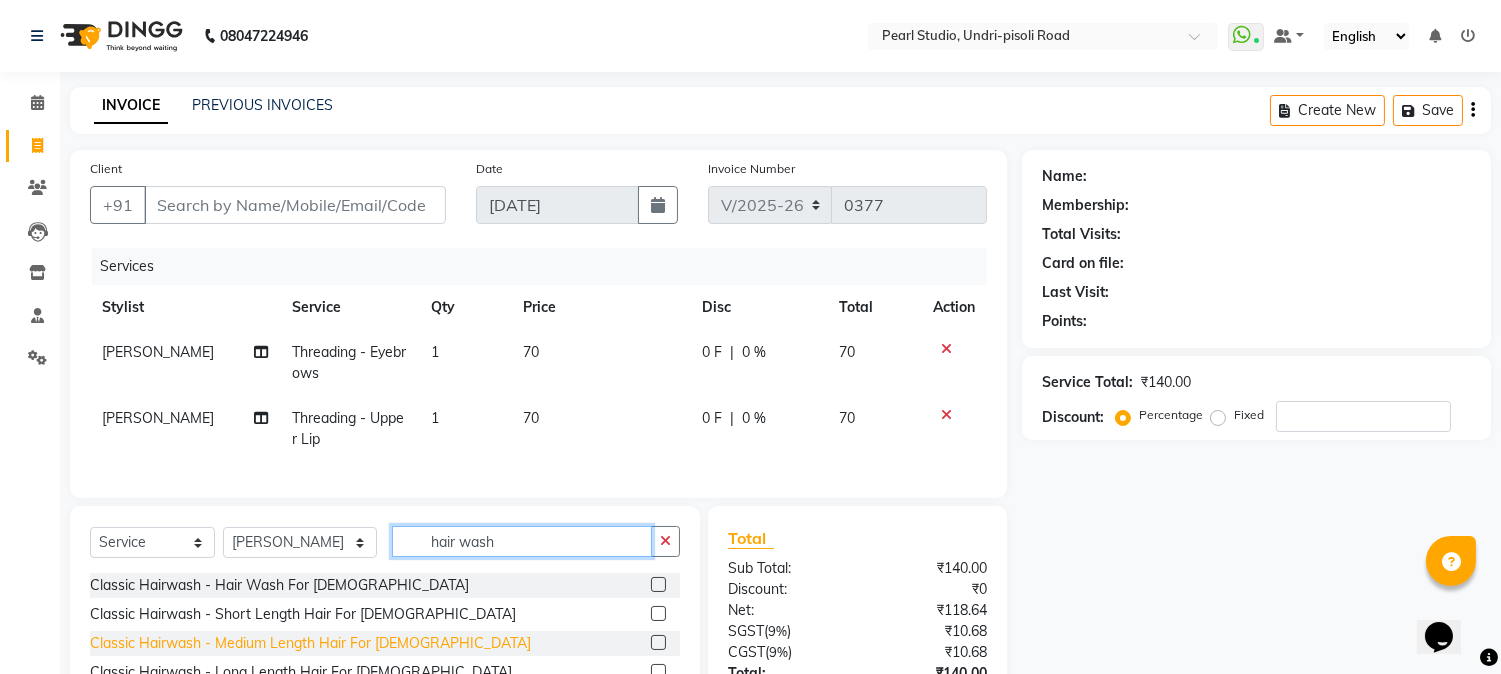 type on "hair wash" 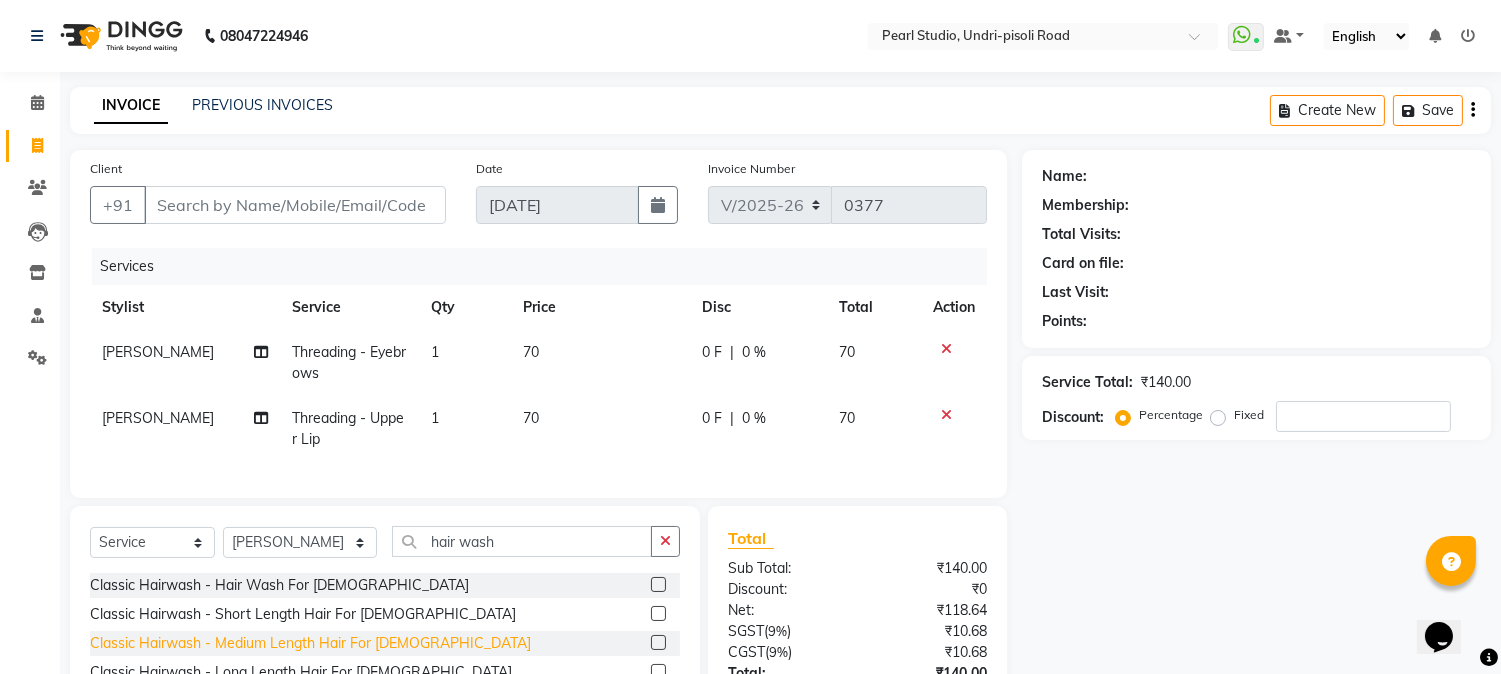 click on "Classic Hairwash  - Medium Length Hair For Female" 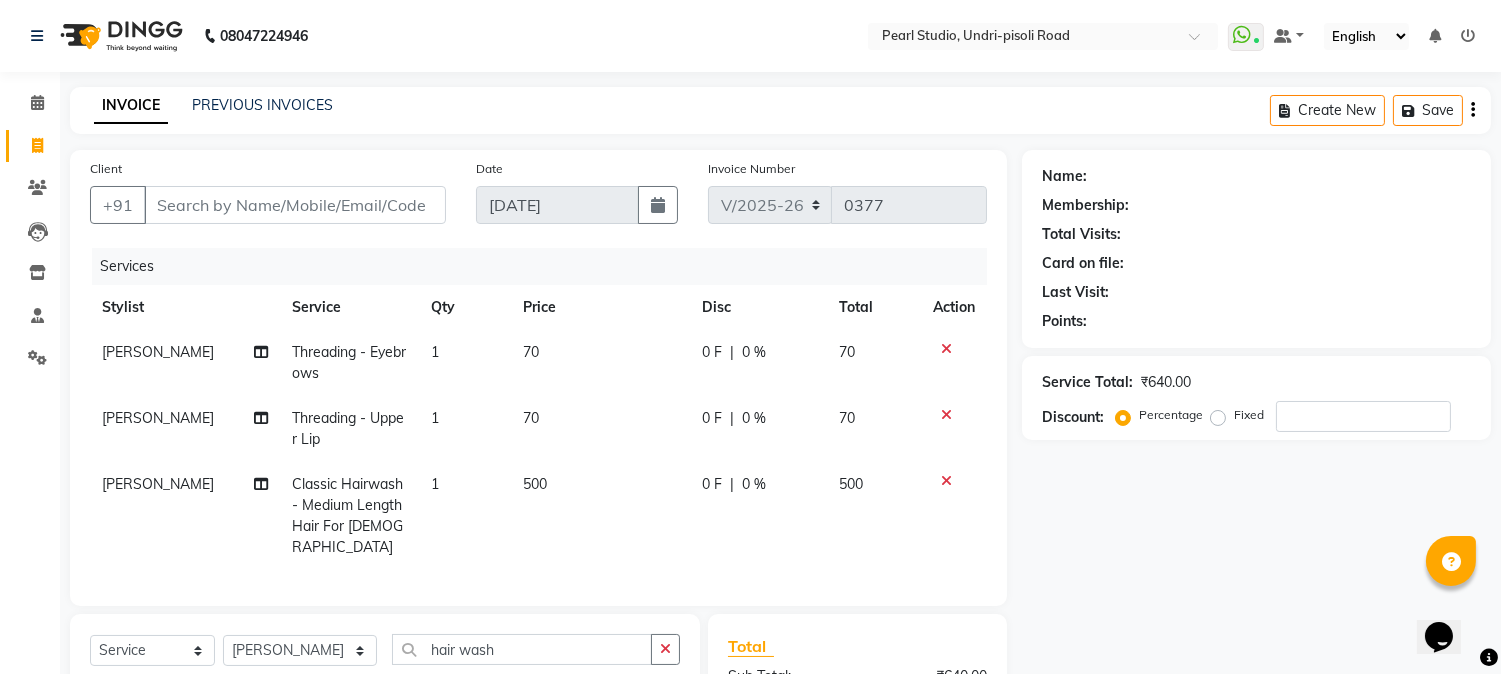 checkbox on "false" 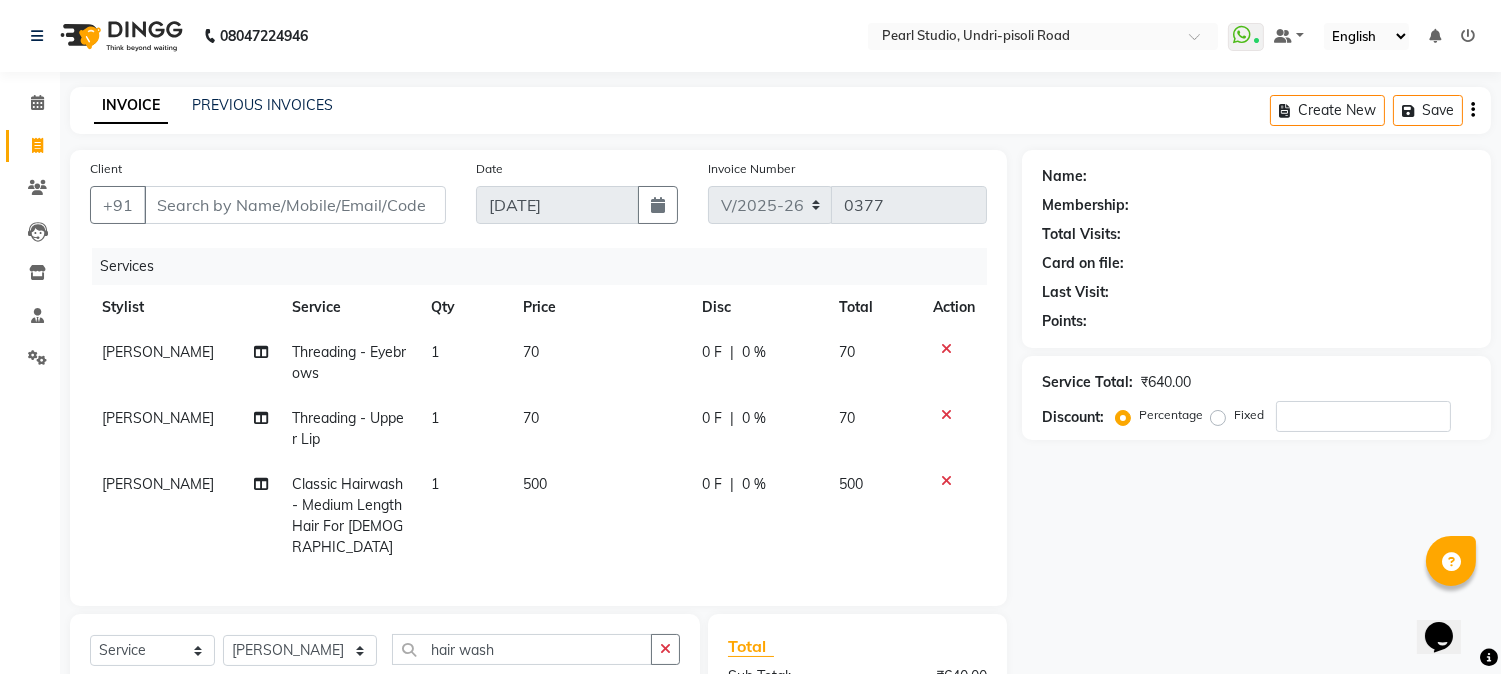 scroll, scrollTop: 111, scrollLeft: 0, axis: vertical 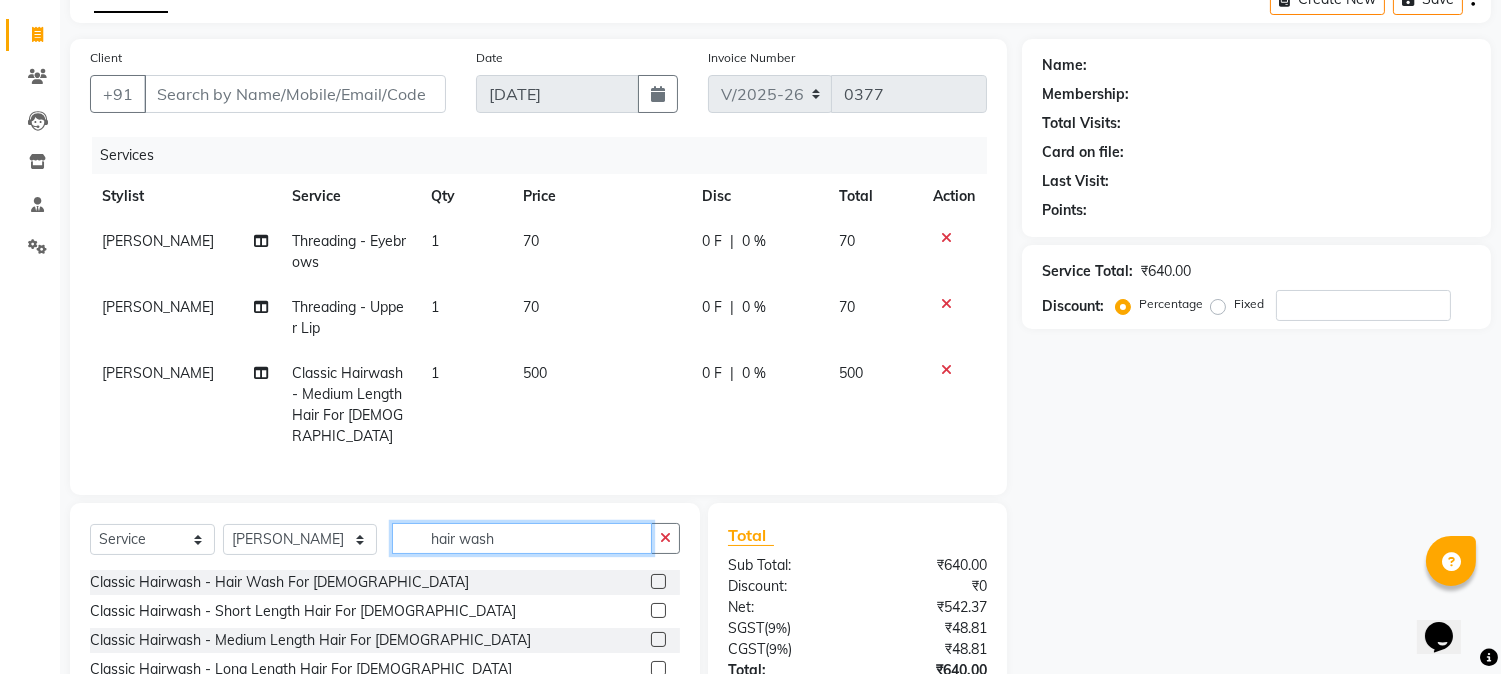 drag, startPoint x: 501, startPoint y: 532, endPoint x: 395, endPoint y: 534, distance: 106.01887 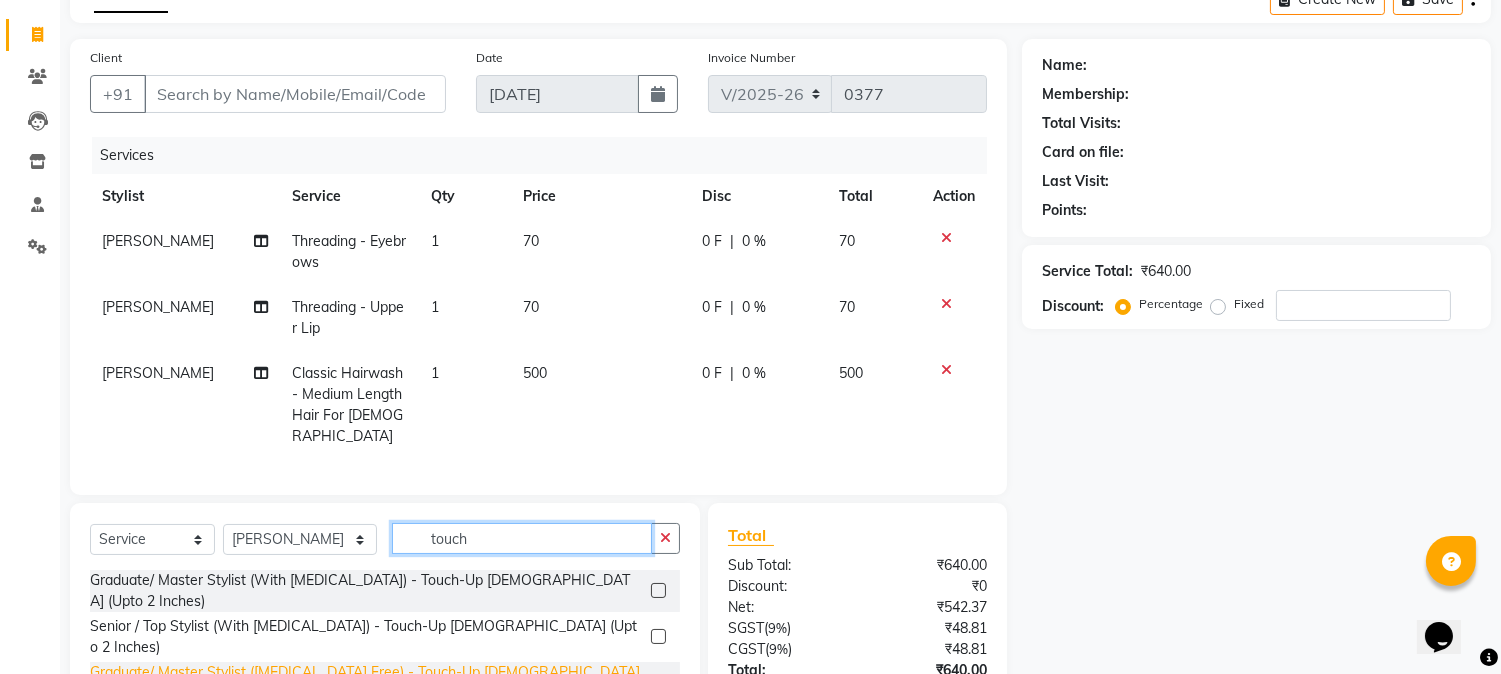type on "touch" 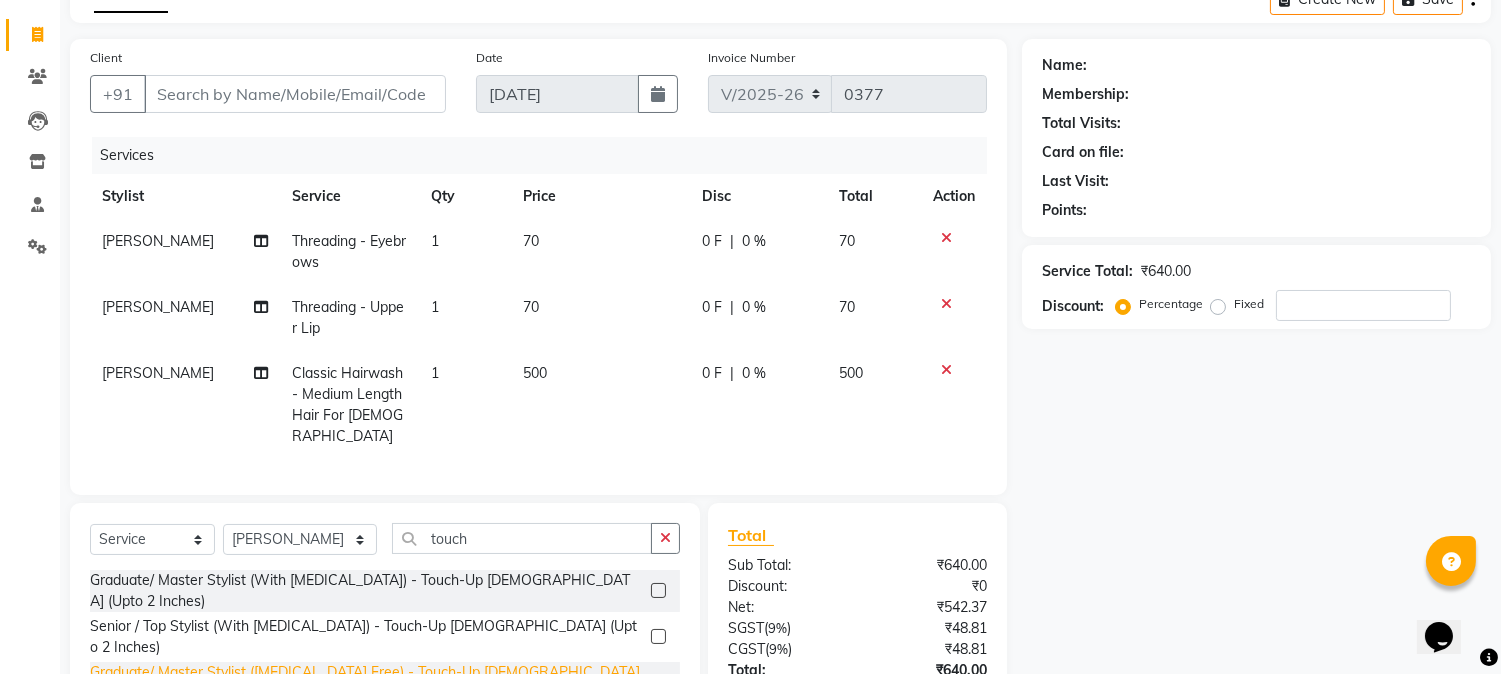 click on "Graduate/ Master Stylist (Ammonia Free) - Touch-Up Female (Upto 2 Inches)" 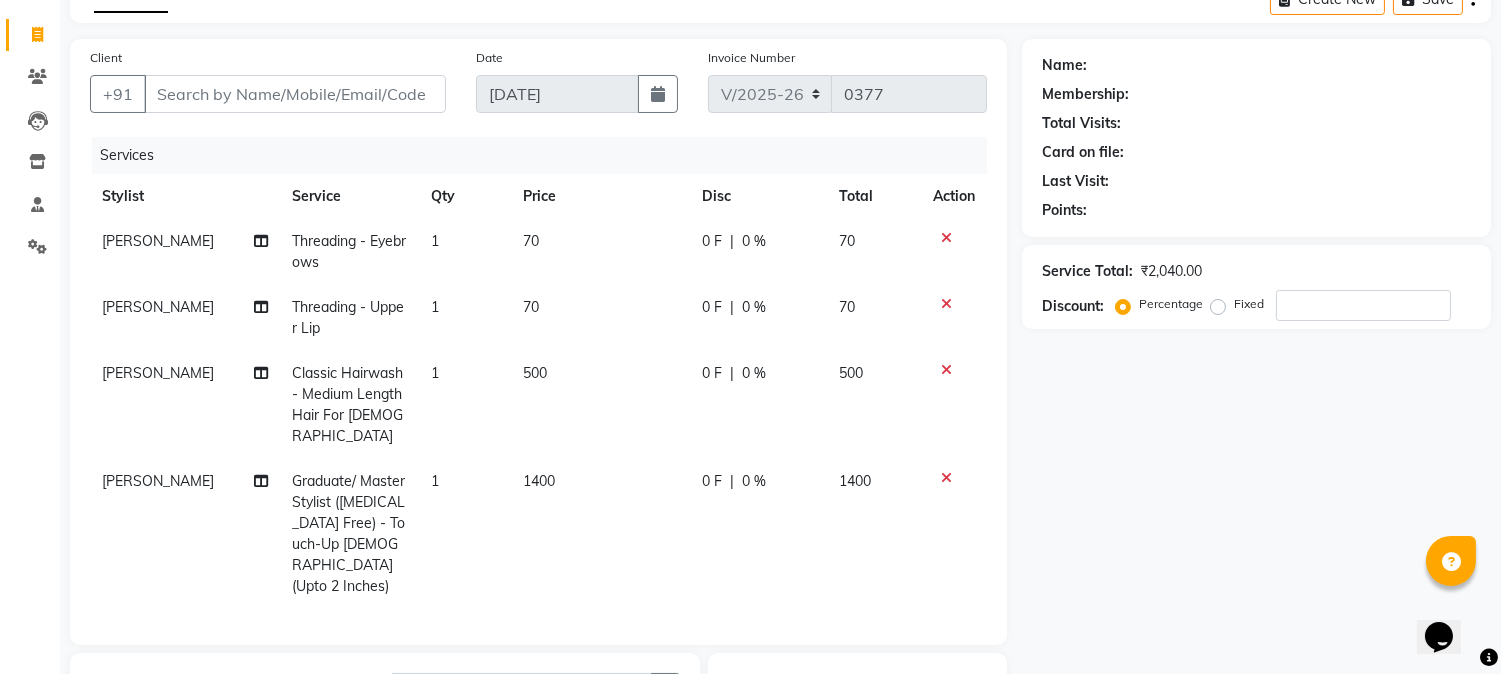 click on "1400" 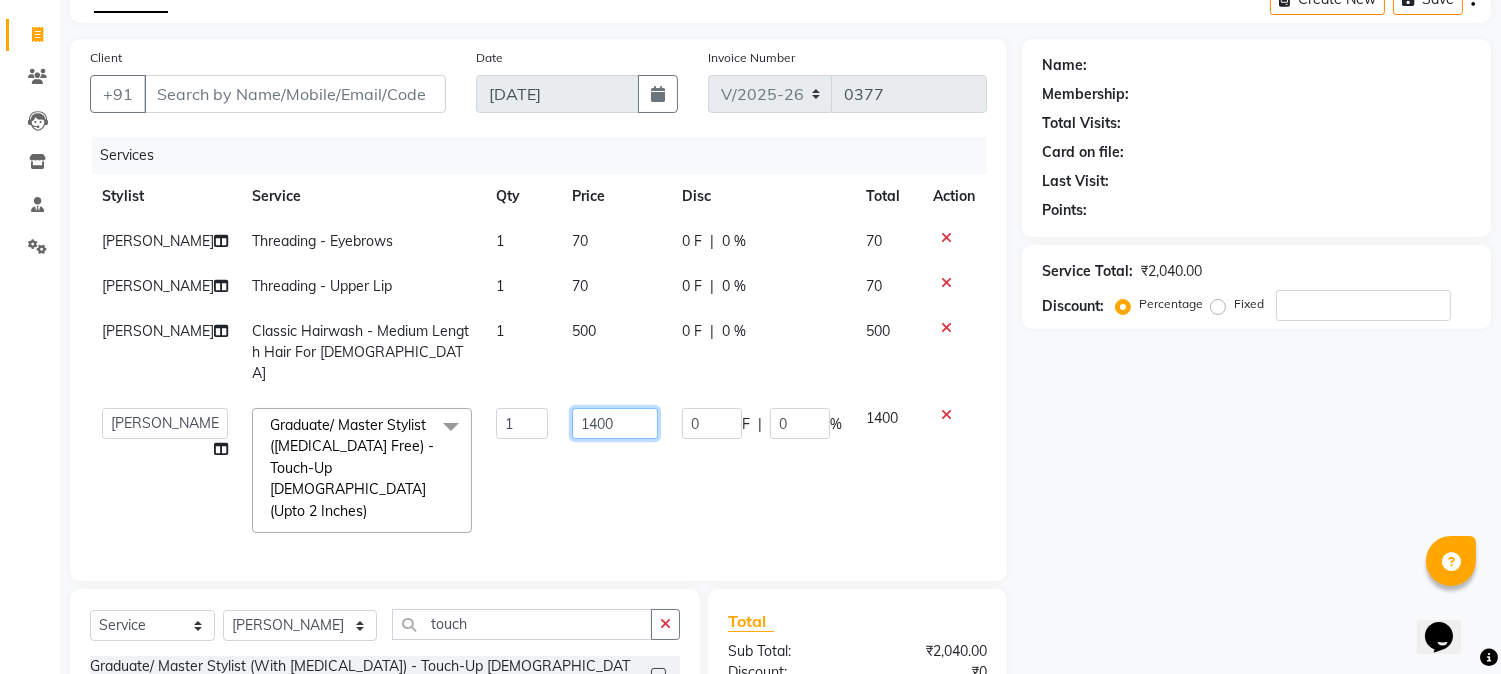 drag, startPoint x: 600, startPoint y: 432, endPoint x: 531, endPoint y: 436, distance: 69.115845 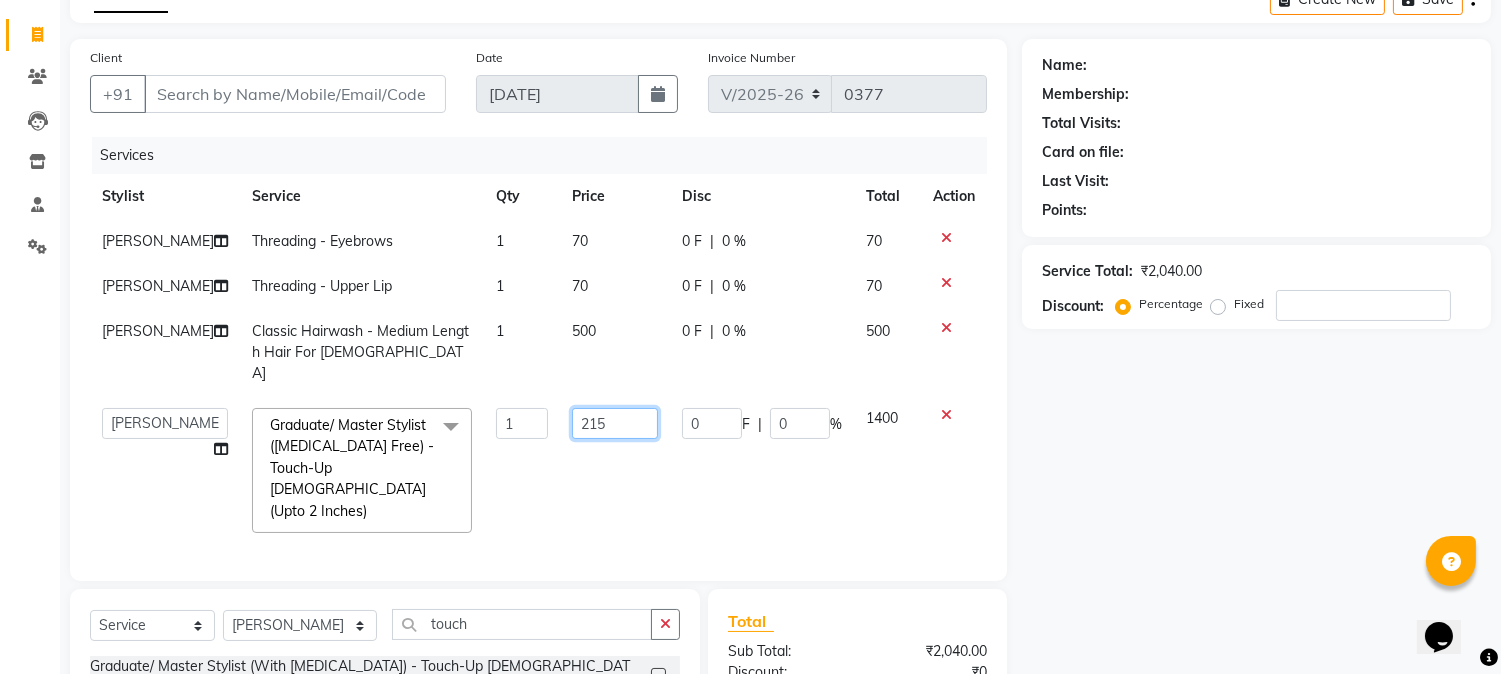 type on "2150" 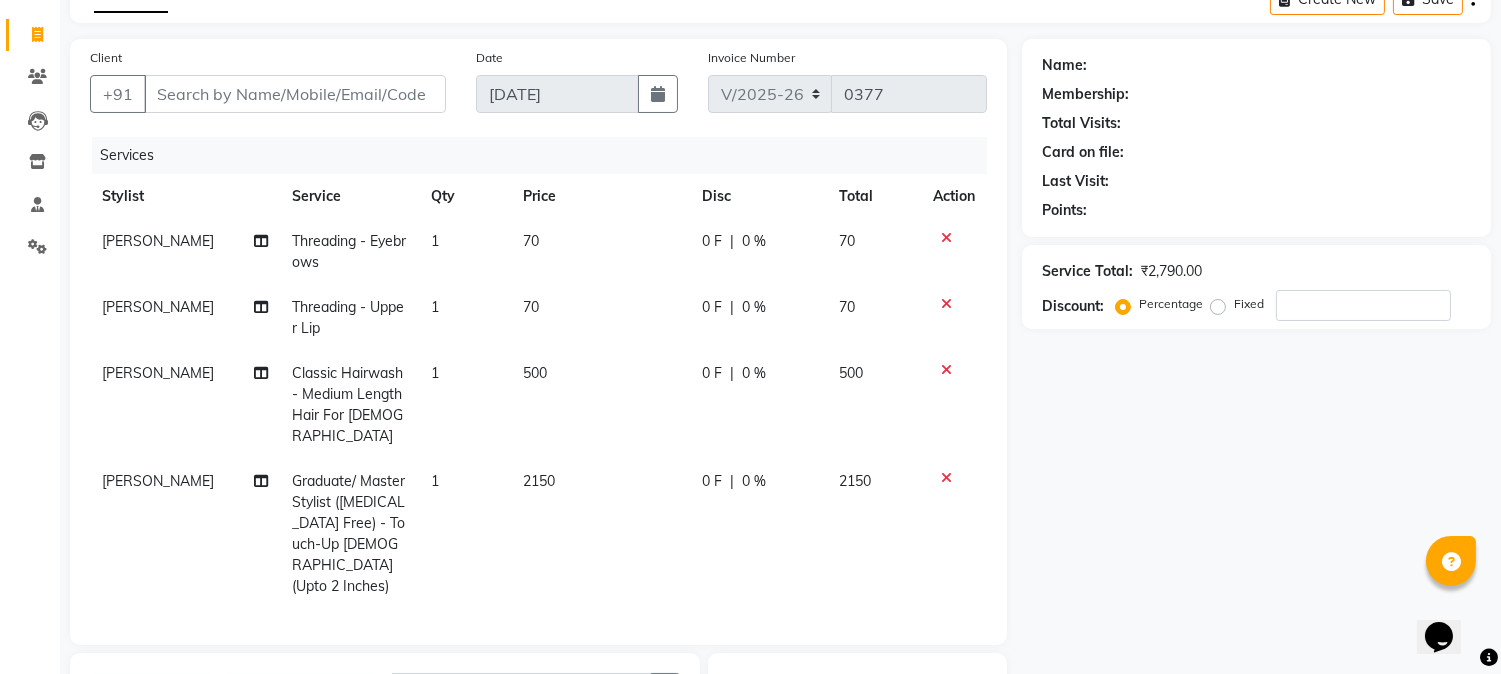click on "0 F | 0 %" 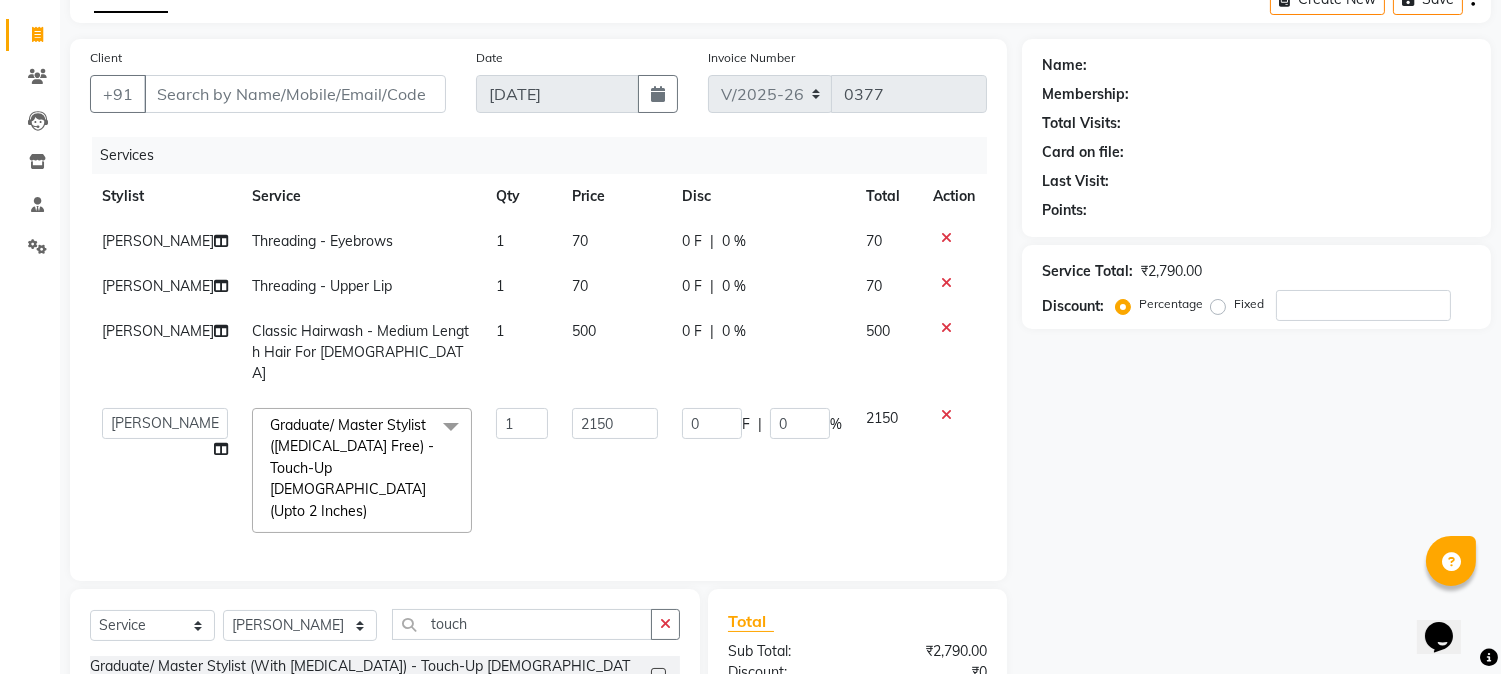 click on "Name: Membership: Total Visits: Card on file: Last Visit:  Points:  Service Total:  ₹2,790.00  Discount:  Percentage   Fixed" 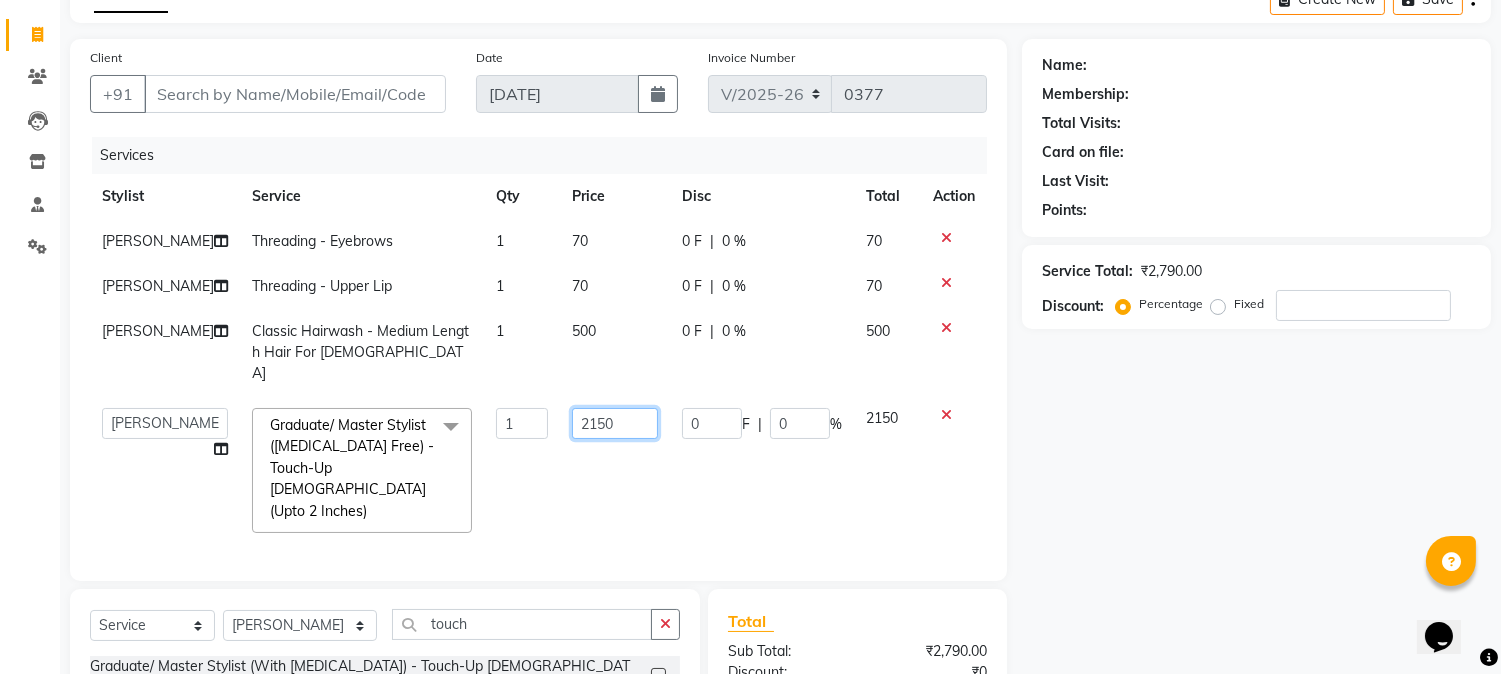 click on "2150" 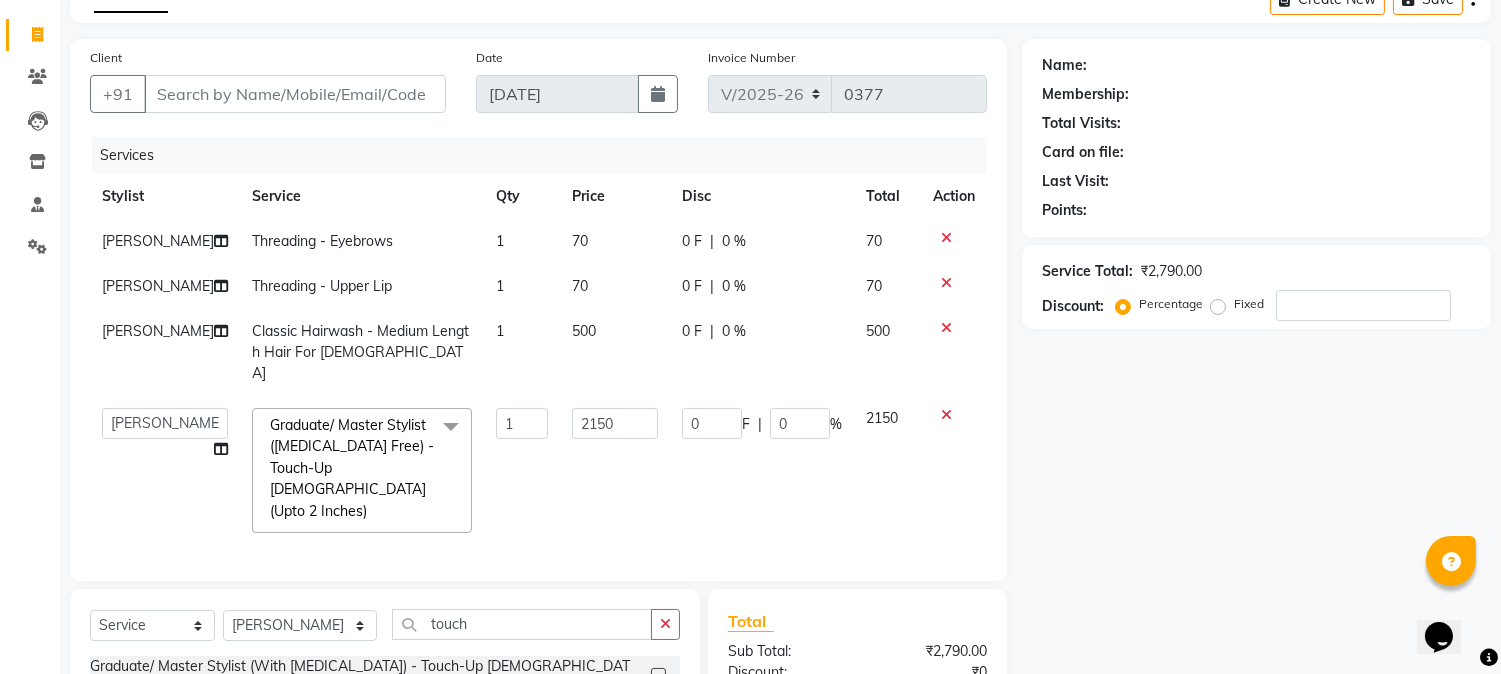 click on "Price" 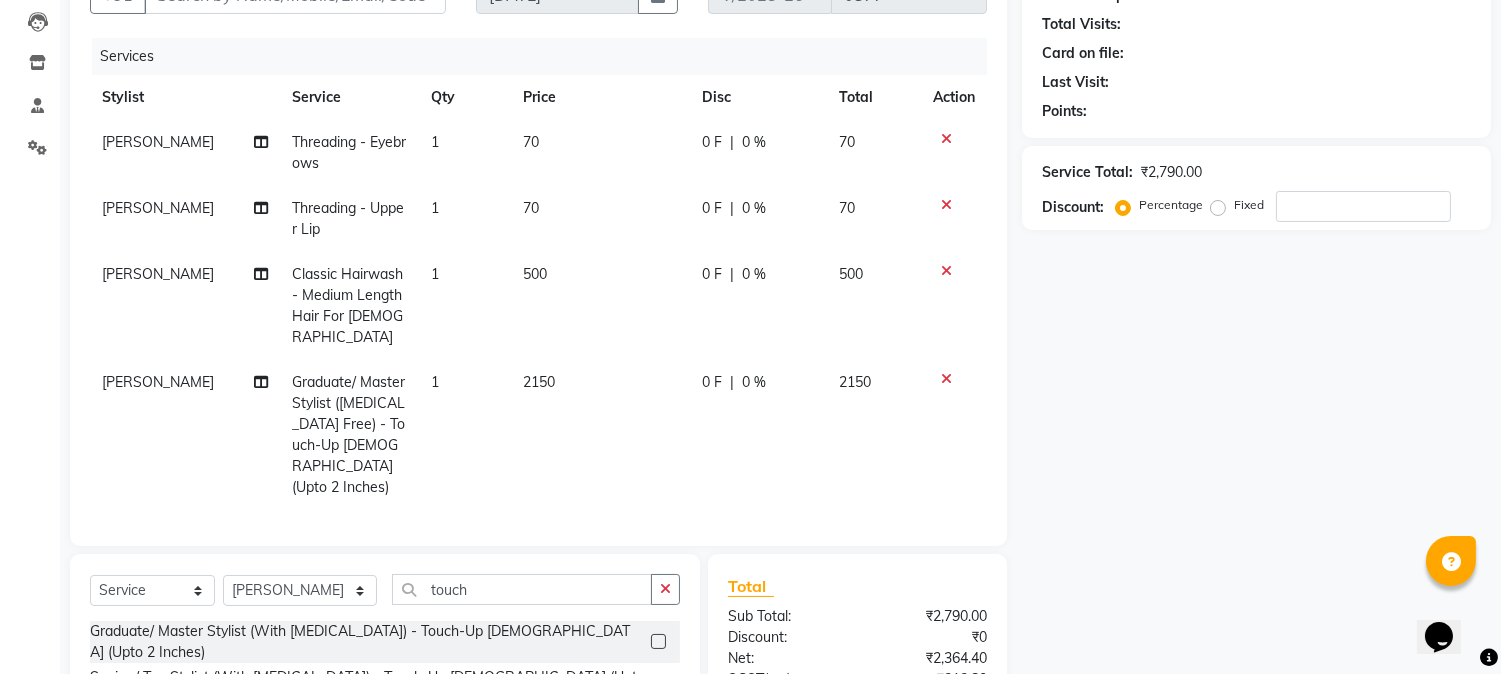 scroll, scrollTop: 388, scrollLeft: 0, axis: vertical 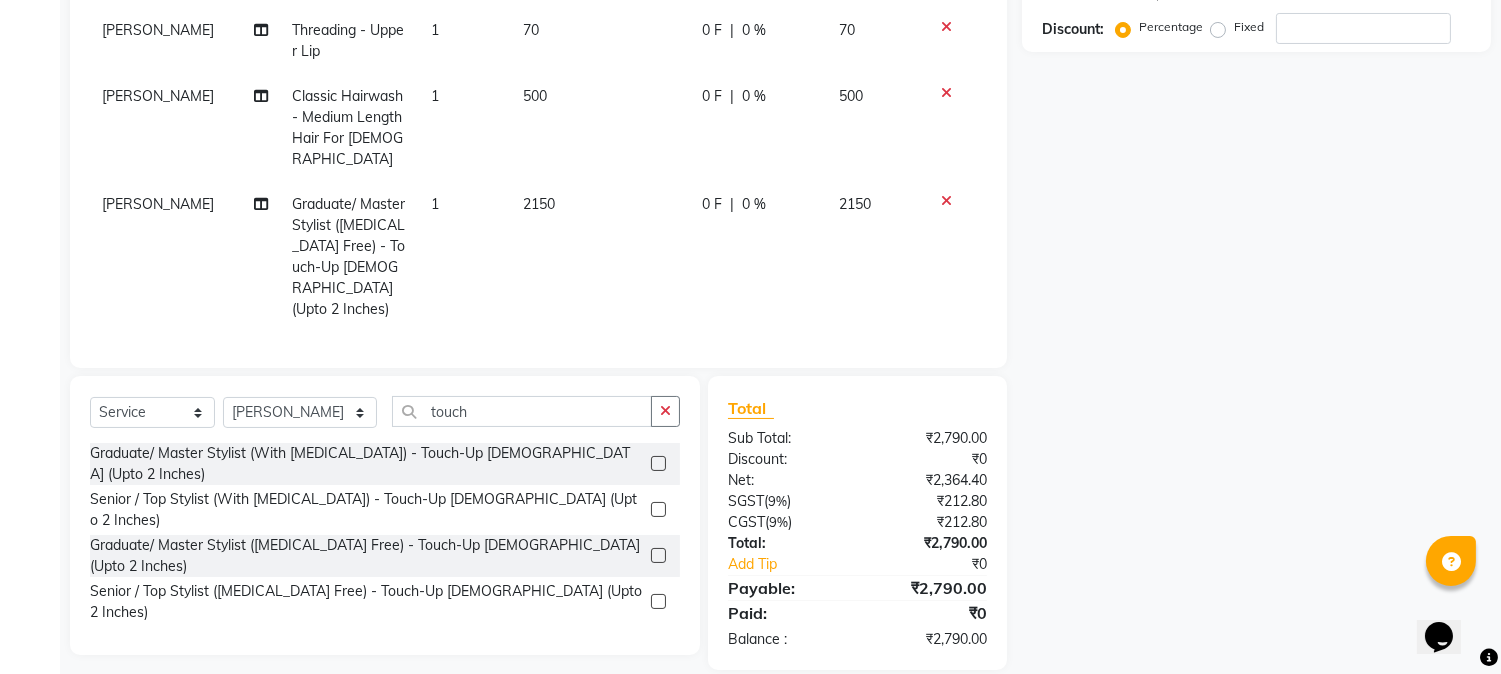 click on "Name: Membership: Total Visits: Card on file: Last Visit:  Points:  Service Total:  ₹2,790.00  Discount:  Percentage   Fixed" 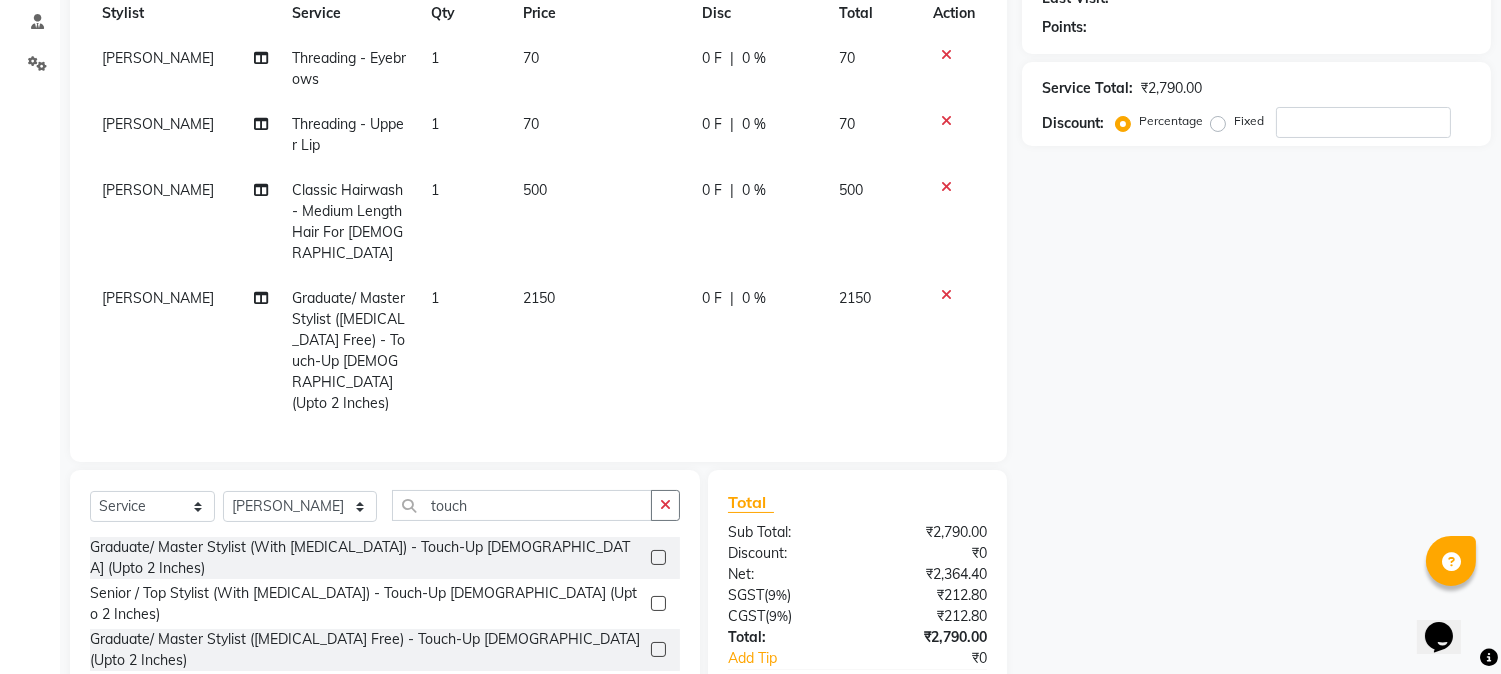 scroll, scrollTop: 333, scrollLeft: 0, axis: vertical 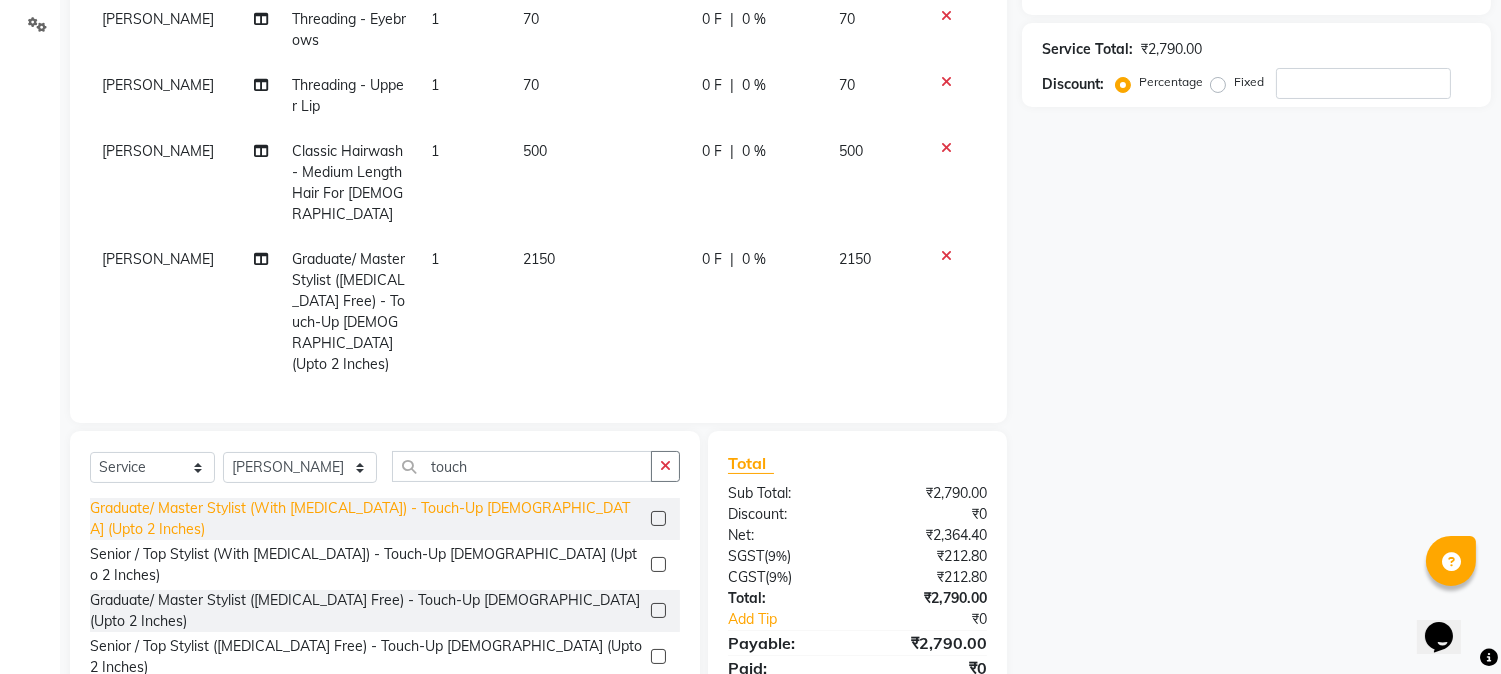 click on "Graduate/ Master Stylist (With Ammonia) - Touch-Up Female (Upto 2 Inches)" 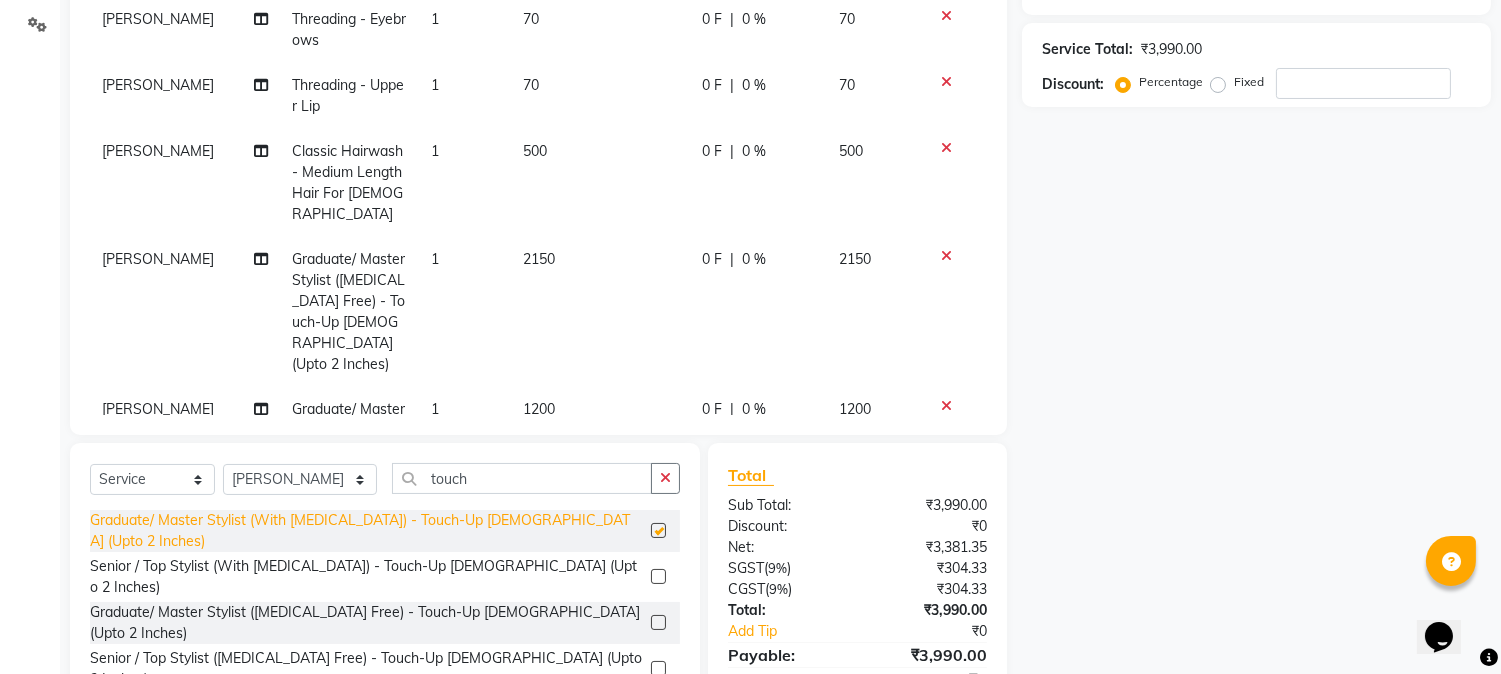 checkbox on "false" 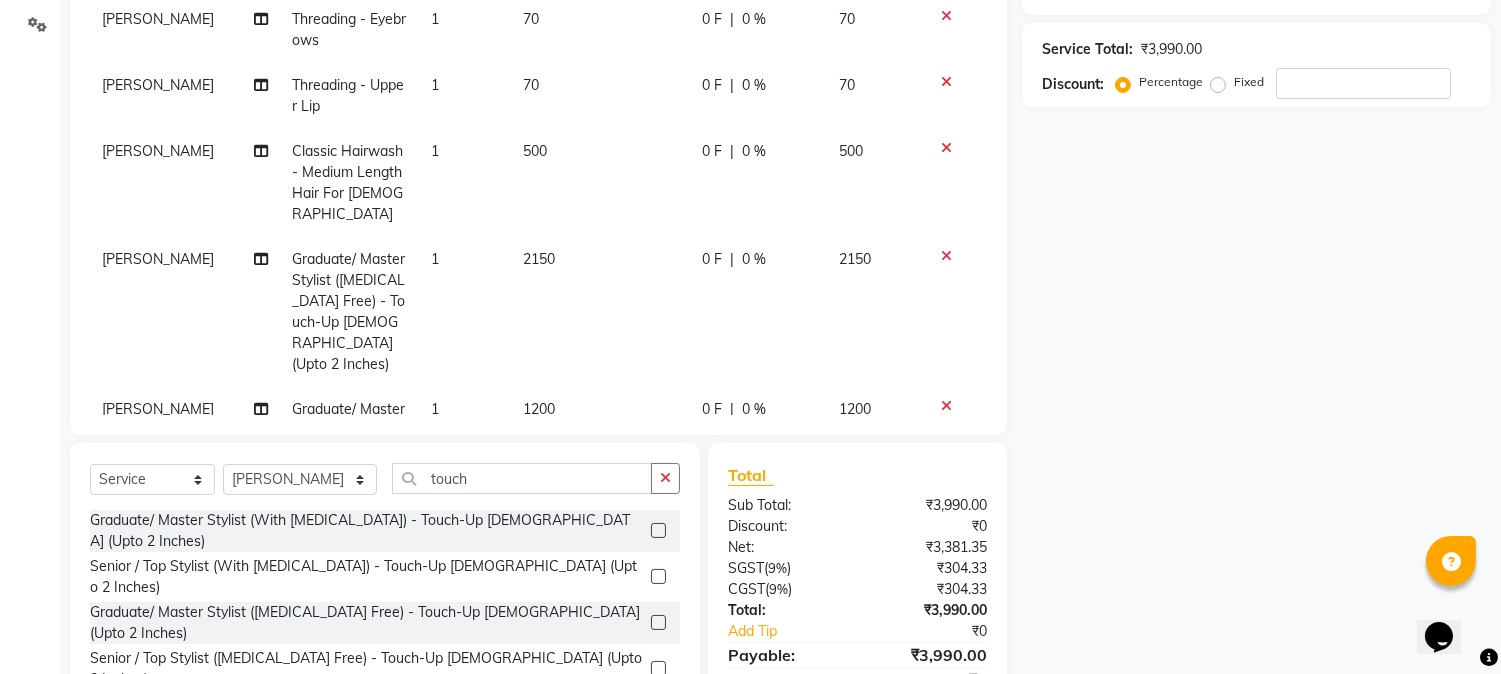 click 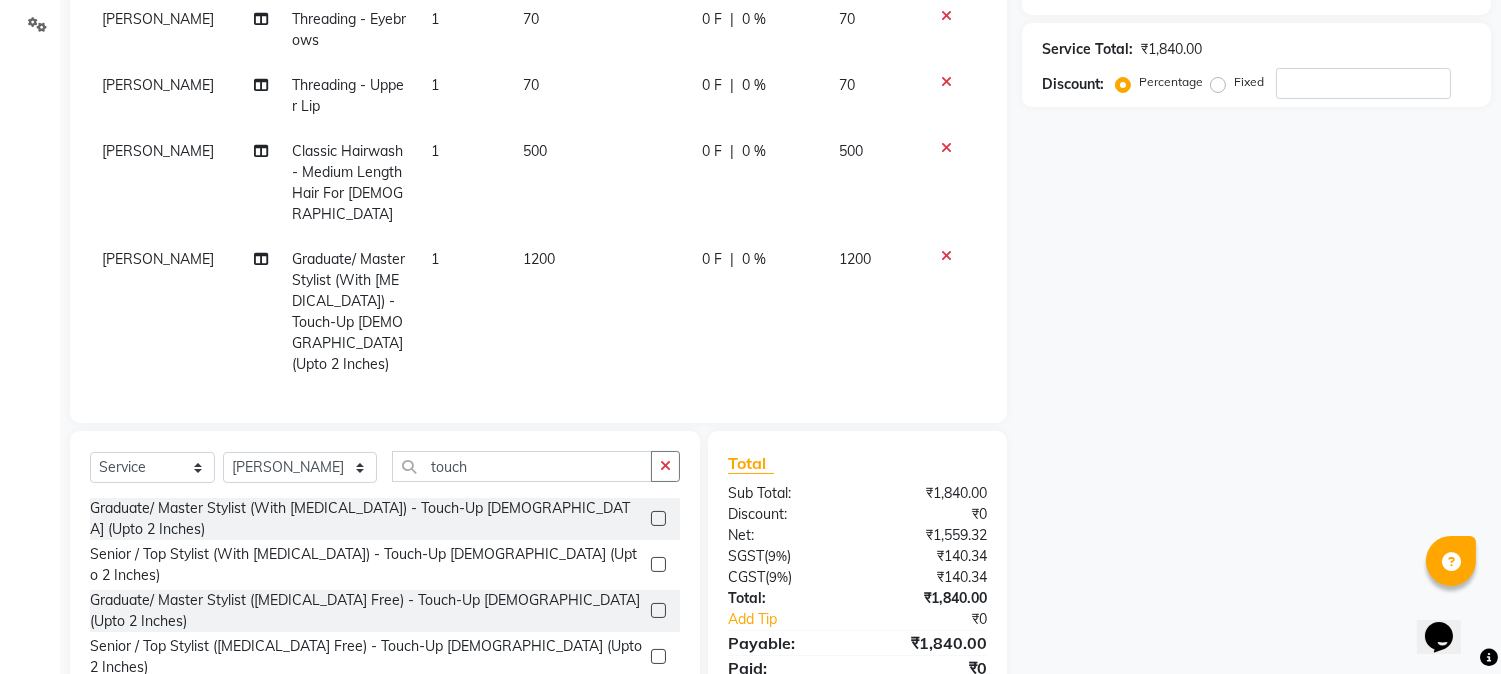 click on "1200" 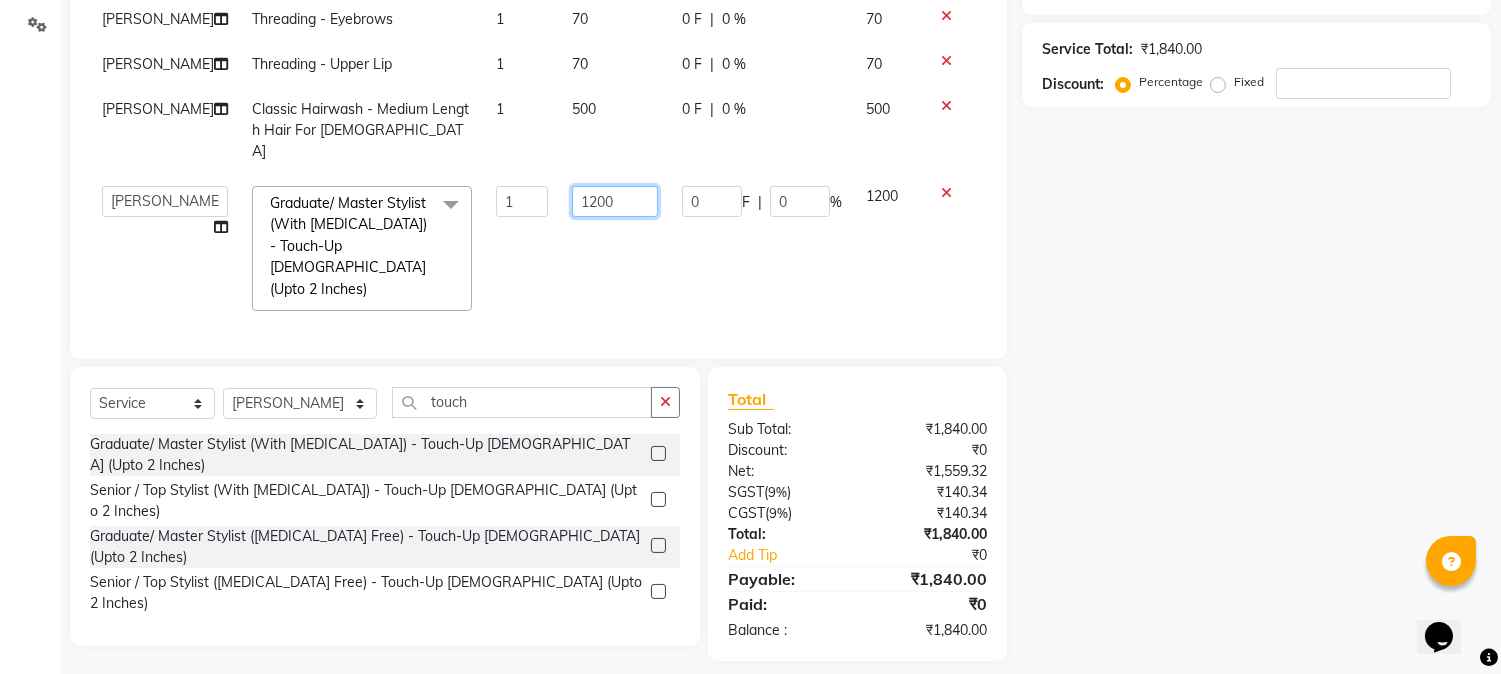 drag, startPoint x: 624, startPoint y: 223, endPoint x: 514, endPoint y: 215, distance: 110.29053 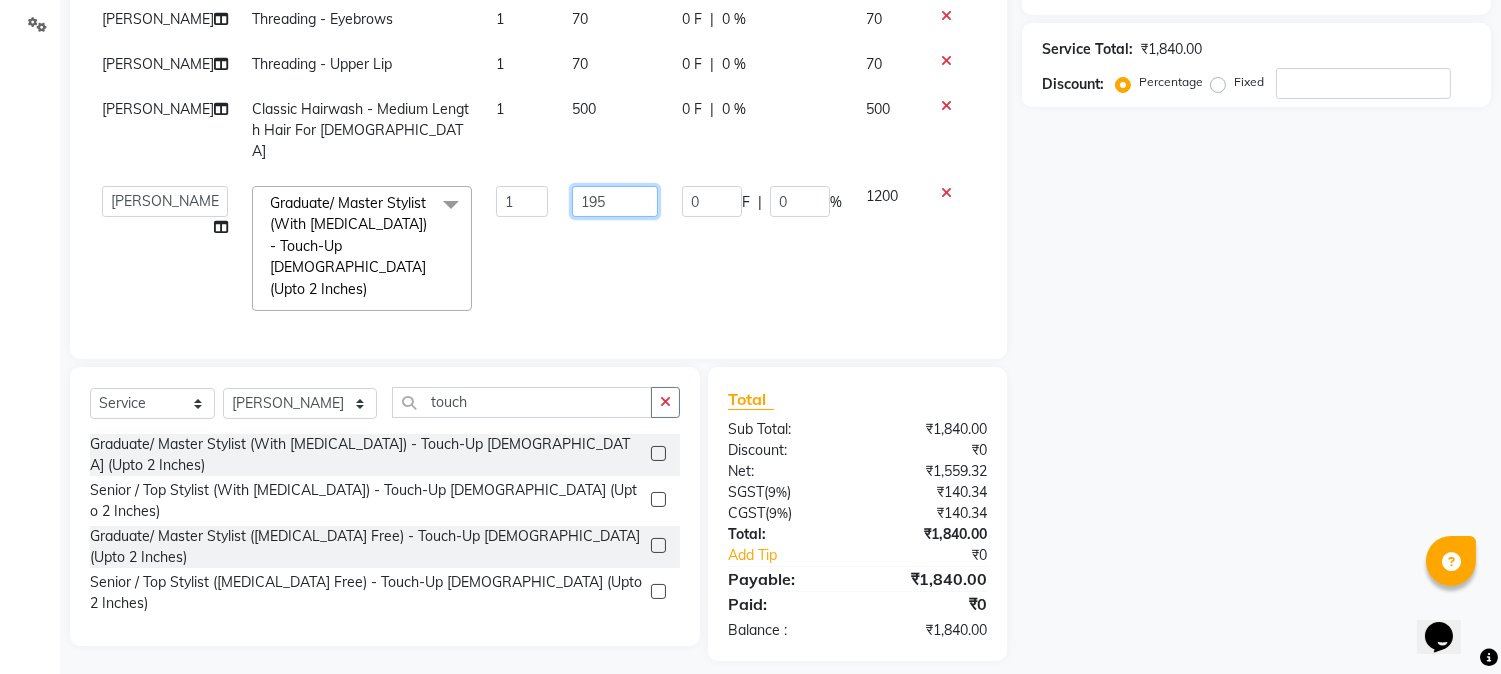type on "1950" 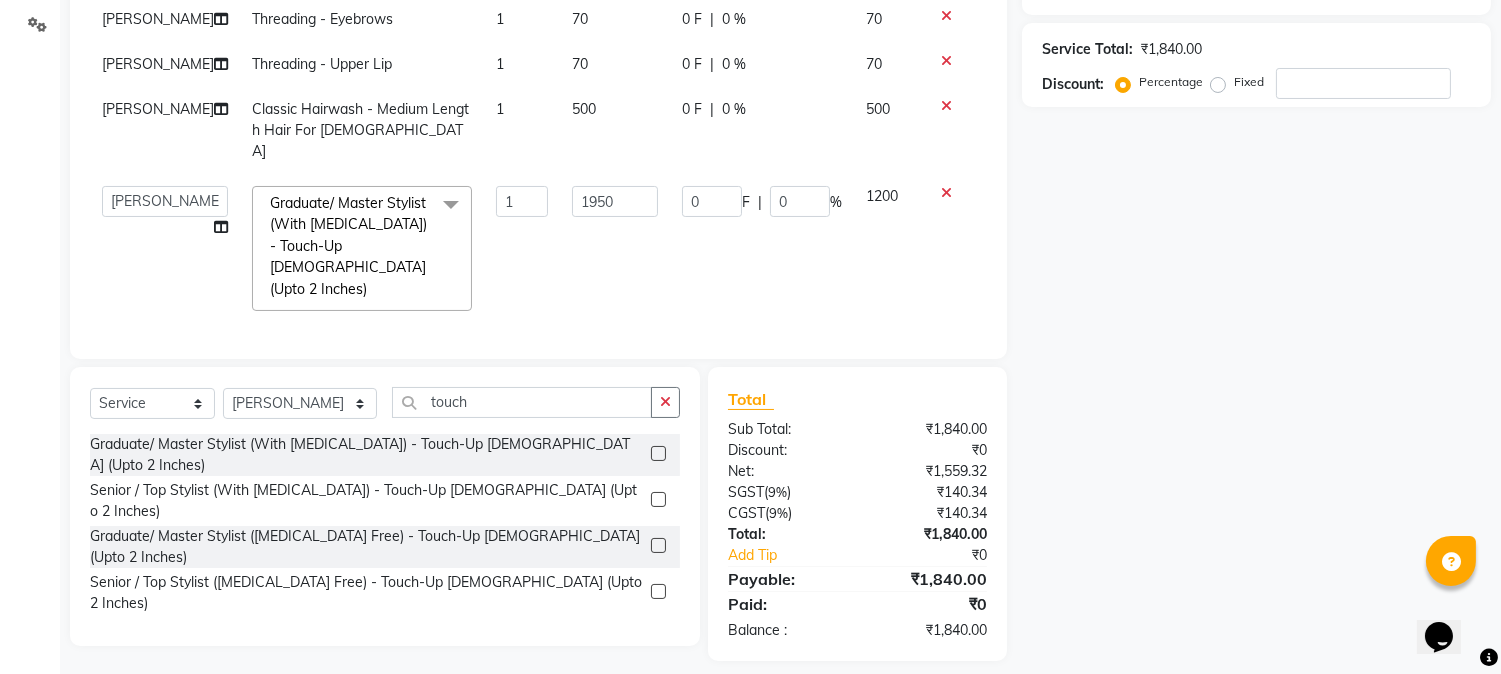 click on "1200" 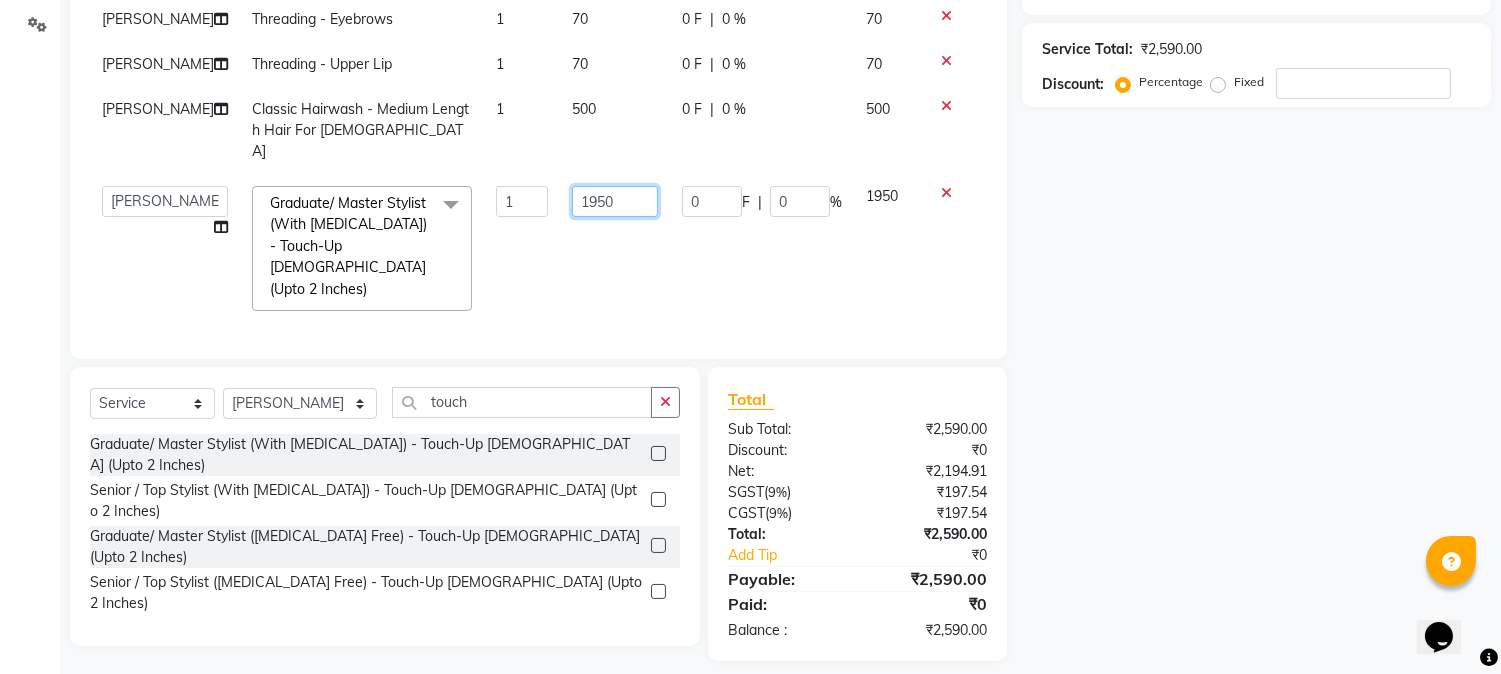 click on "1950" 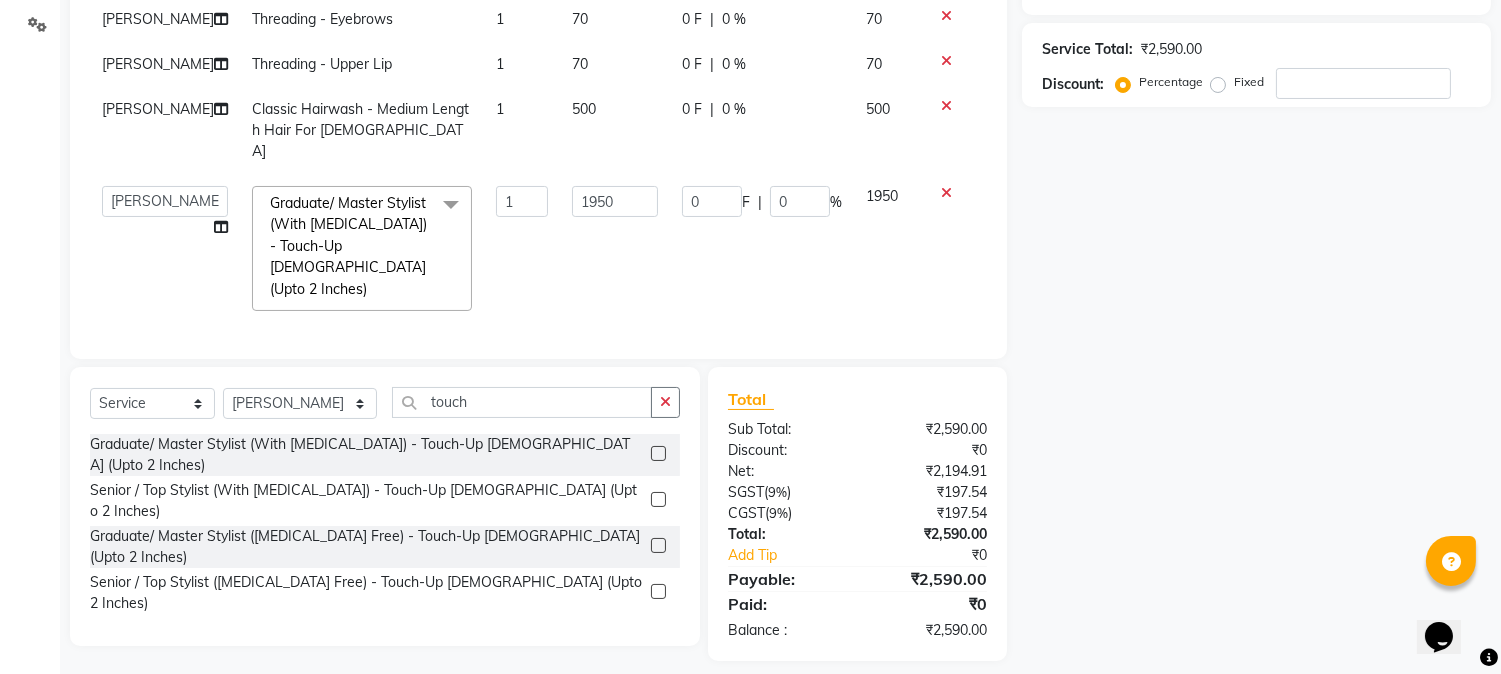 click on "500" 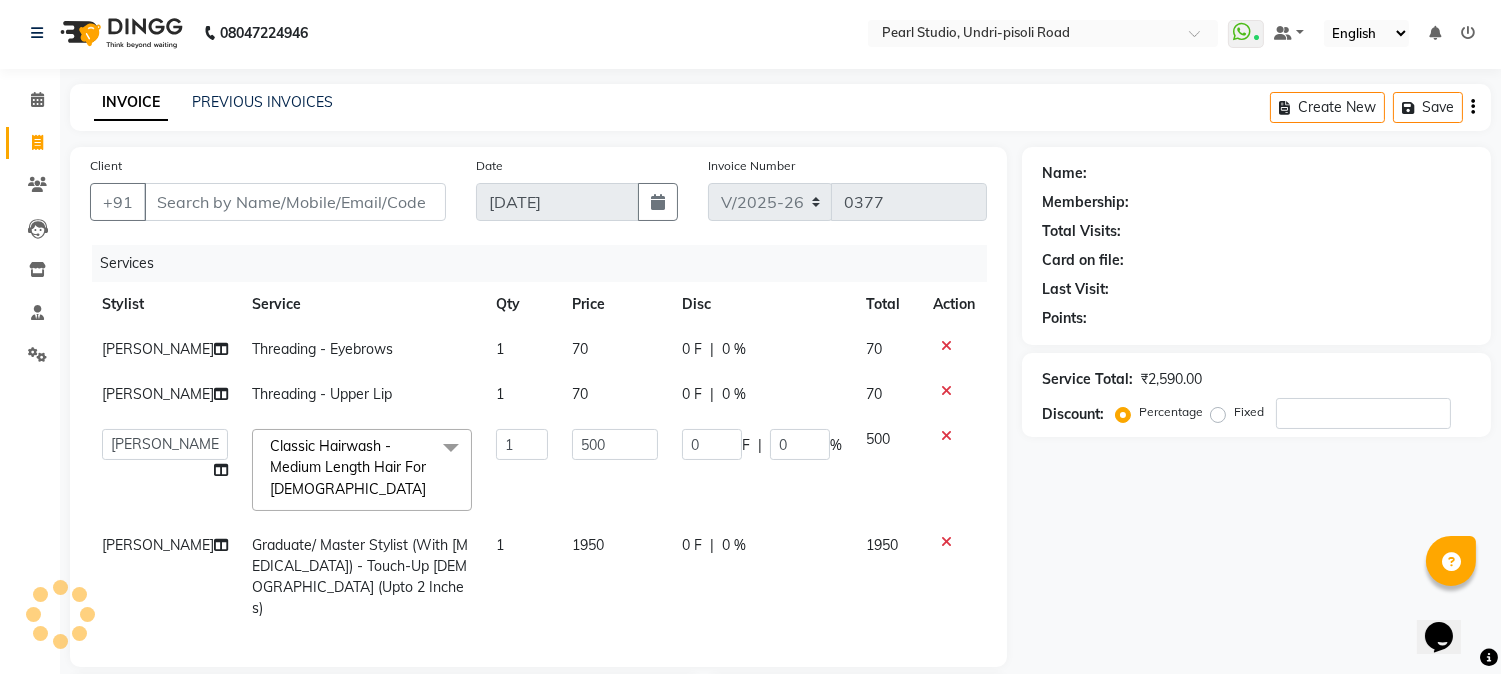 scroll, scrollTop: 0, scrollLeft: 0, axis: both 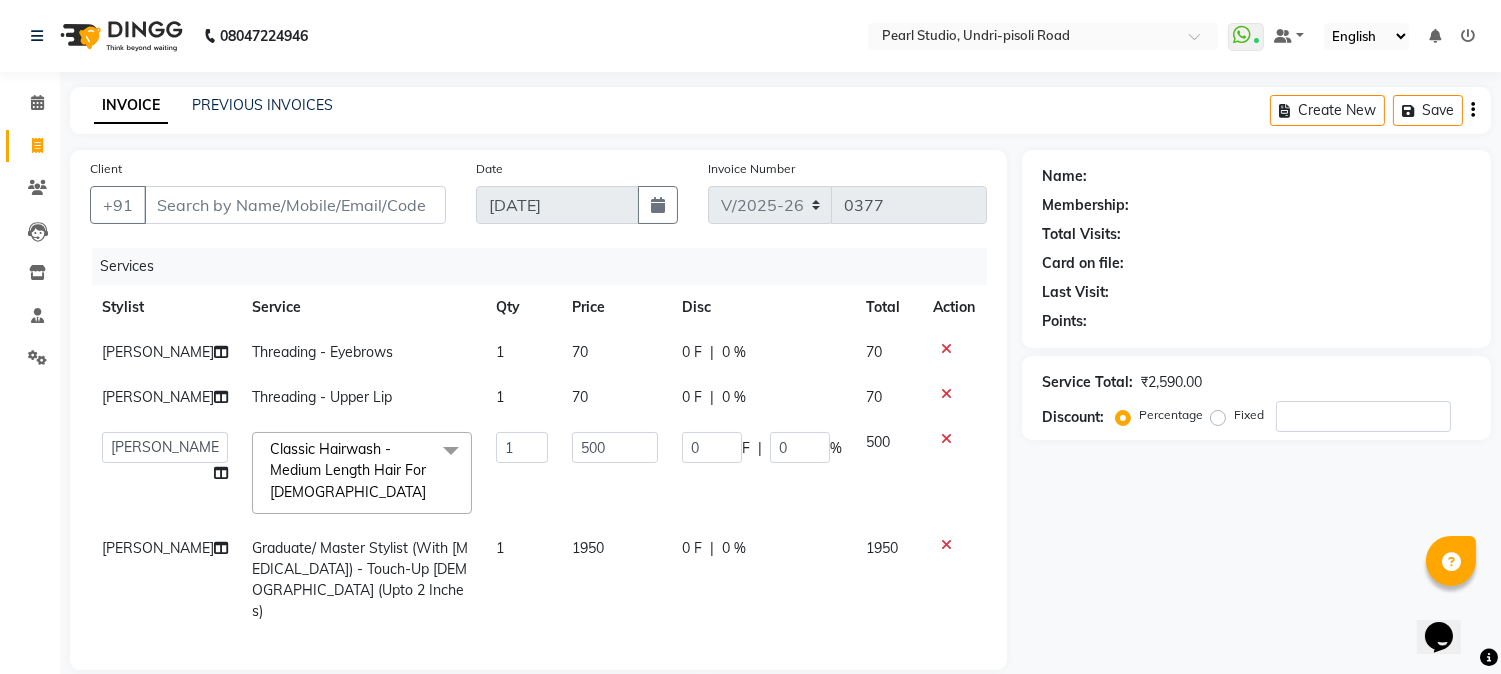 click on "70" 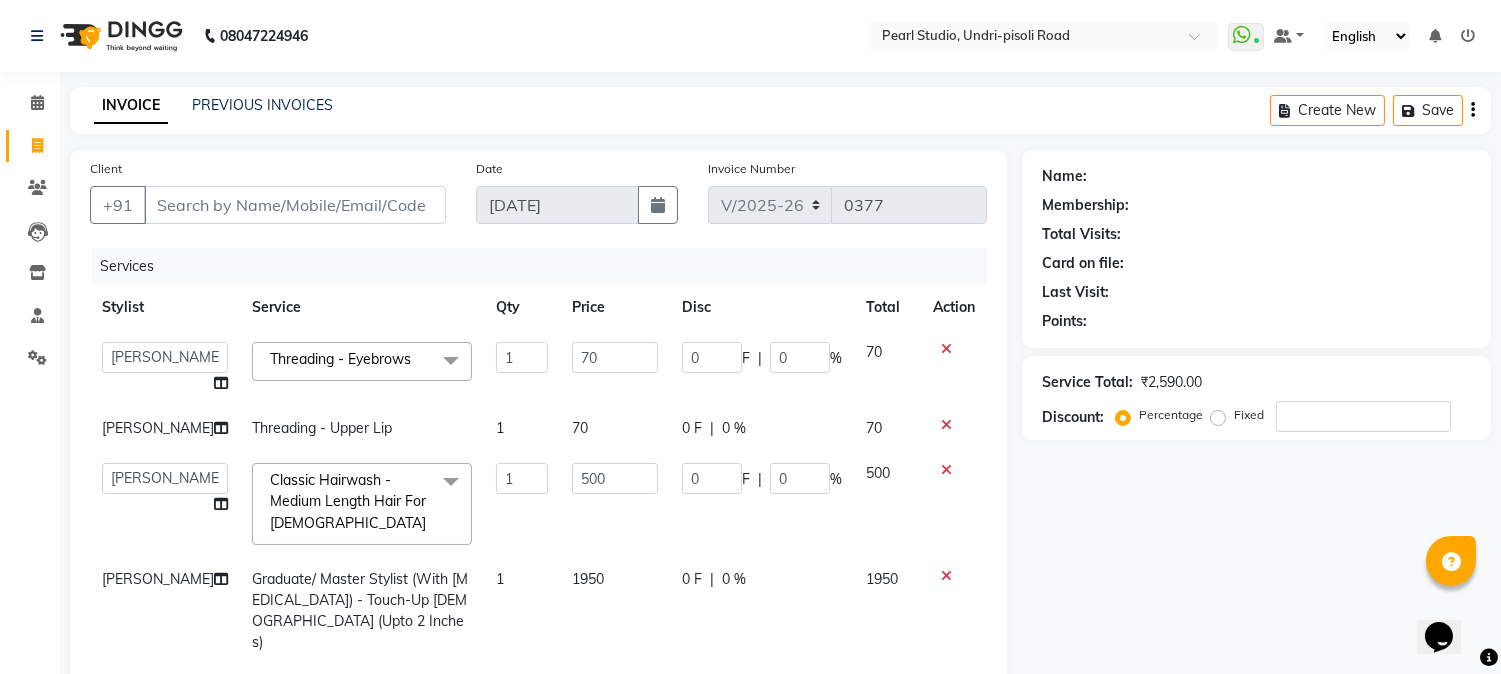 click on "Services" 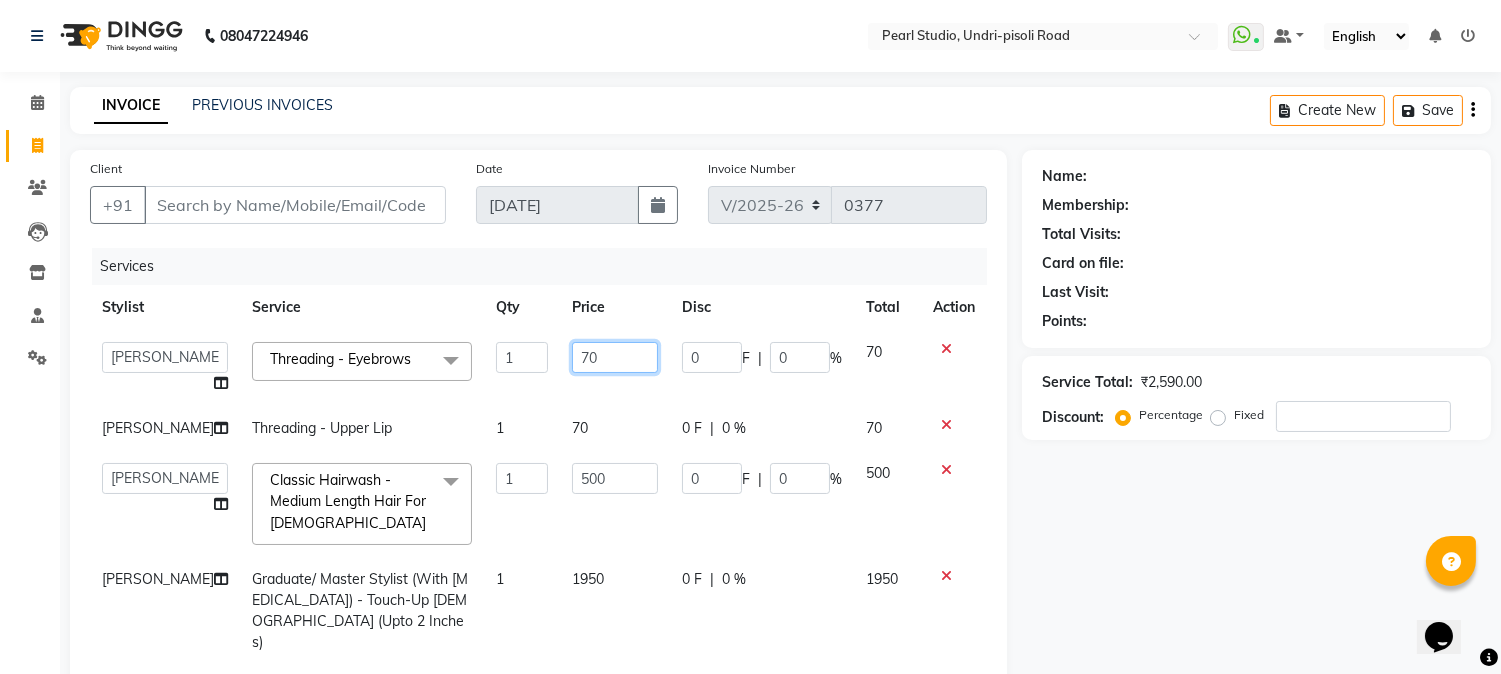 click on "70" 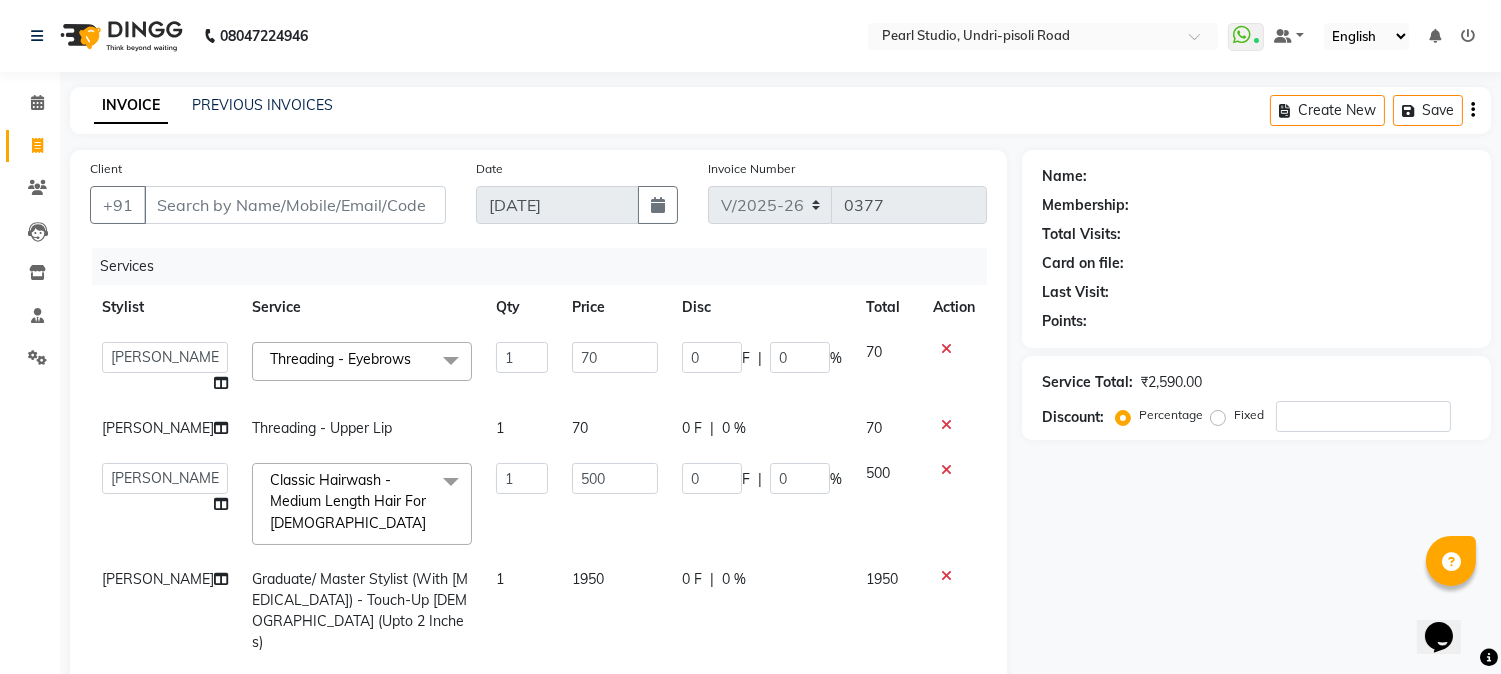 click on "Price" 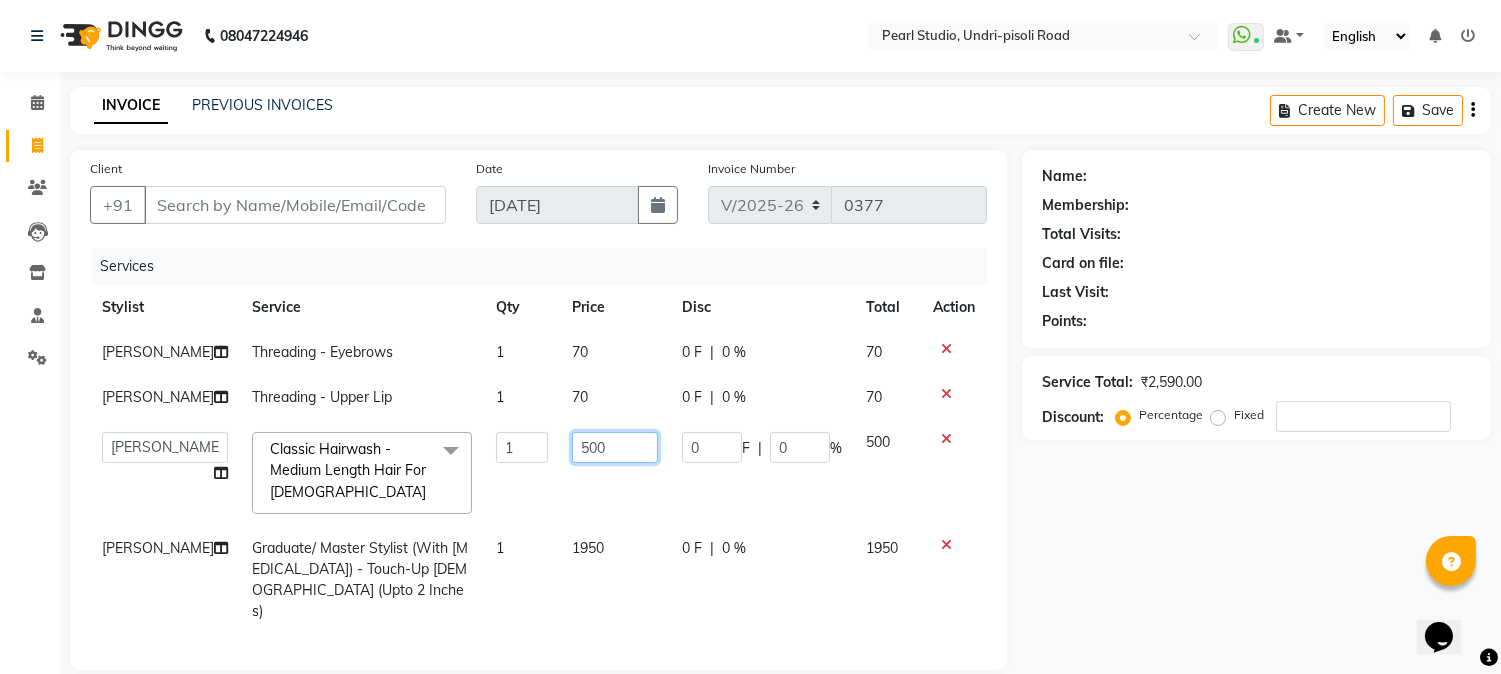 click on "500" 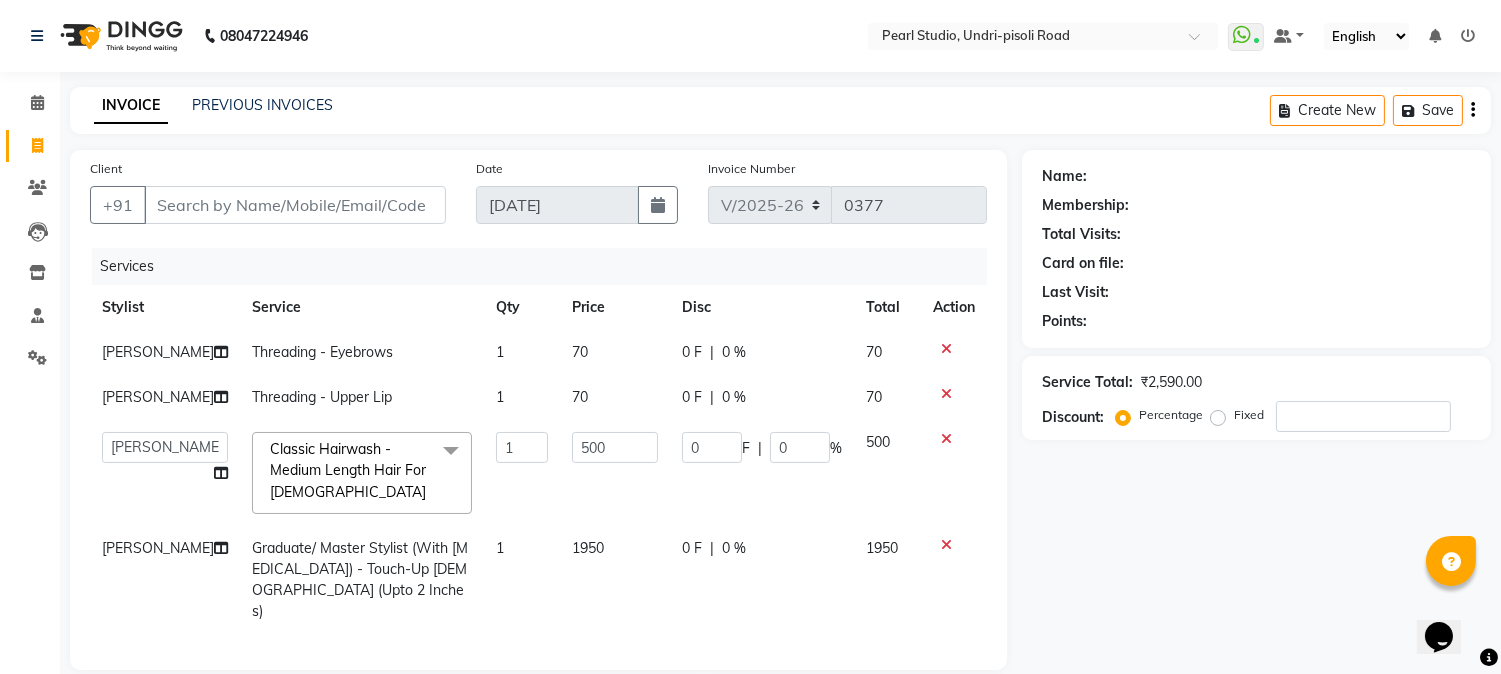 click on "Services" 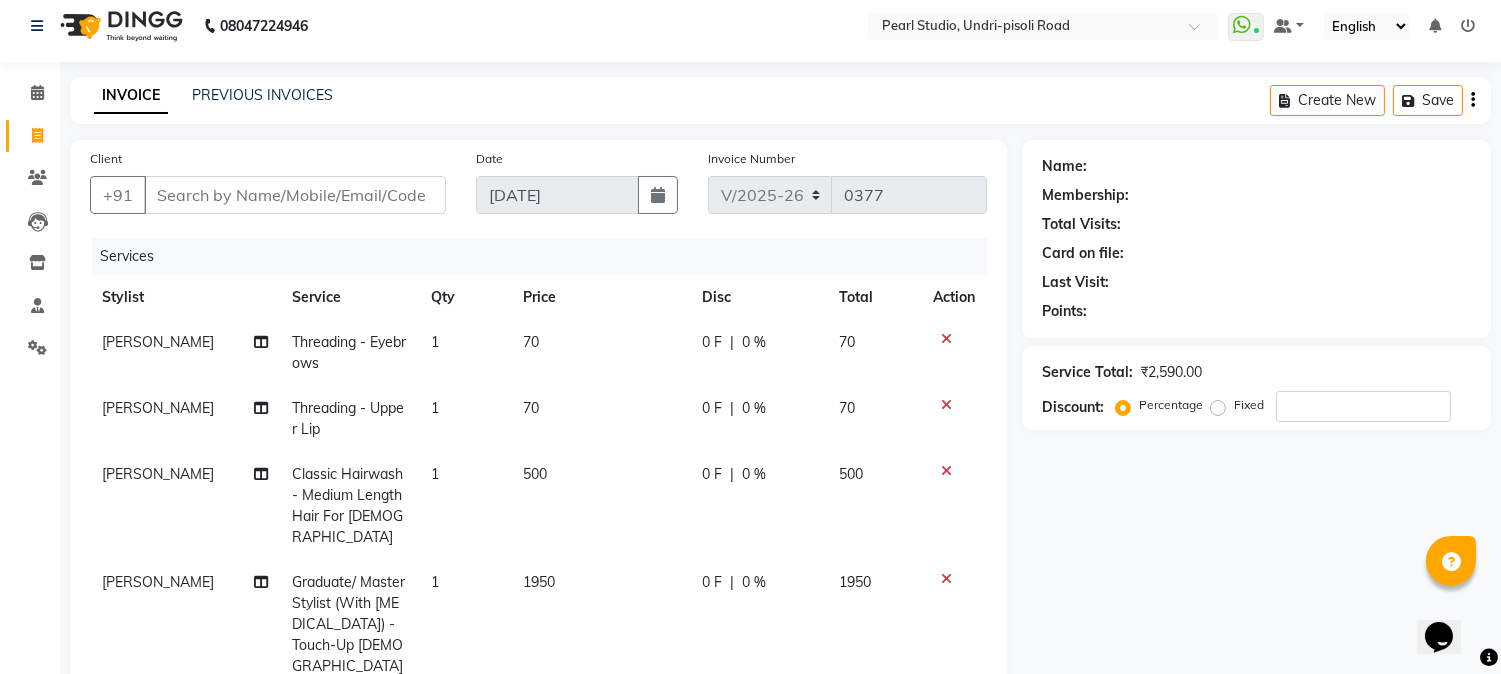 scroll, scrollTop: 0, scrollLeft: 0, axis: both 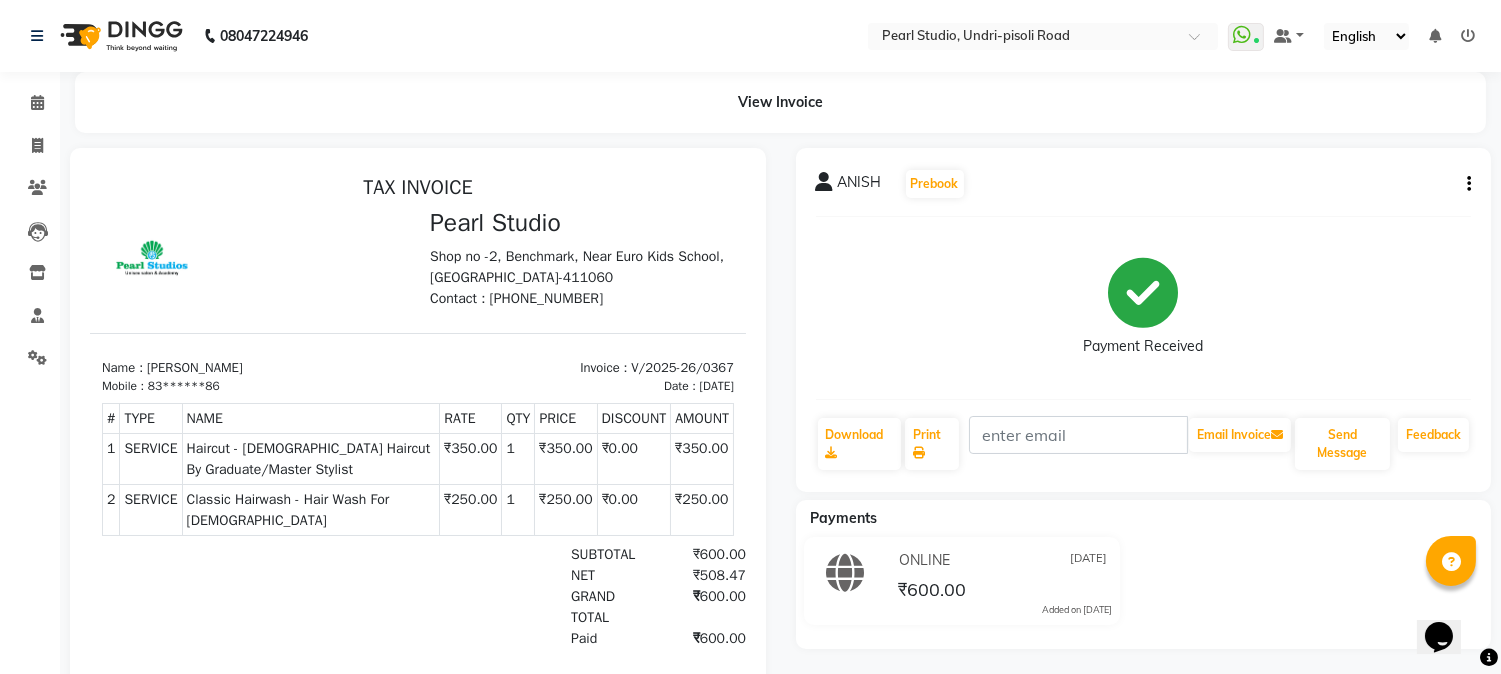 click 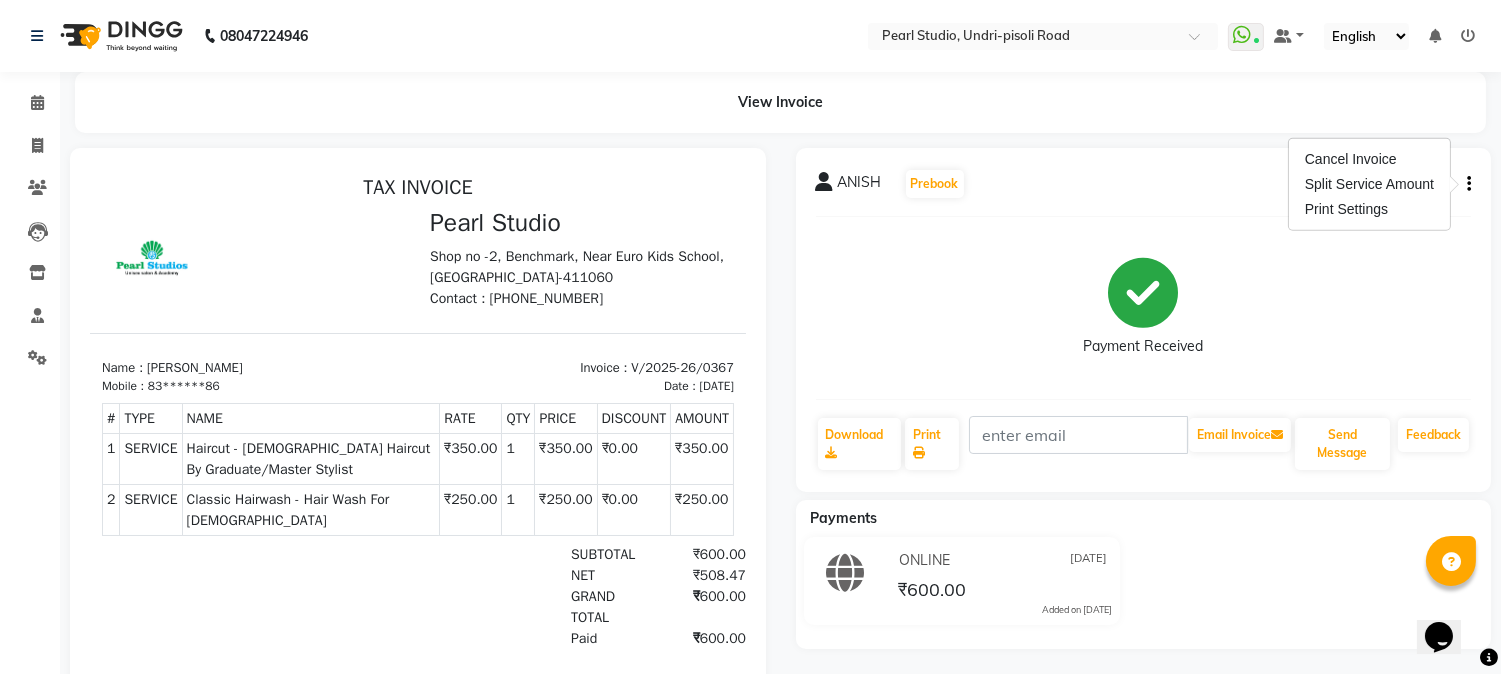 click 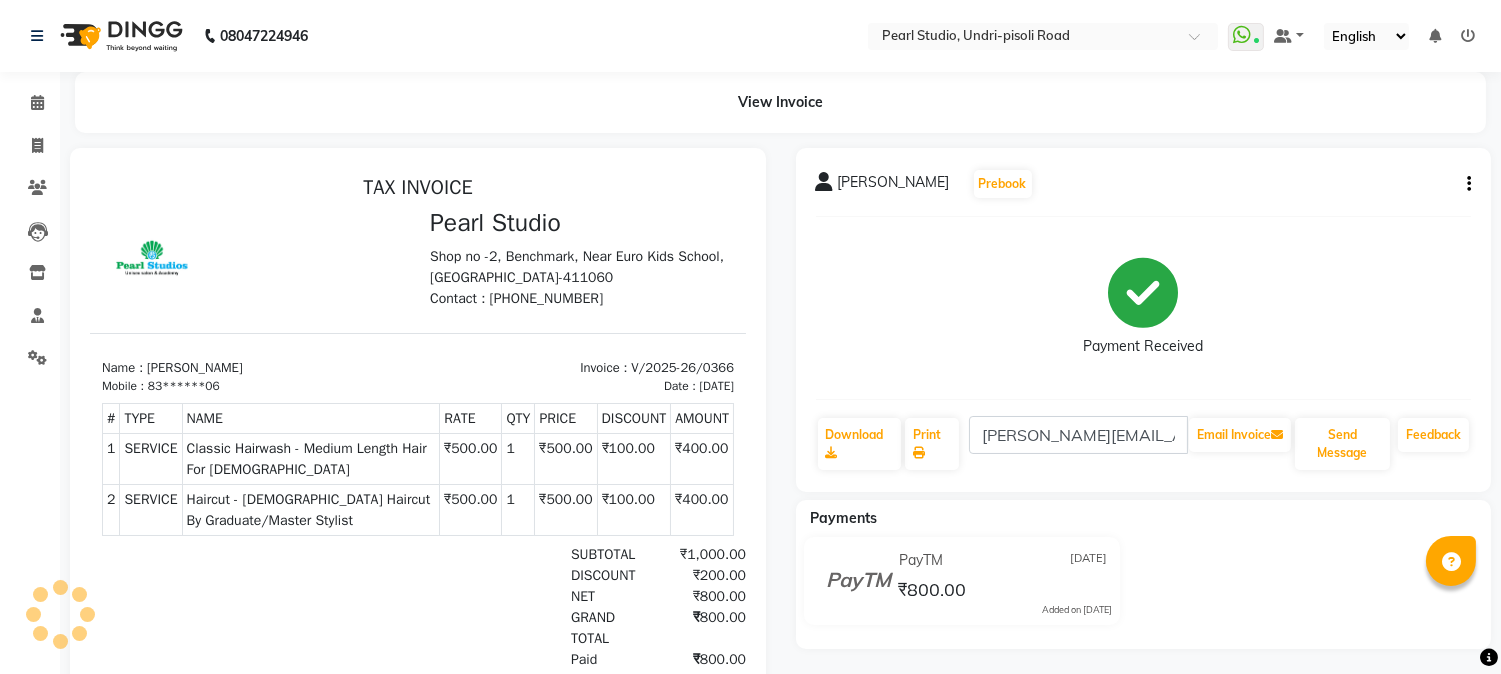 scroll, scrollTop: 0, scrollLeft: 0, axis: both 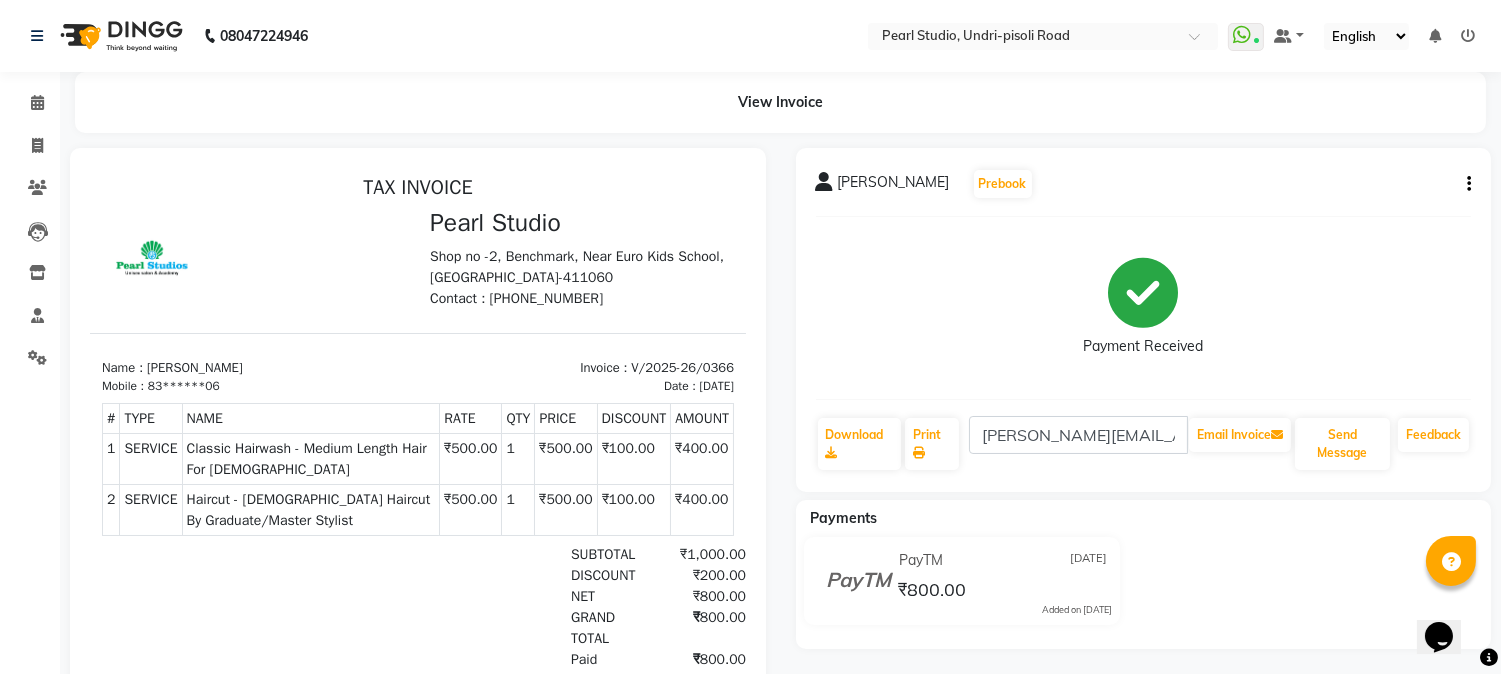 click 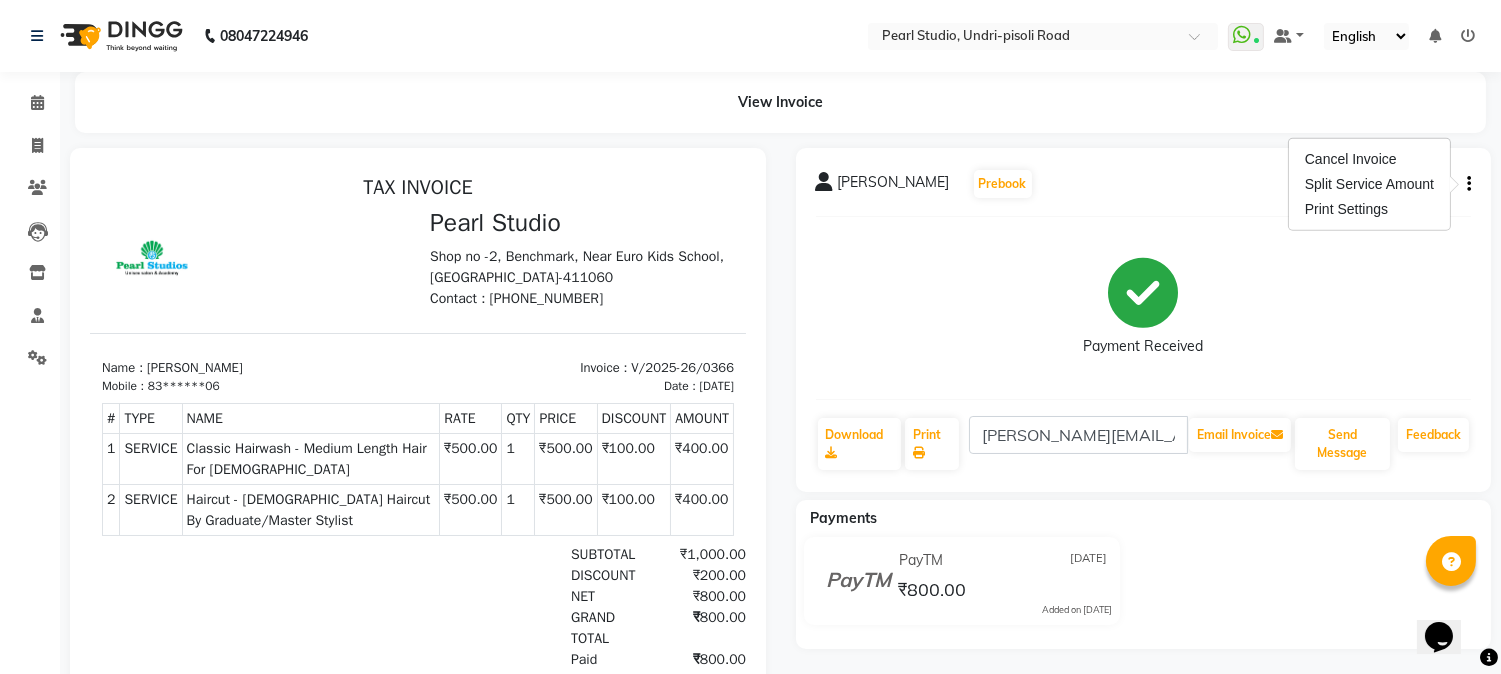 click on "Shop no -2, Benchmark, Near Euro Kids School, [GEOGRAPHIC_DATA]-411060" at bounding box center (582, 266) 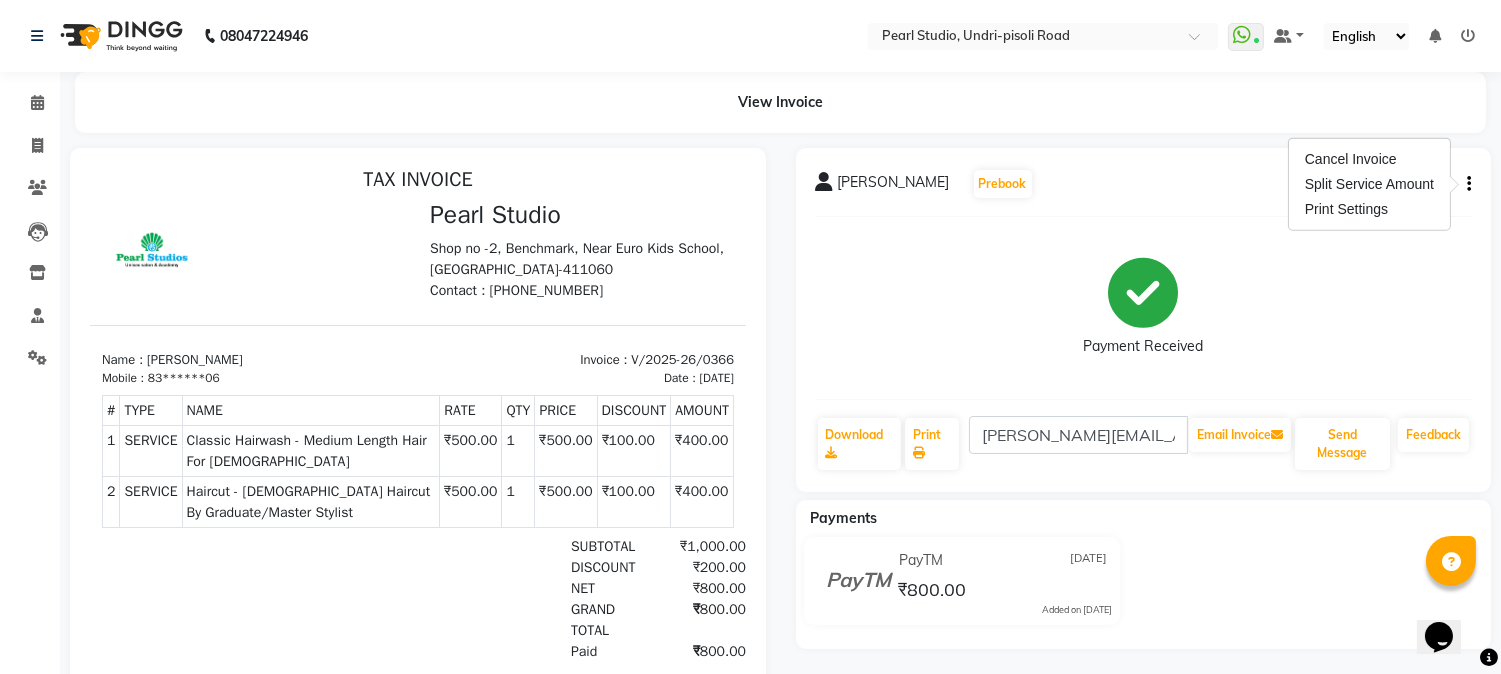 scroll, scrollTop: 0, scrollLeft: 0, axis: both 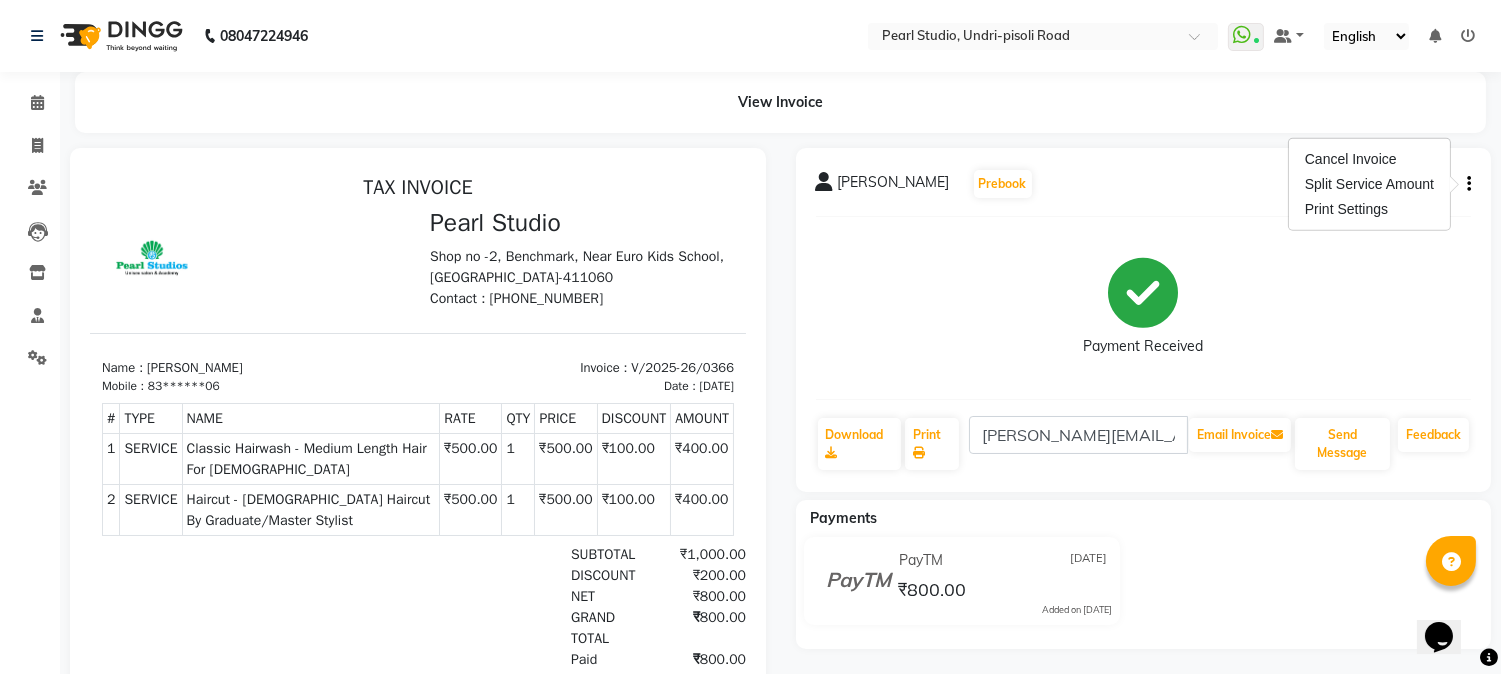 click on "Payment Received" 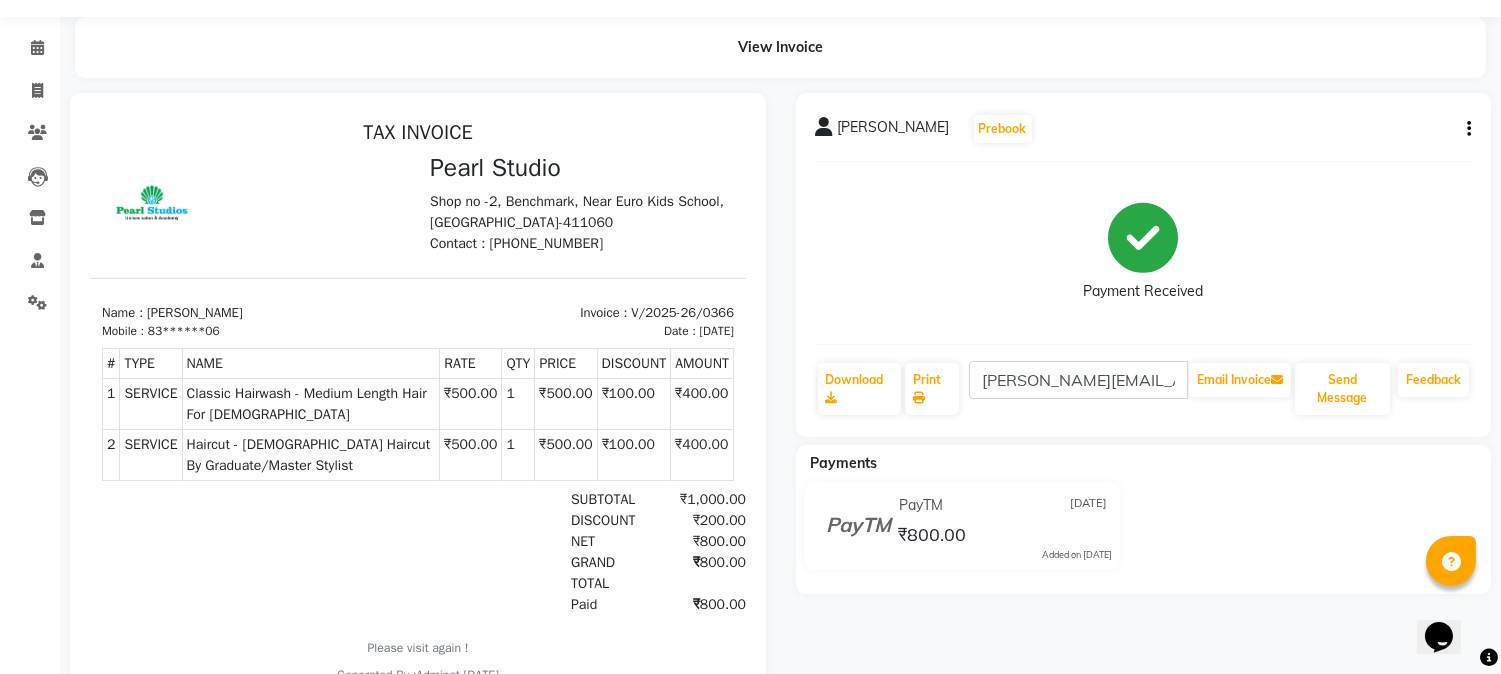 scroll, scrollTop: 17, scrollLeft: 0, axis: vertical 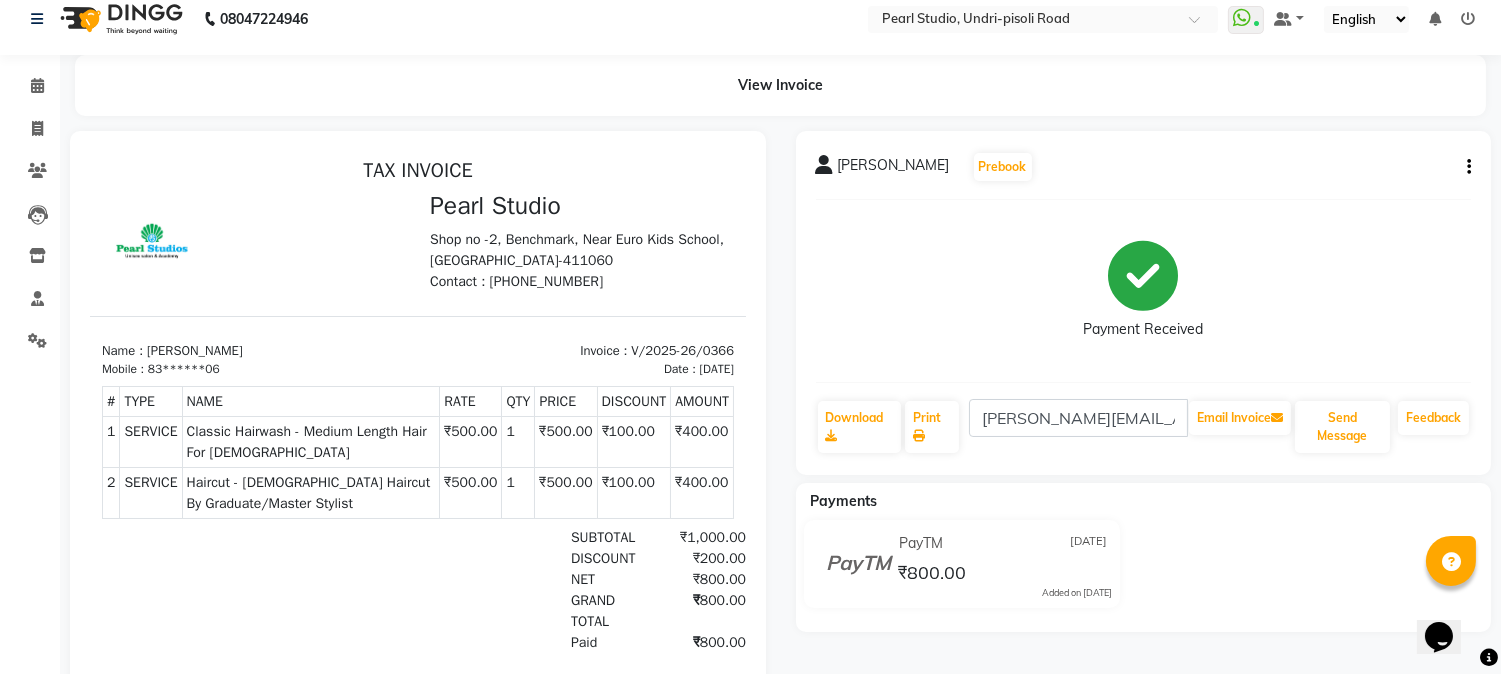 click 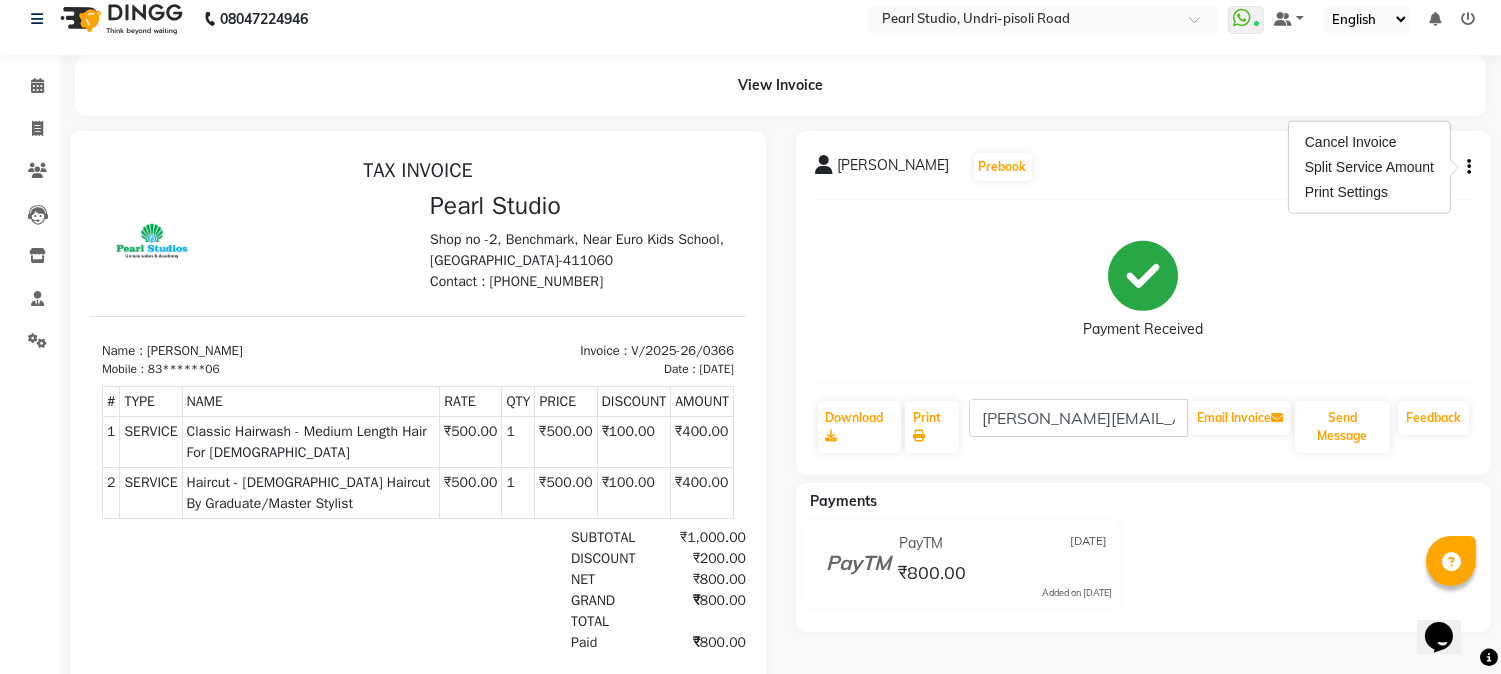 click 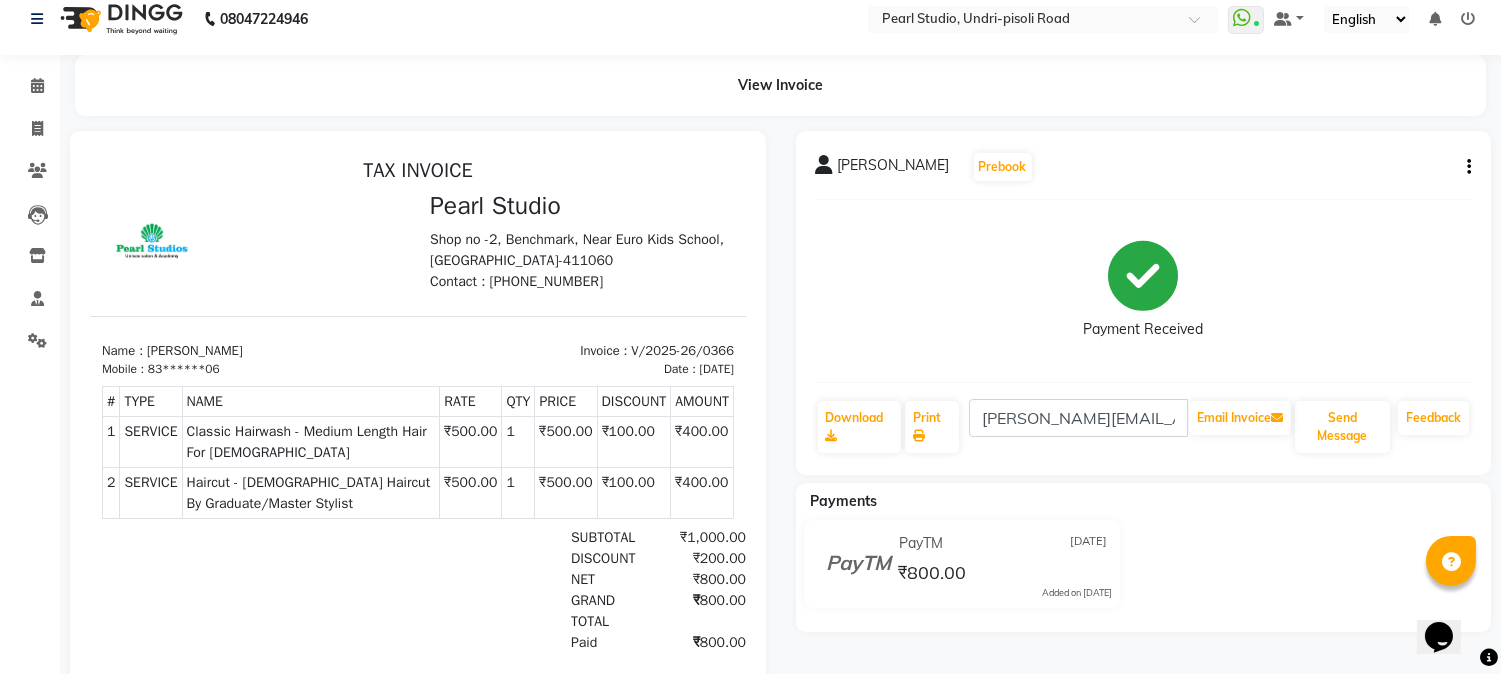 type 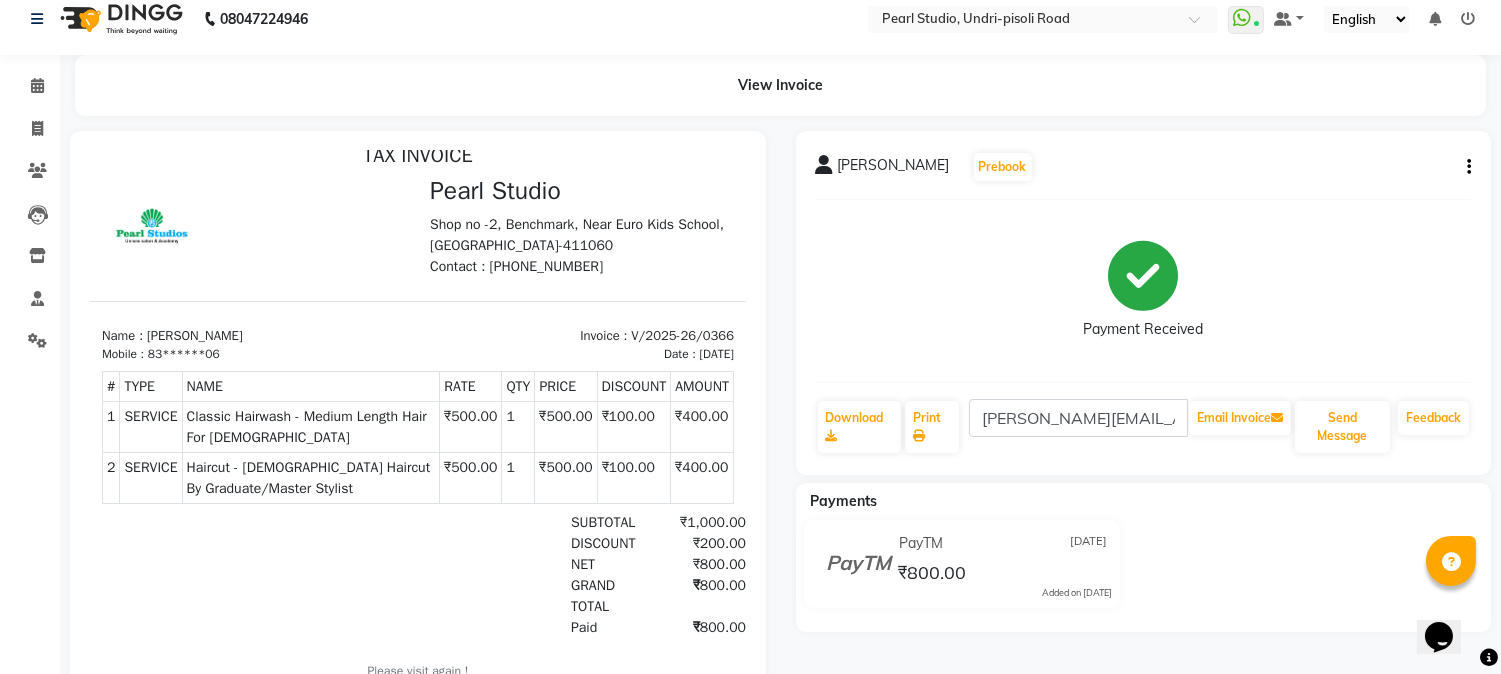 scroll, scrollTop: 0, scrollLeft: 0, axis: both 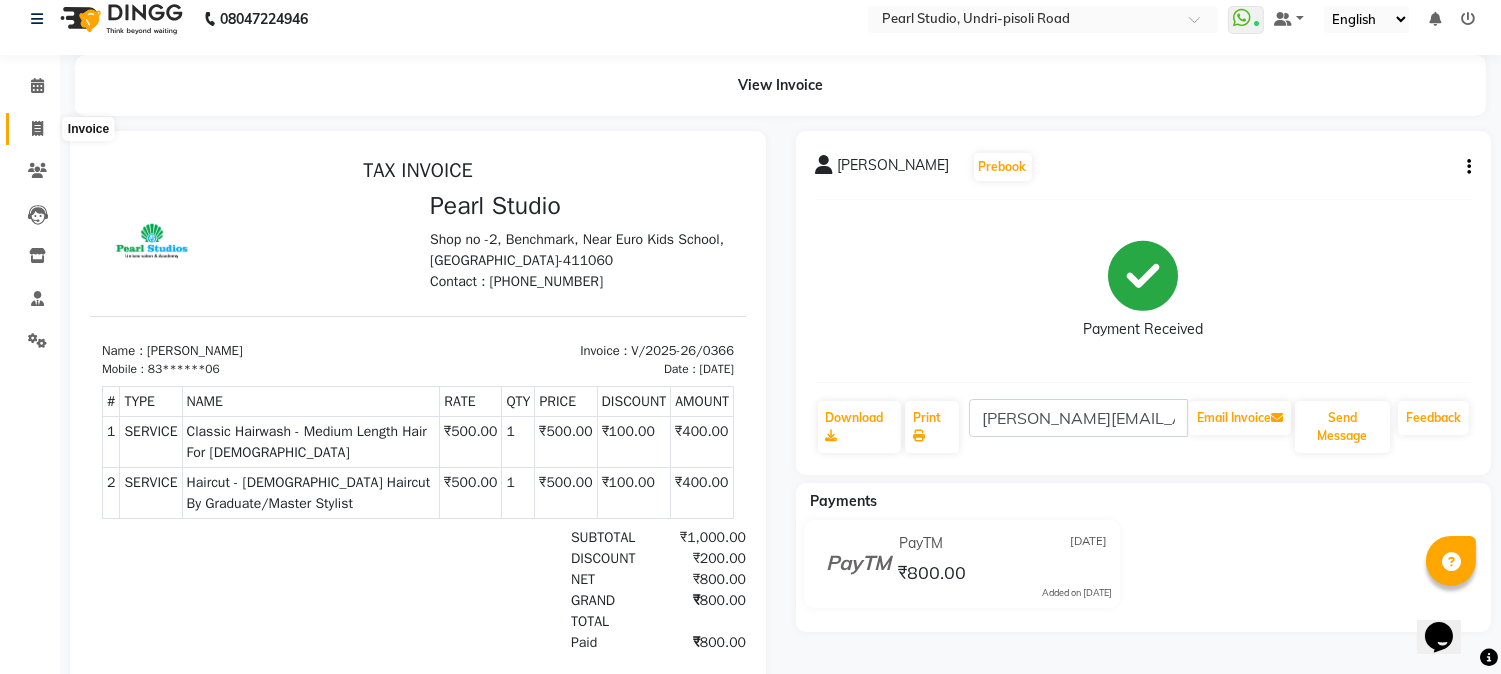 click 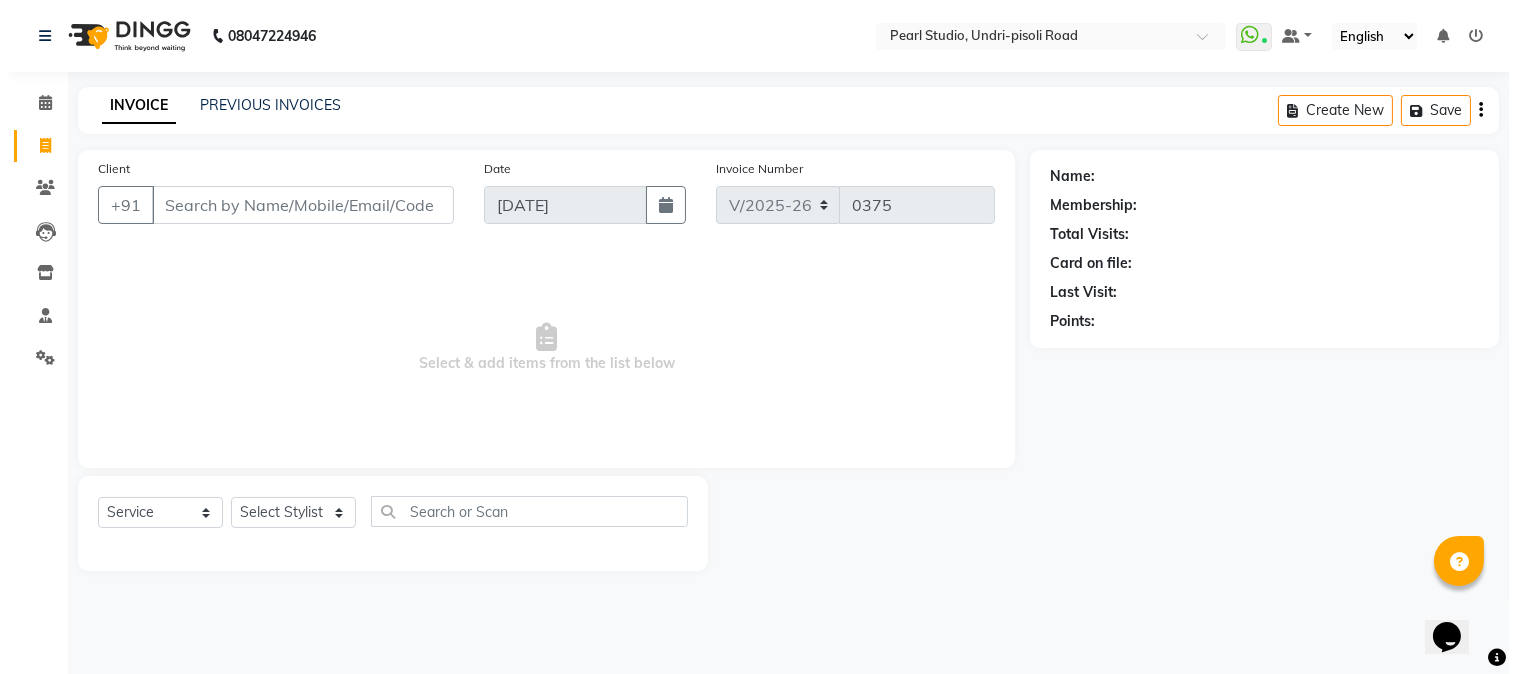 scroll, scrollTop: 0, scrollLeft: 0, axis: both 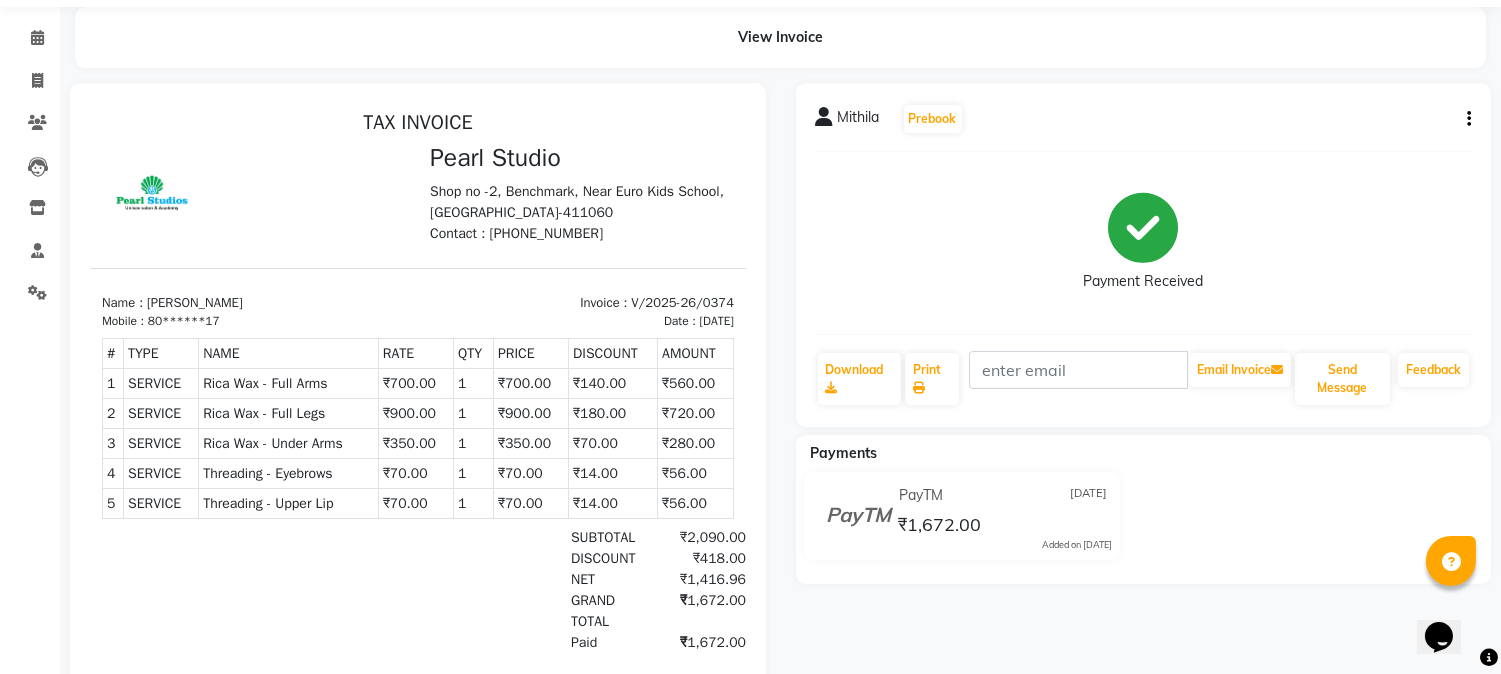 click on "View Invoice" 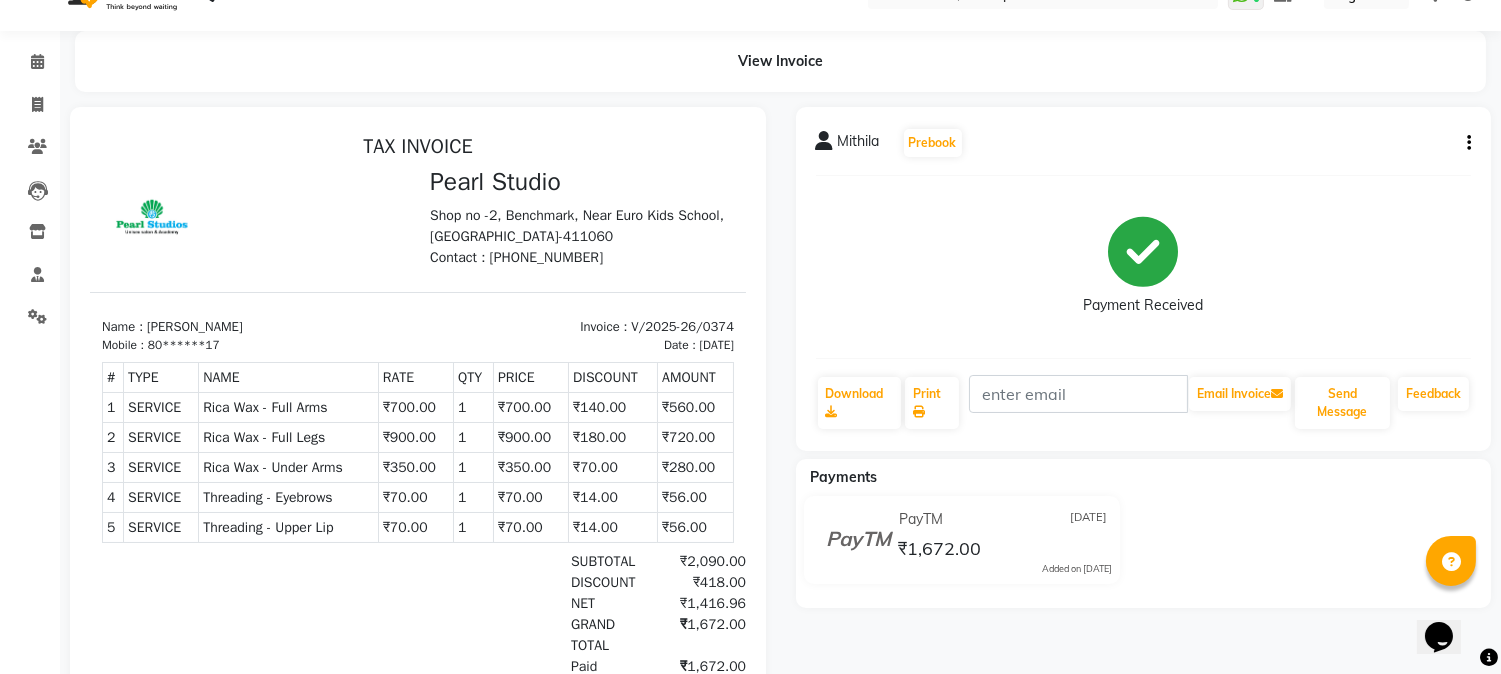 scroll, scrollTop: 0, scrollLeft: 0, axis: both 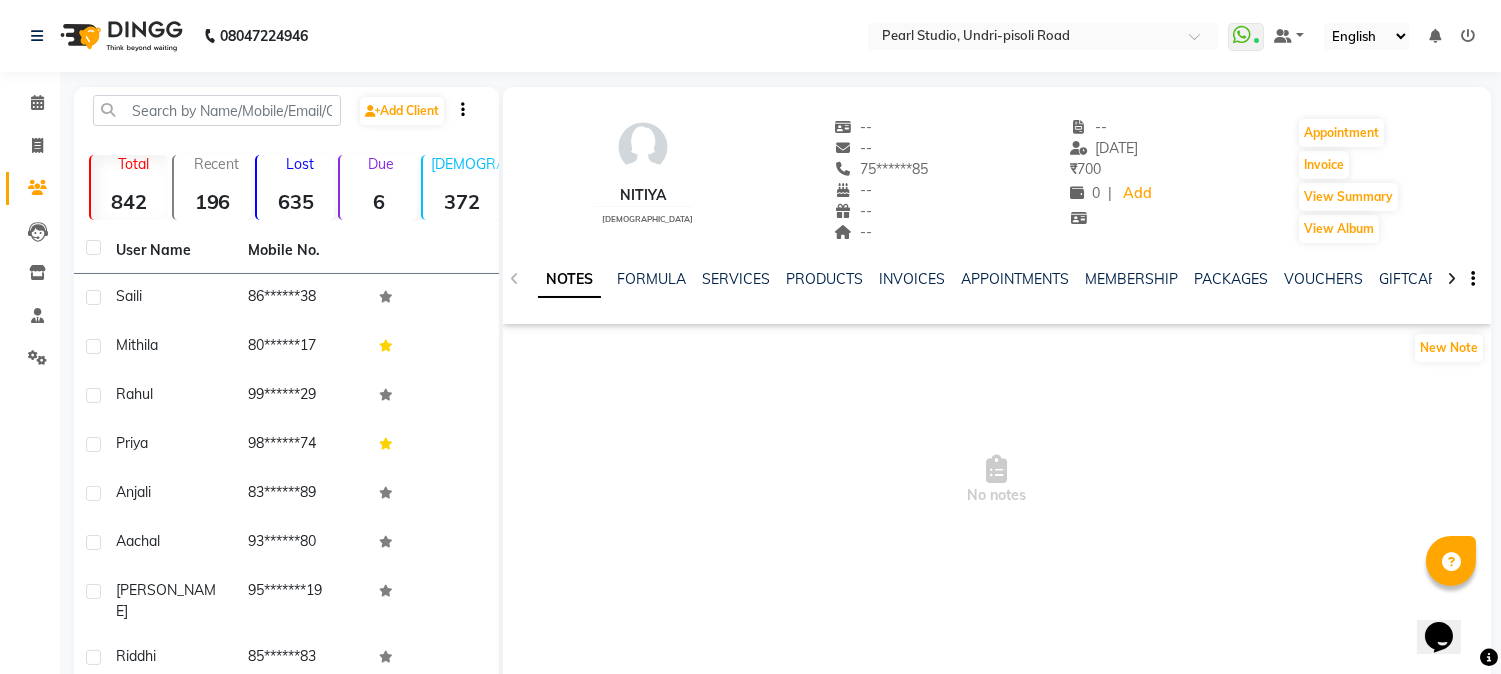 click on "Nitiya" 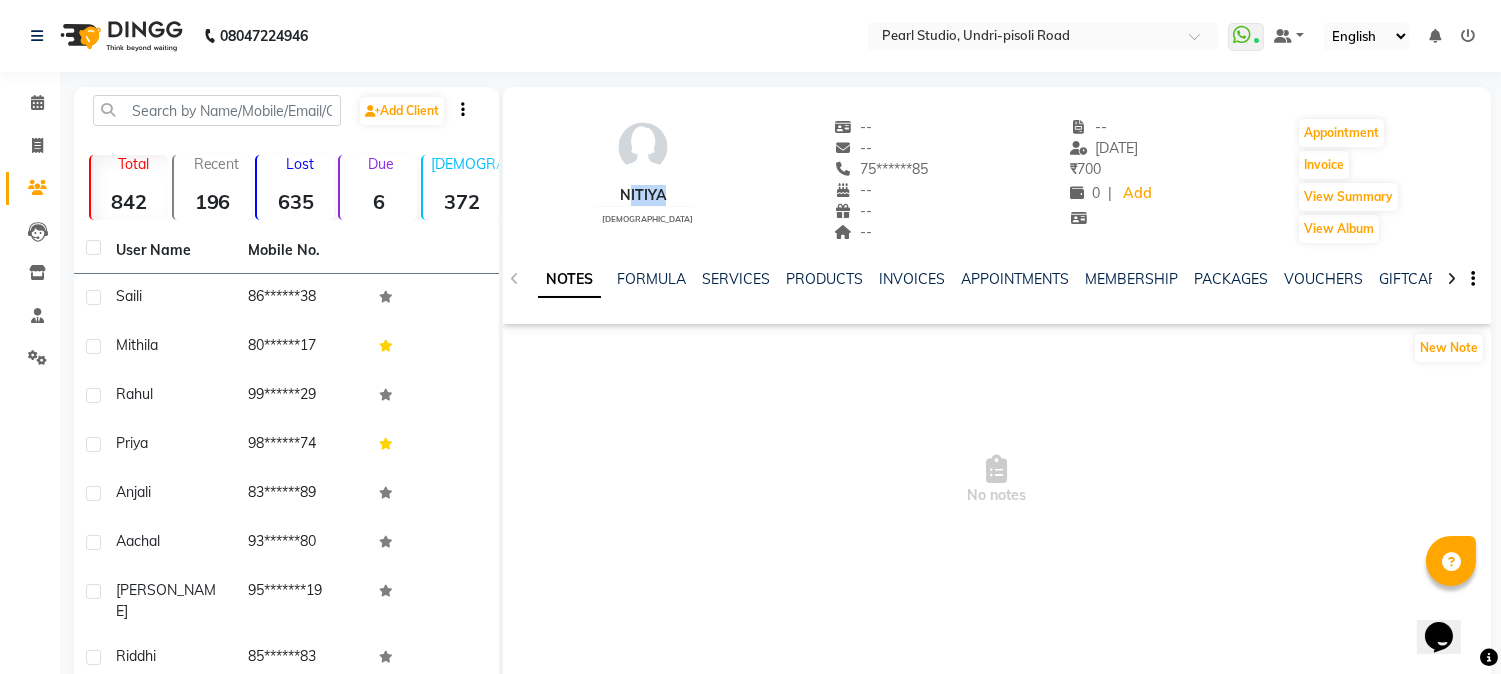 drag, startPoint x: 642, startPoint y: 192, endPoint x: 586, endPoint y: 194, distance: 56.0357 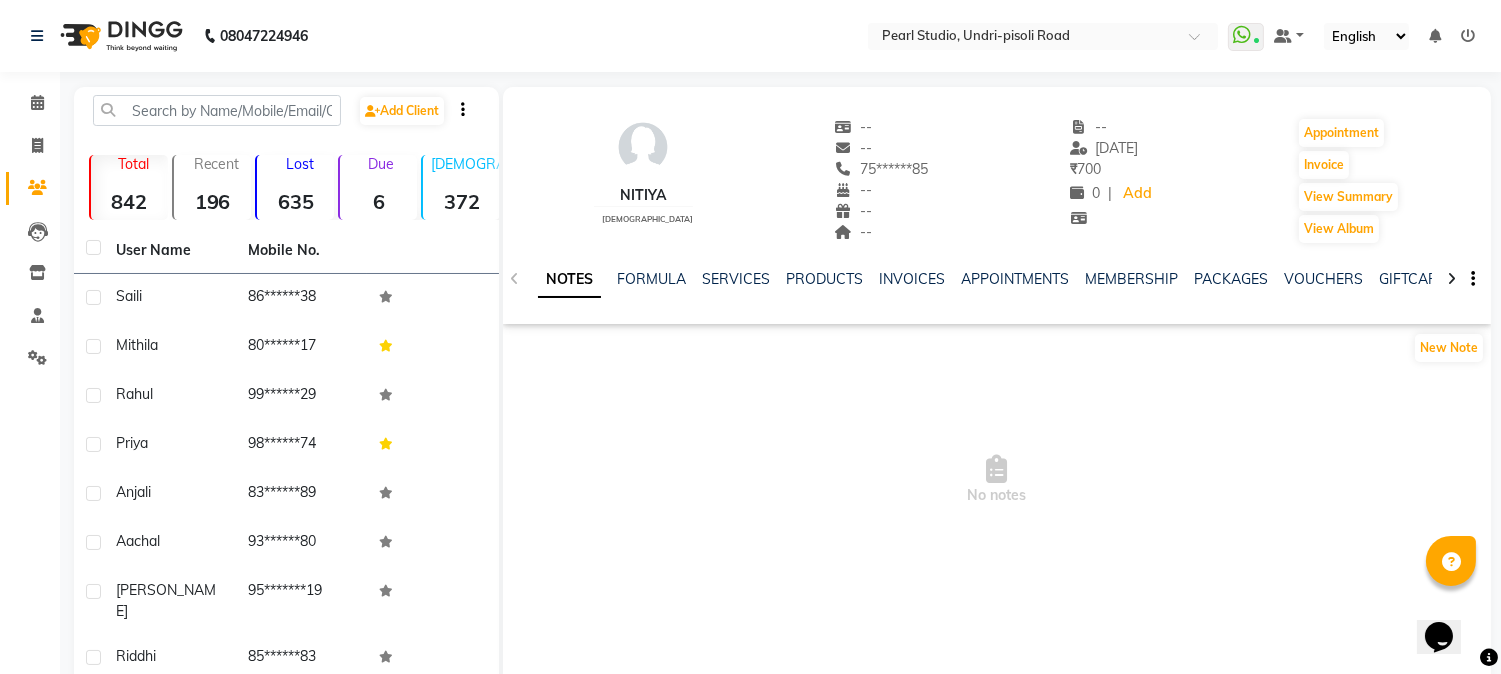 drag, startPoint x: 604, startPoint y: 193, endPoint x: 680, endPoint y: 192, distance: 76.00658 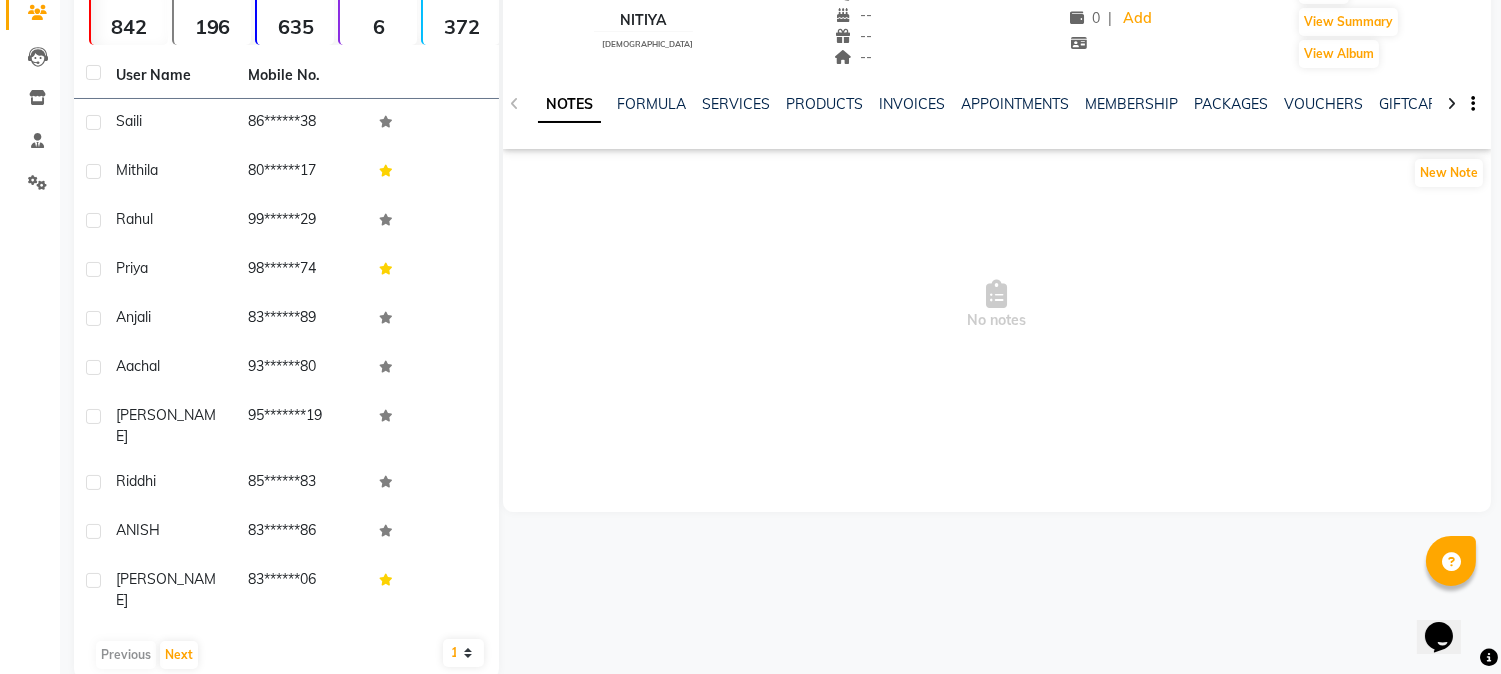 scroll, scrollTop: 0, scrollLeft: 0, axis: both 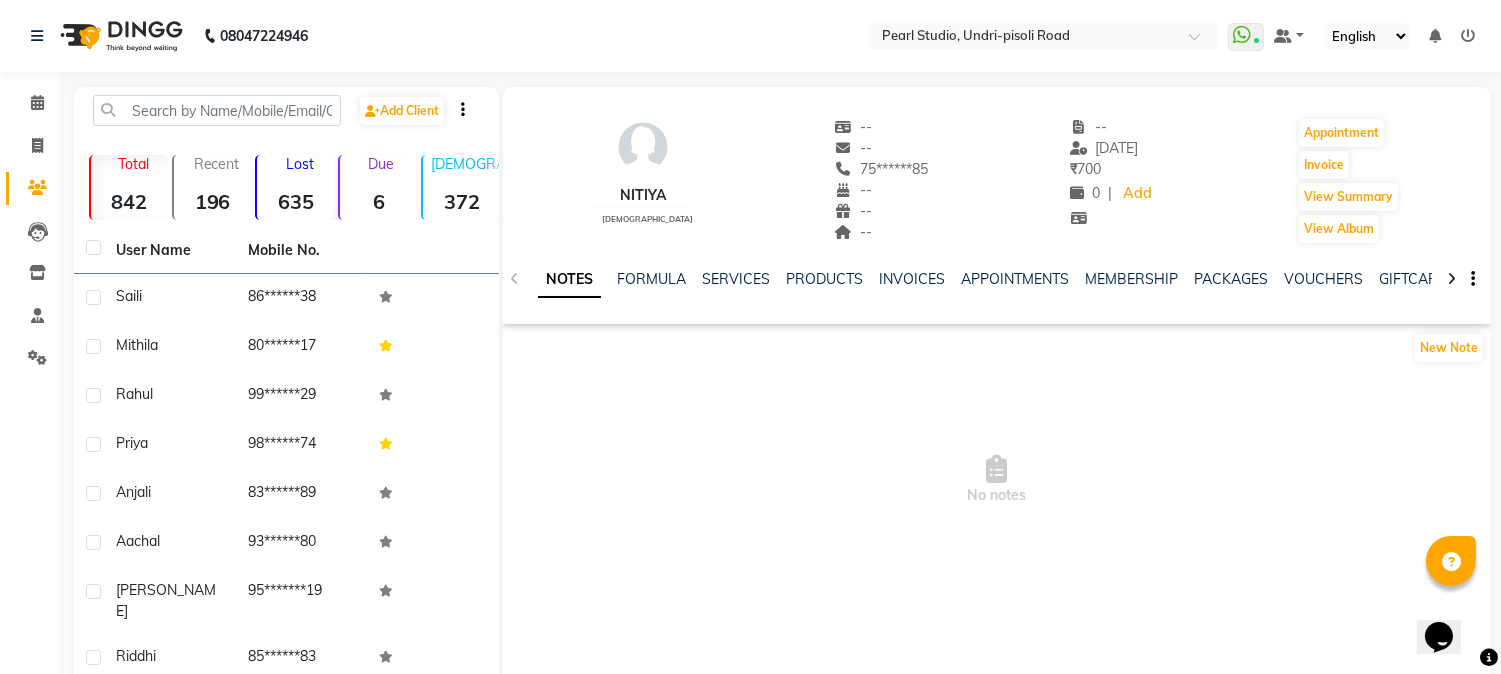 click 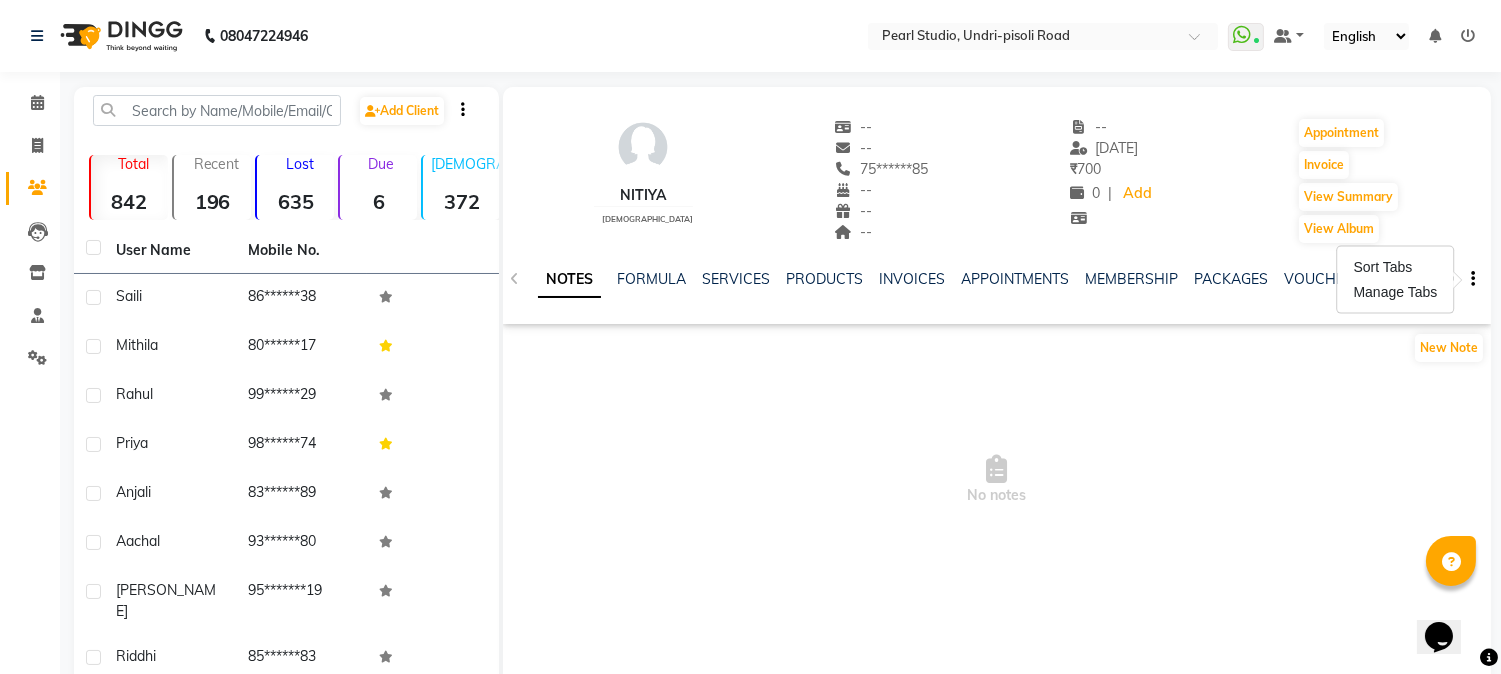 click 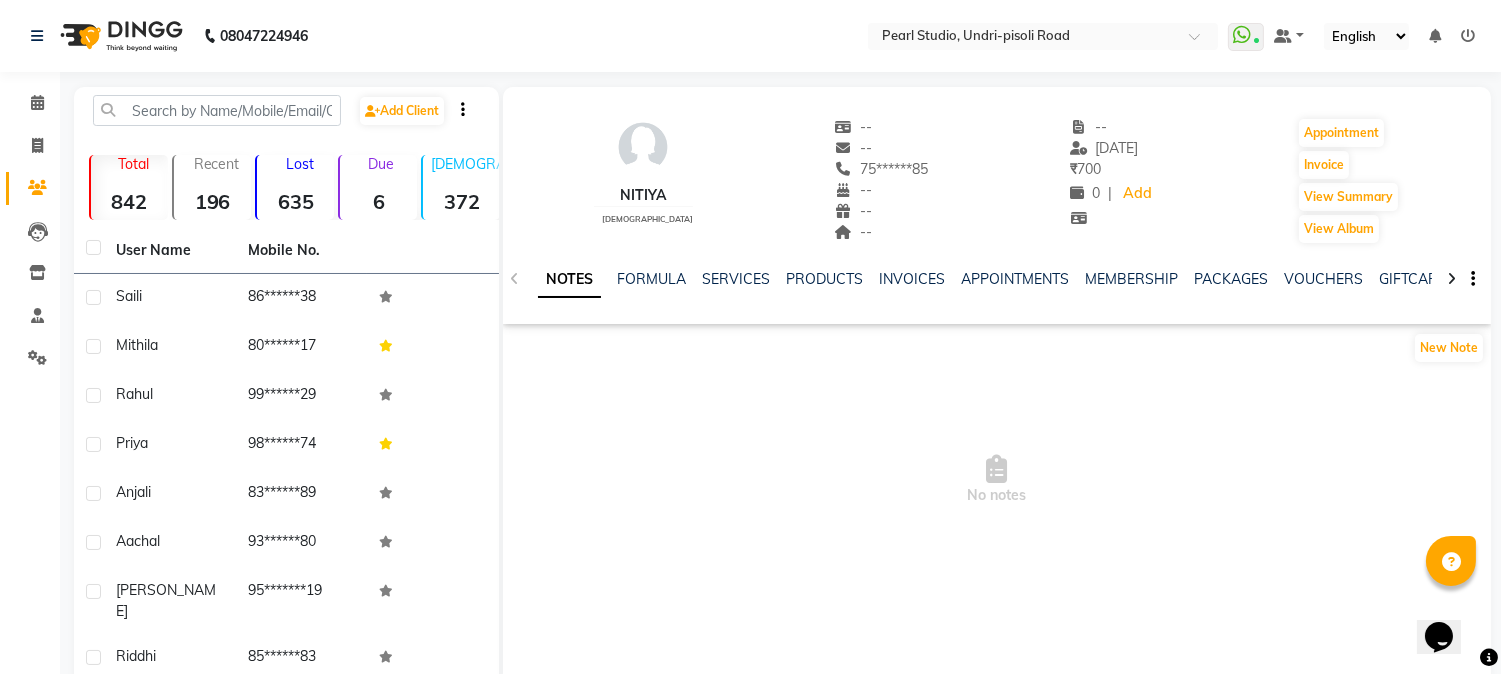 click on "Nitiya    [DEMOGRAPHIC_DATA]" 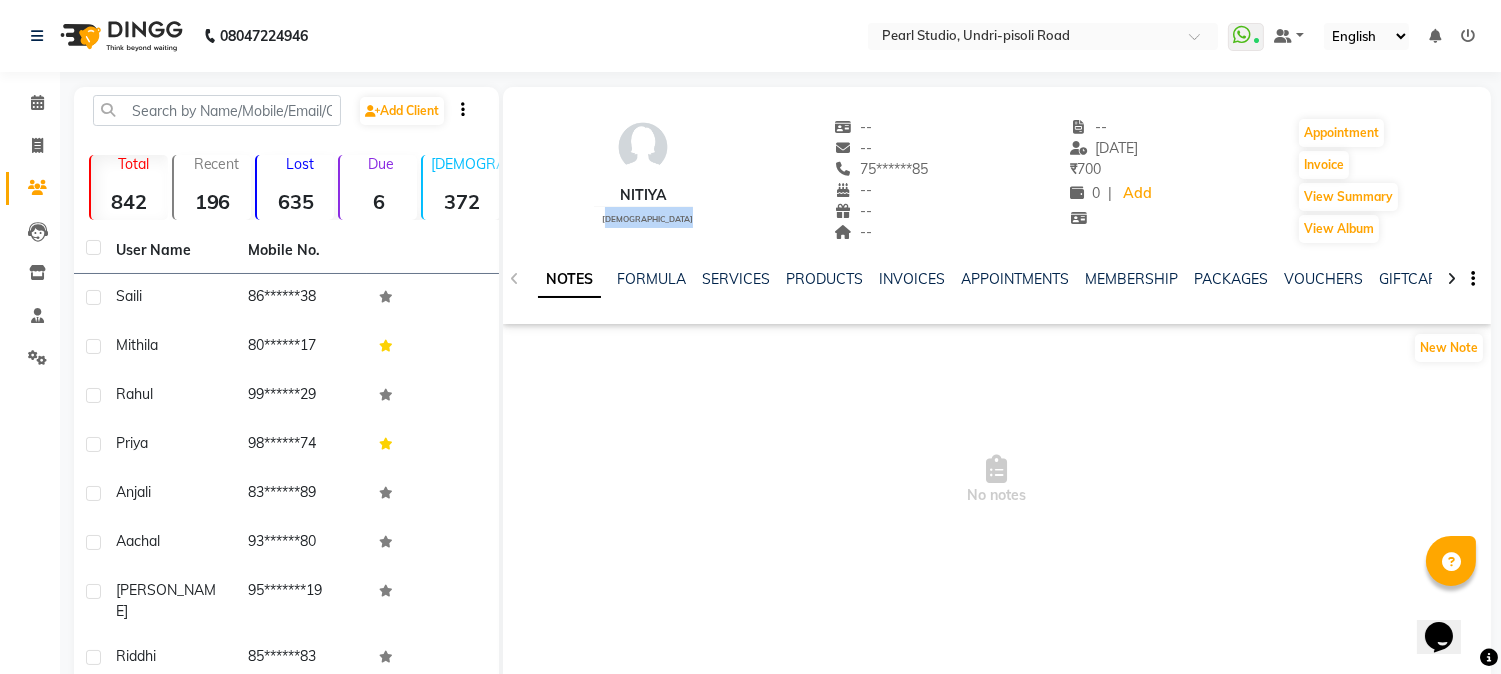 drag, startPoint x: 655, startPoint y: 223, endPoint x: 601, endPoint y: 208, distance: 56.044624 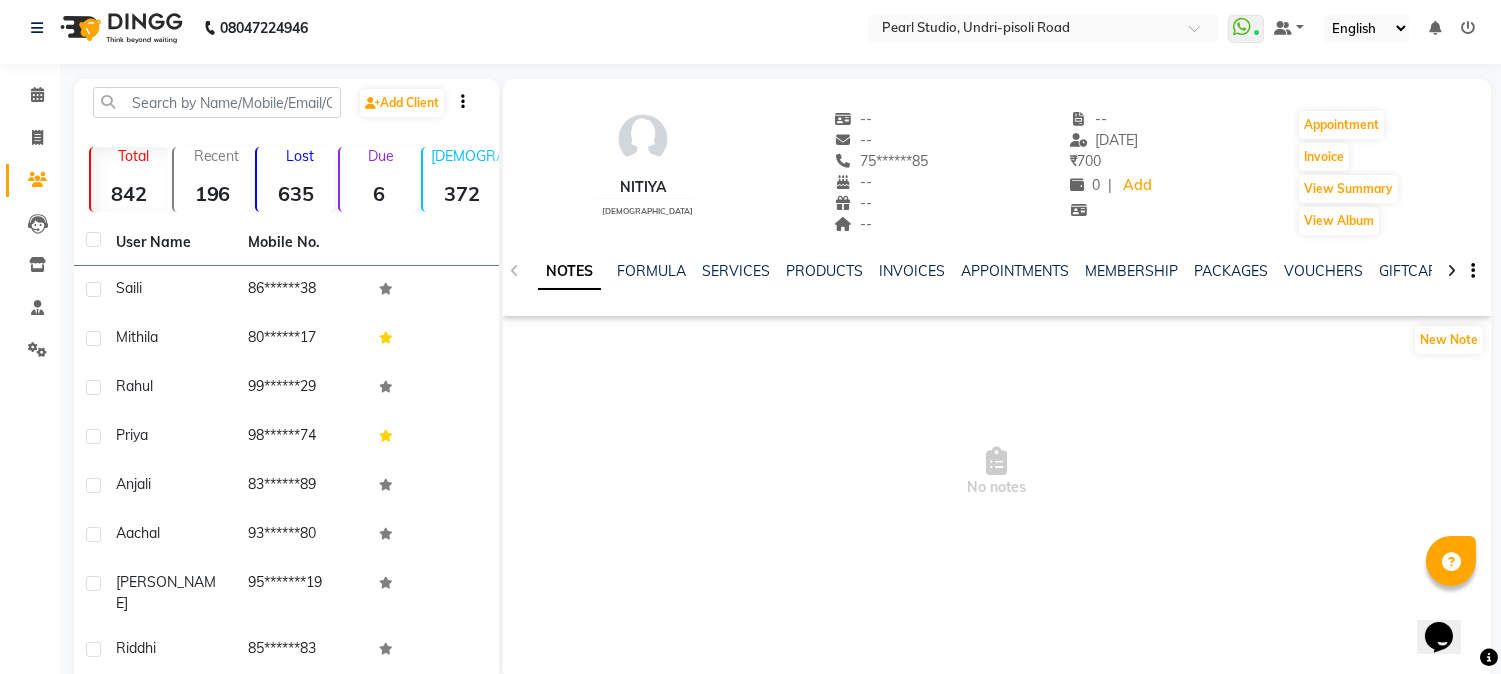 scroll, scrollTop: 0, scrollLeft: 0, axis: both 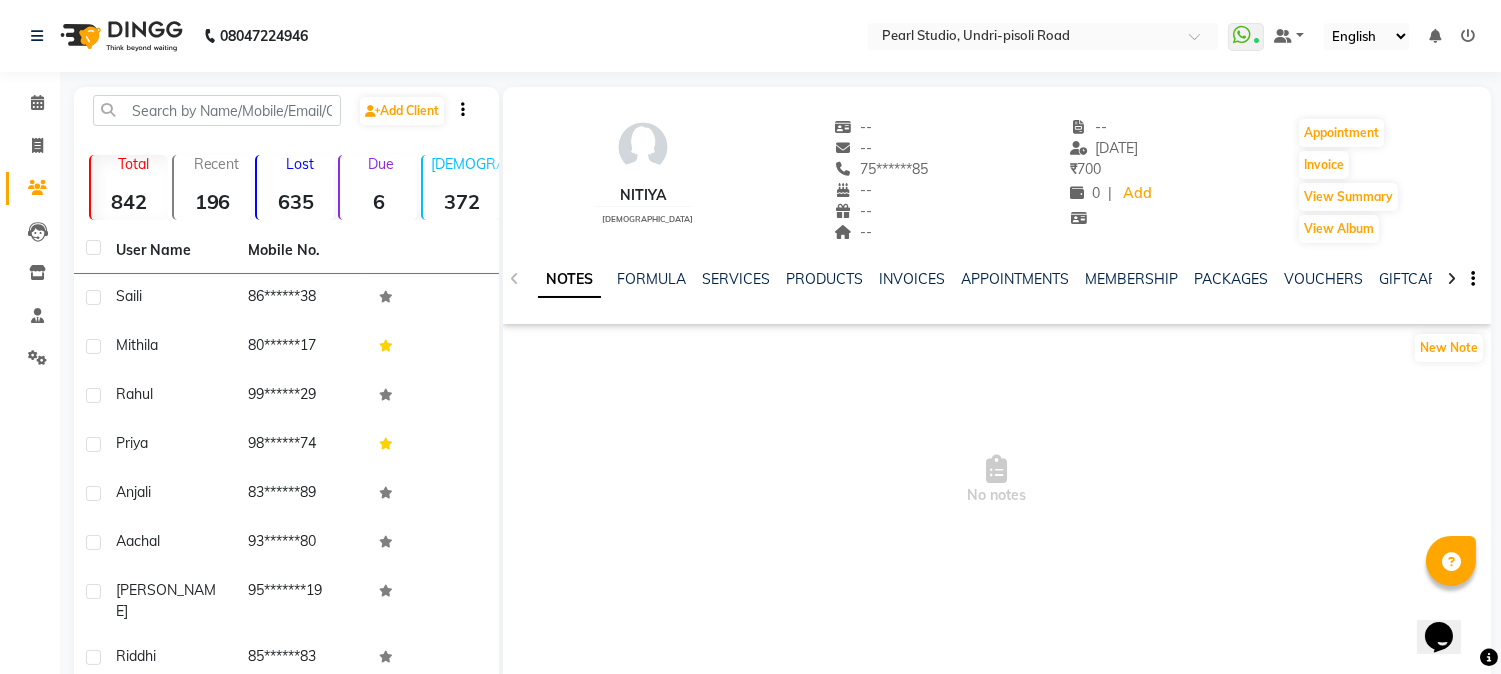 click on "Nitiya" 